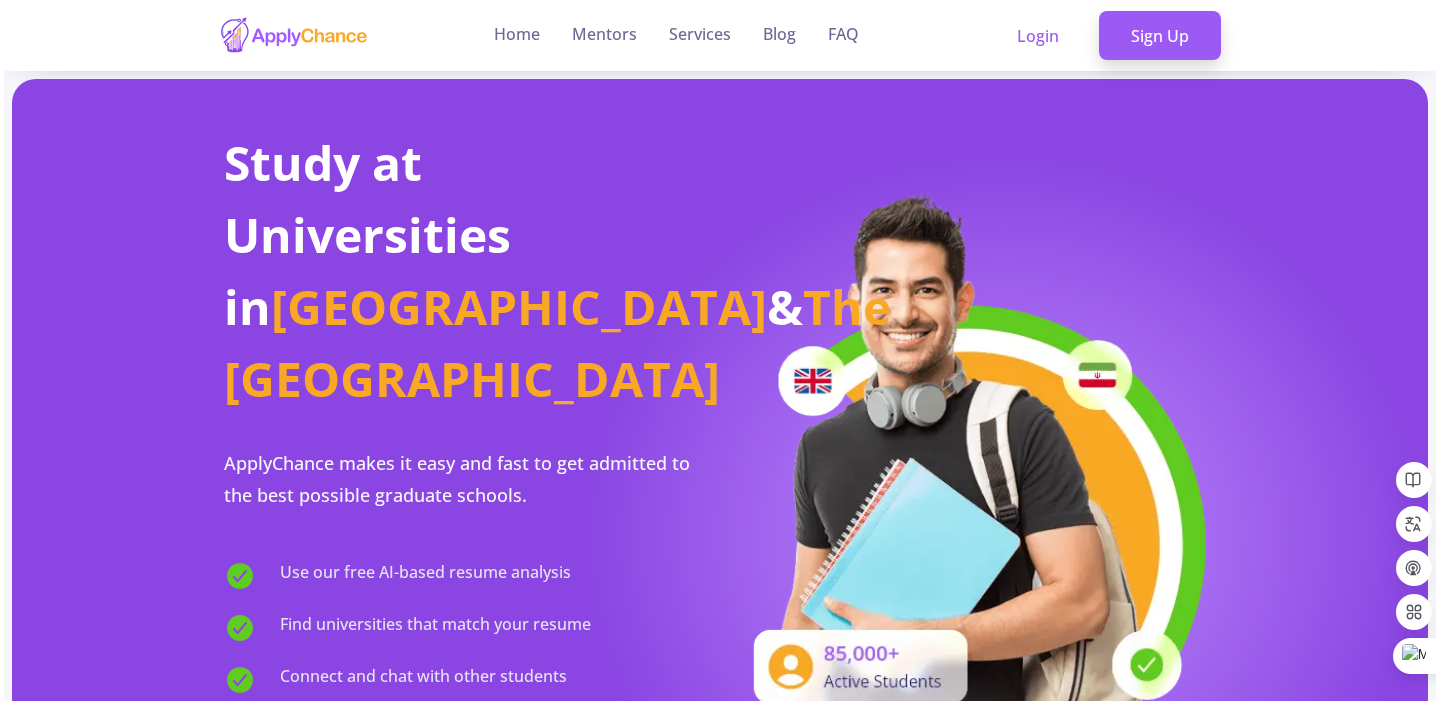 scroll, scrollTop: 0, scrollLeft: 0, axis: both 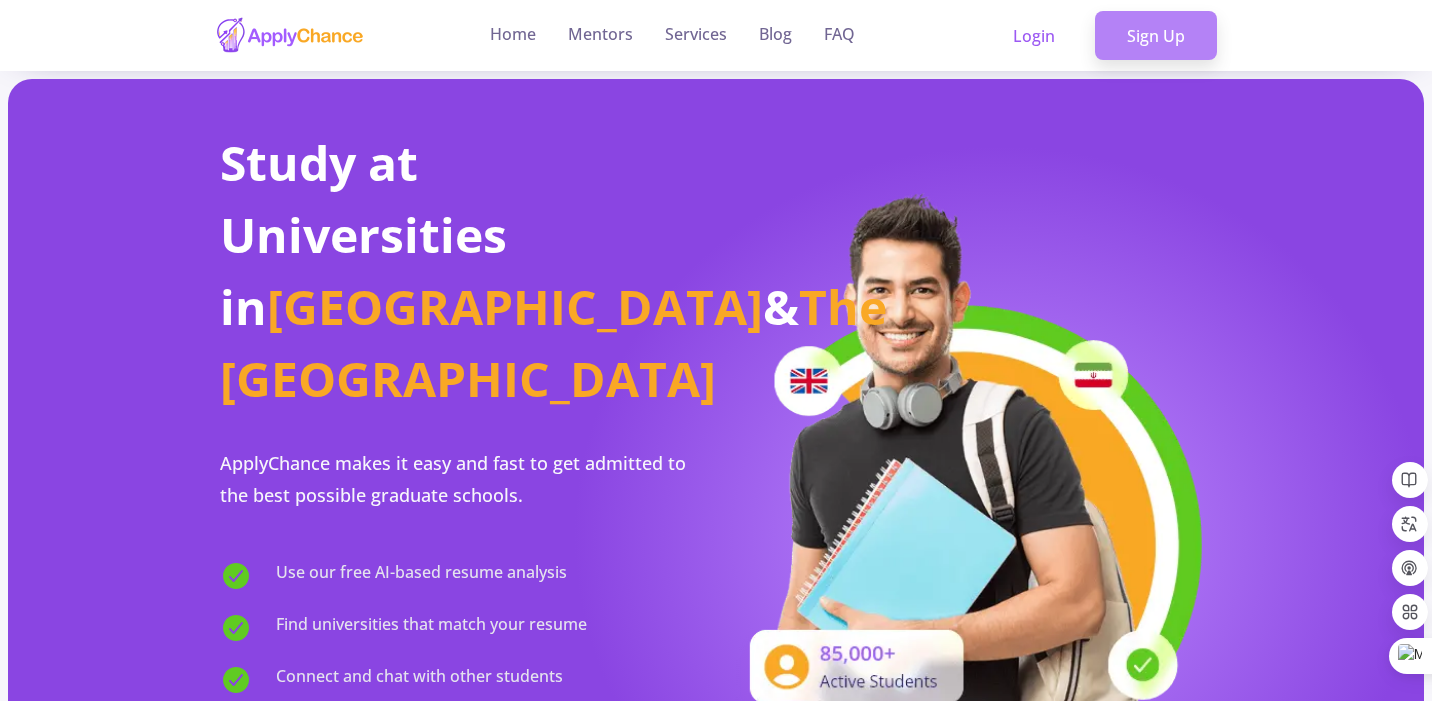 click on "Sign Up" 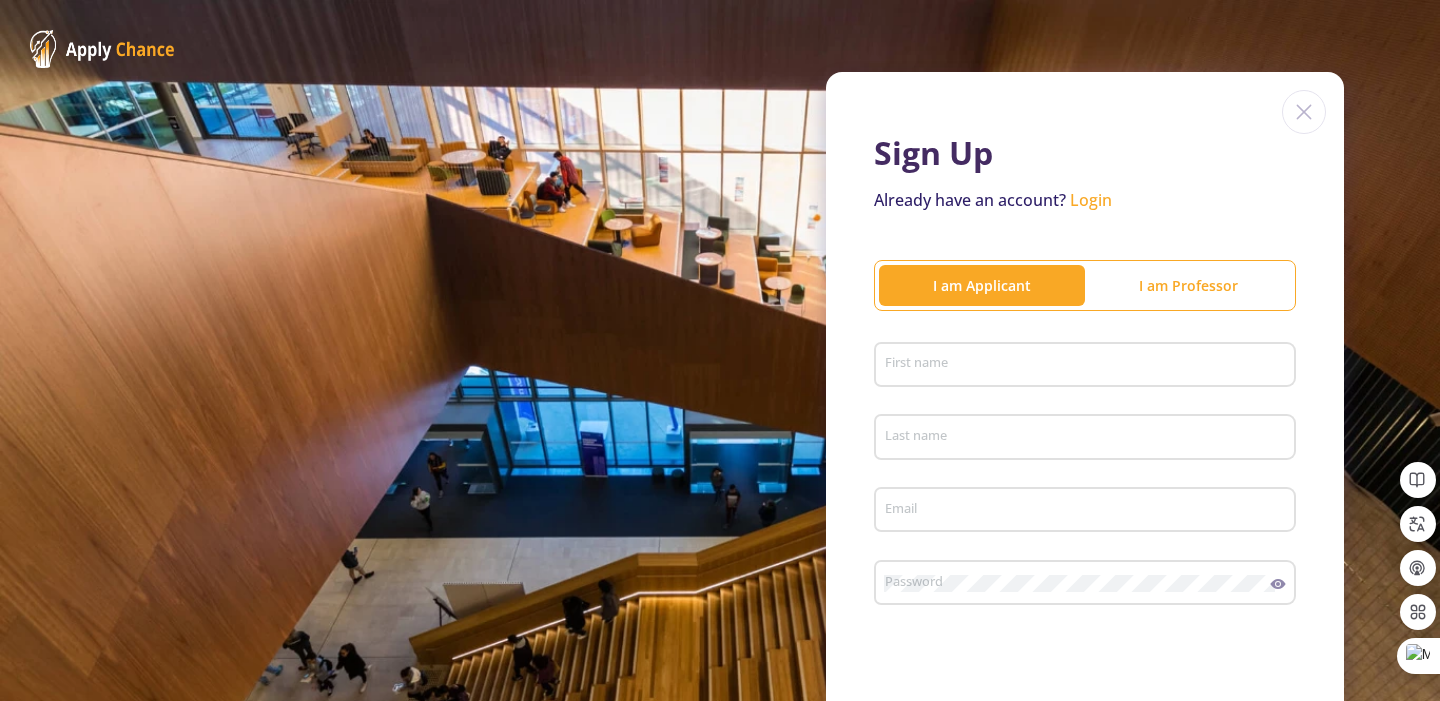 scroll, scrollTop: 279, scrollLeft: 0, axis: vertical 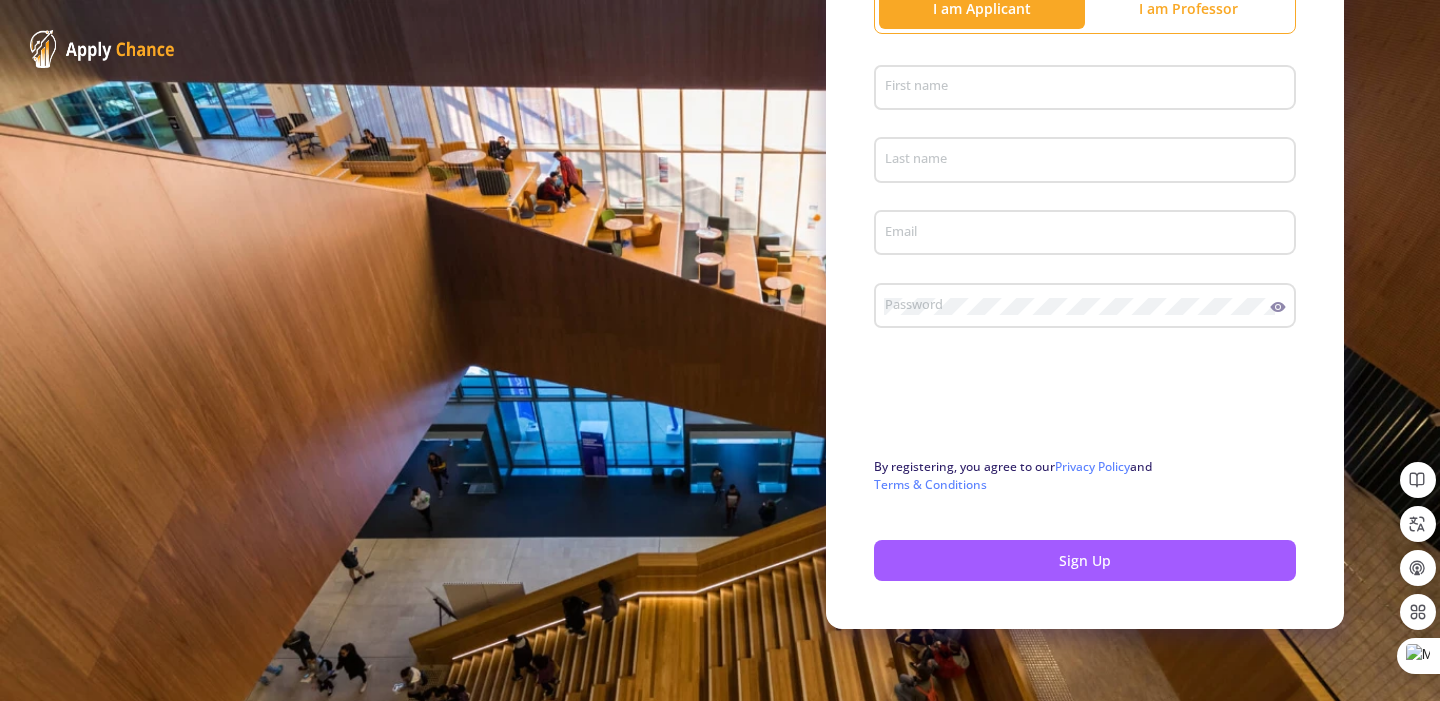 click on "First name" at bounding box center (1088, 89) 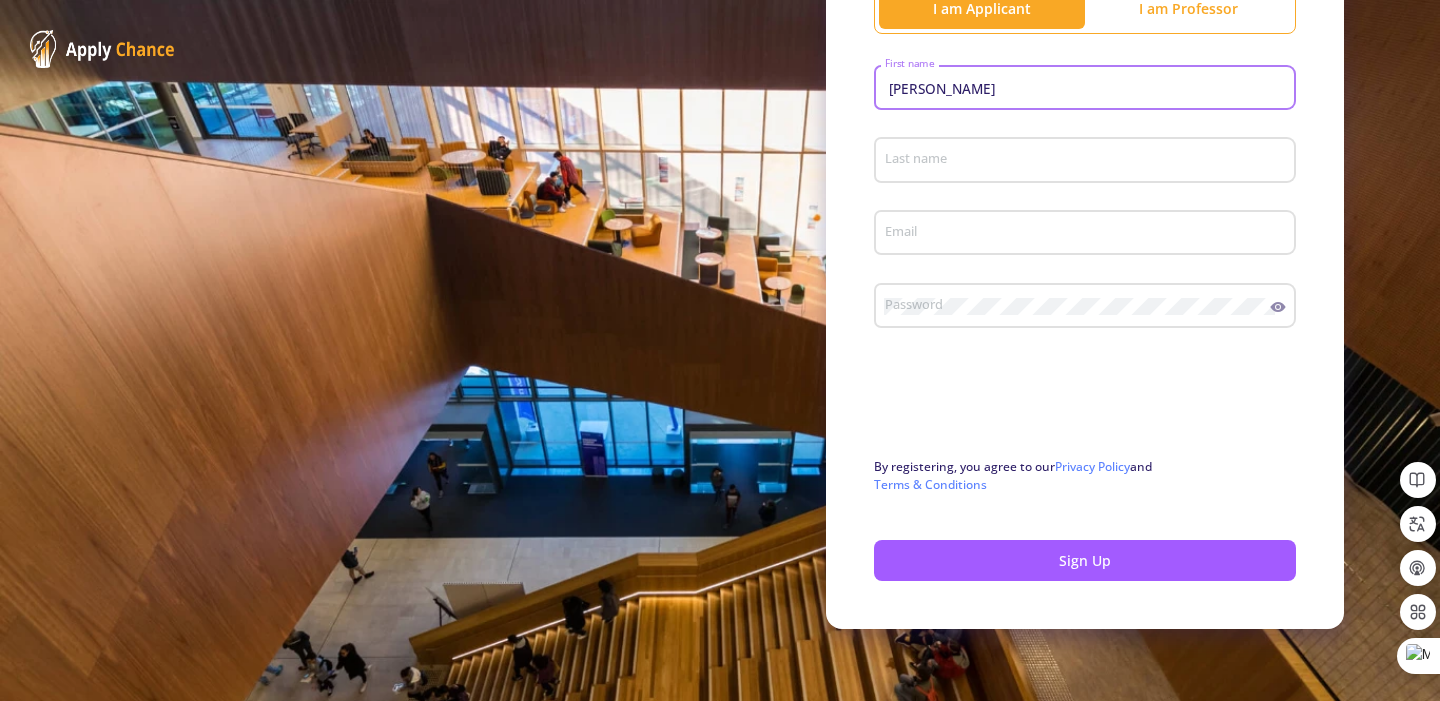 type on "hassan" 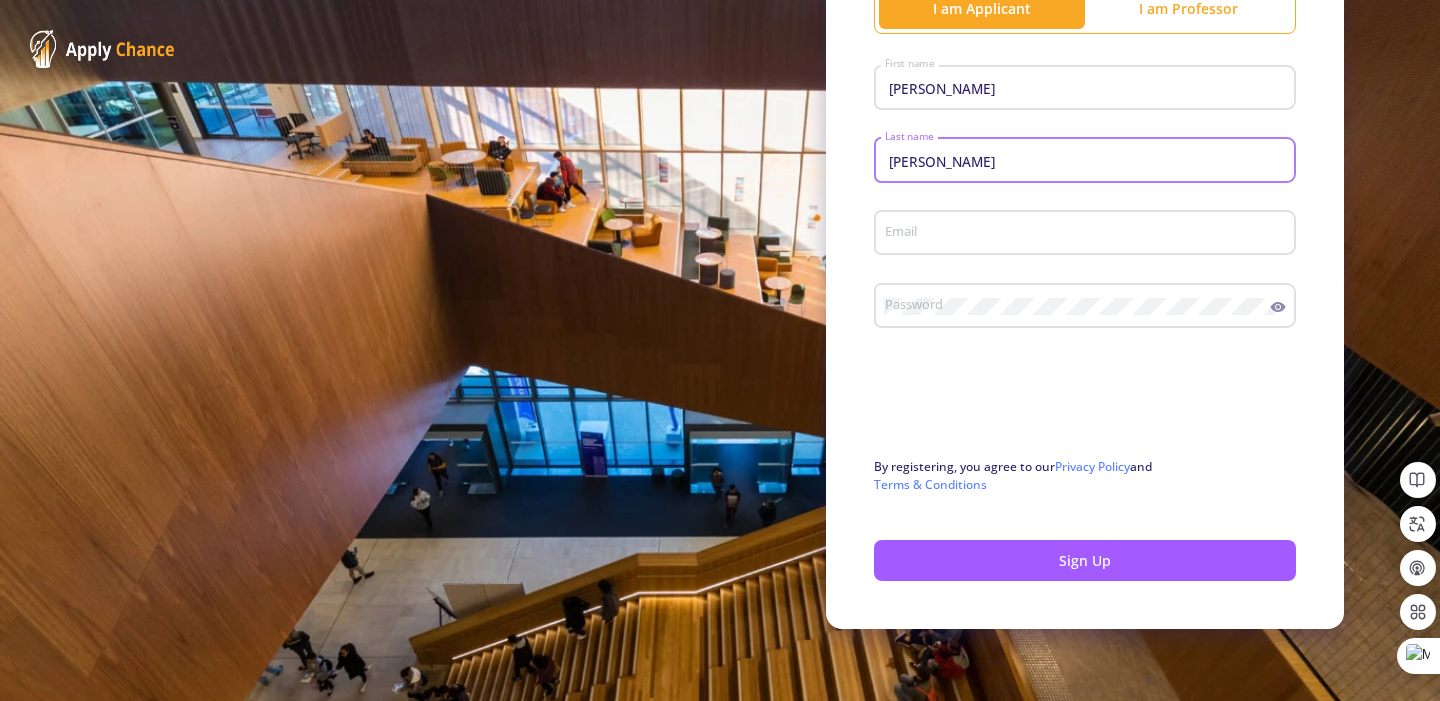 type on "faraji" 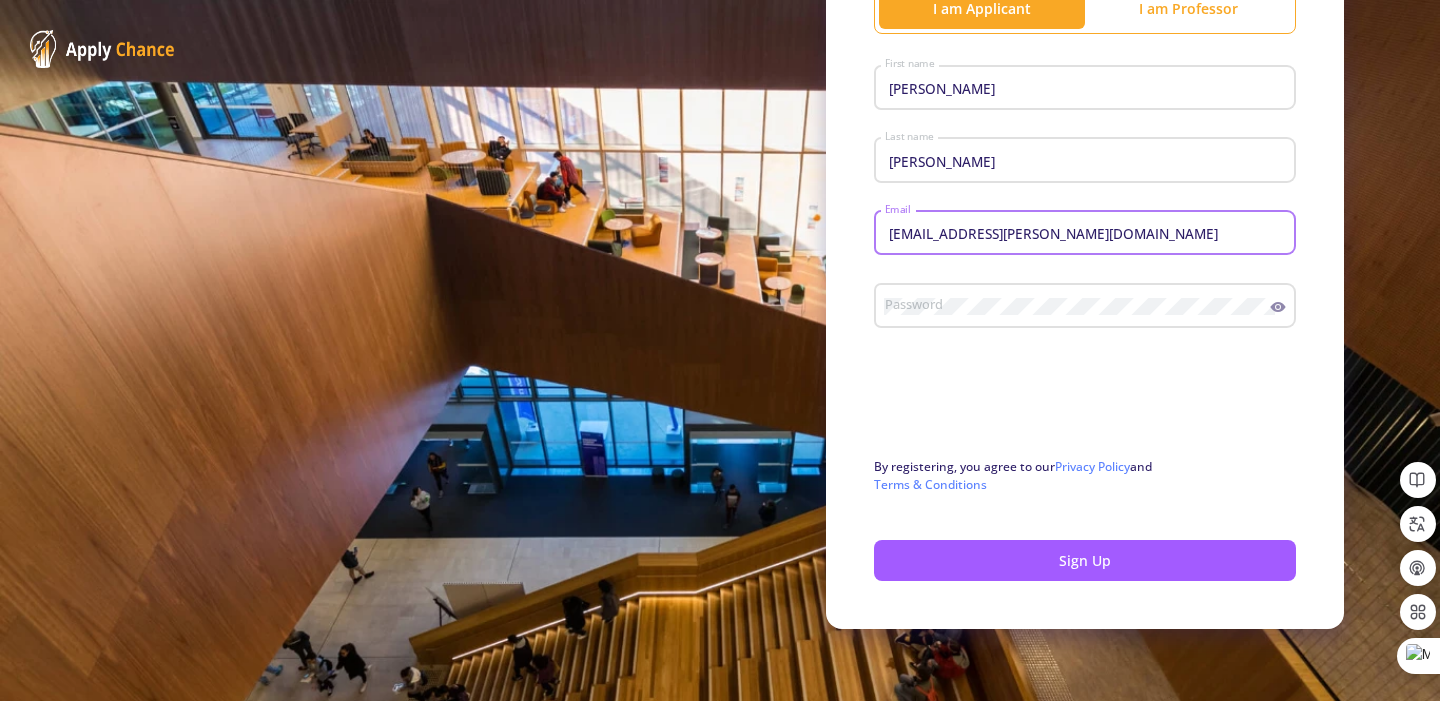 type on "[EMAIL_ADDRESS][PERSON_NAME][DOMAIN_NAME]" 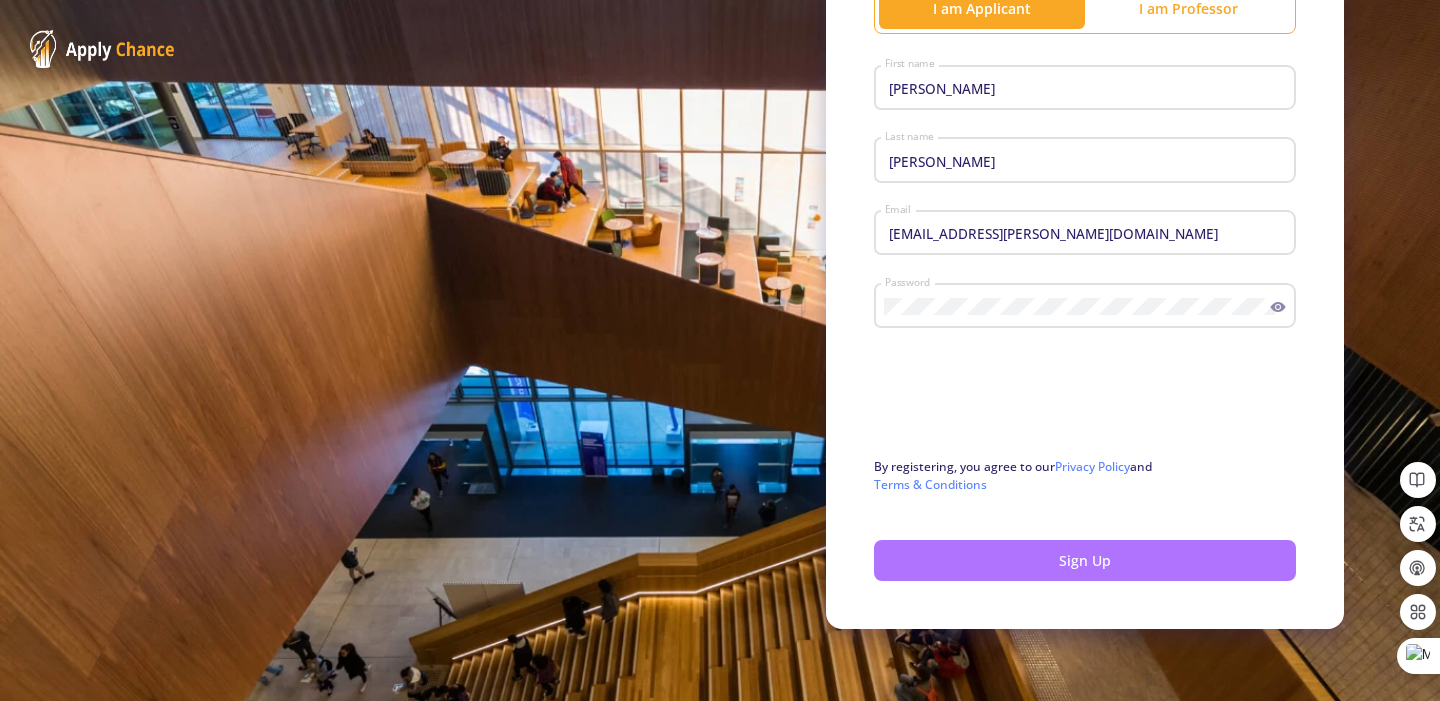 click on "Sign Up" 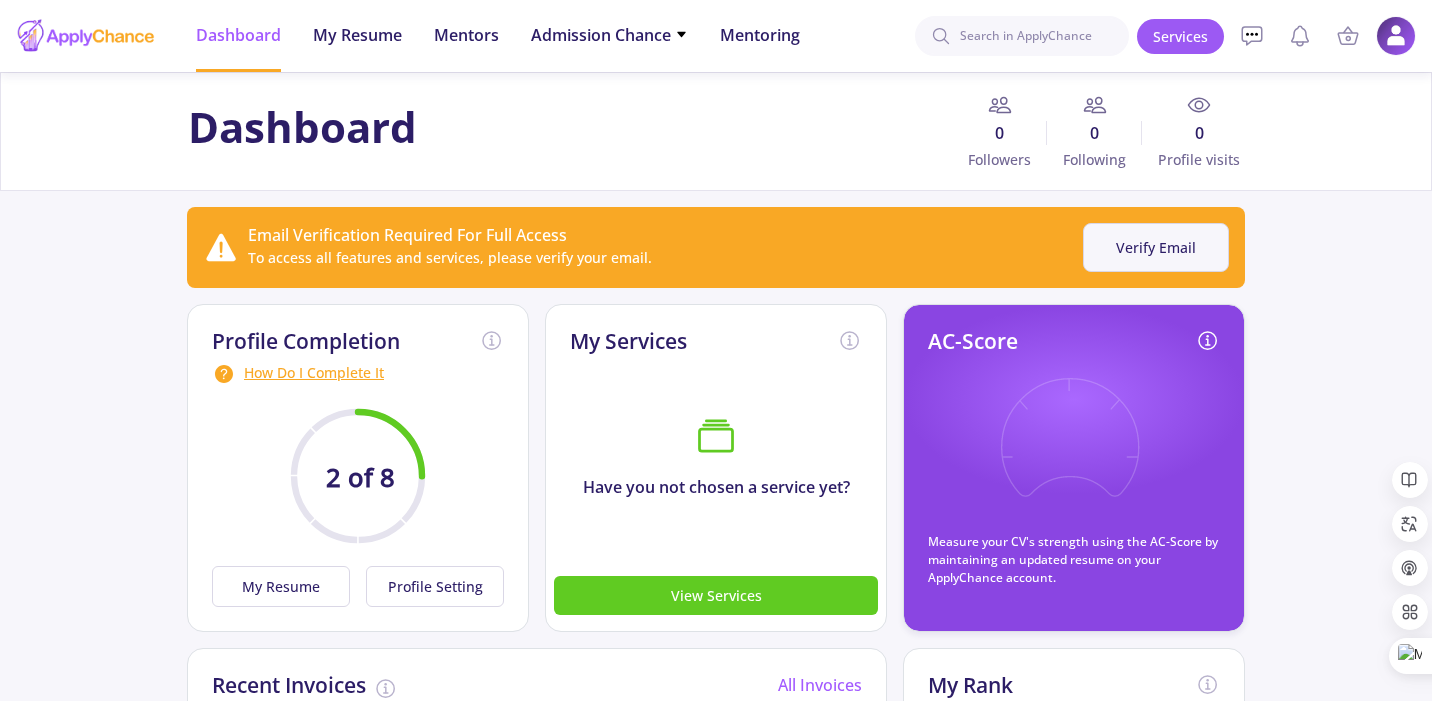 click on "Verify Email" 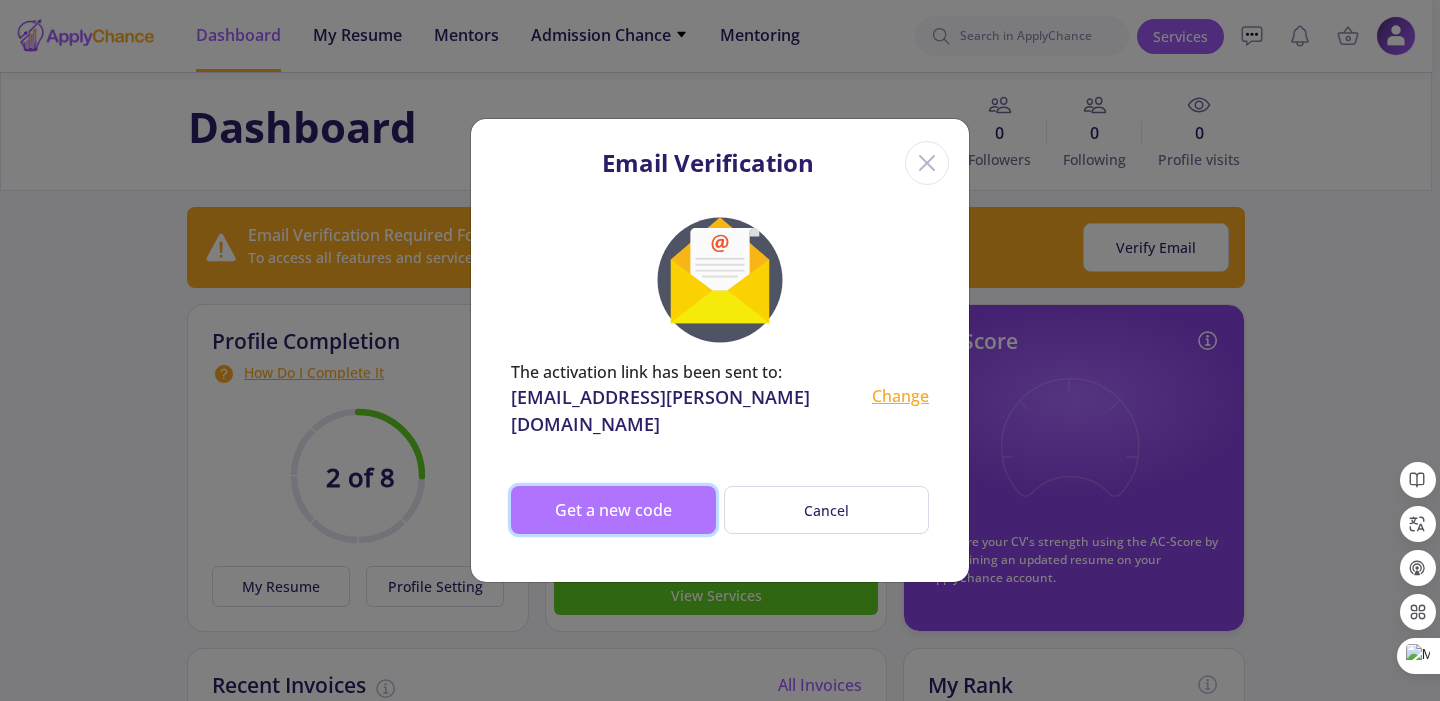 click on "Get a new code" at bounding box center [613, 510] 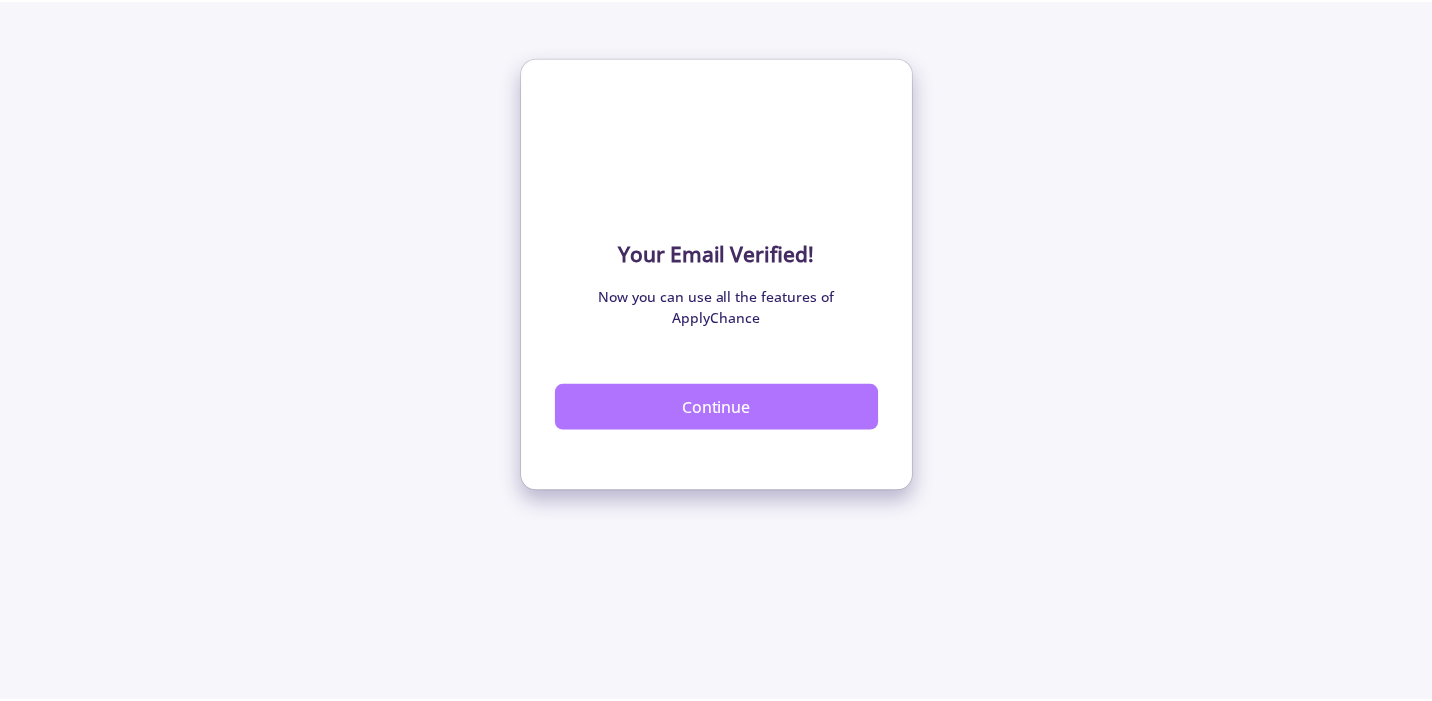scroll, scrollTop: 0, scrollLeft: 0, axis: both 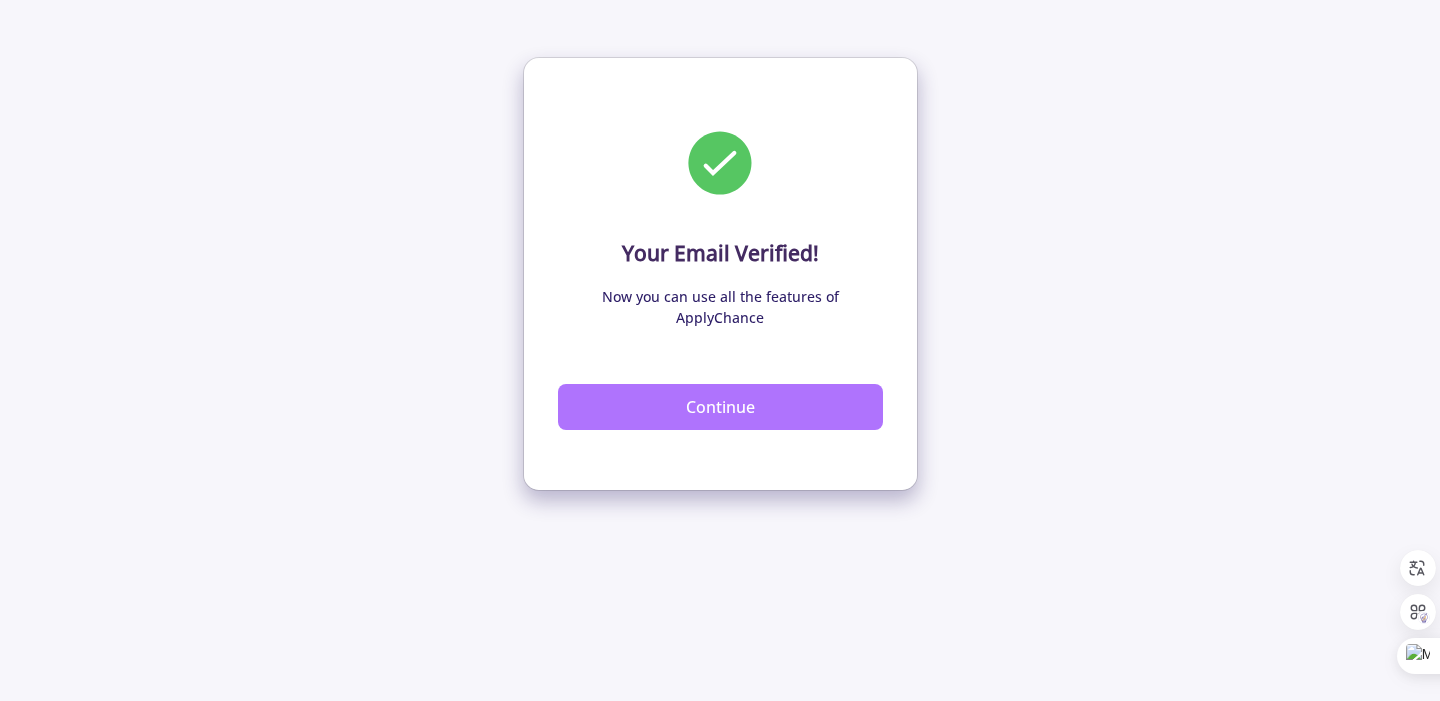 click on "Continue" 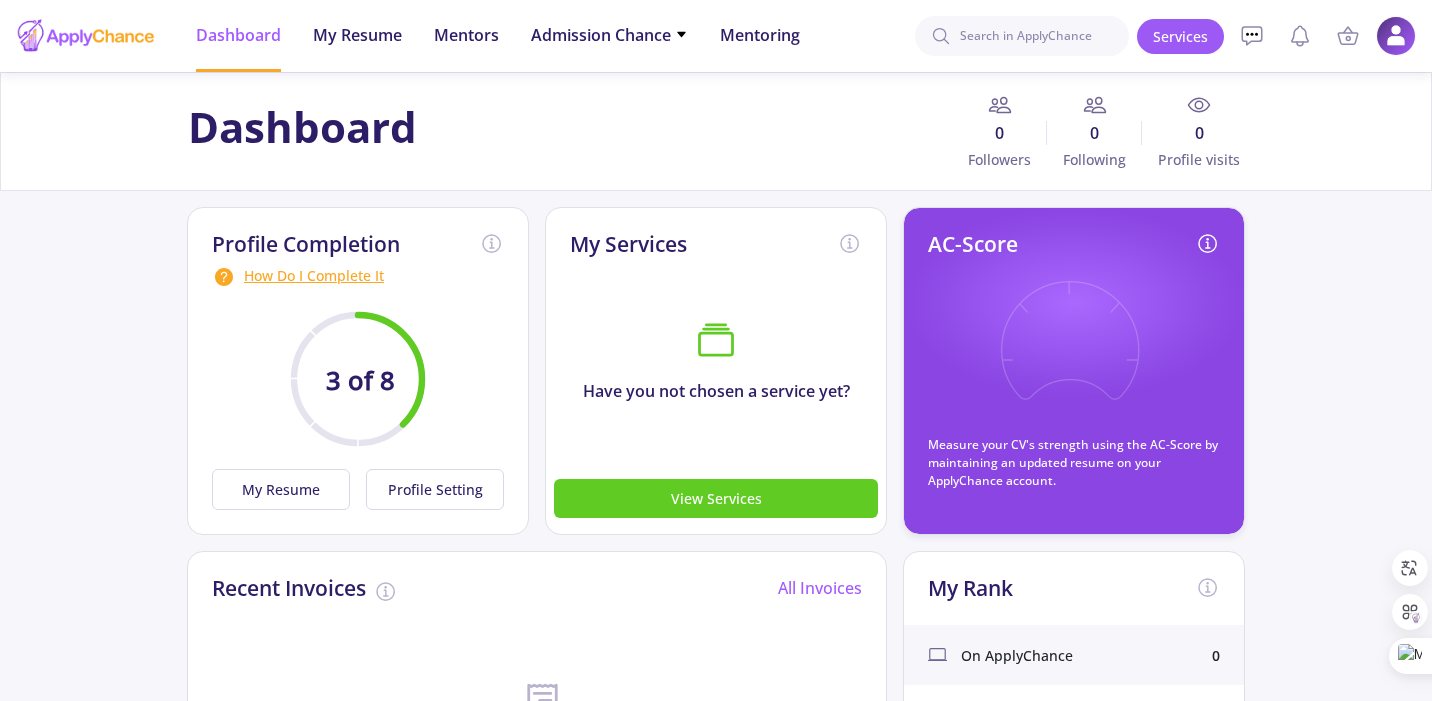 click on "3 of 8" 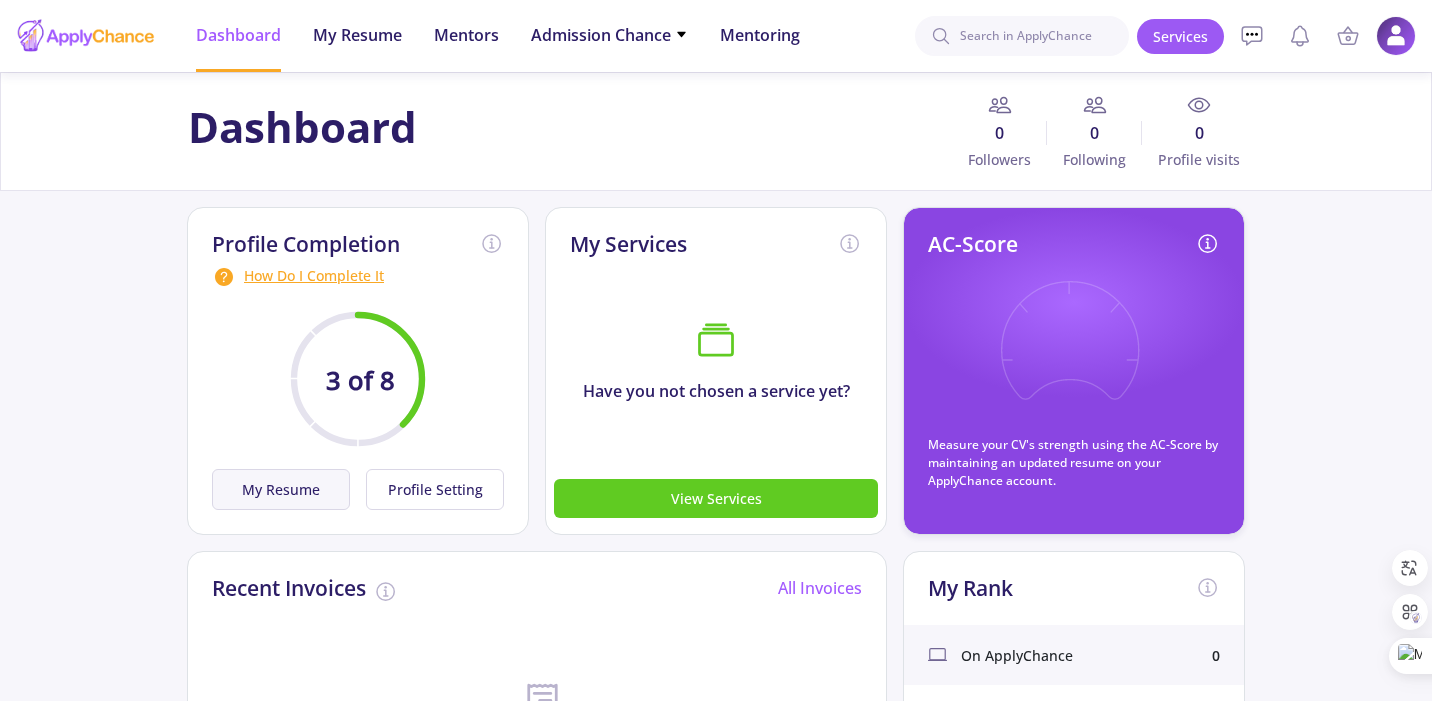 click on "My Resume" 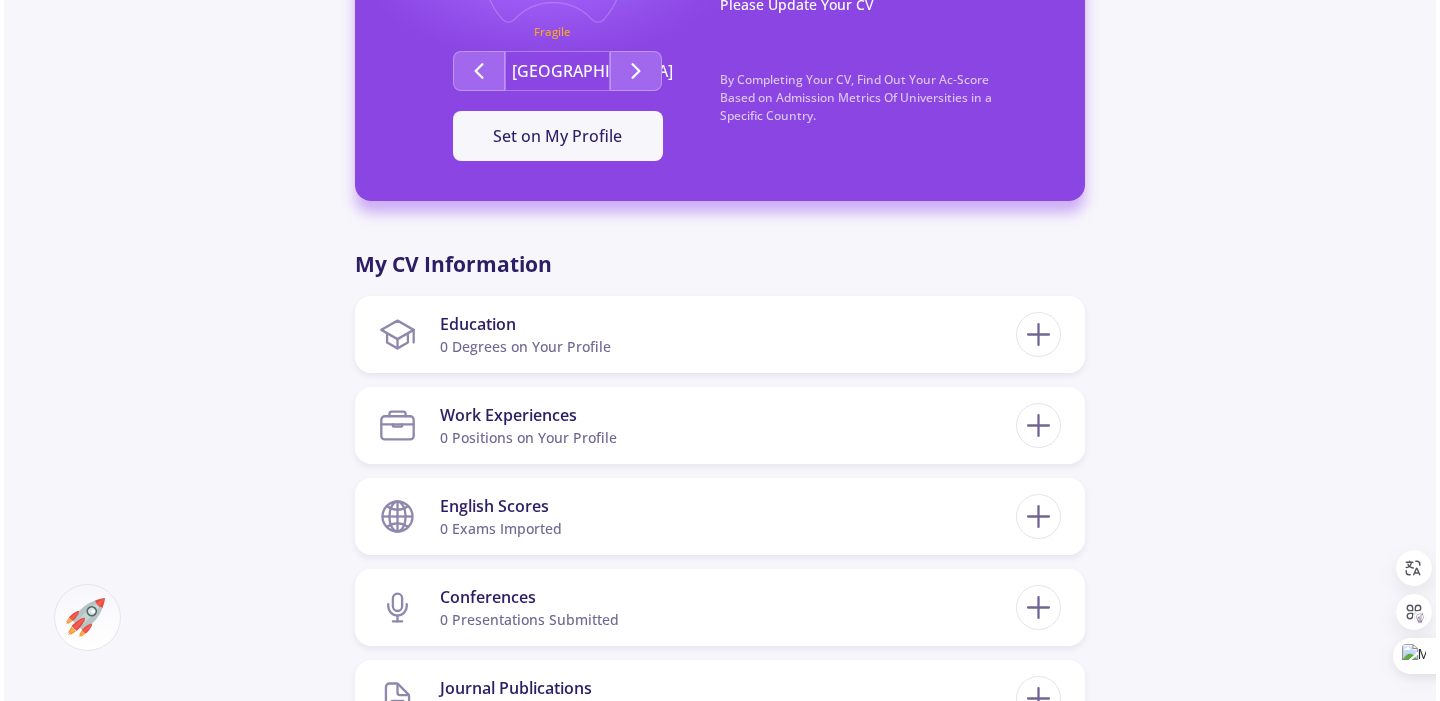 scroll, scrollTop: 845, scrollLeft: 0, axis: vertical 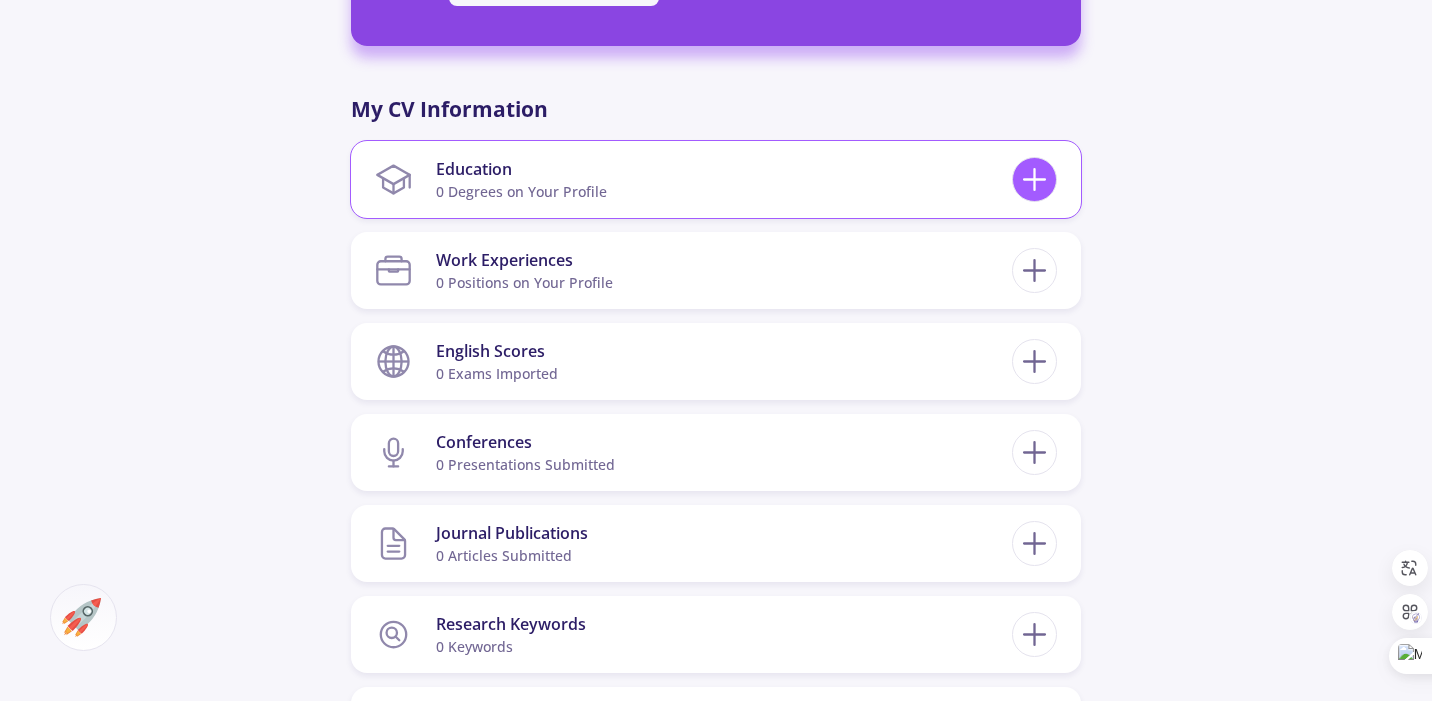 click 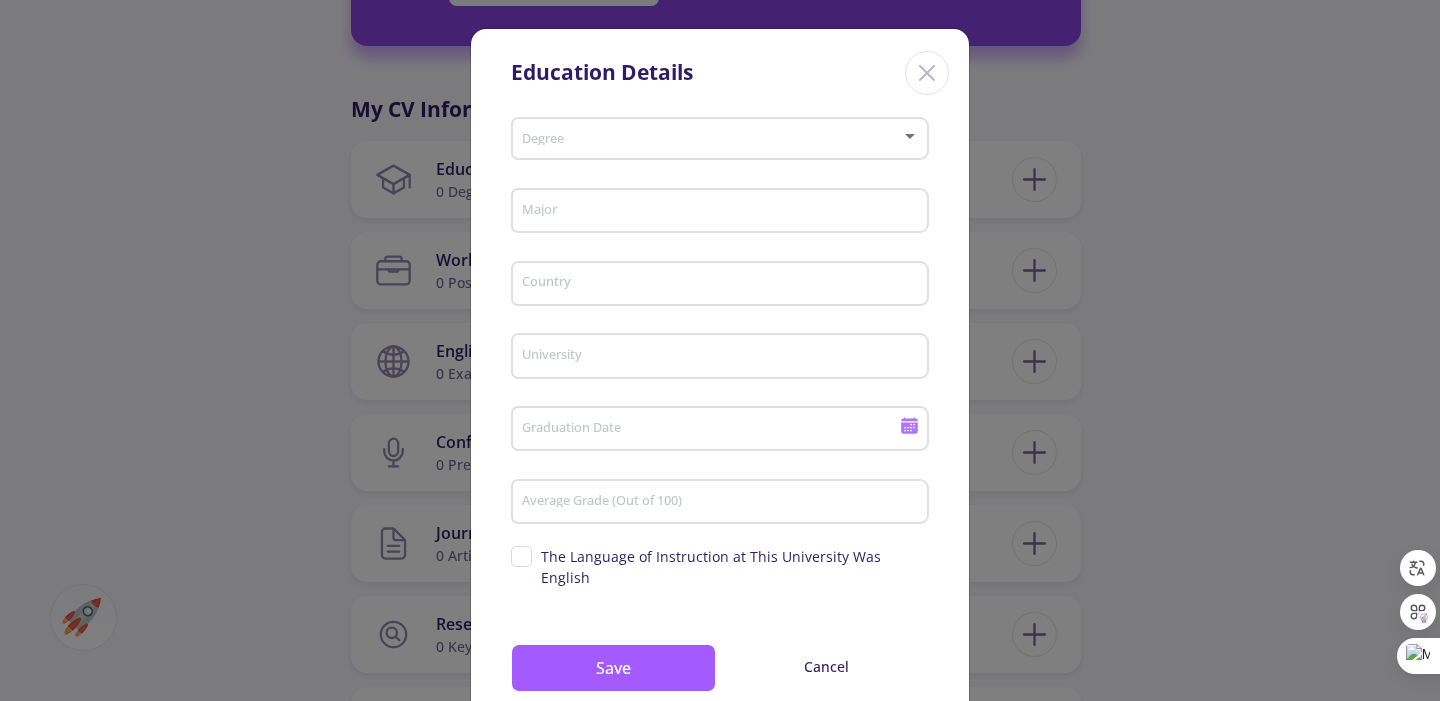 click on "Degree" at bounding box center [720, 135] 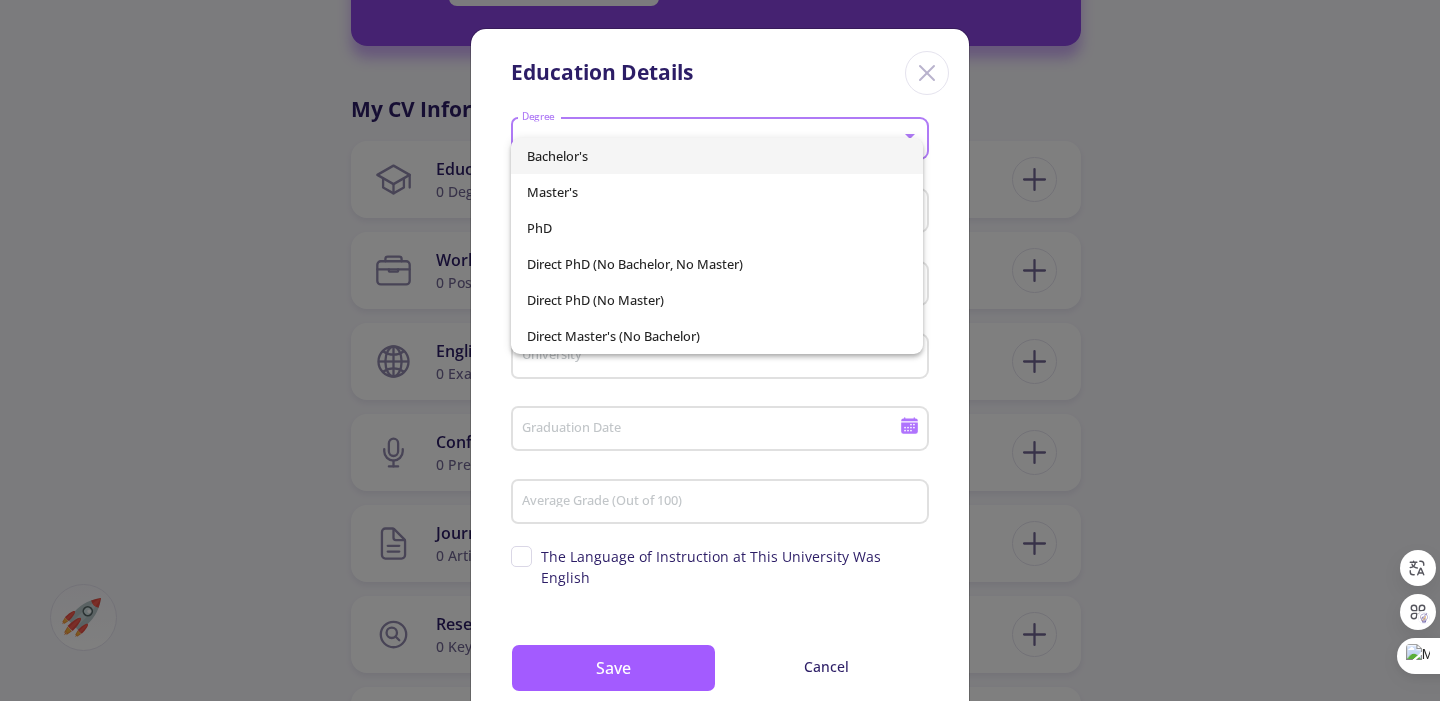 click on "Bachelor's" at bounding box center [717, 156] 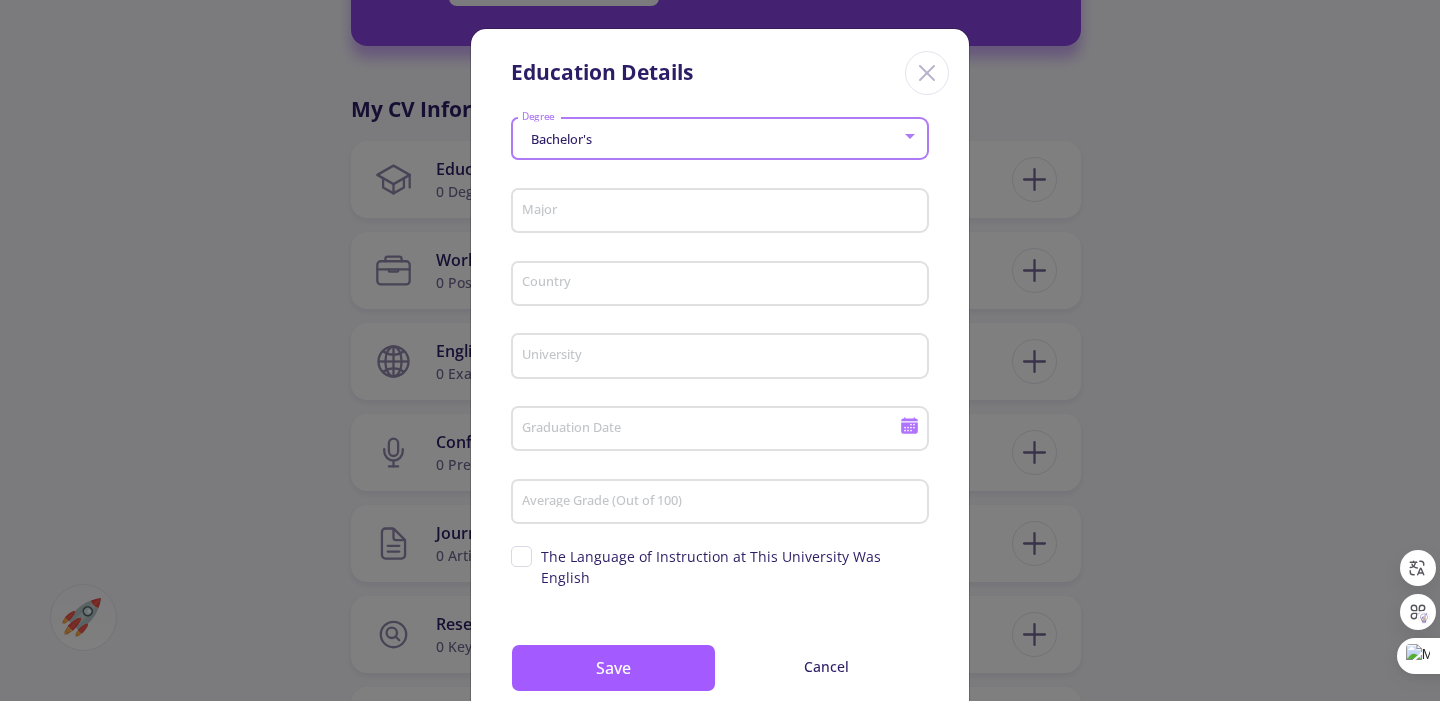 click on "Major" at bounding box center (723, 212) 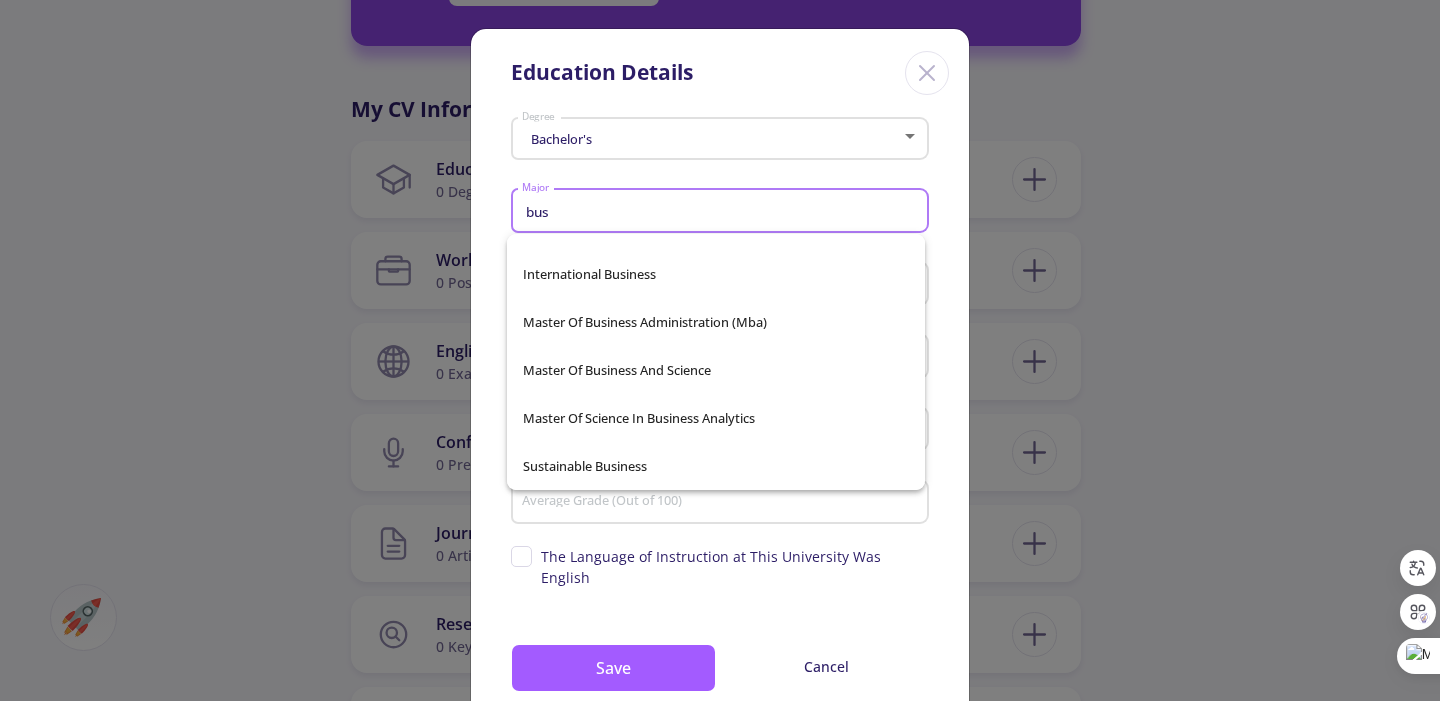 scroll, scrollTop: 1232, scrollLeft: 0, axis: vertical 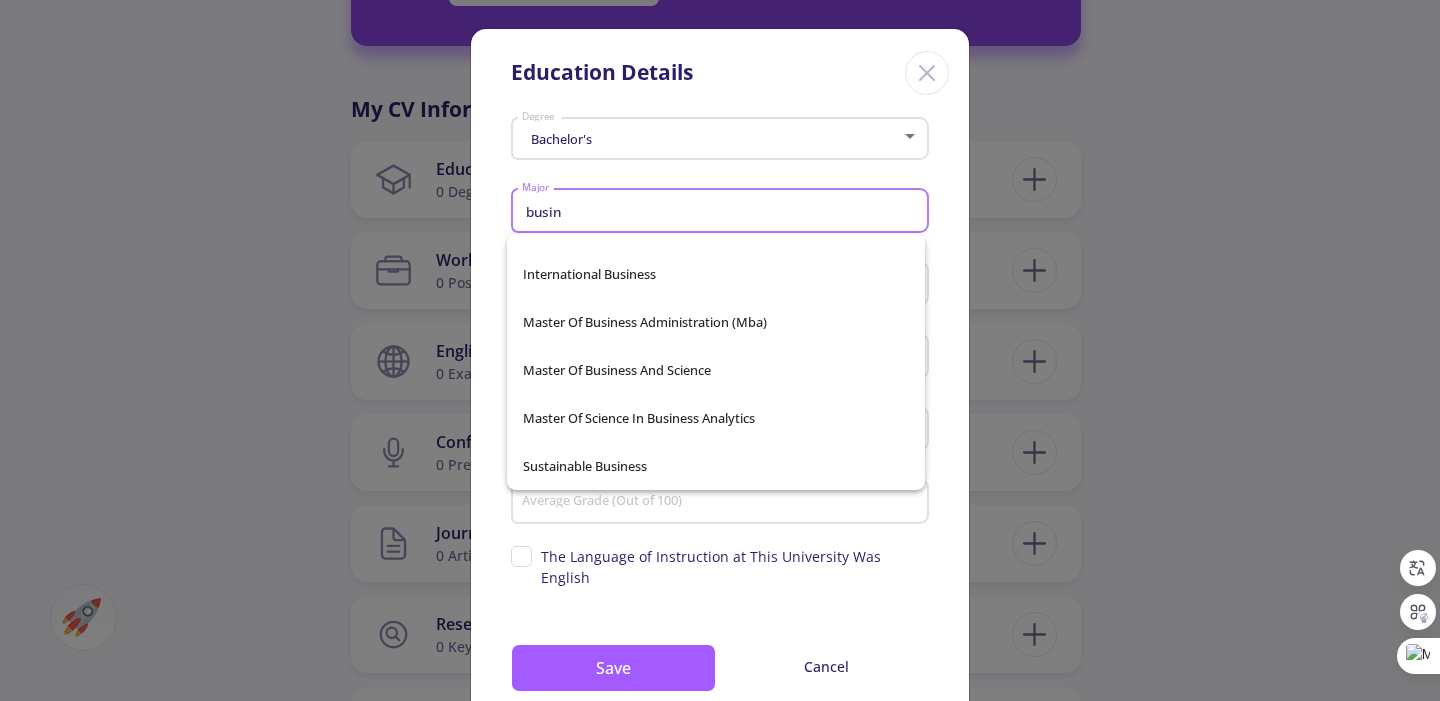 click on "busin" at bounding box center (723, 212) 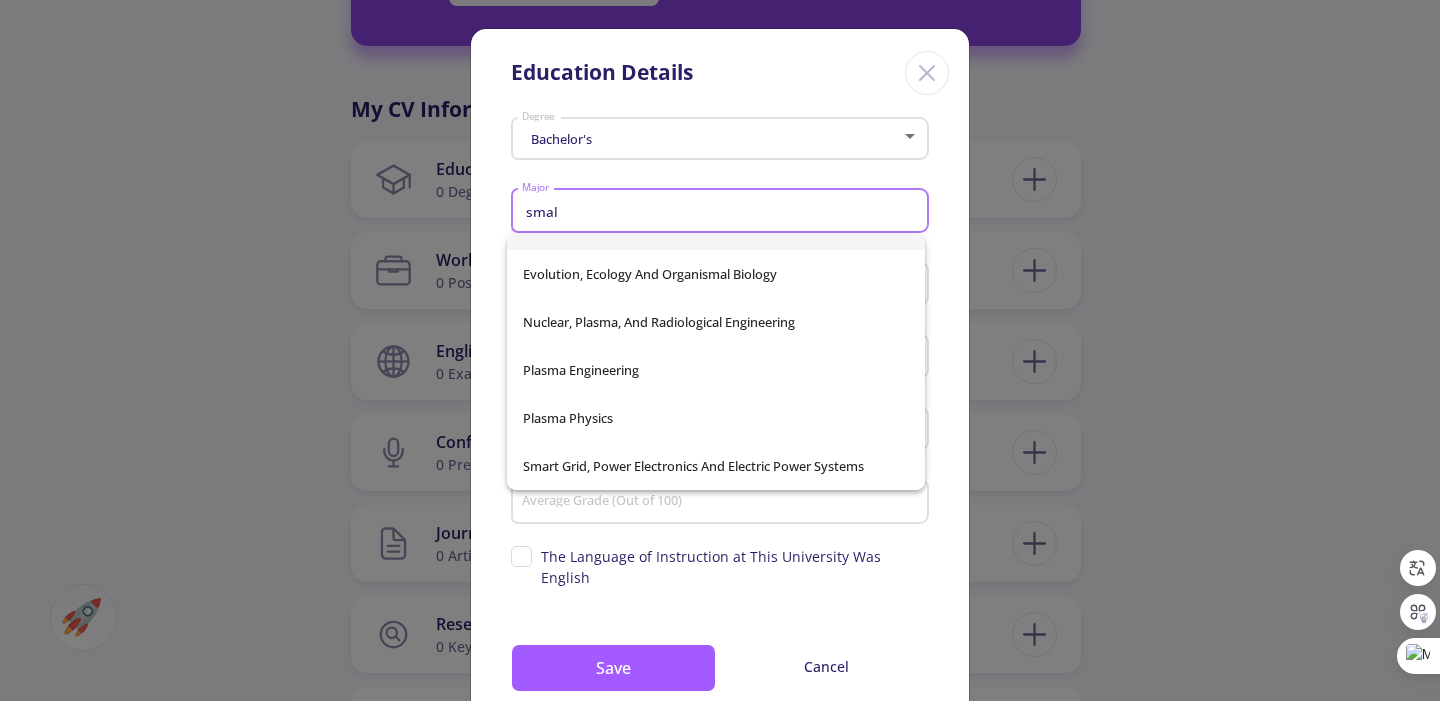 scroll, scrollTop: 0, scrollLeft: 0, axis: both 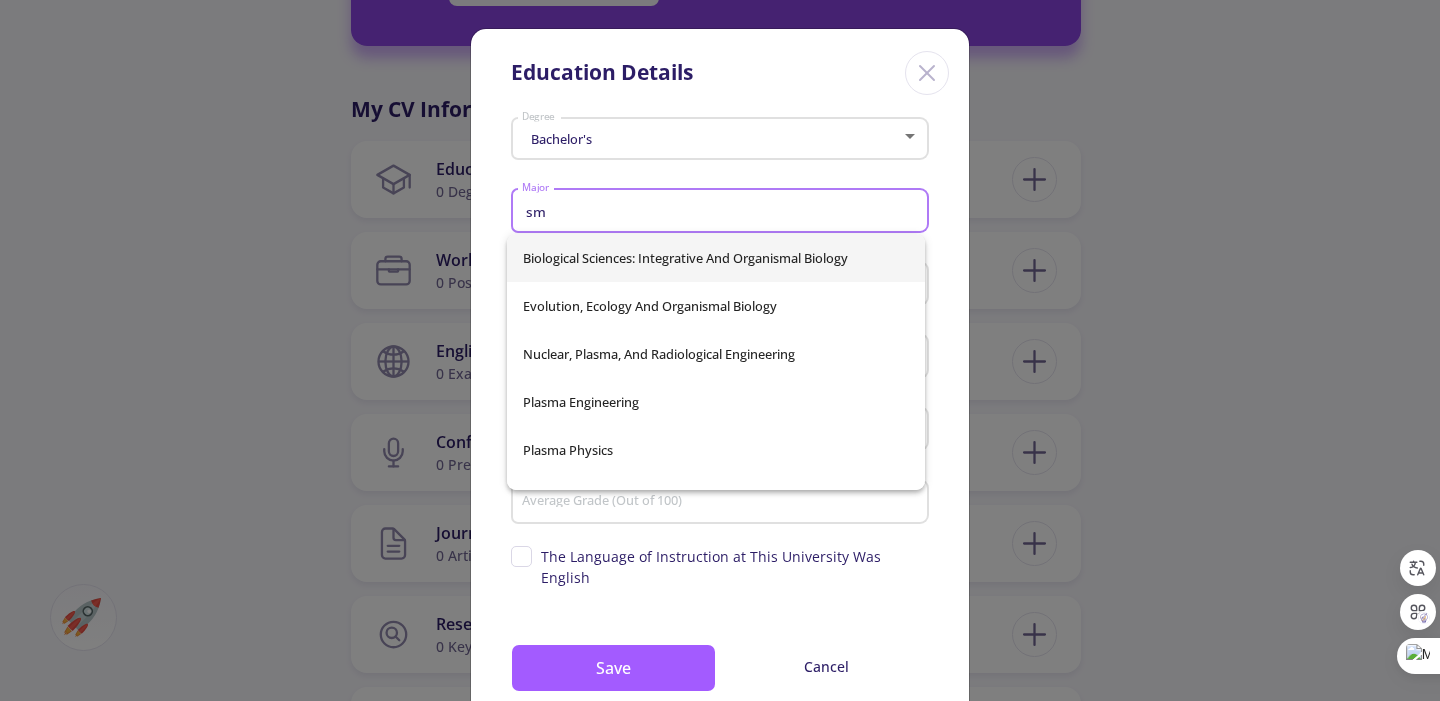 type on "s" 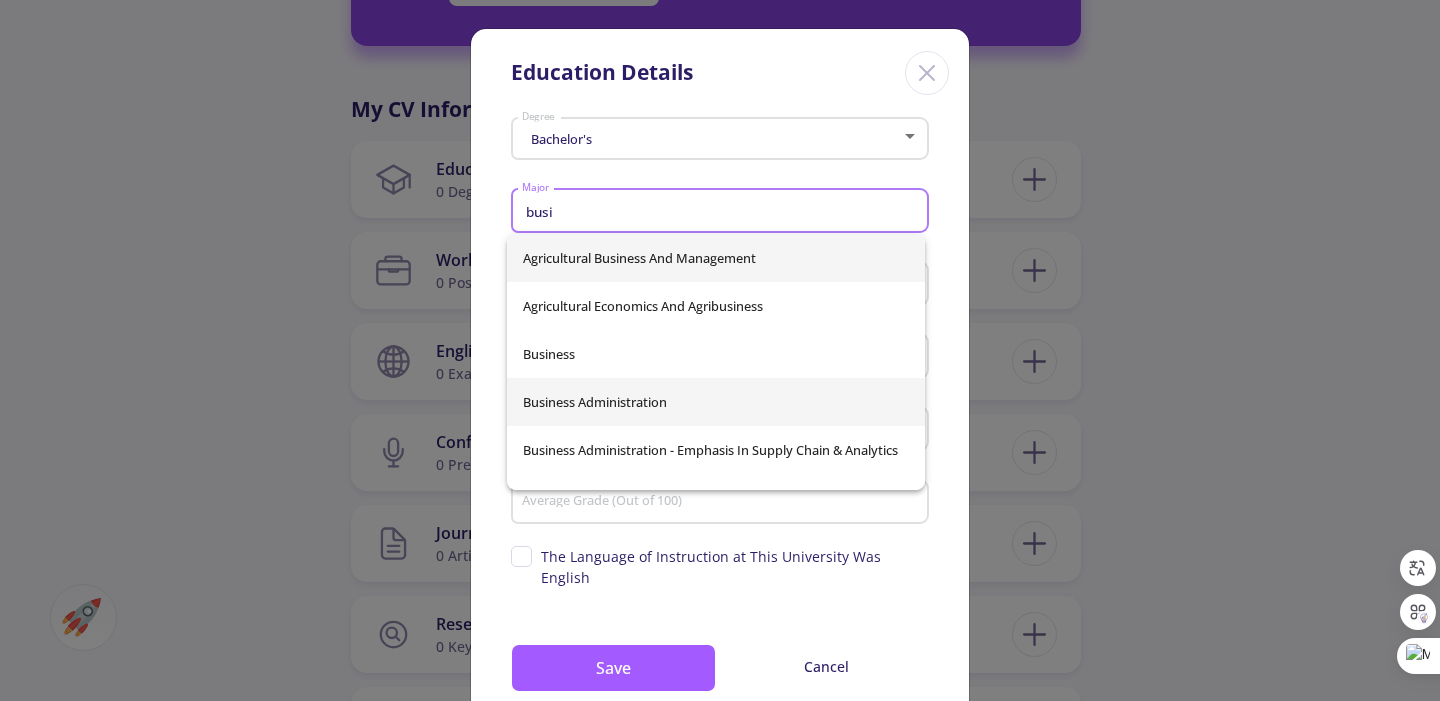 click on "Business Administration" at bounding box center [716, 402] 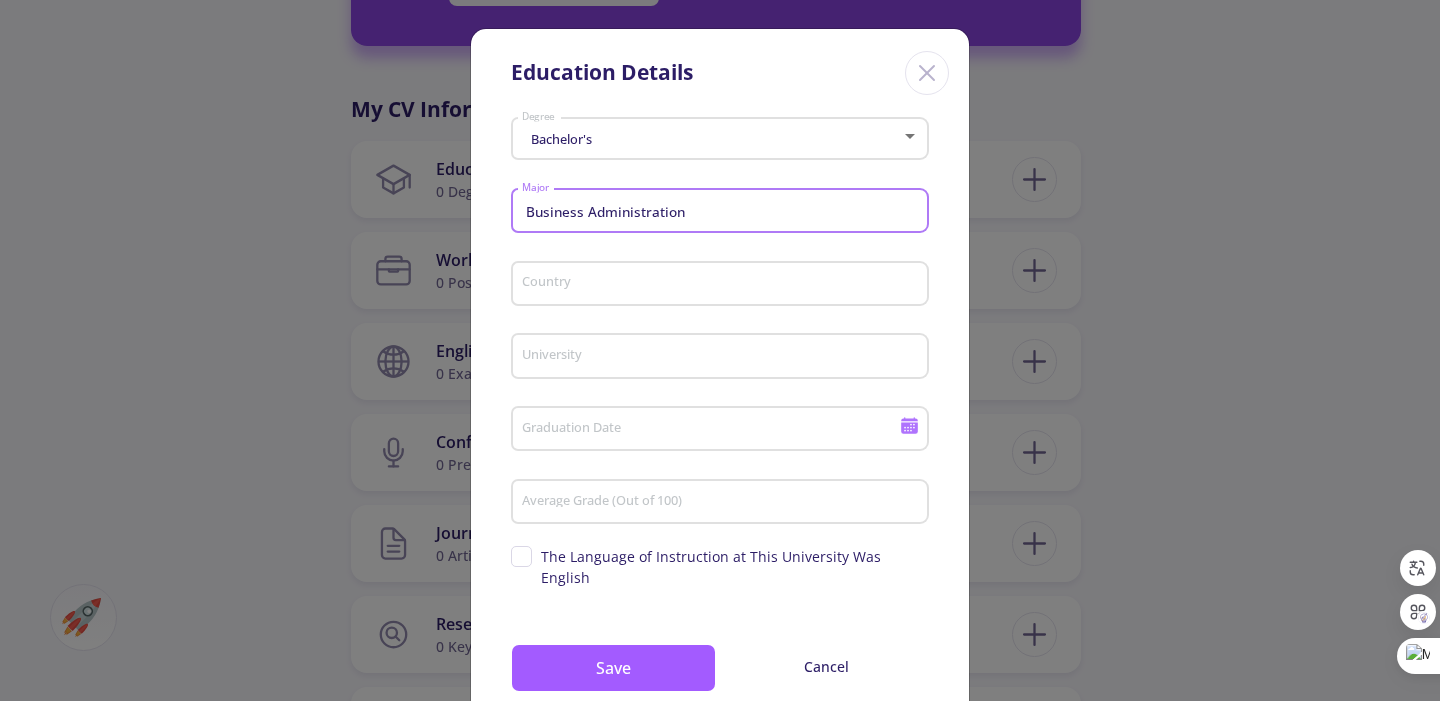 click on "Country" 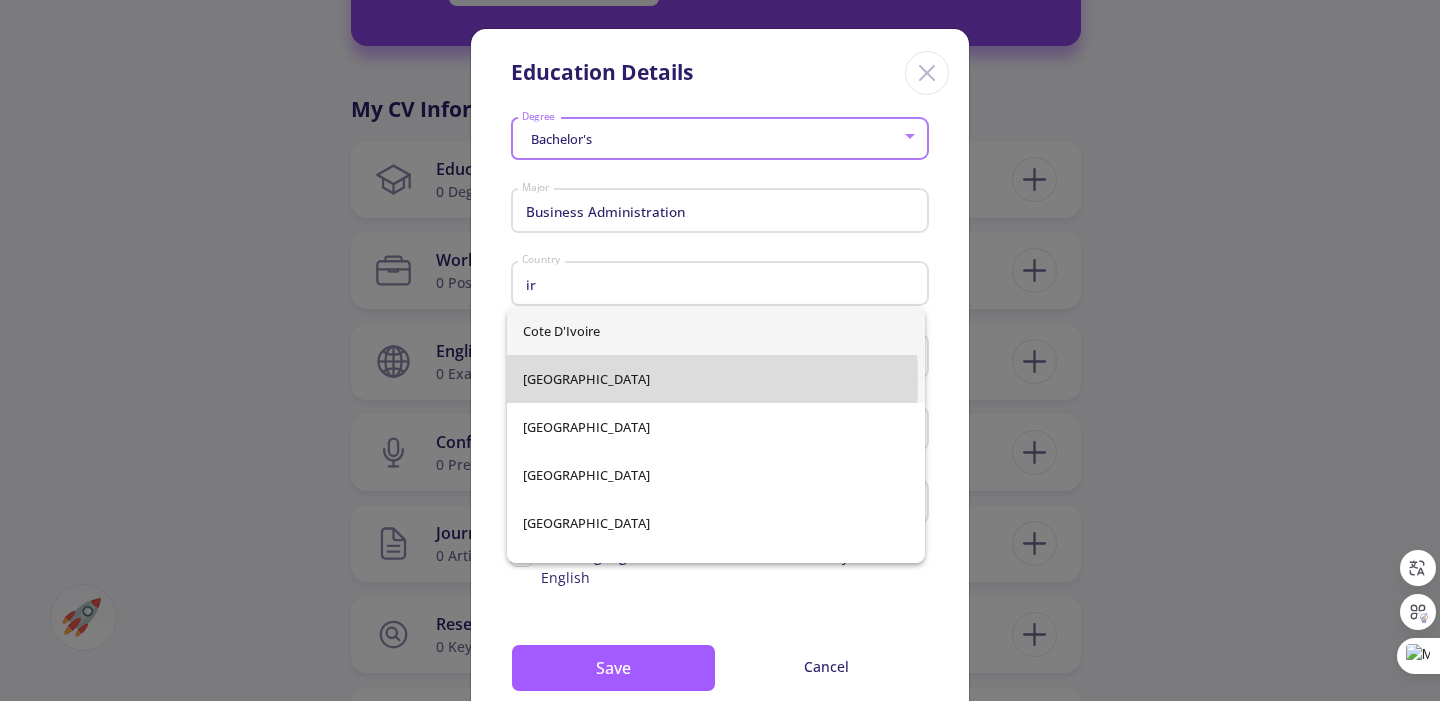 click on "[GEOGRAPHIC_DATA]" at bounding box center [716, 379] 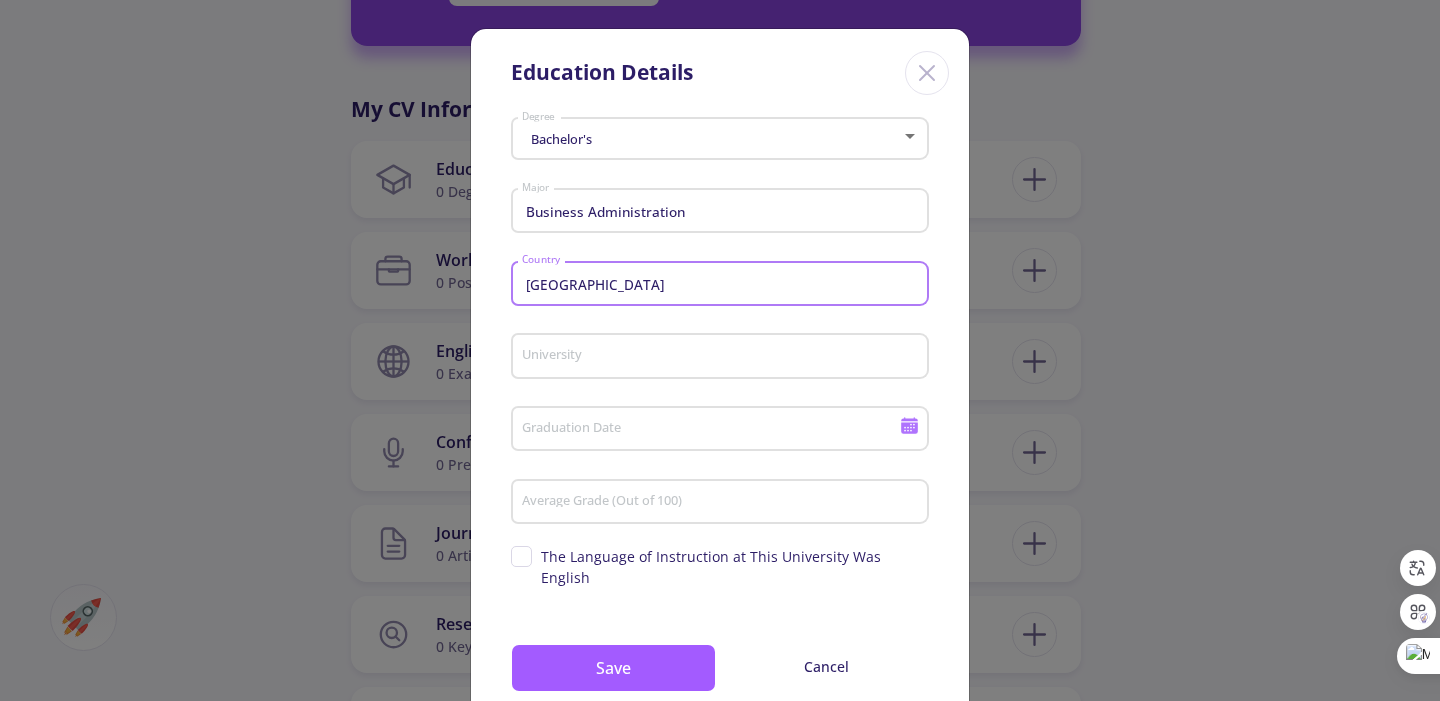click on "University" at bounding box center [723, 357] 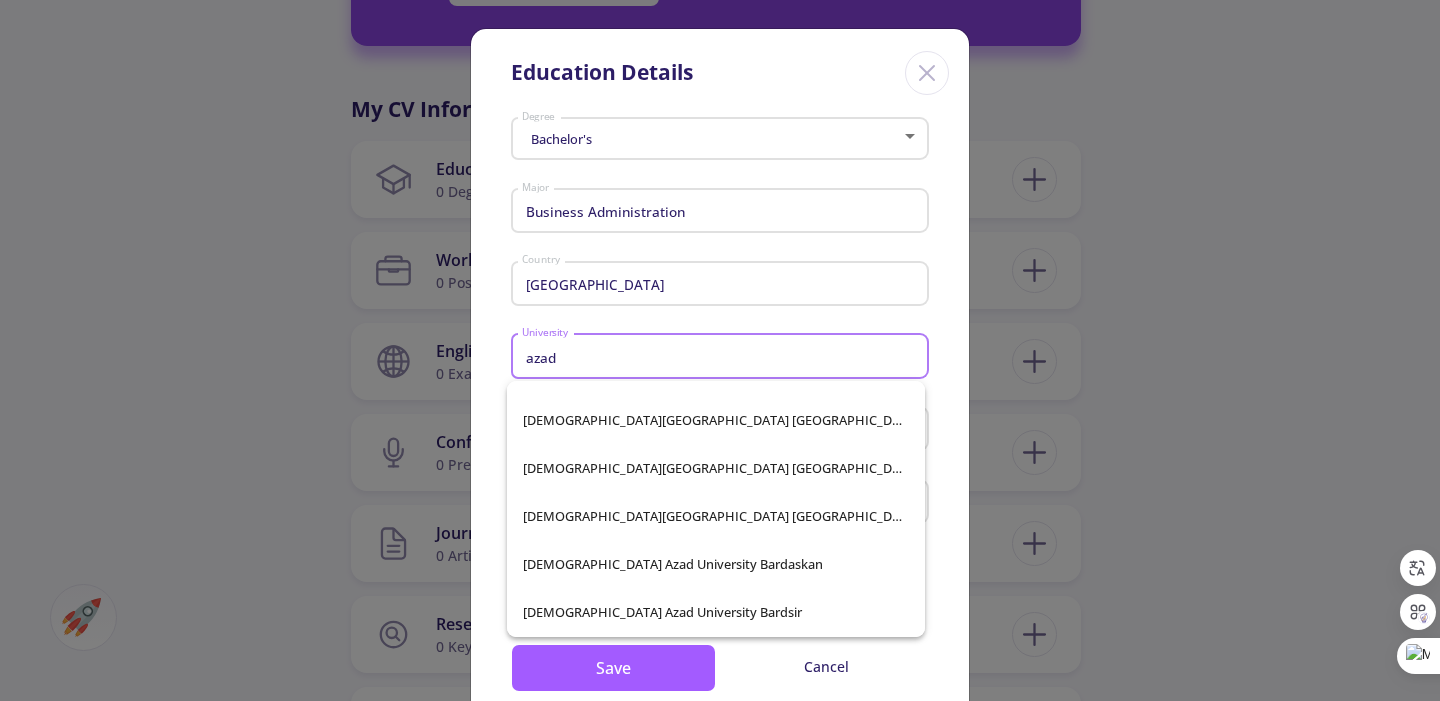 scroll, scrollTop: 1834, scrollLeft: 0, axis: vertical 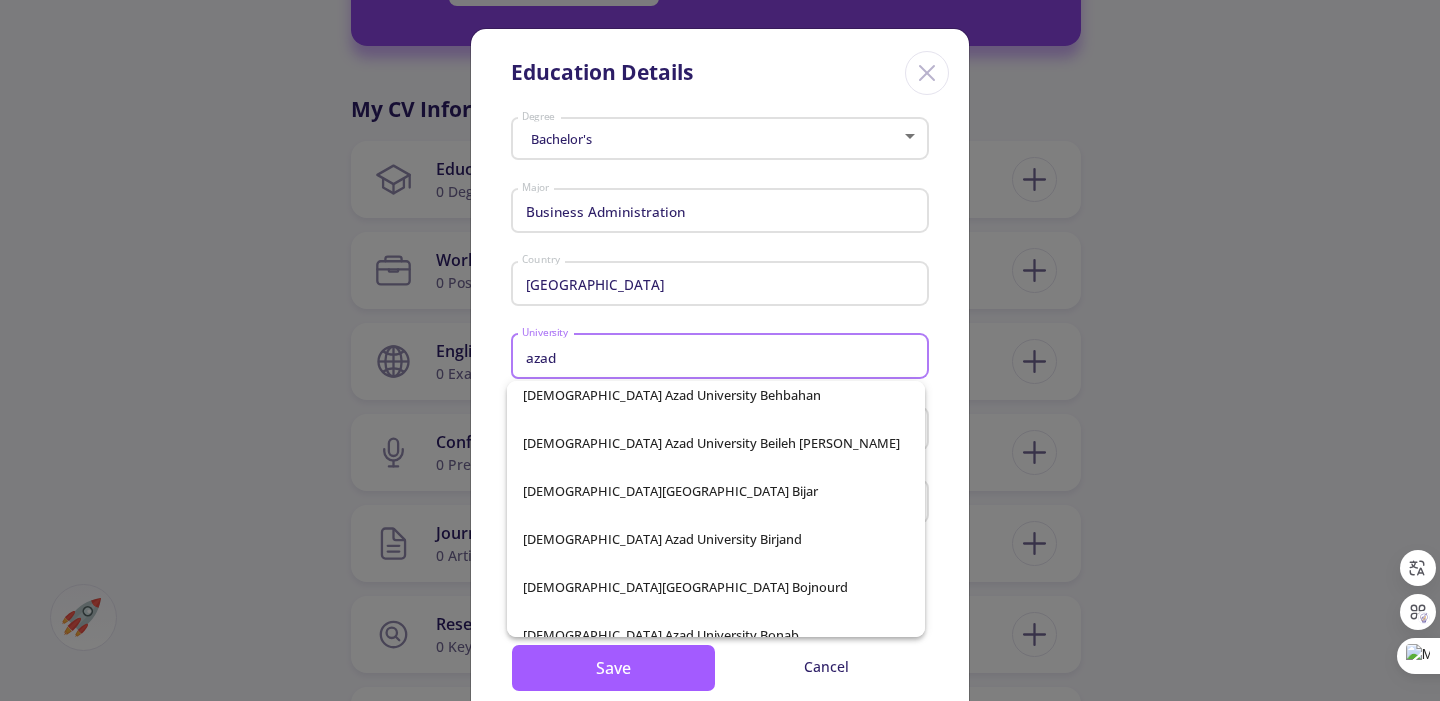 click on "azad" at bounding box center [723, 357] 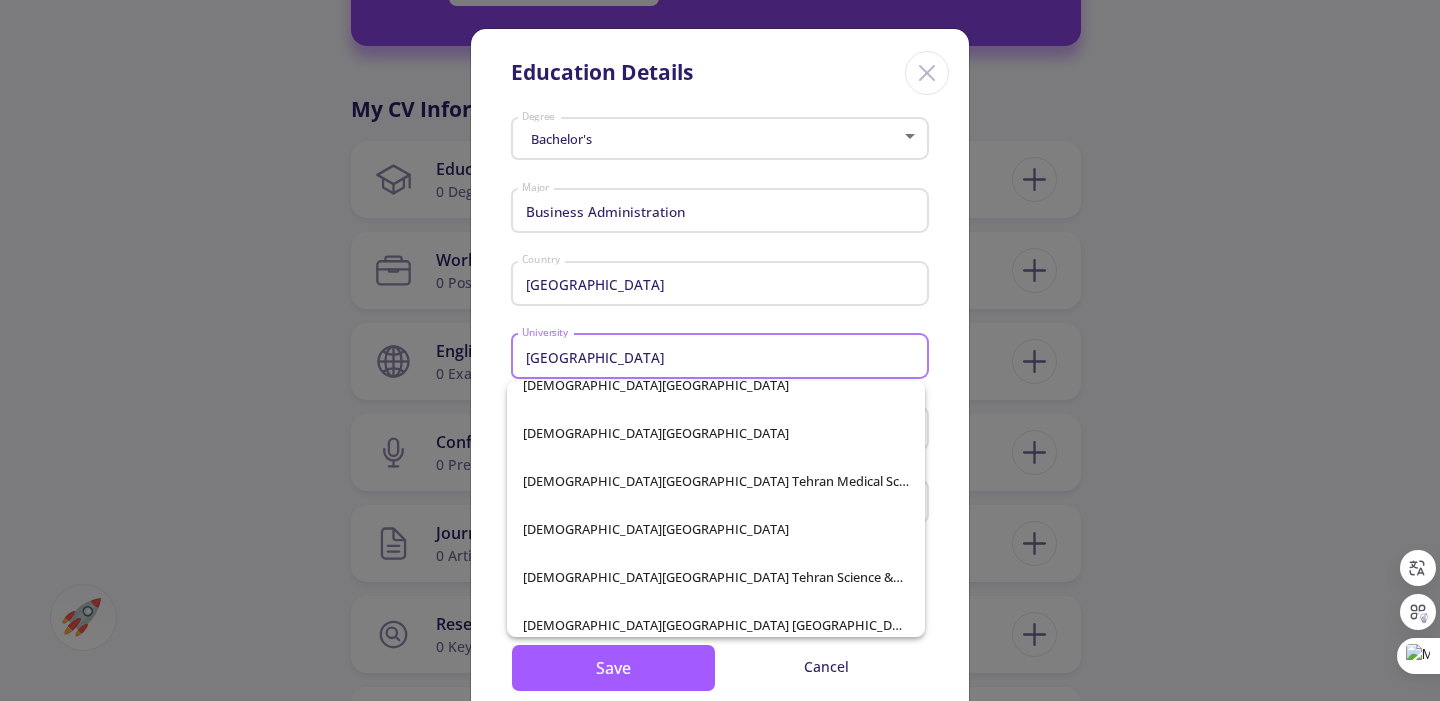 scroll, scrollTop: 0, scrollLeft: 0, axis: both 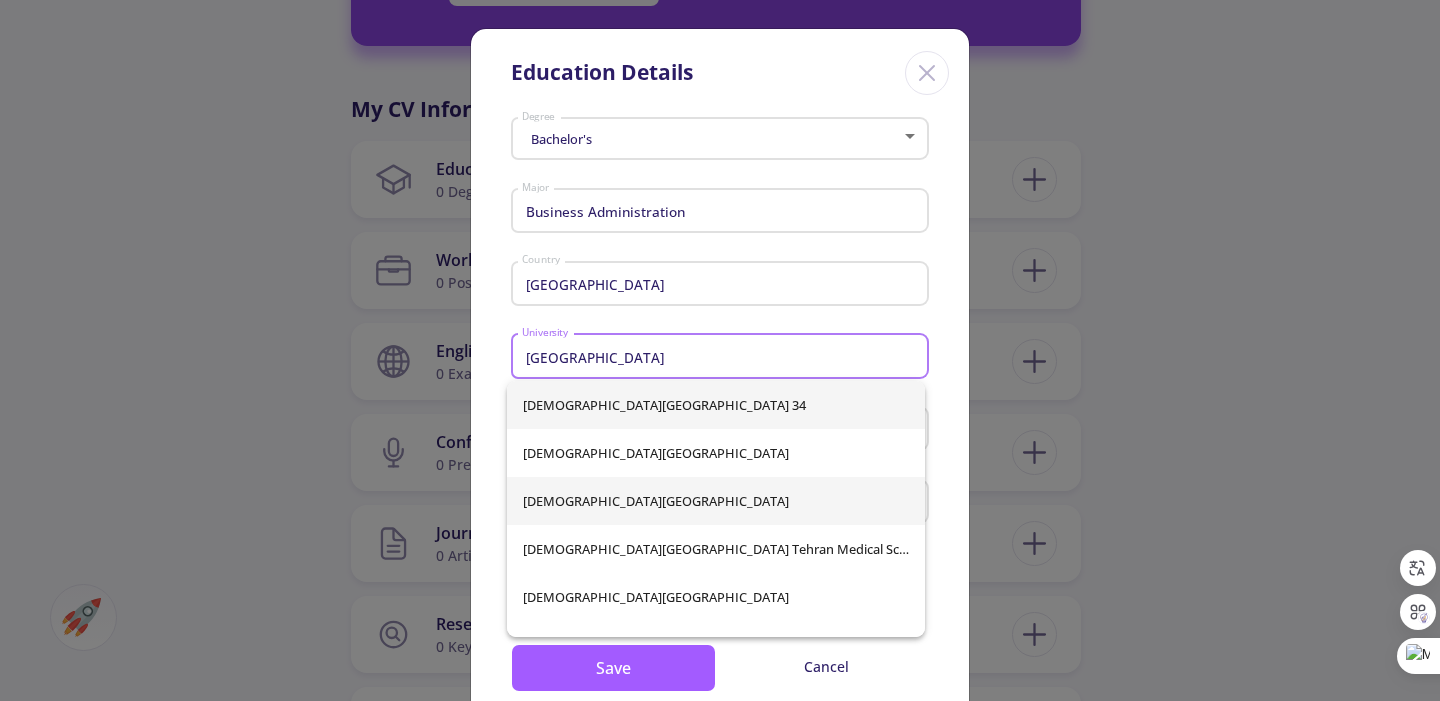 click on "Islamic Azad University Tehran East" at bounding box center (716, 501) 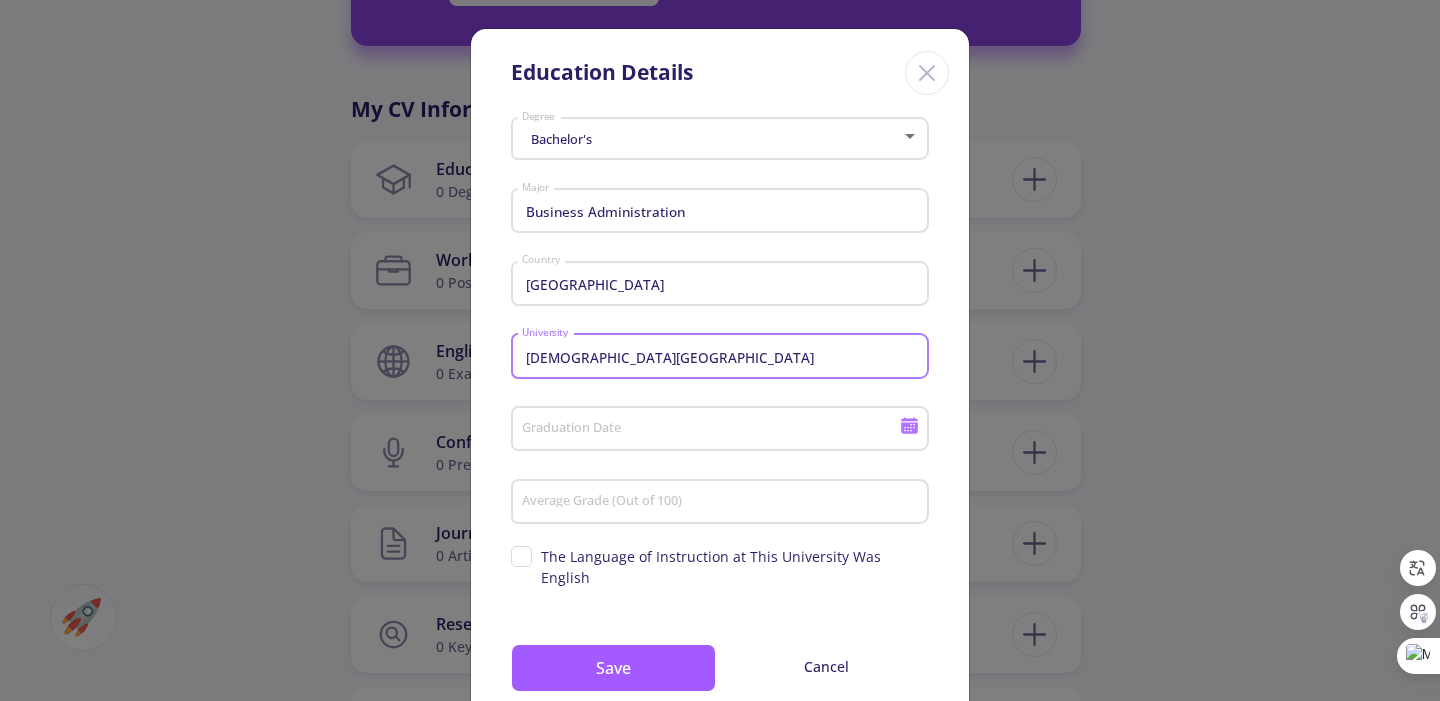 drag, startPoint x: 816, startPoint y: 357, endPoint x: 485, endPoint y: 347, distance: 331.15103 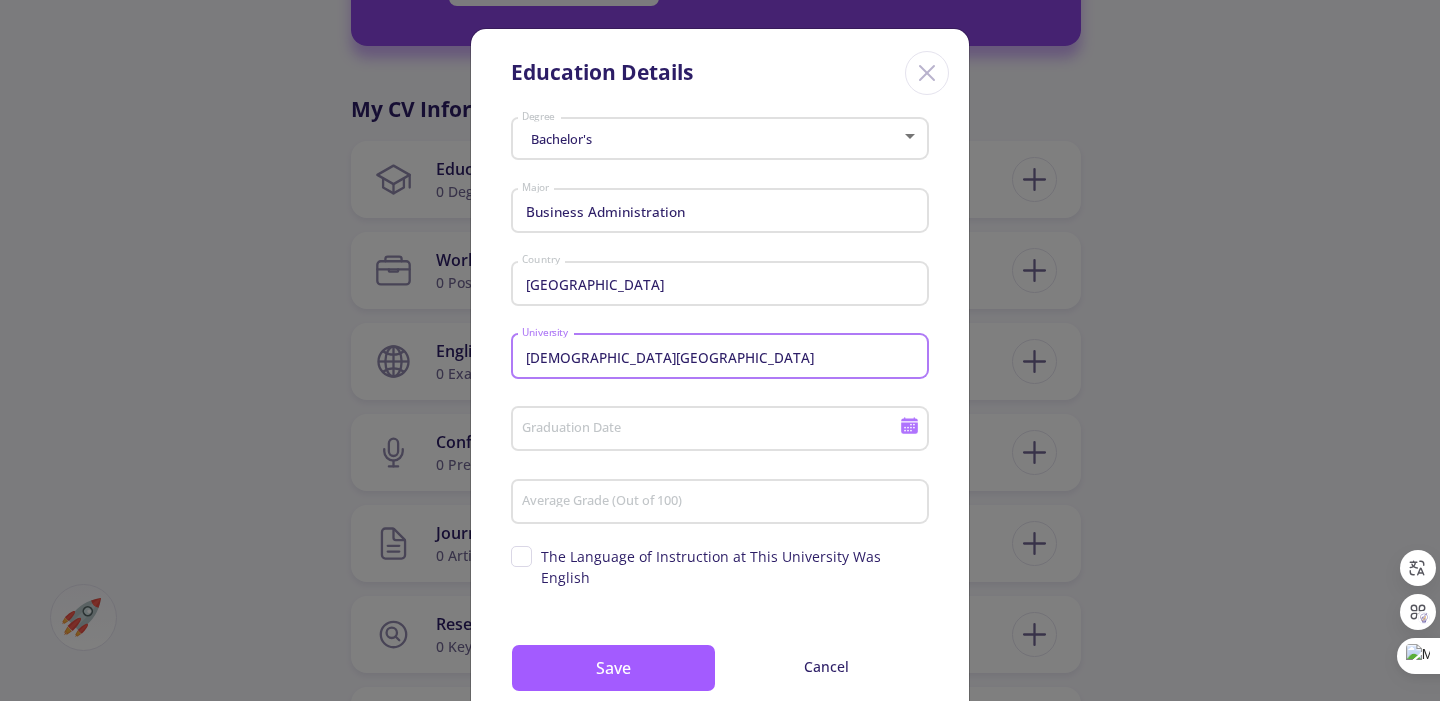 click on "Islamic Azad University Tehran East" at bounding box center (723, 357) 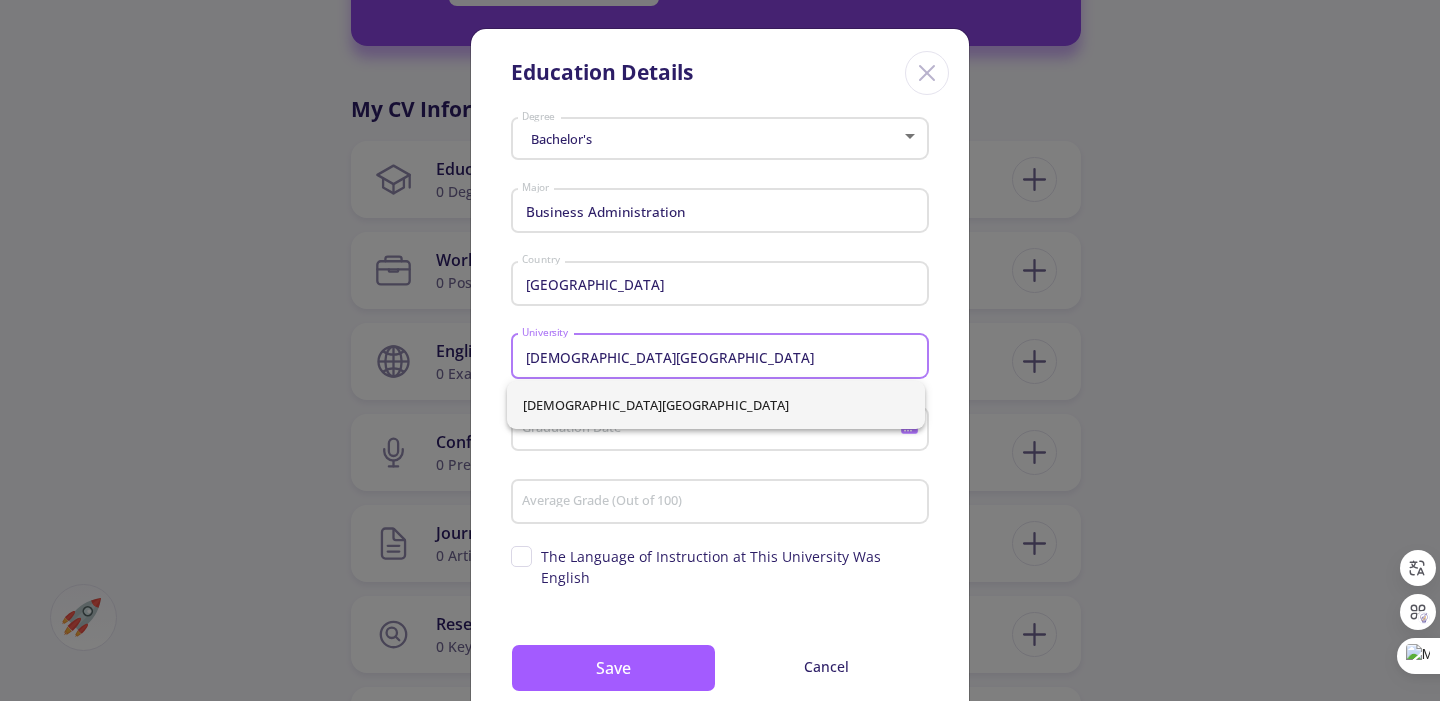 click on "Islamic Azad University Tehran East" at bounding box center [723, 357] 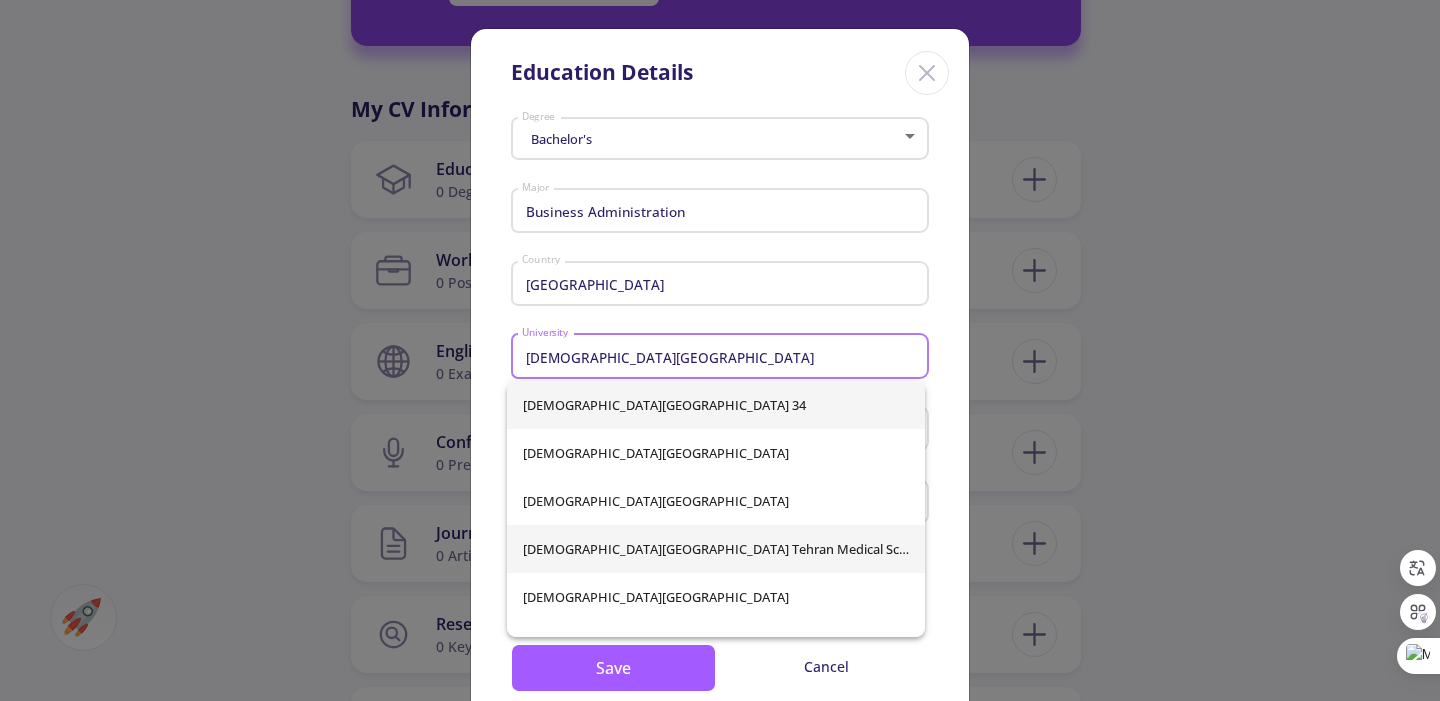 scroll, scrollTop: 0, scrollLeft: 0, axis: both 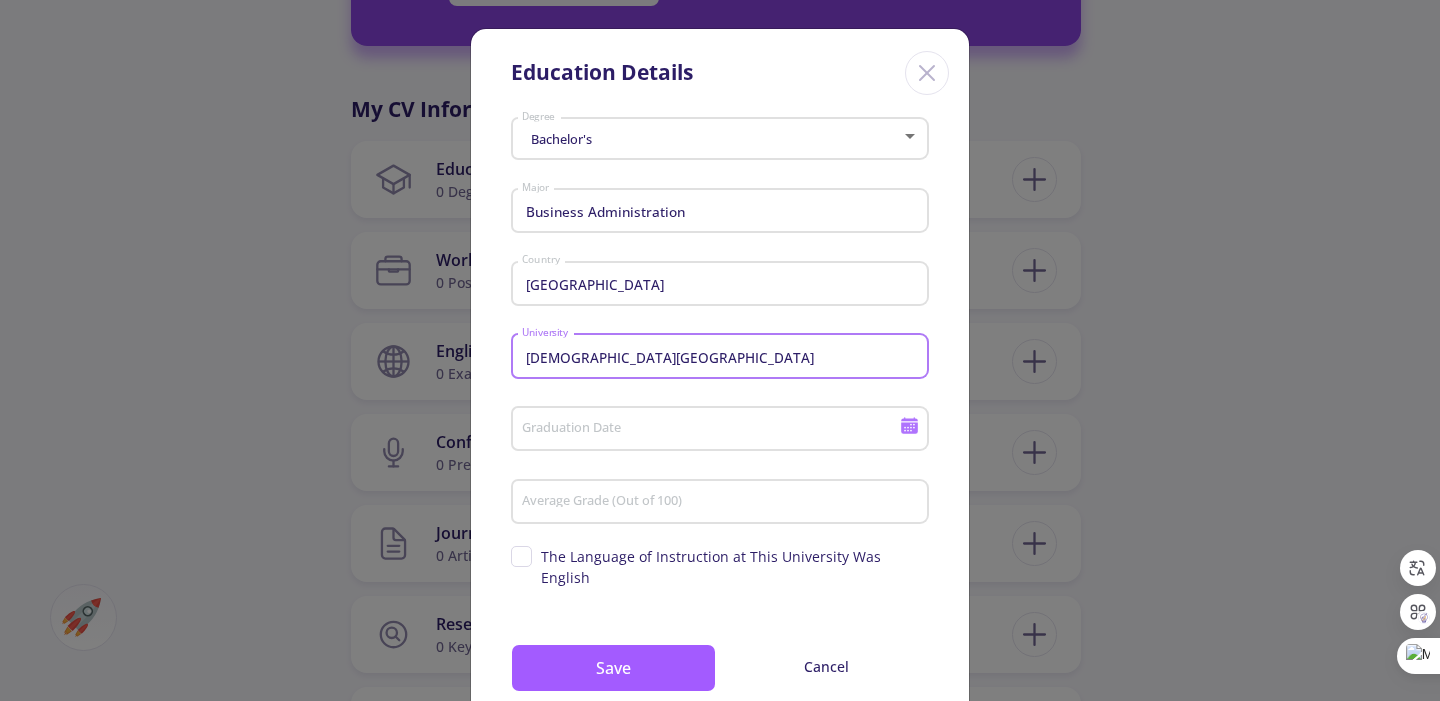 type on "Islamic Azad University Tehran west" 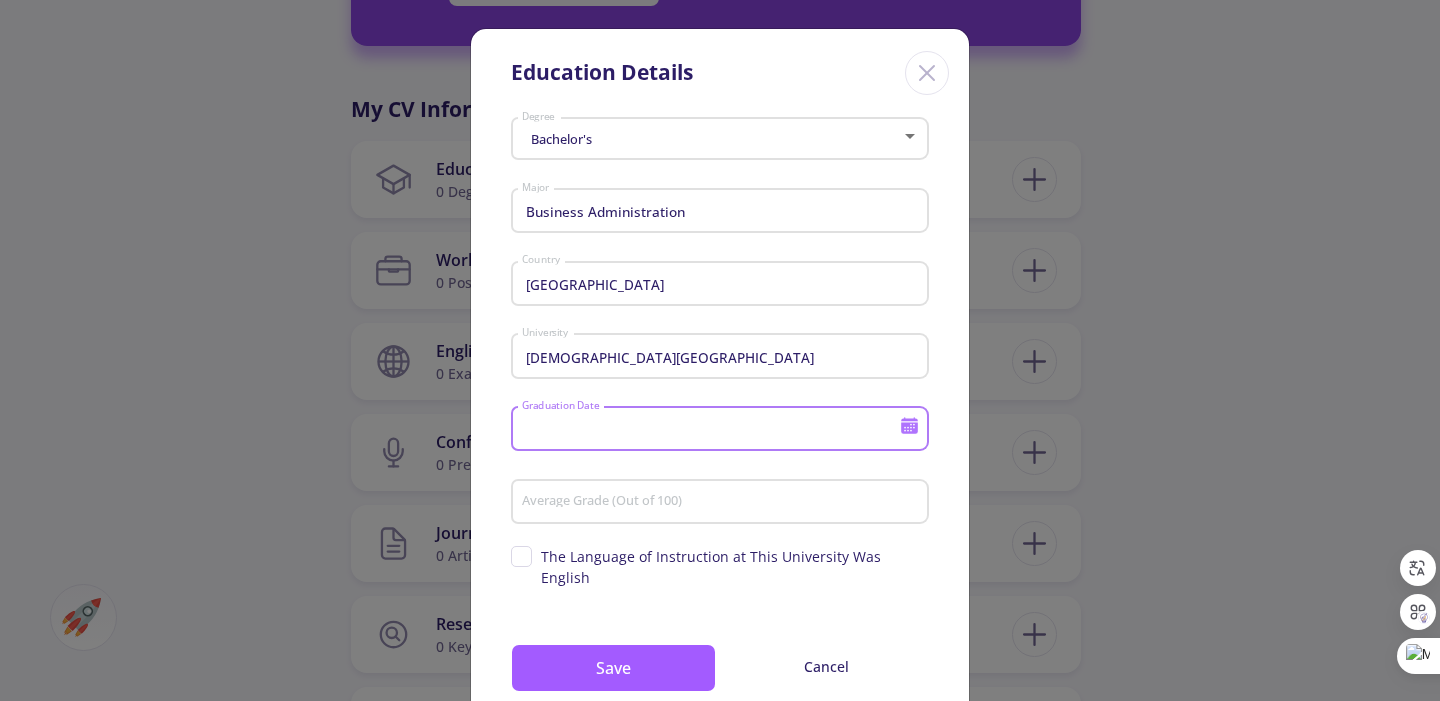 click on "Dashboard My Resume Services Mentors Admission Chance With Minimum Requirements Only My Chance of Admission Mentoring Dashboard My Resume Mentors  Admission Chance   With Minimum Requirements   Only My Chance of Admission  Mentoring Services My Cart  Empty  Your Cart Is Empty  Add your service to the cart right now  View Services Services Account  My Resume   Profile Settings   My Public Profile  Financial  Invoices   Transactions   Payments  Help  FAQ
Customer Support   Log Out  Messages Mentoring conversations  Block  hassan faraji 0 Followers 0 Following
151 AC-Score Fragile Canada Set on My Profile For a More Accurate Calculation,  OK" at bounding box center [720, -495] 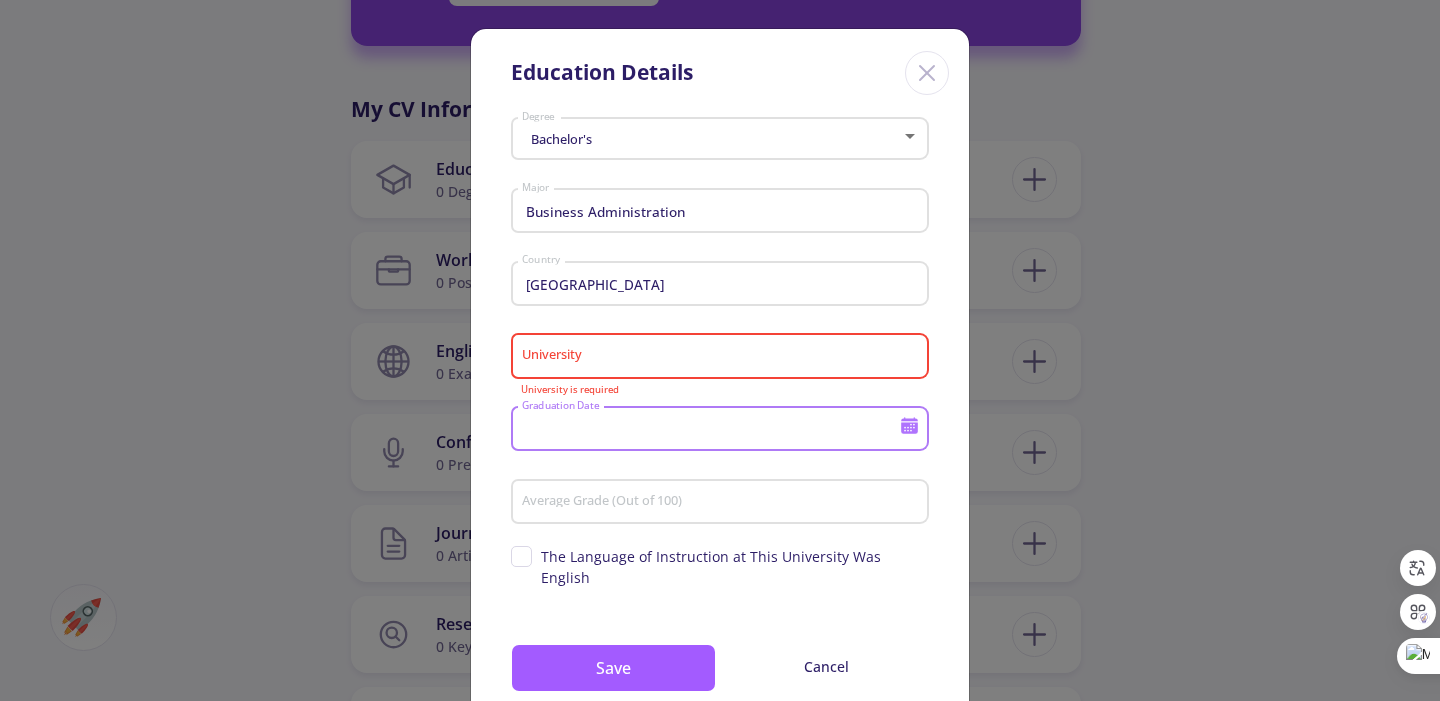 click on "University" at bounding box center (723, 357) 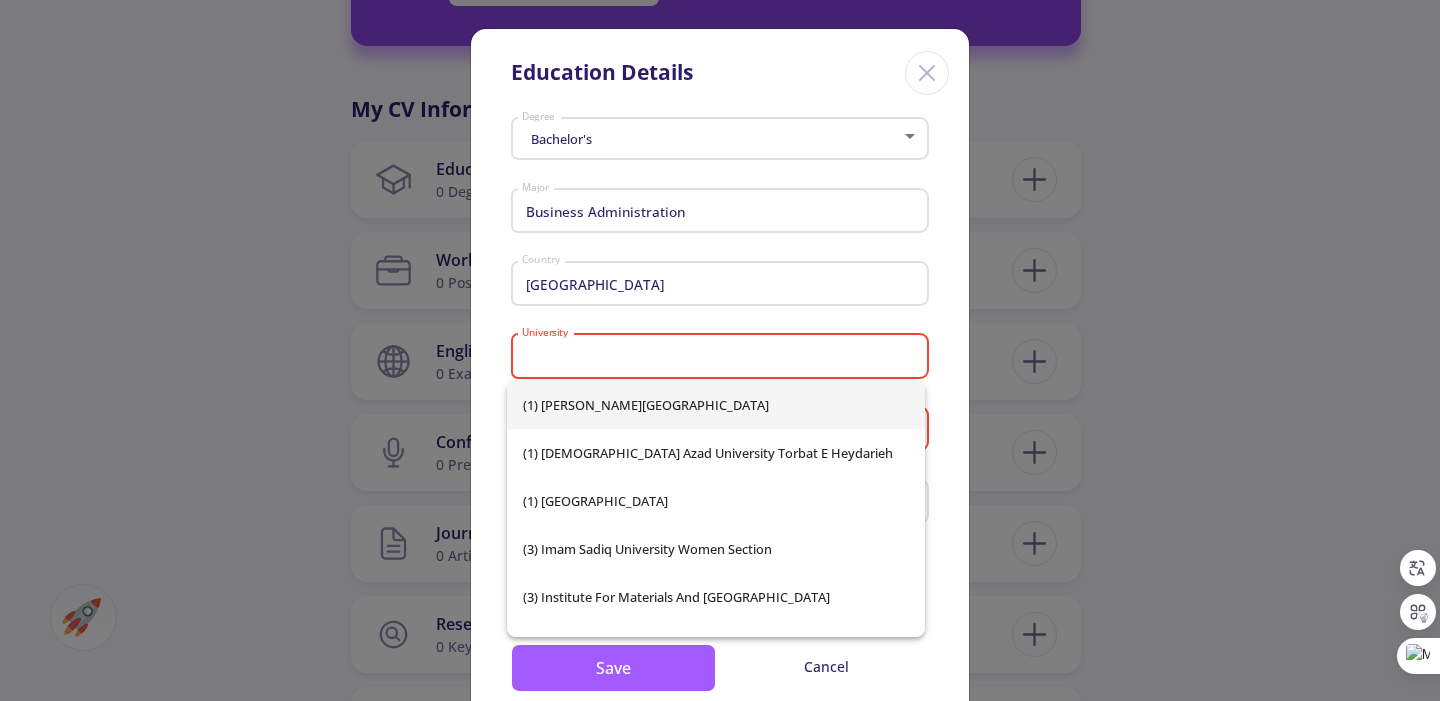 click on "University" at bounding box center [723, 357] 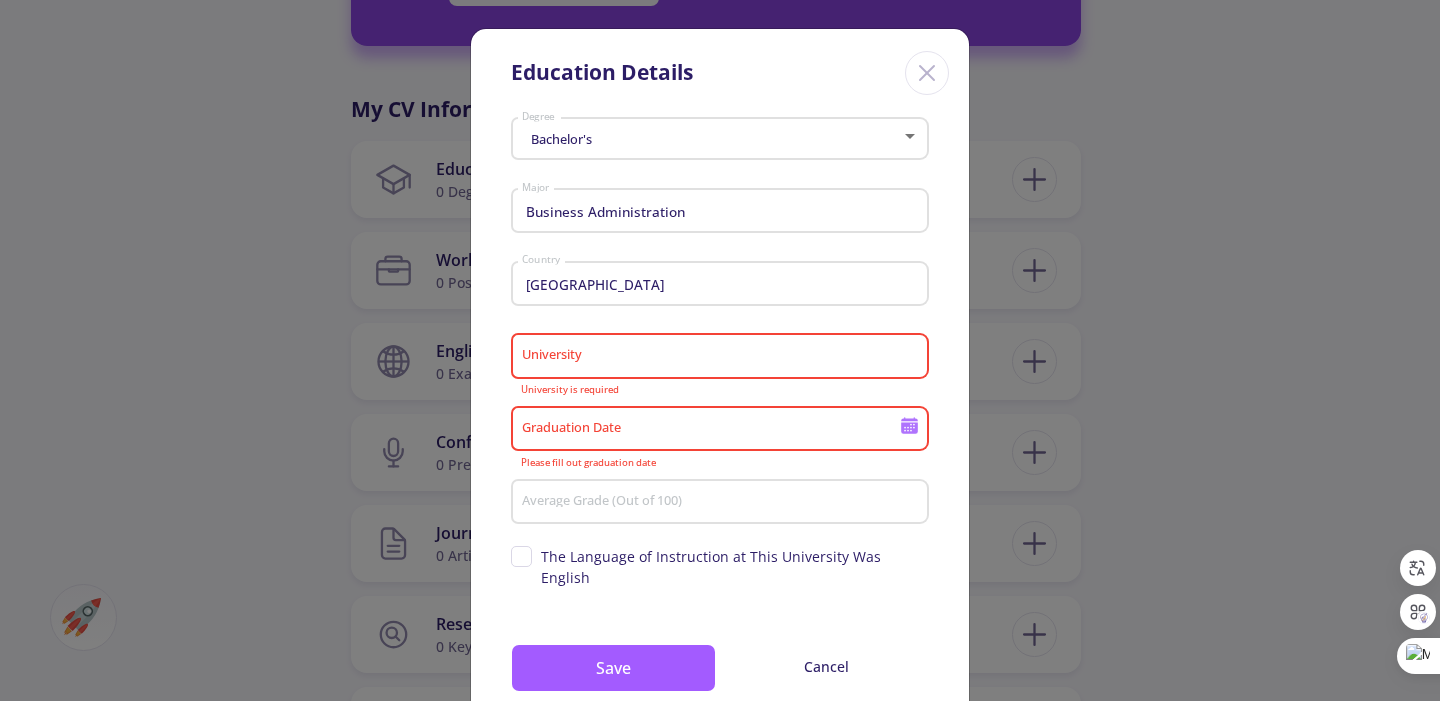 click on "University" at bounding box center (723, 357) 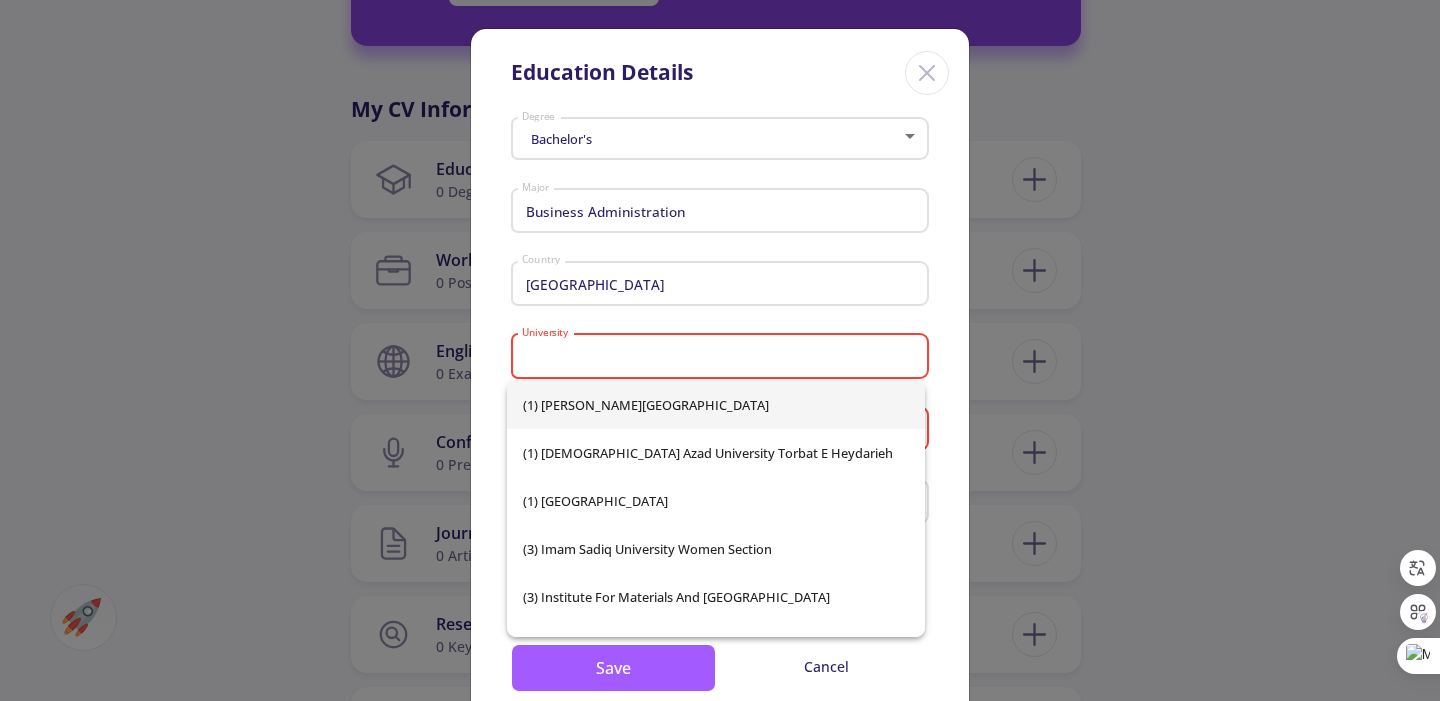 paste on "i" 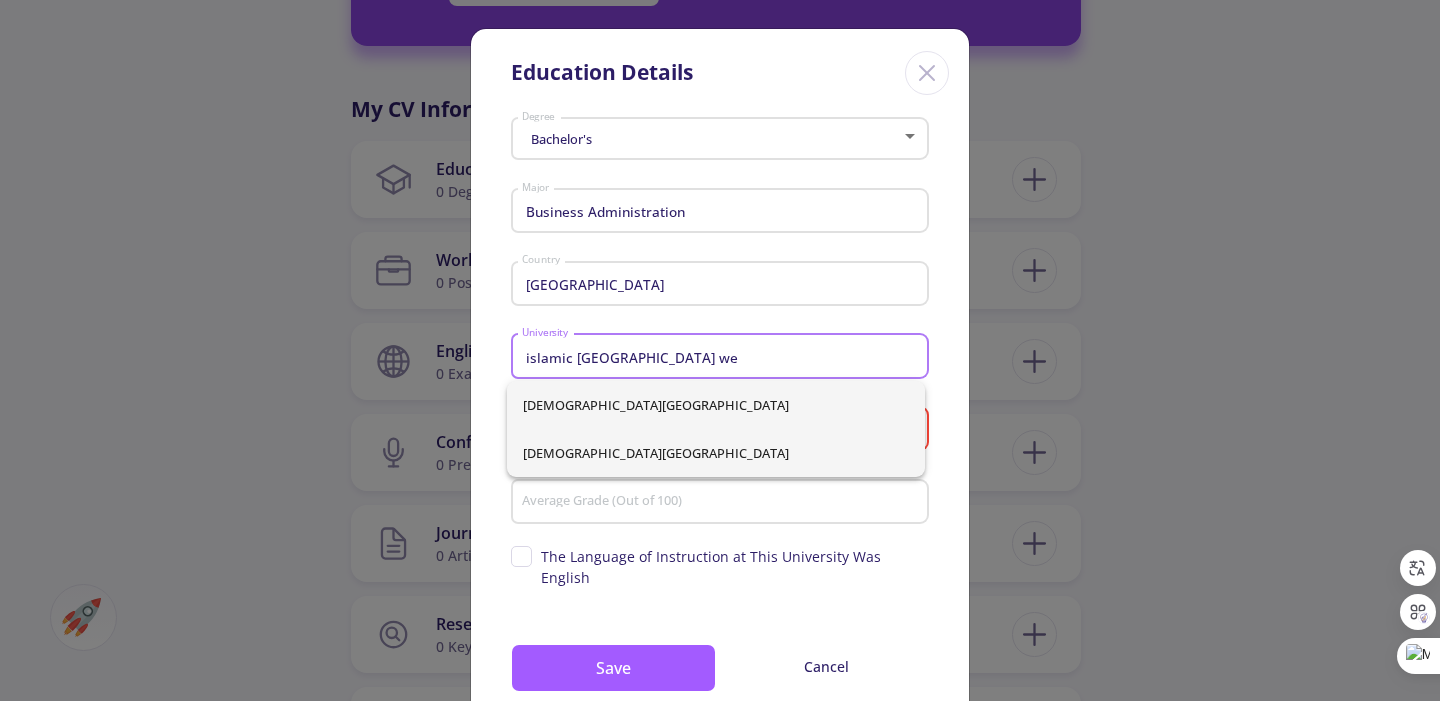 click on "[DEMOGRAPHIC_DATA][GEOGRAPHIC_DATA]" at bounding box center (716, 453) 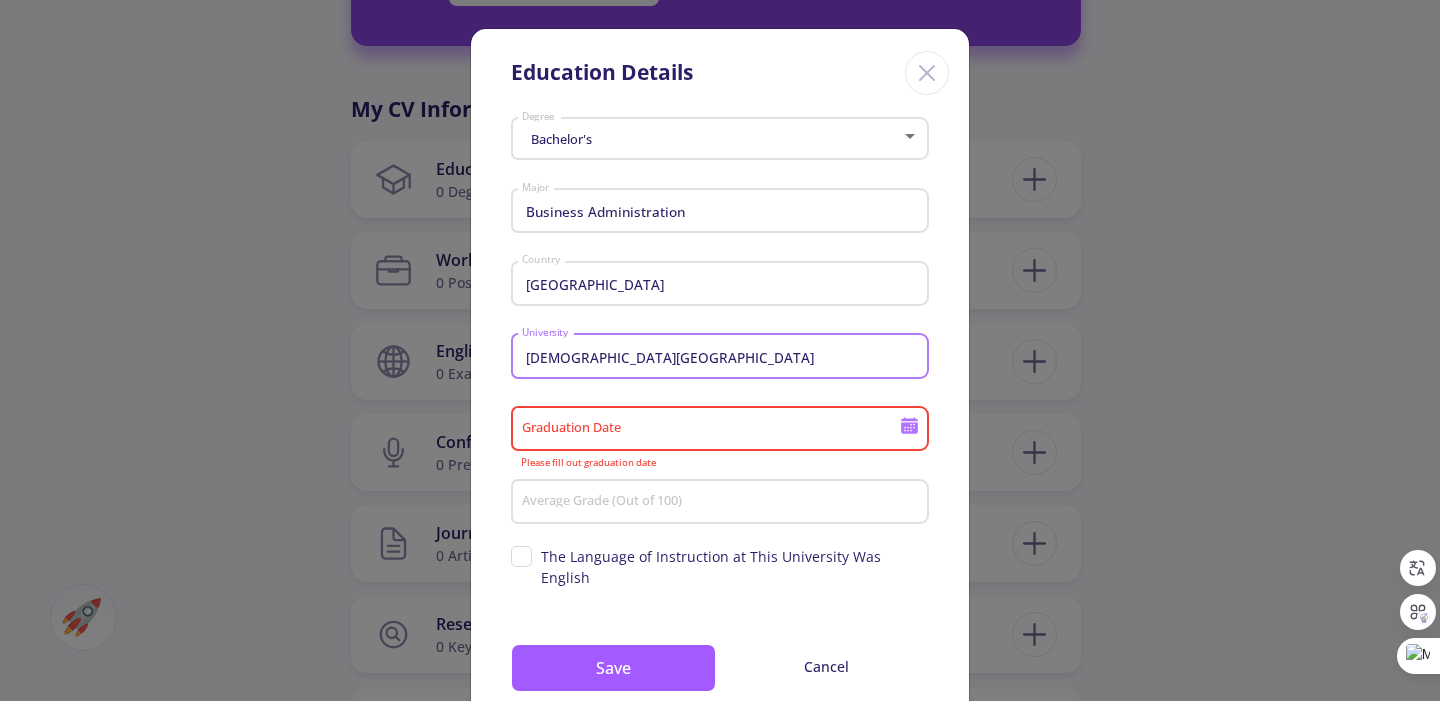 click on "Graduation Date" 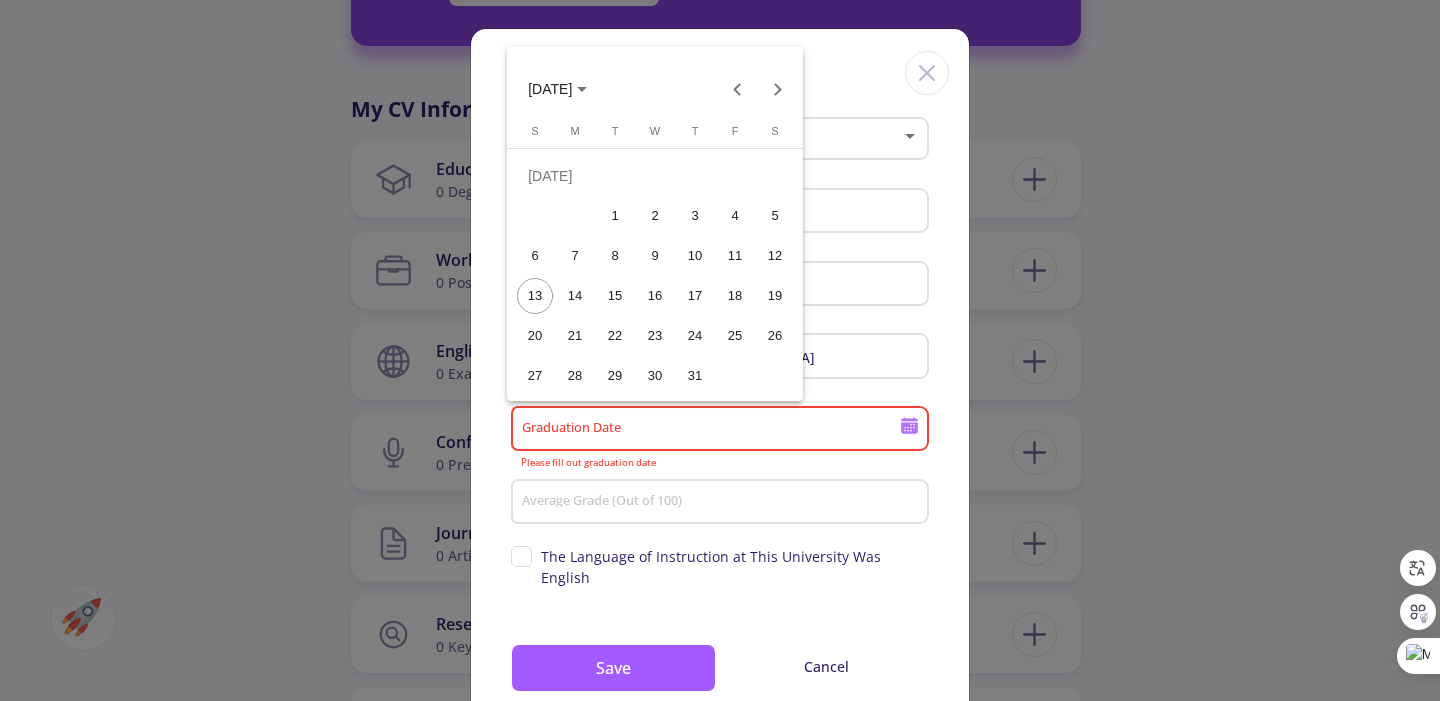 click at bounding box center (720, 350) 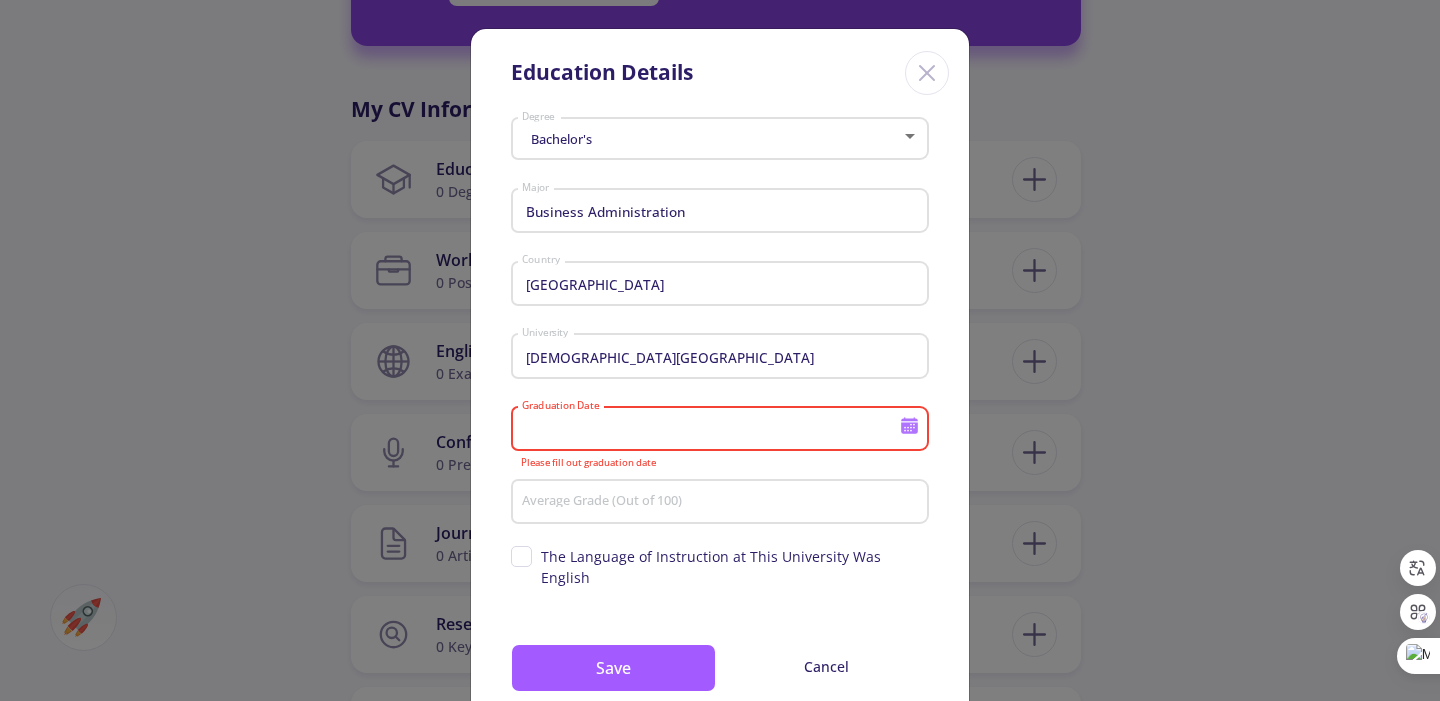 click on "Graduation Date" at bounding box center (713, 430) 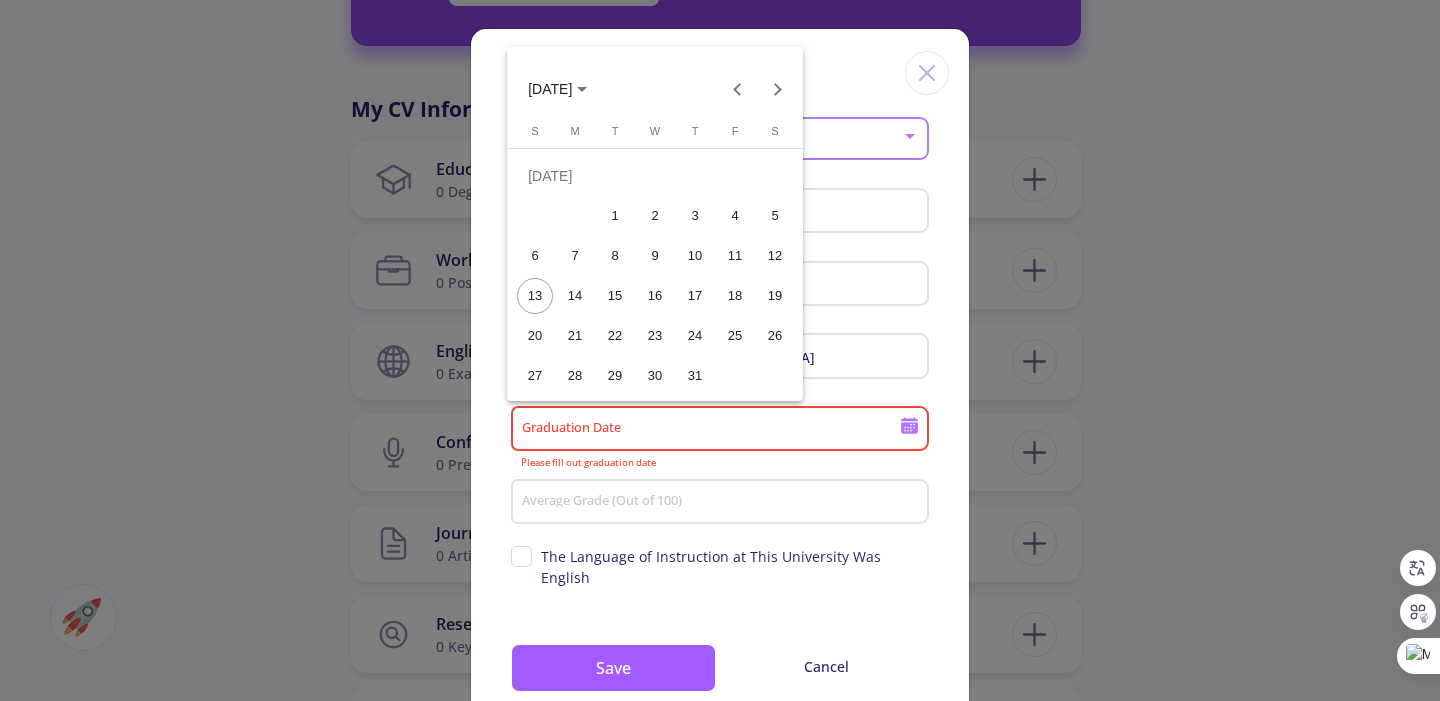 click on "JUL 2025" at bounding box center [550, 90] 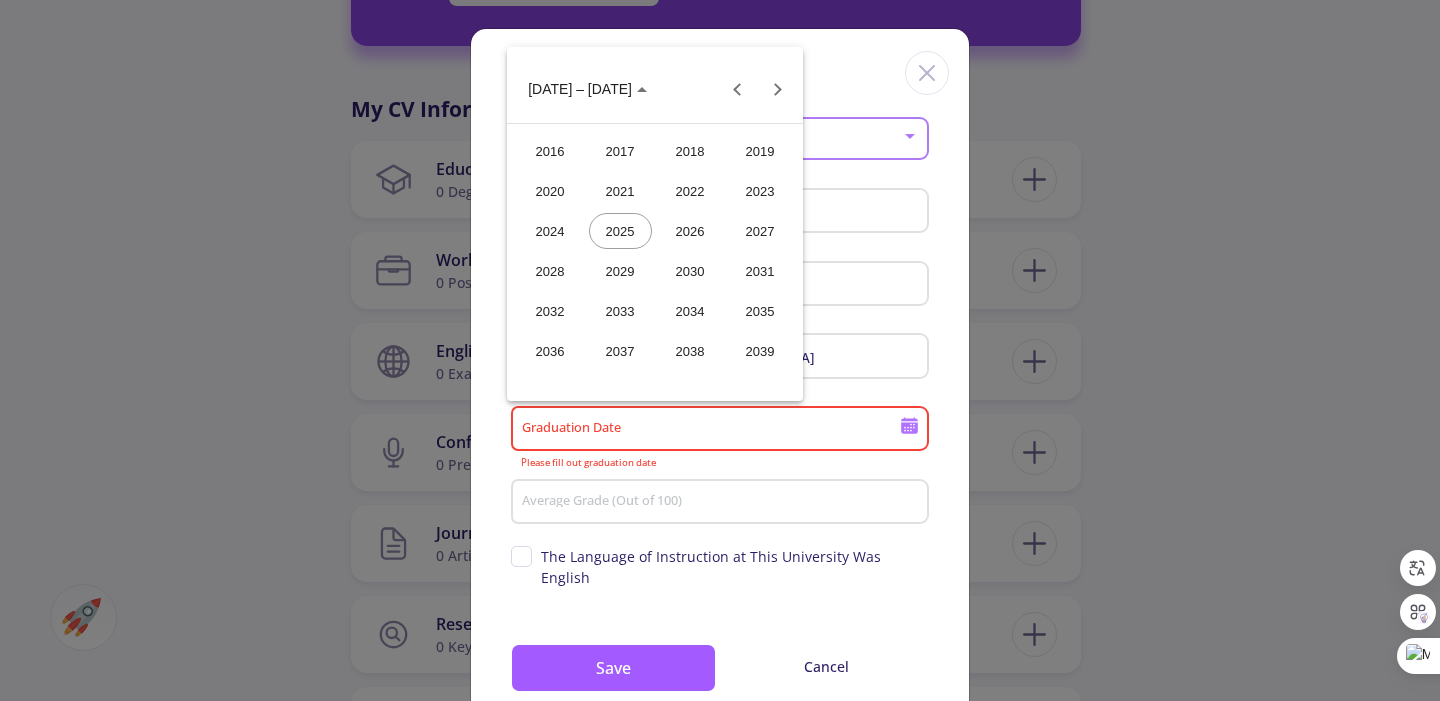 click on "2024" at bounding box center (550, 231) 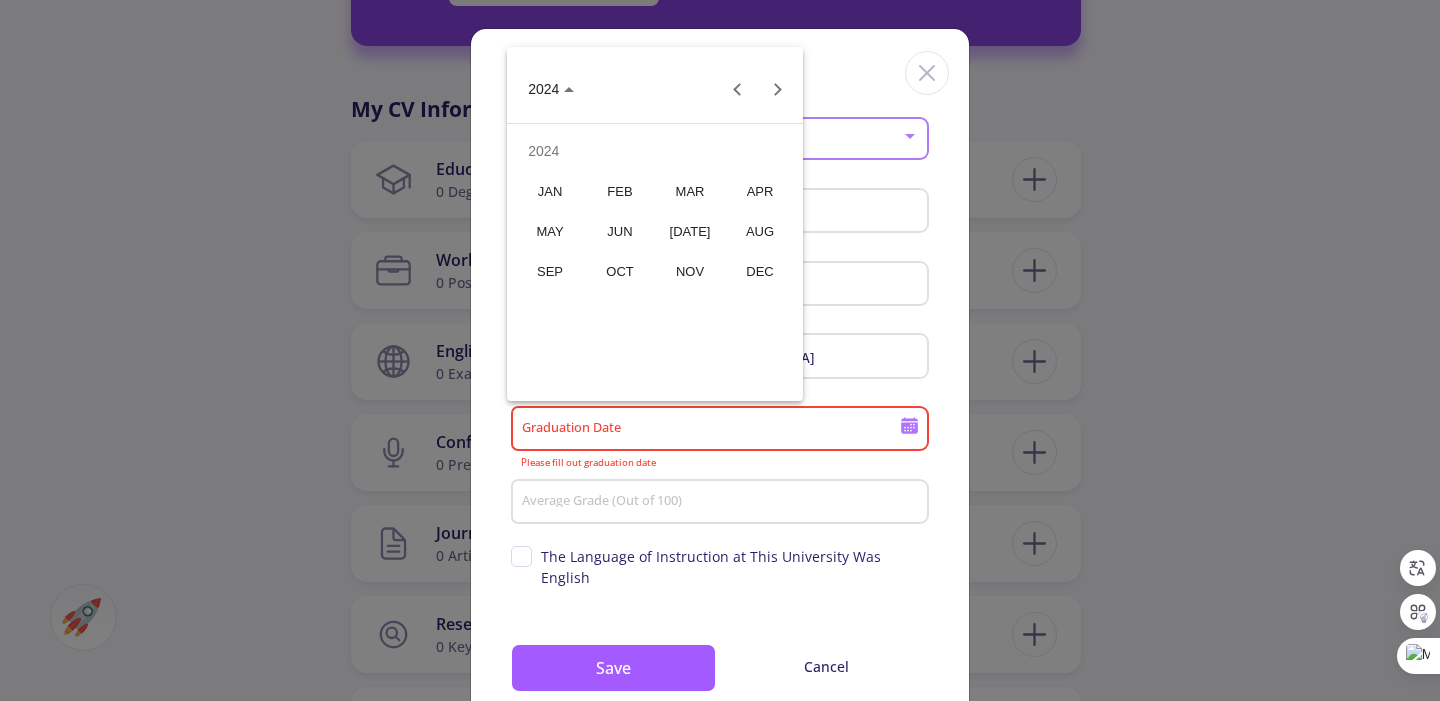 click on "FEB" at bounding box center (620, 191) 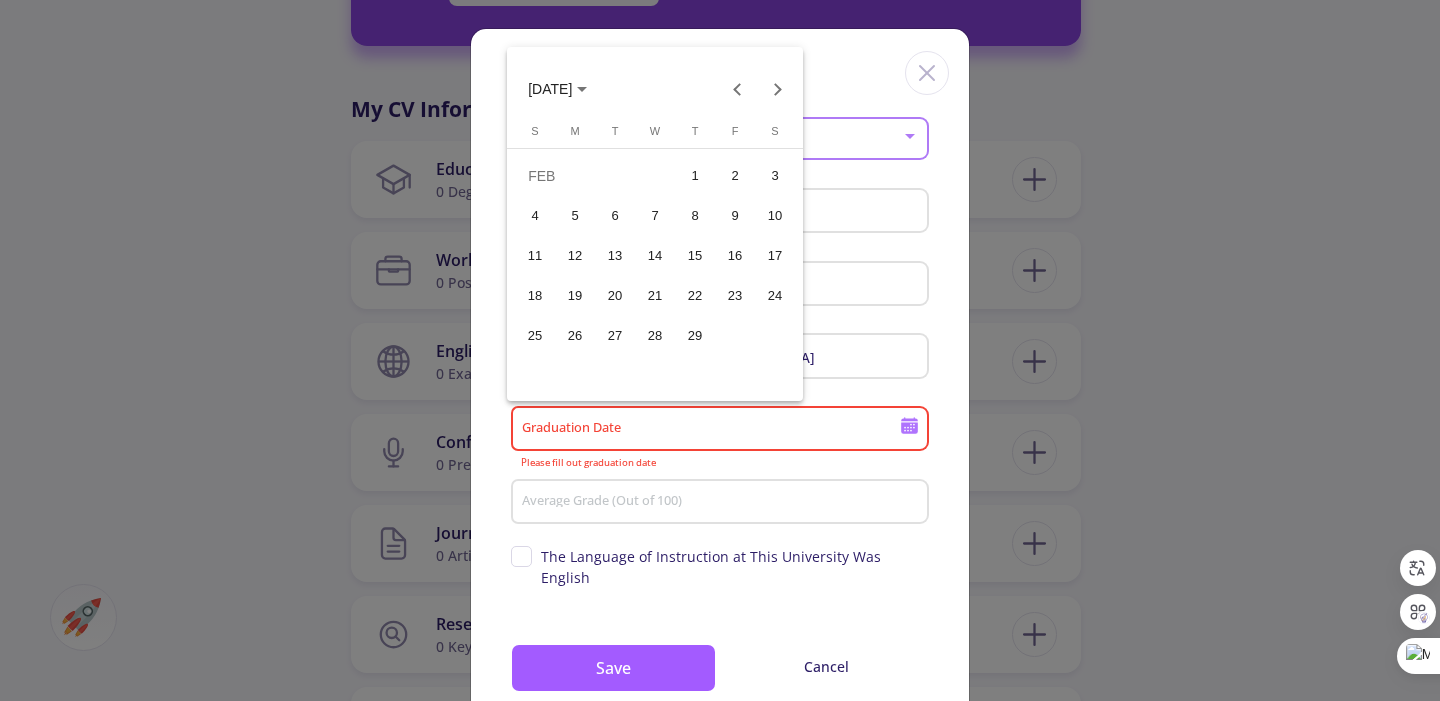 click on "4" at bounding box center (535, 216) 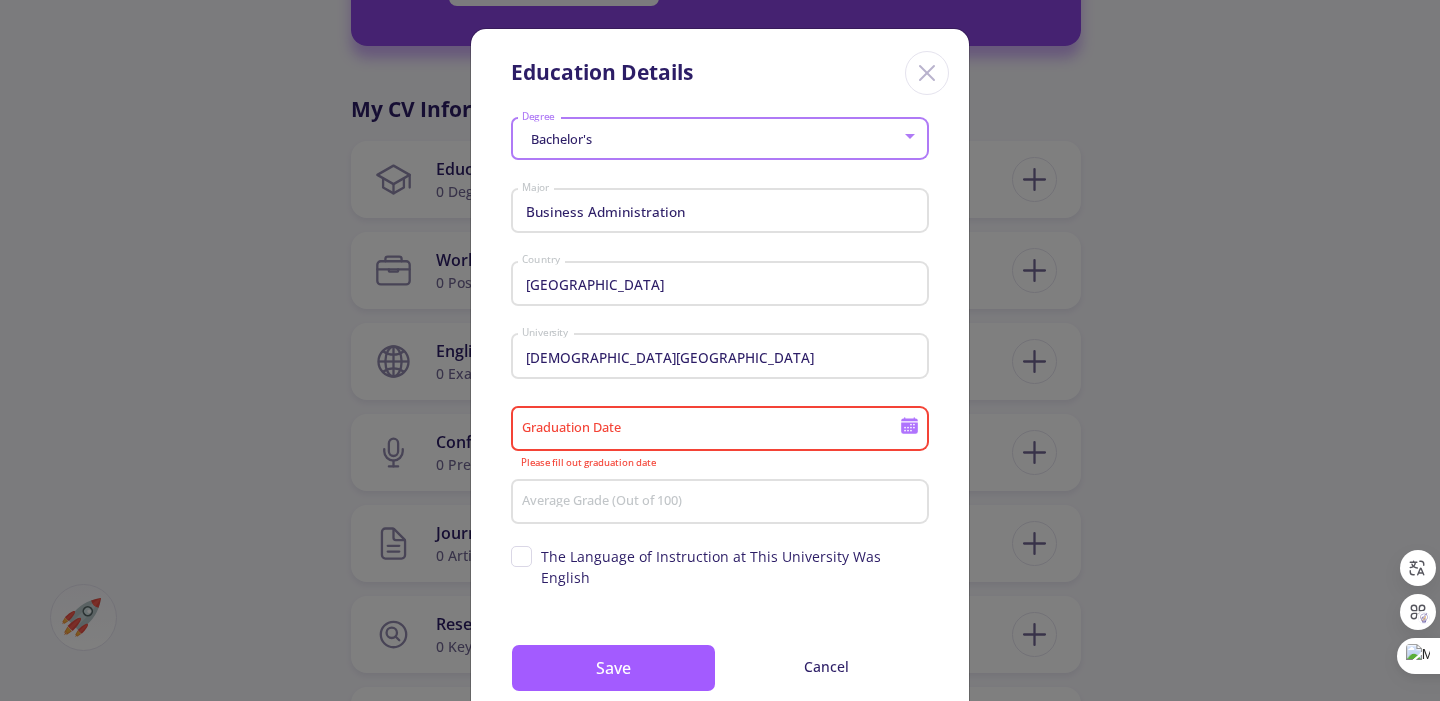 type on "2/4/2024" 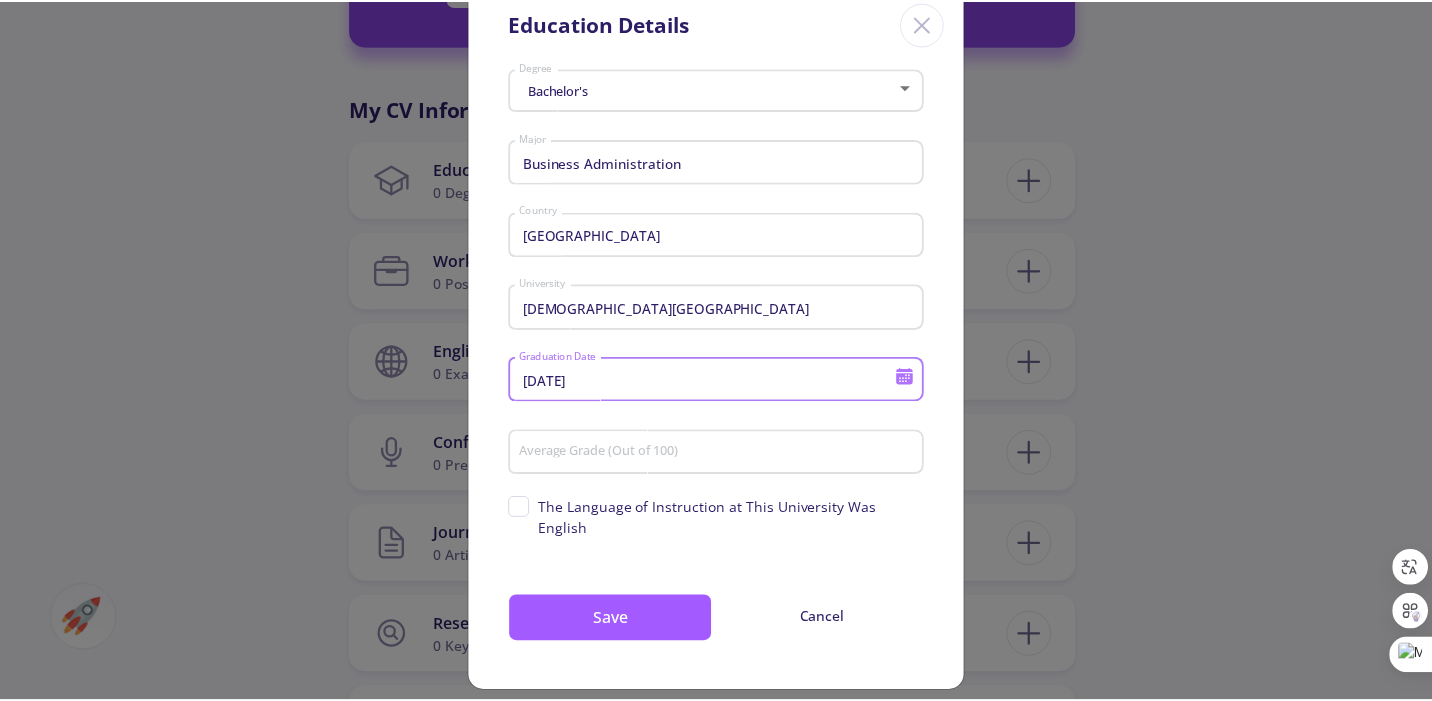 scroll, scrollTop: 50, scrollLeft: 0, axis: vertical 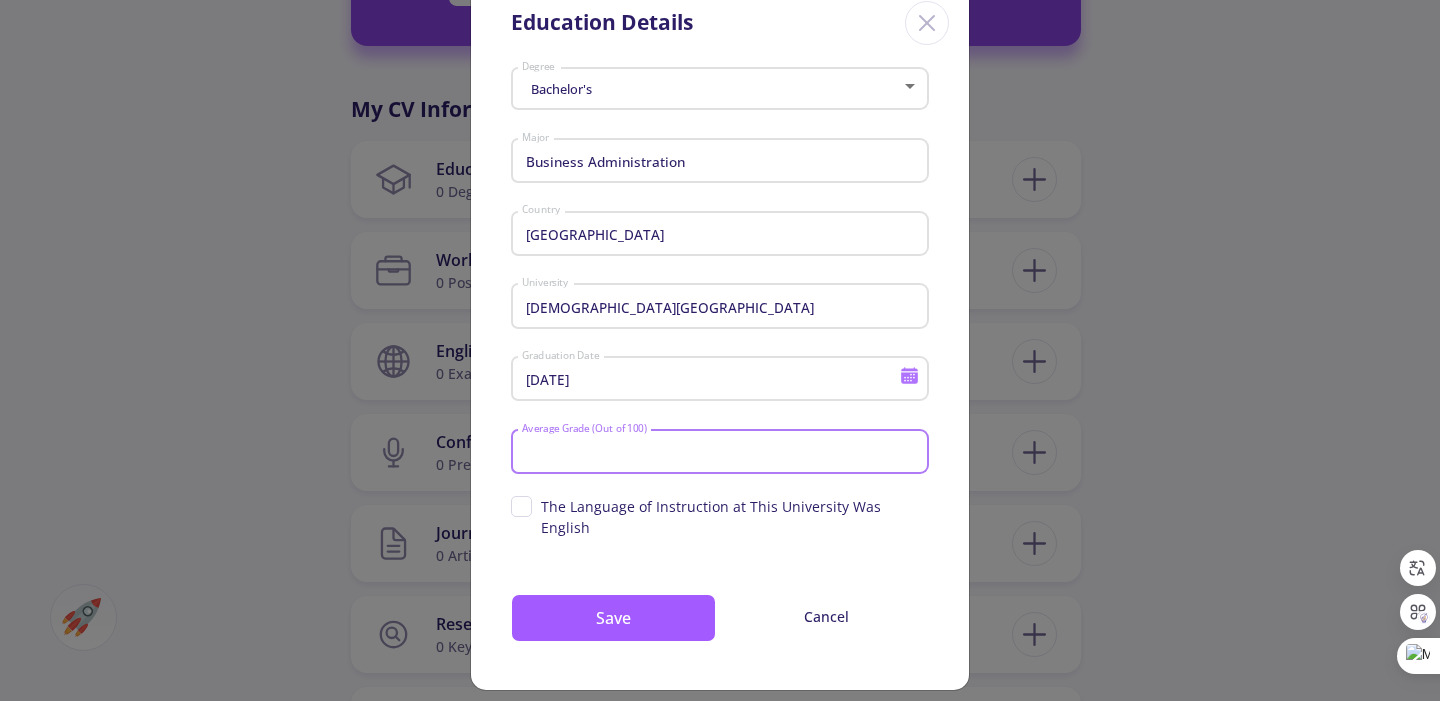click on "Average Grade (Out of 100)" at bounding box center [723, 453] 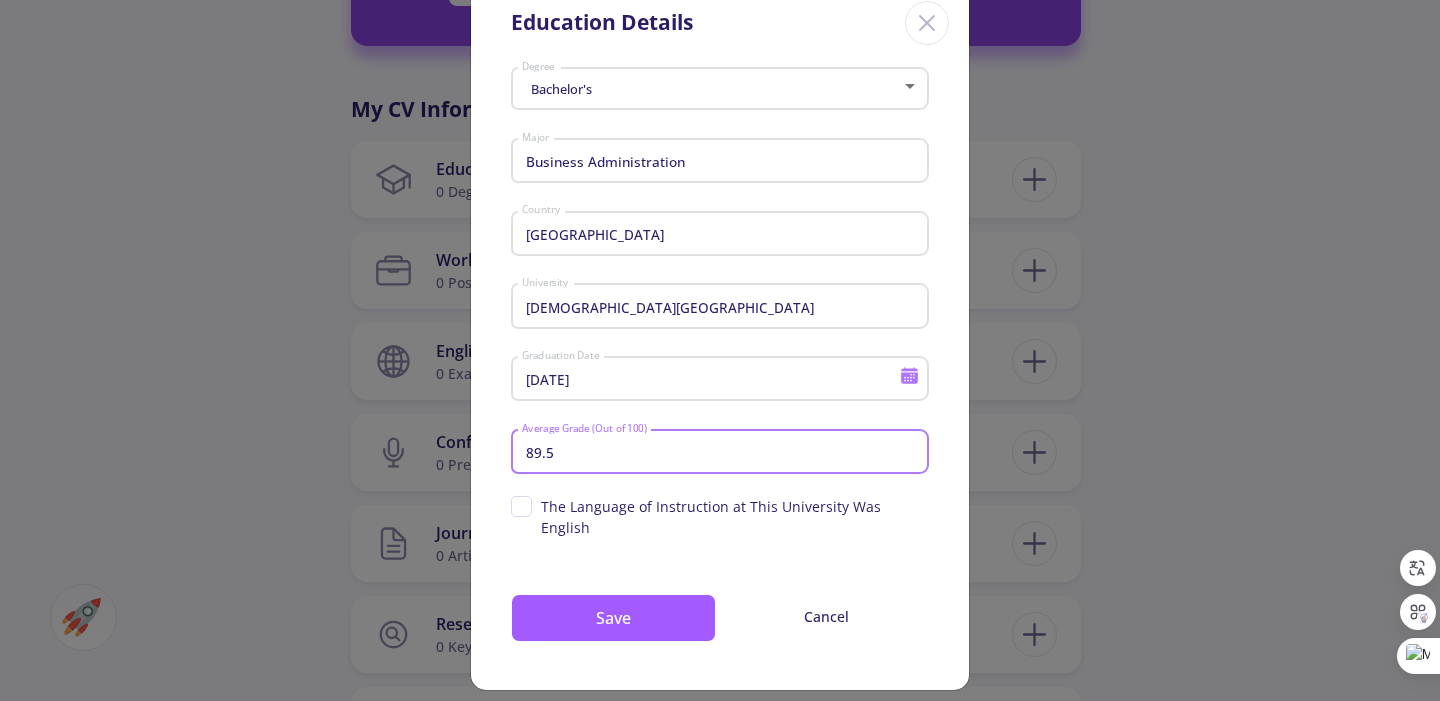 type on "89.5" 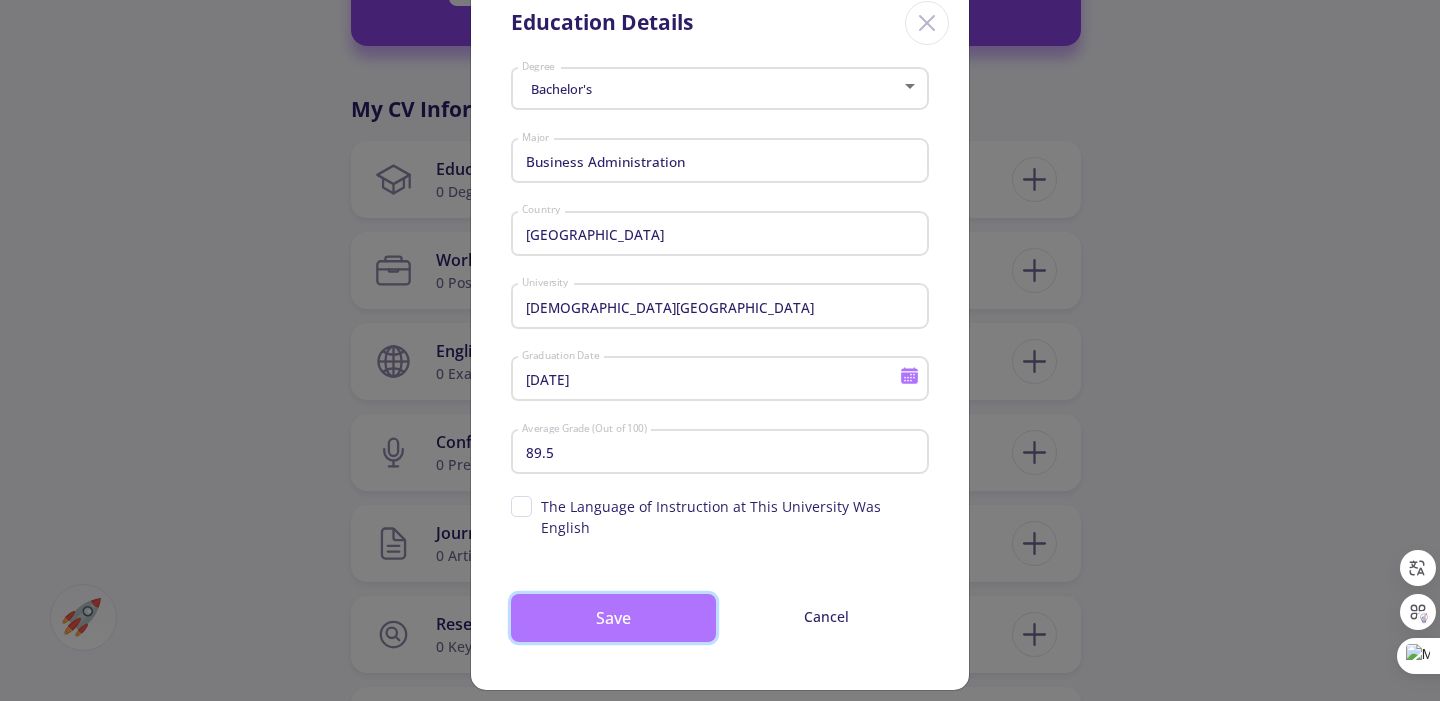 click on "Save" at bounding box center (613, 618) 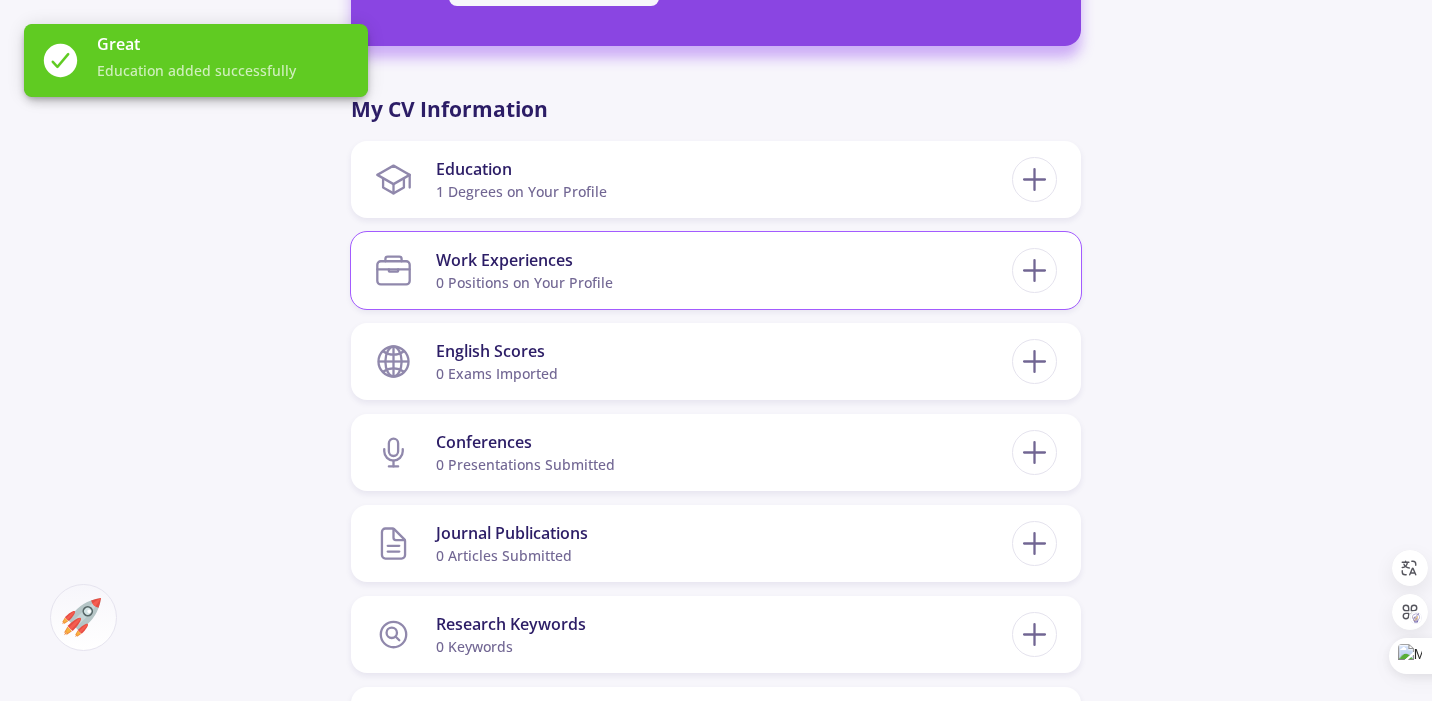 click on "Work Experiences 0 Positions on Your Profile" at bounding box center [693, 270] 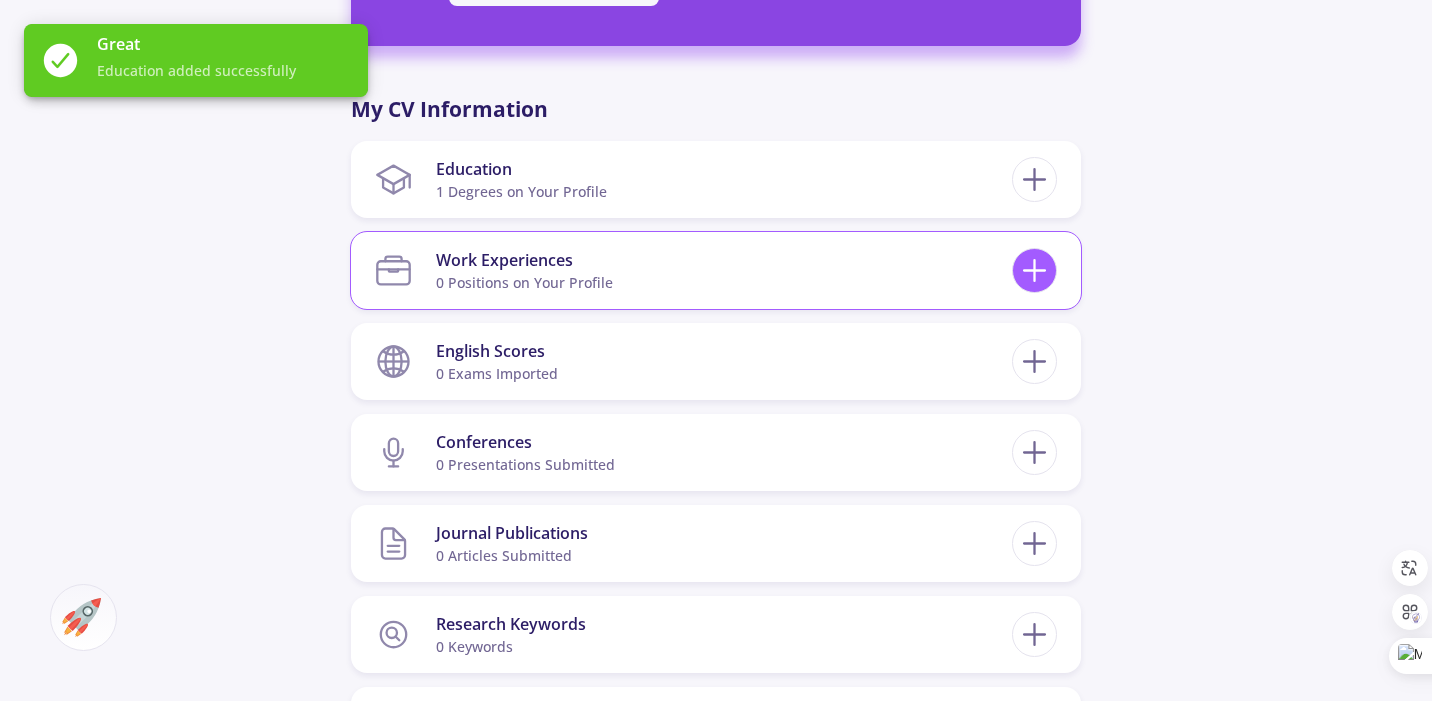 click 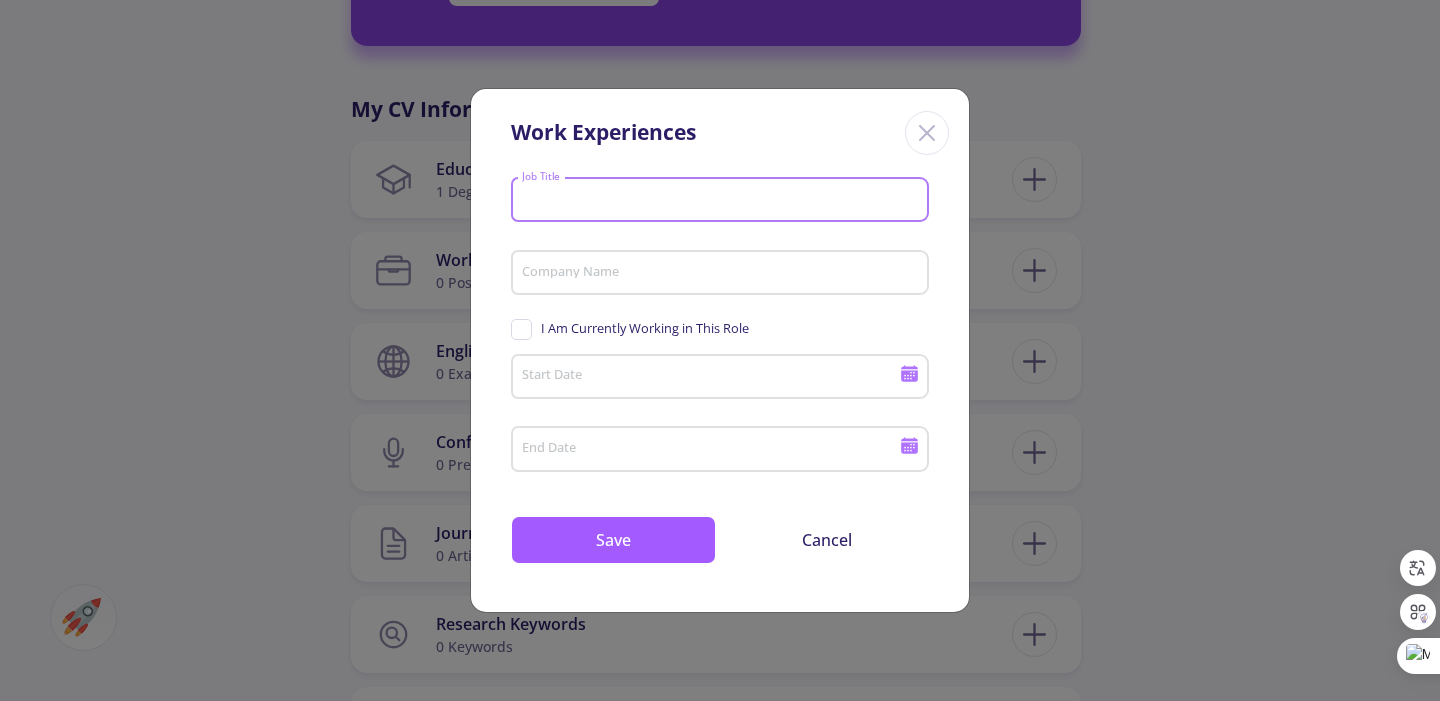 click on "Job Title" at bounding box center [723, 201] 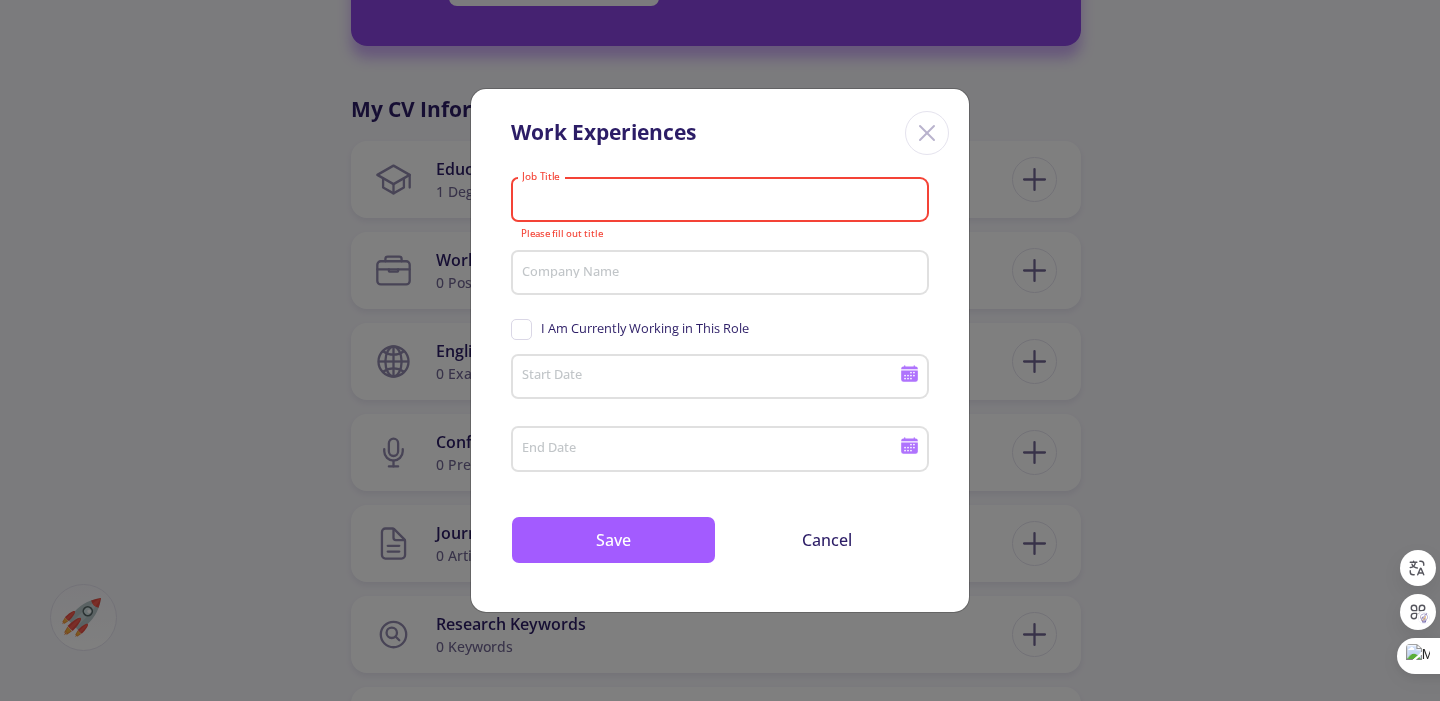 paste on "Regional Representative" 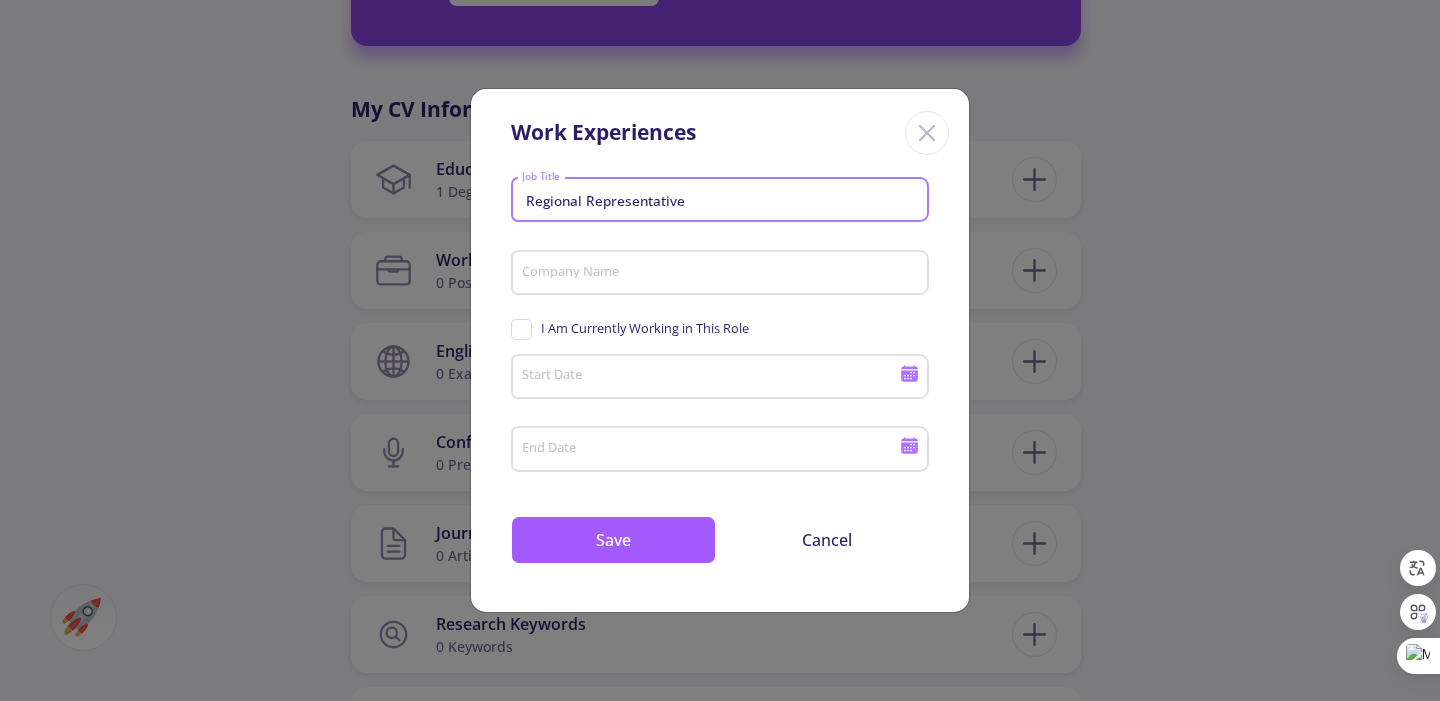 type on "Regional Representative" 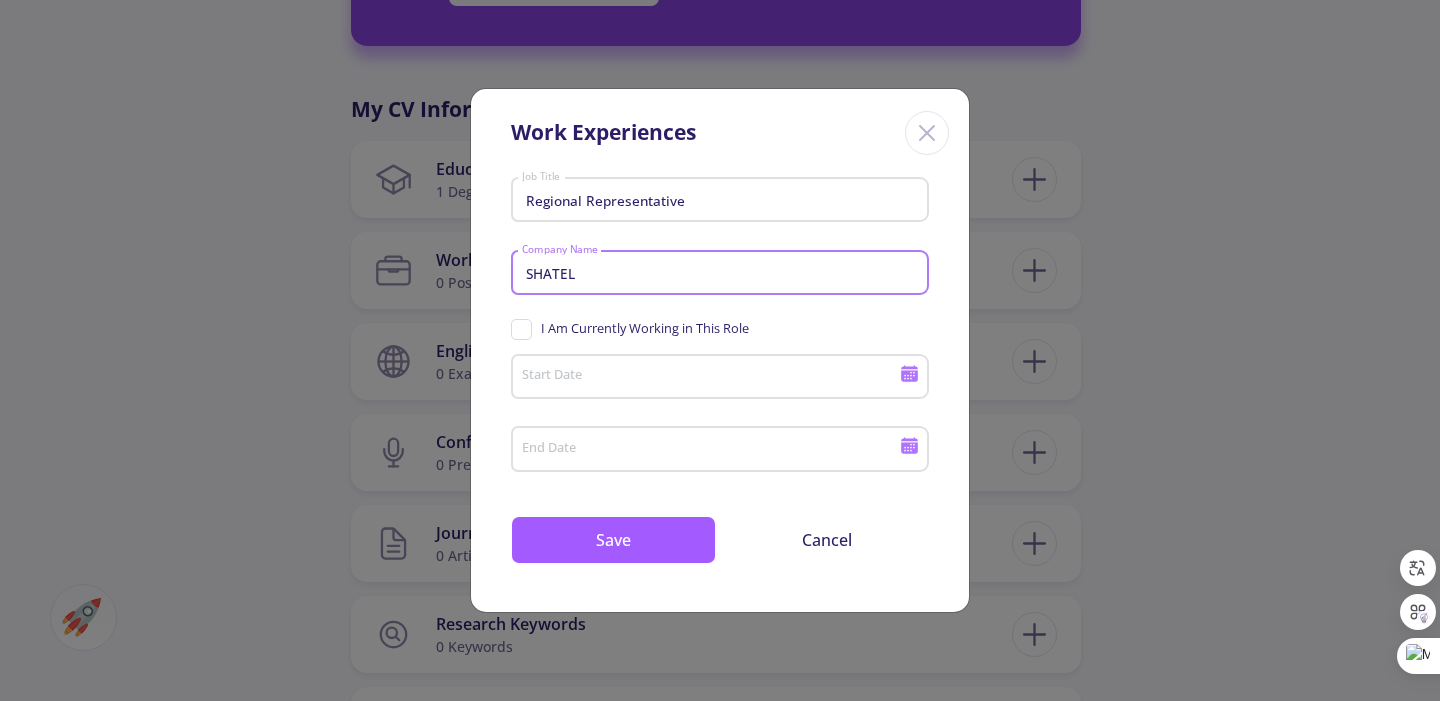 type on "SHATEL" 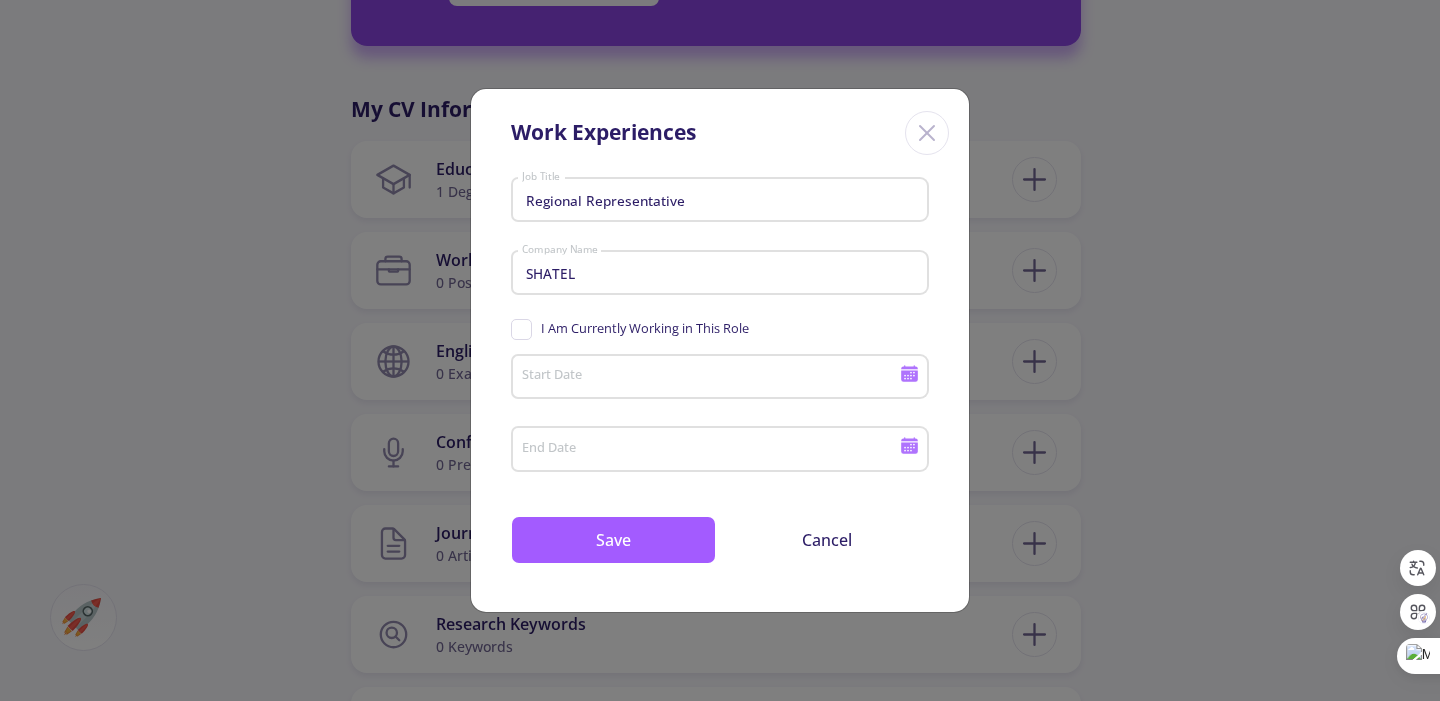 click on "Start Date" at bounding box center [720, 373] 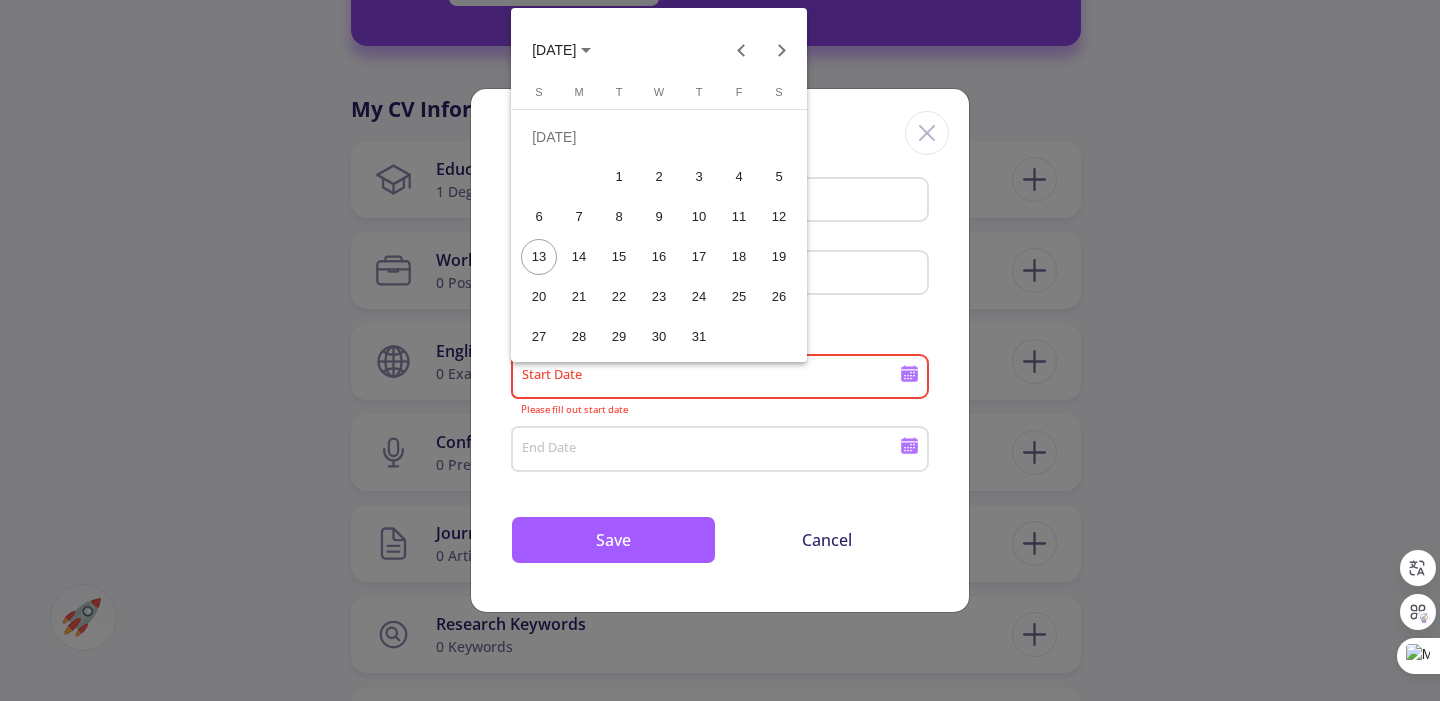 click on "JUL 2025" at bounding box center (554, 51) 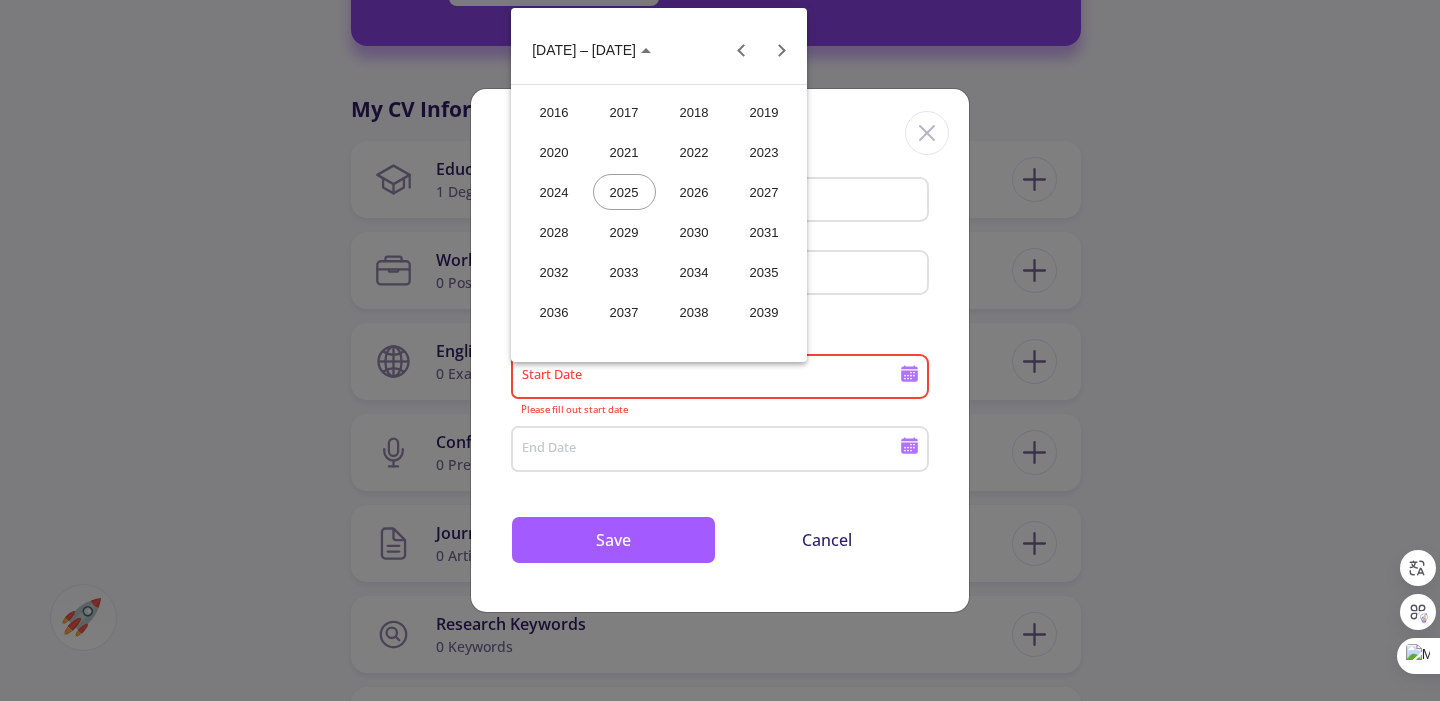 click on "2016" at bounding box center (554, 112) 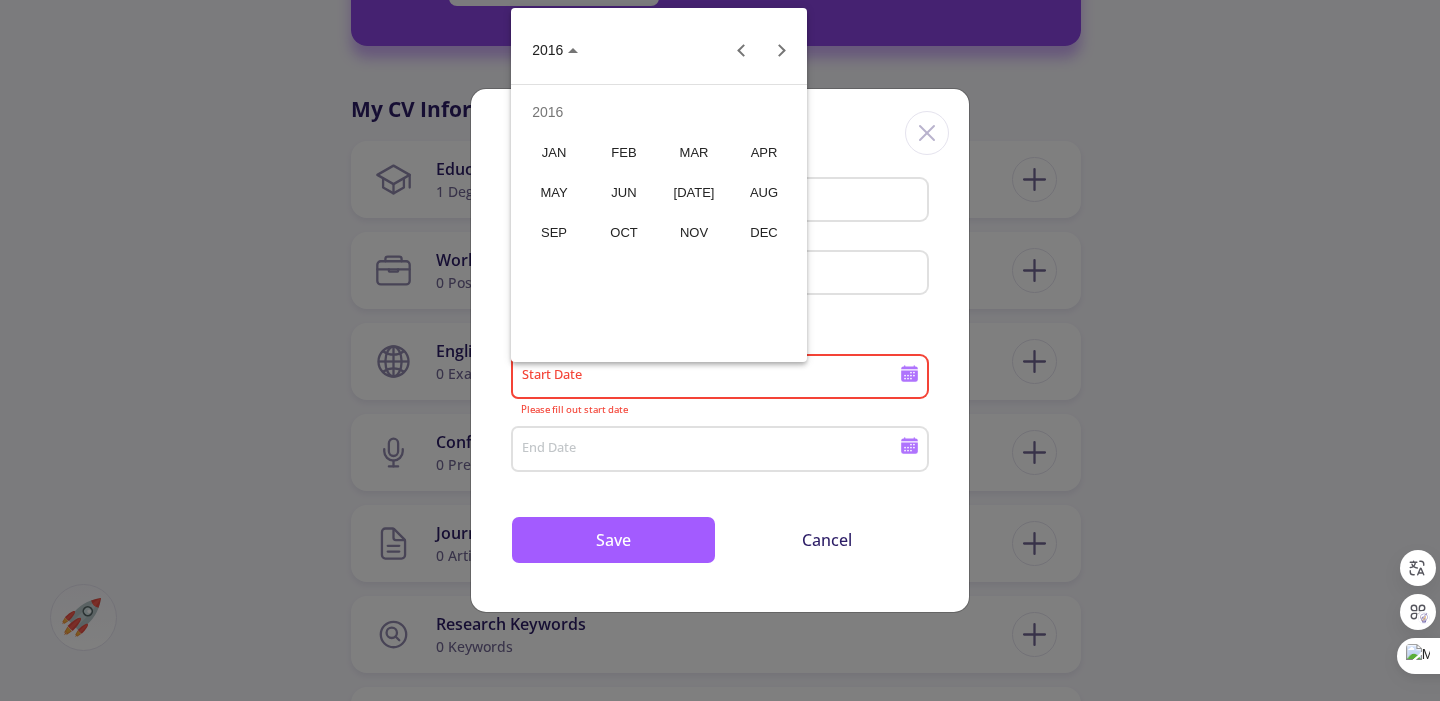click on "APR" at bounding box center [764, 152] 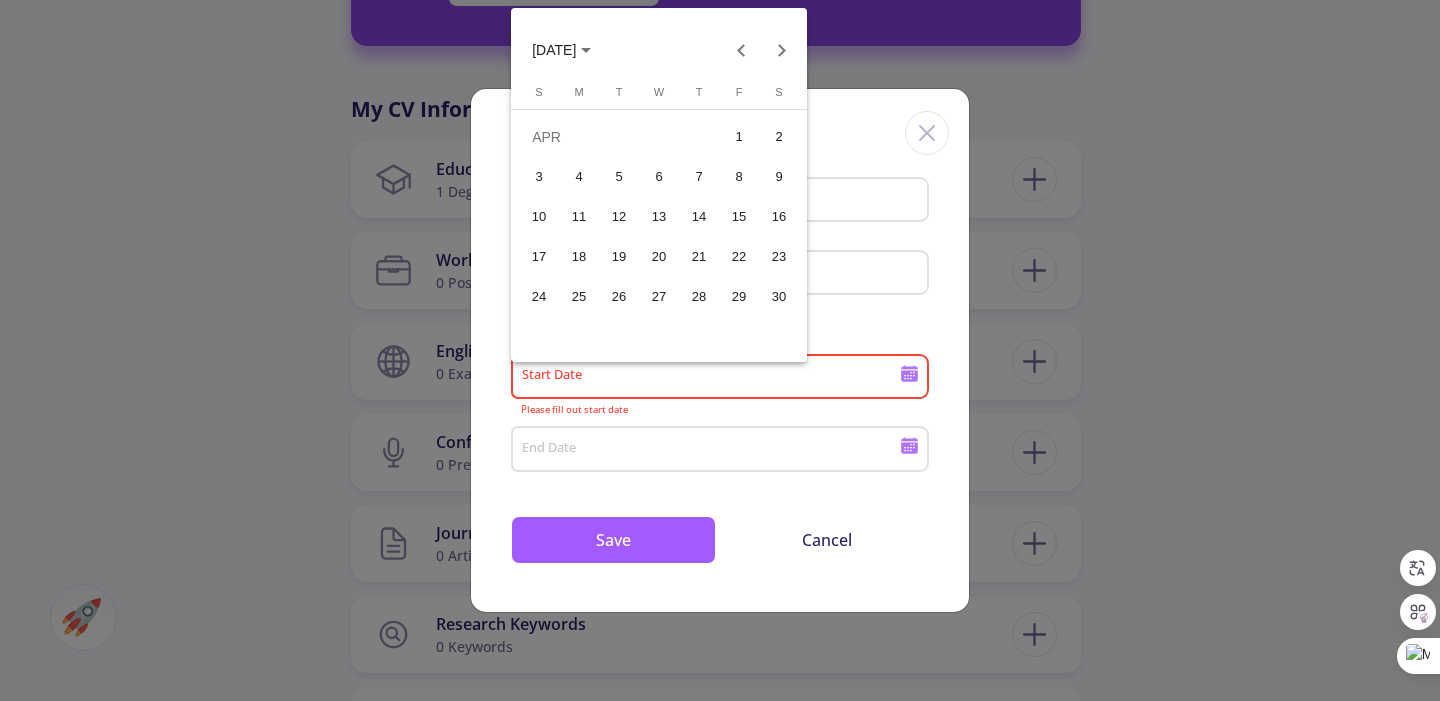 click on "2" at bounding box center (779, 137) 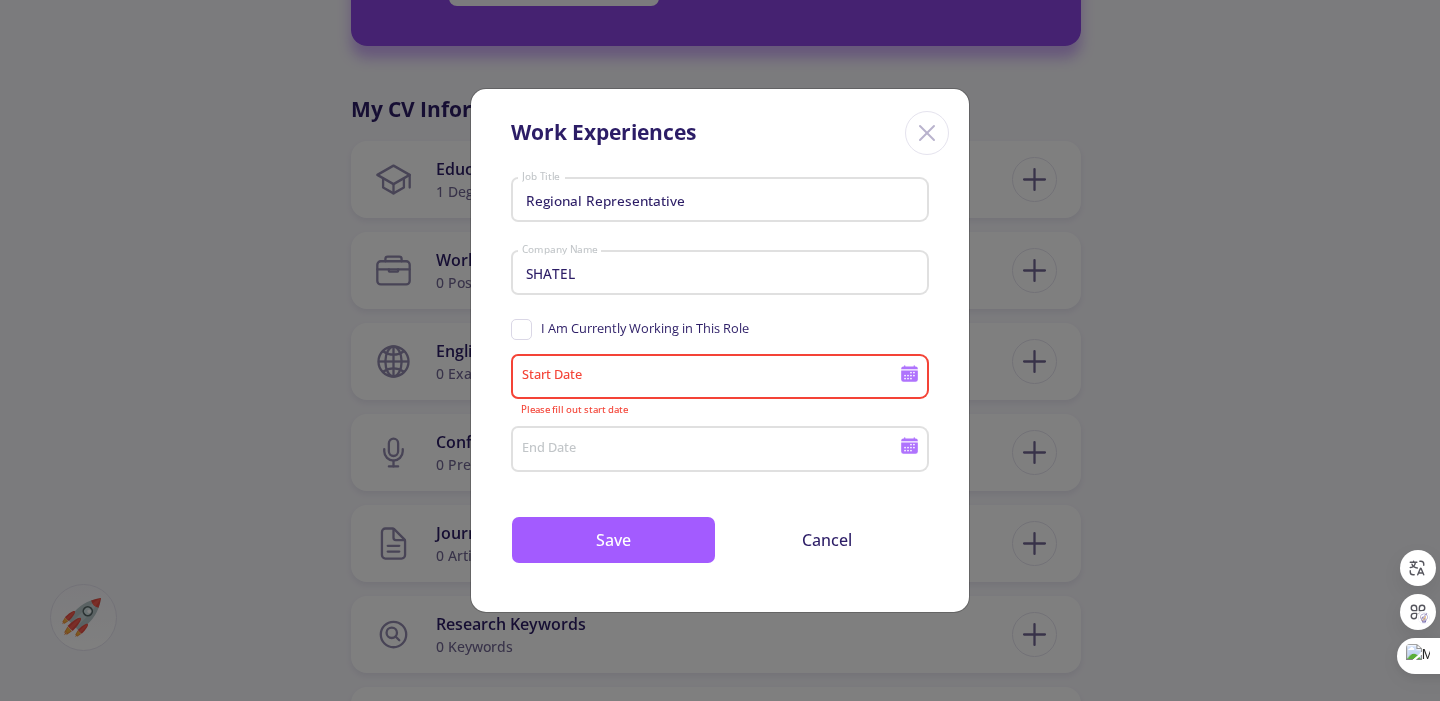type on "4/2/2016" 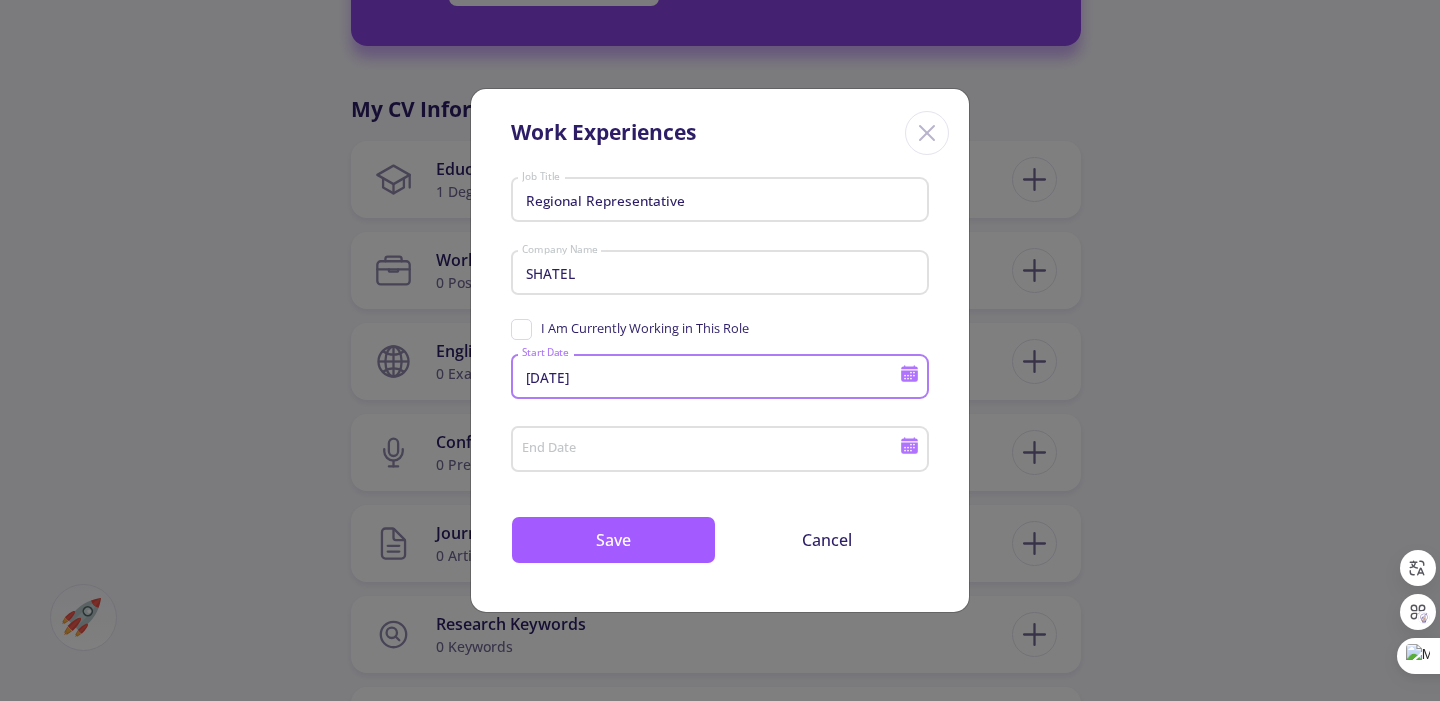 click on "End Date" at bounding box center (711, 445) 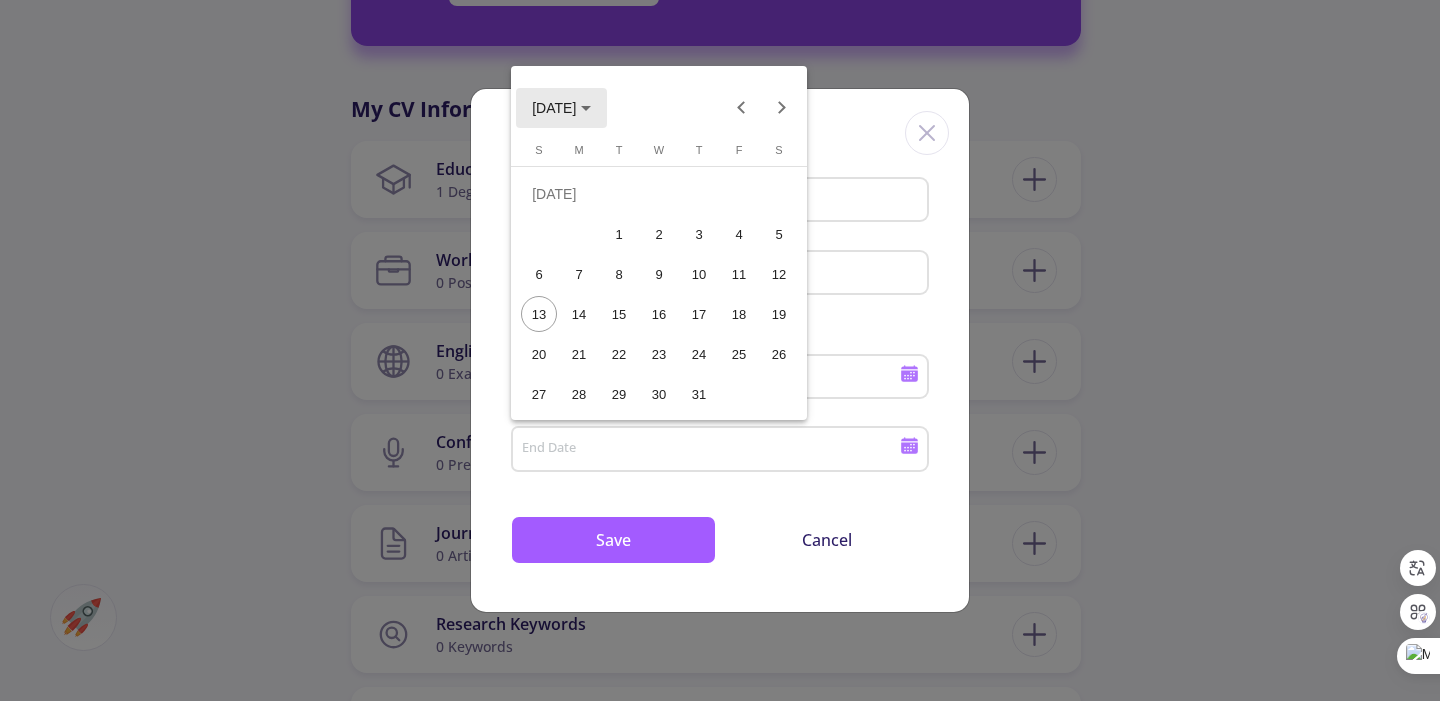 click on "JUL 2025" at bounding box center (554, 108) 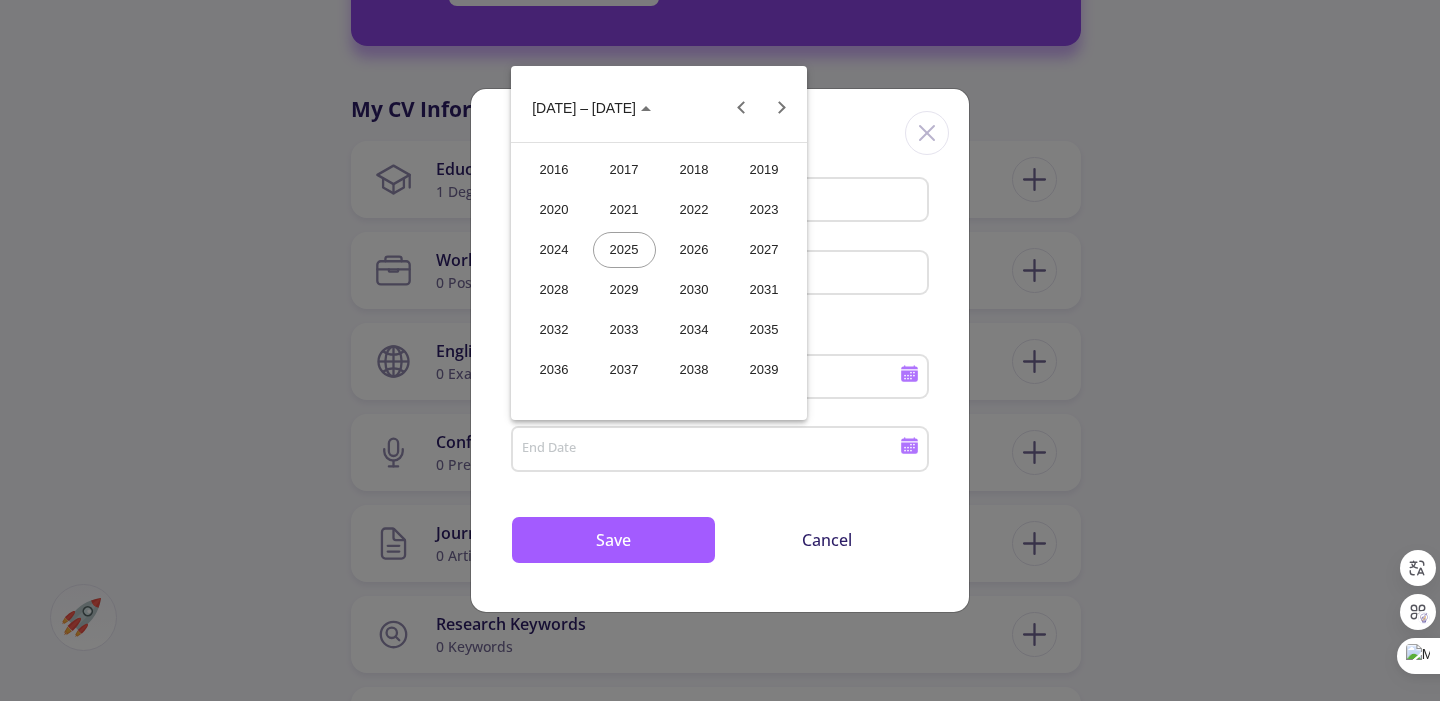 click on "2016" at bounding box center (554, 170) 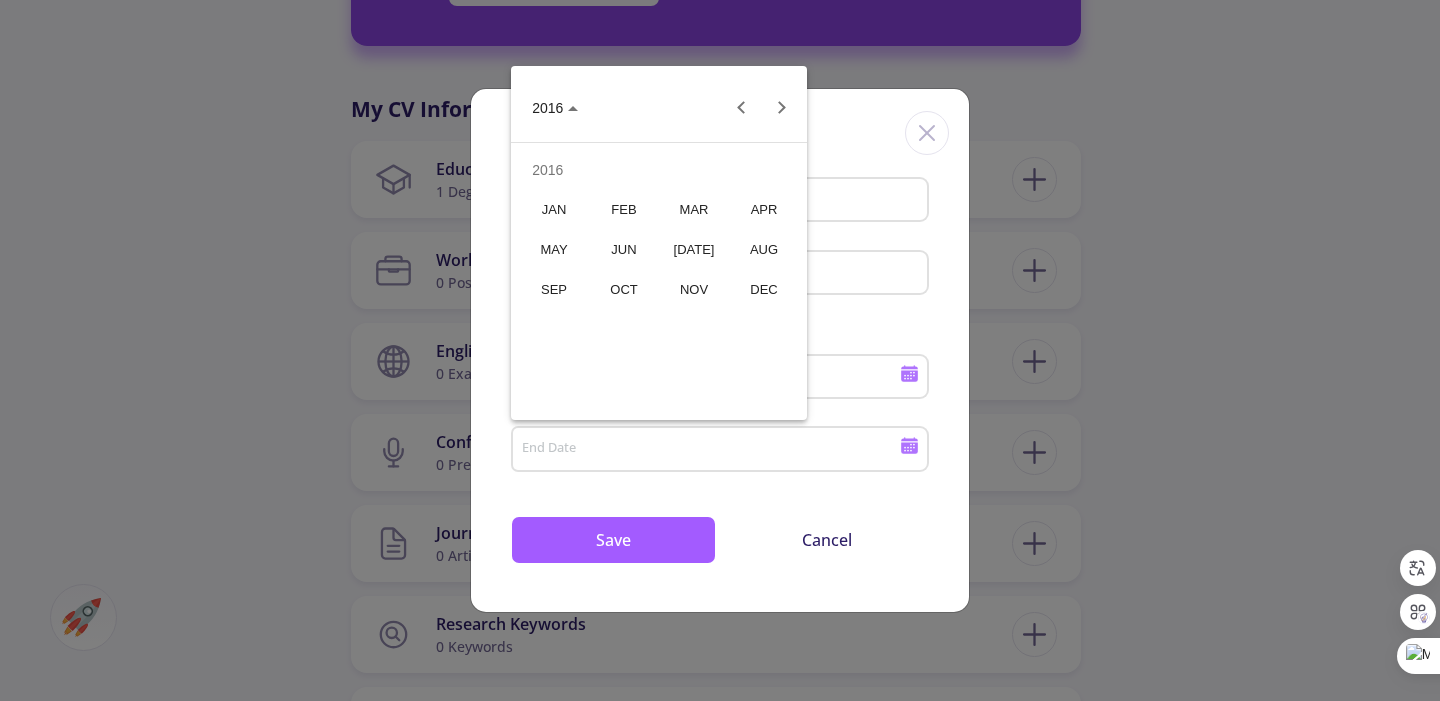 click on "MAY" at bounding box center (554, 250) 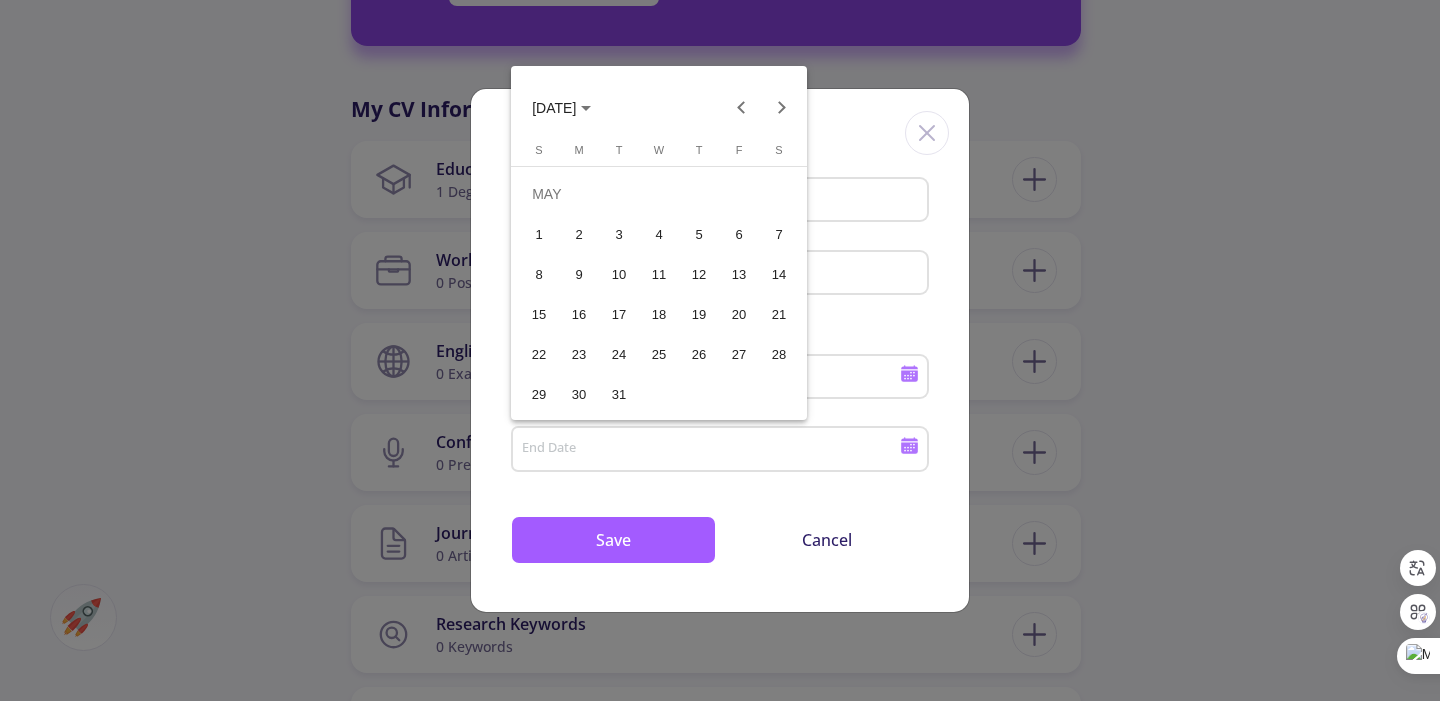 click on "14" at bounding box center [779, 274] 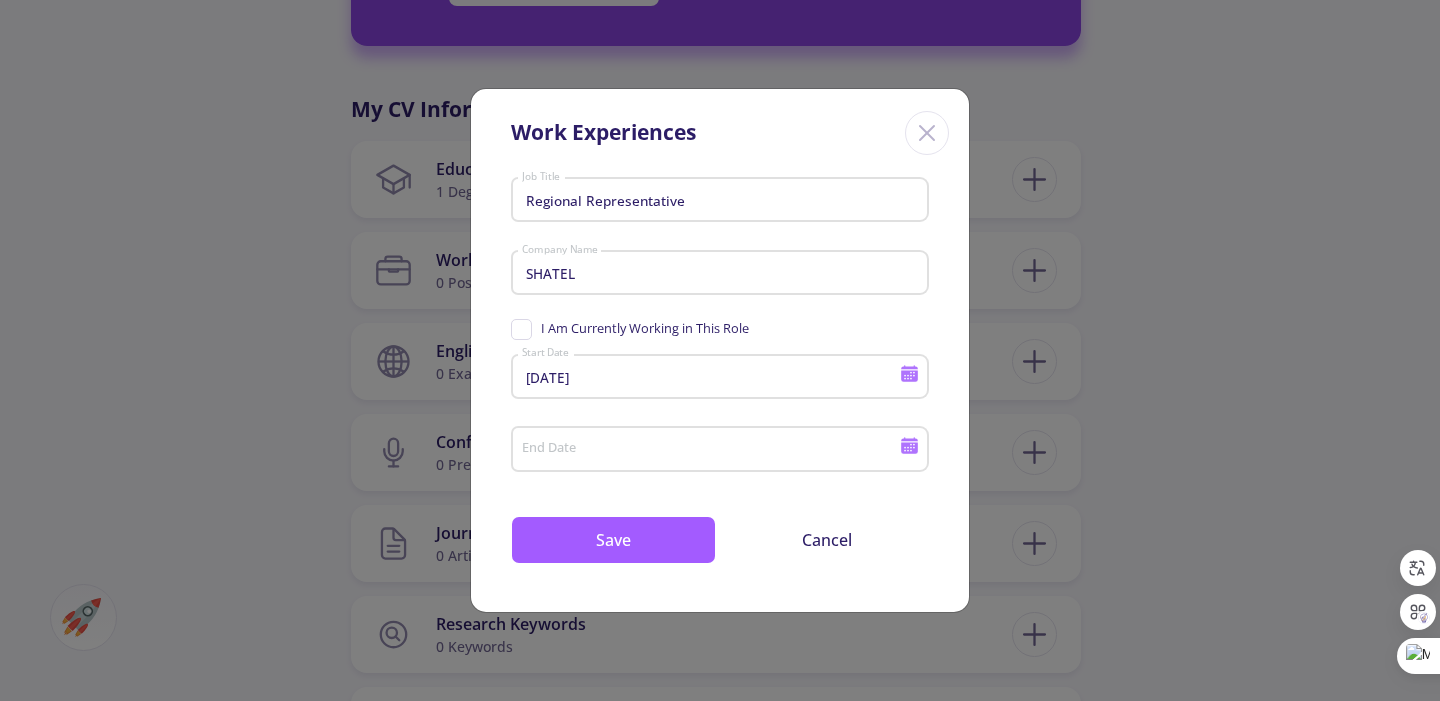 type on "5/14/2016" 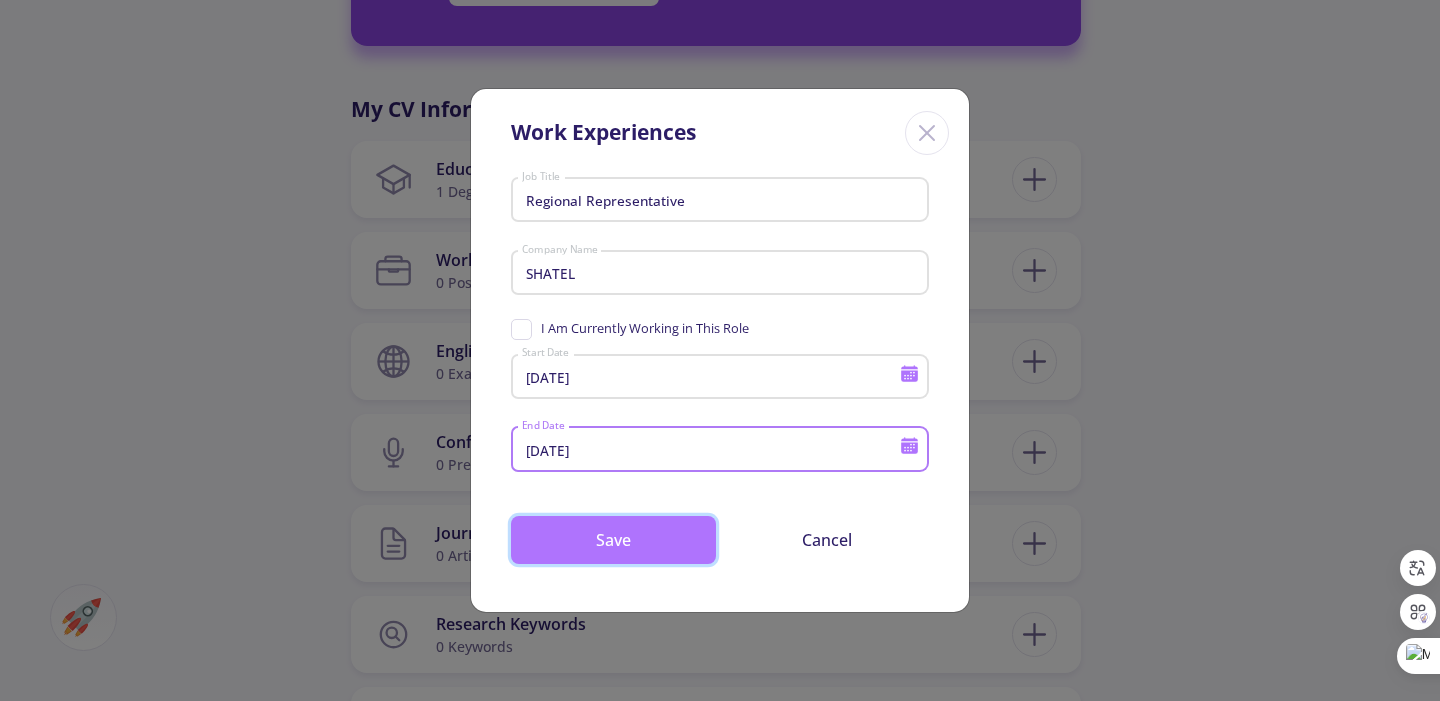 click on "Save" at bounding box center [613, 540] 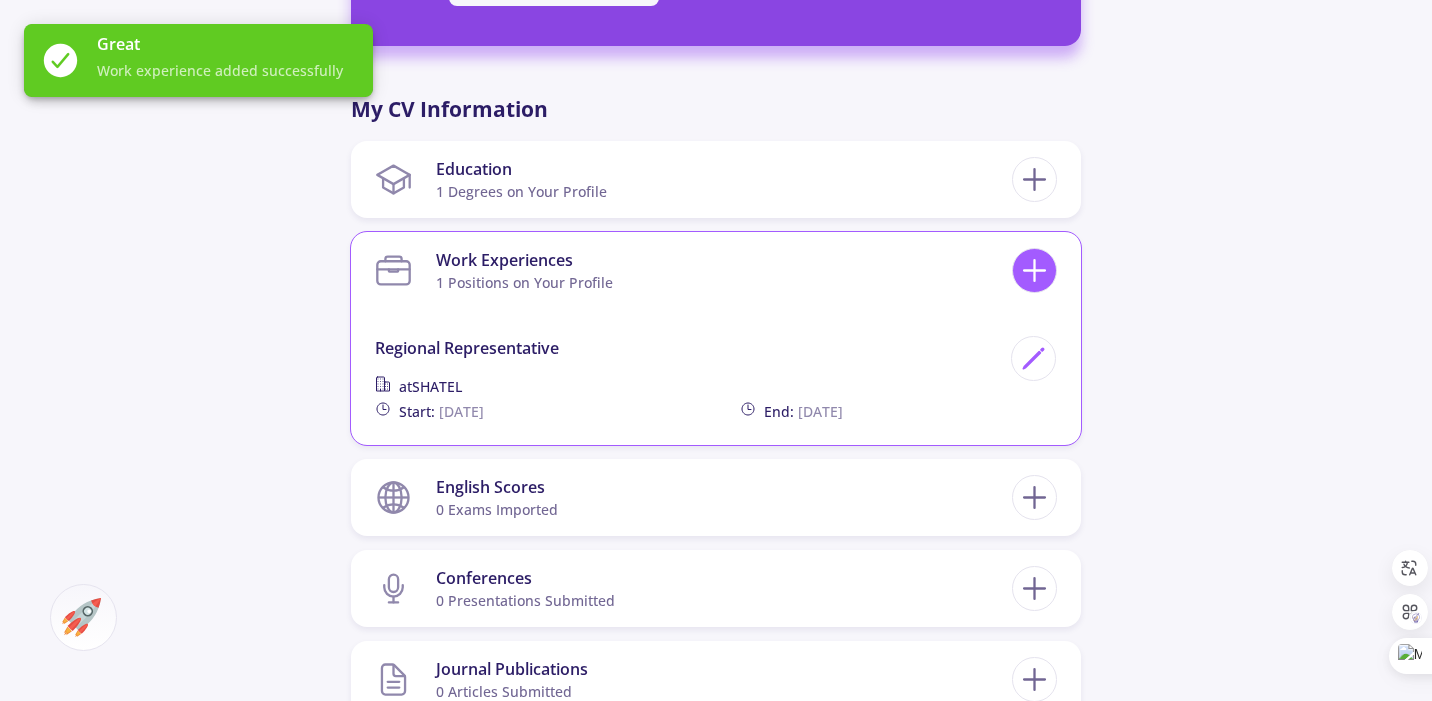 click 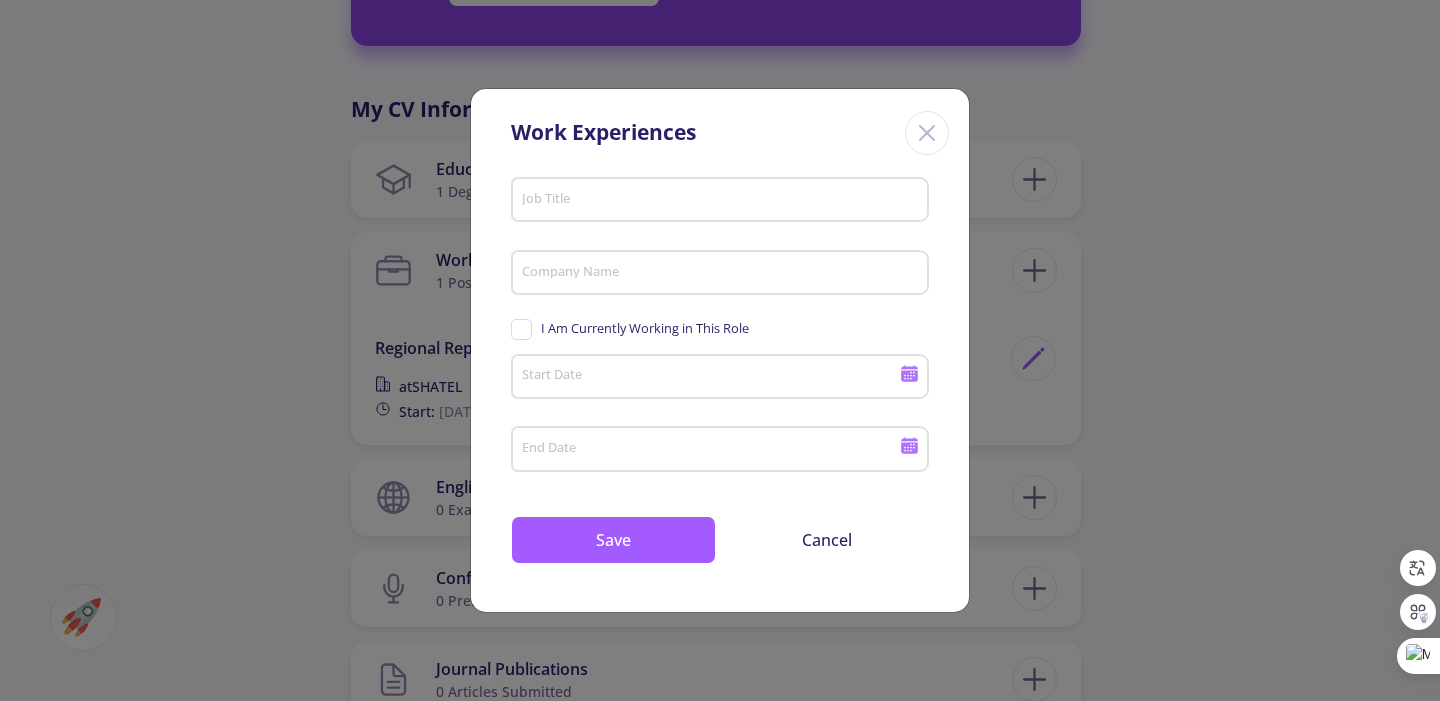 click on "Job Title" at bounding box center (723, 201) 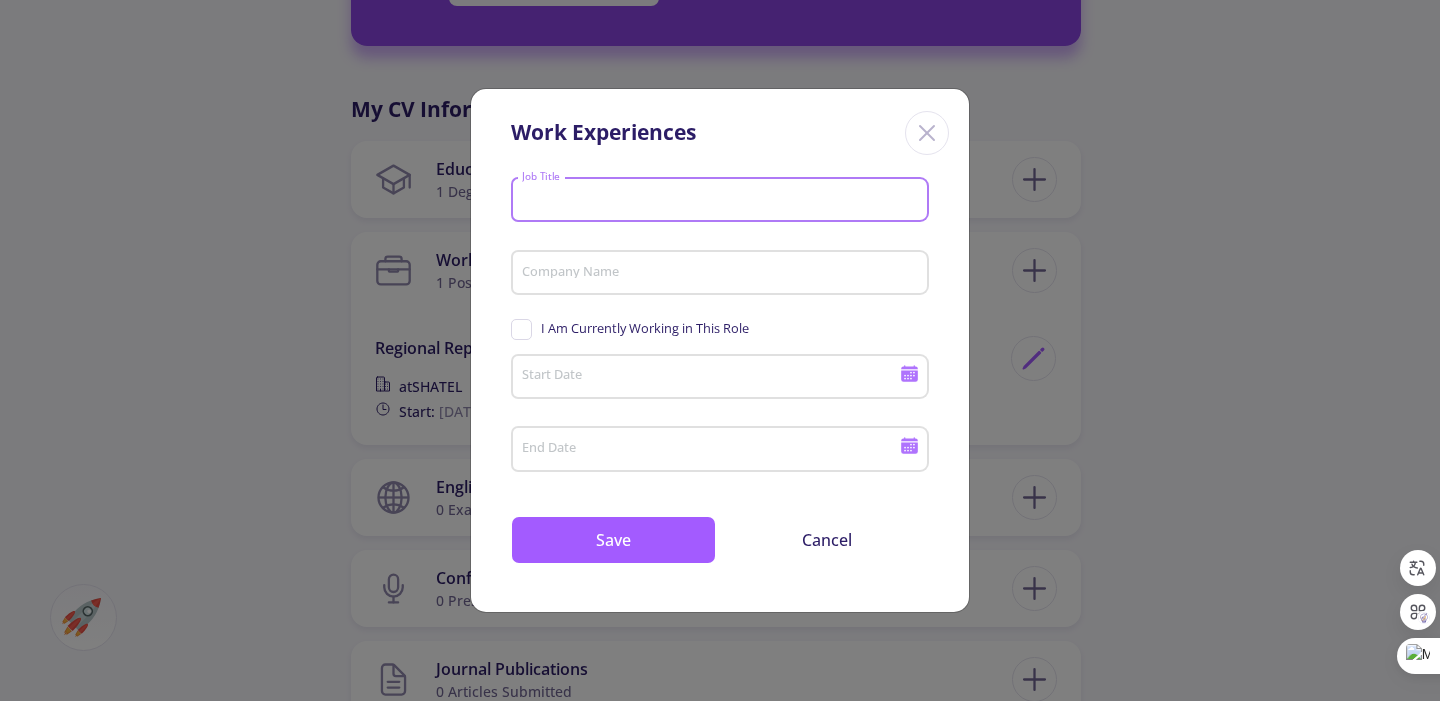 paste on "Head of Regional Represen" 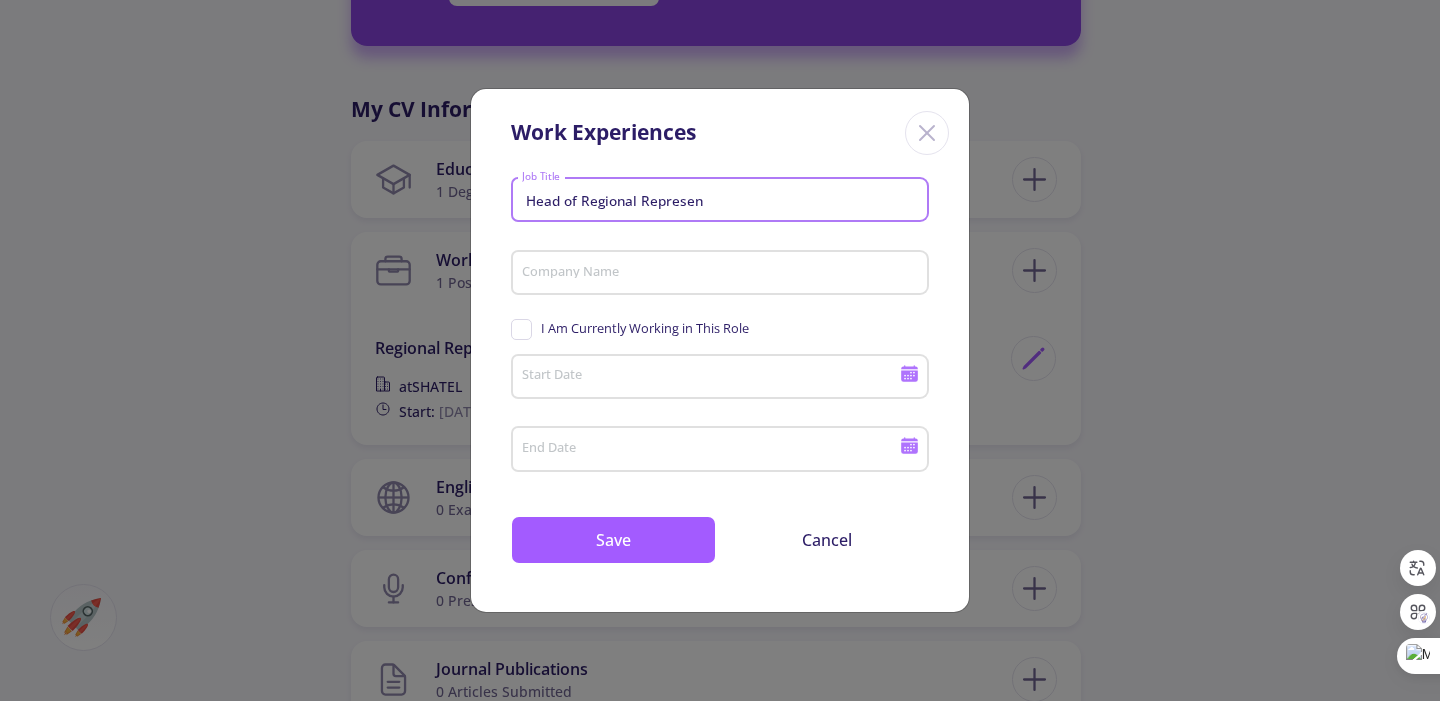drag, startPoint x: 705, startPoint y: 200, endPoint x: 585, endPoint y: 201, distance: 120.004166 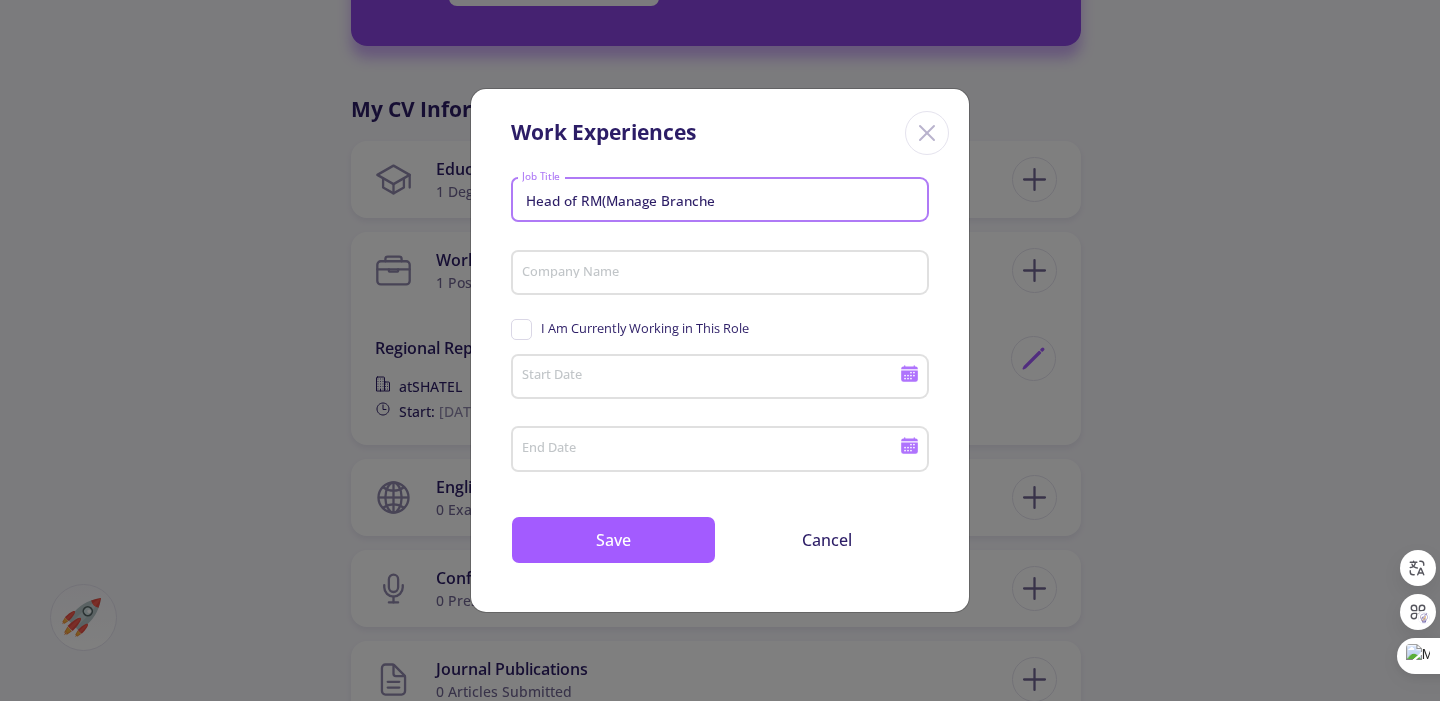 click on "Head of RM(Manage Branche" at bounding box center (723, 201) 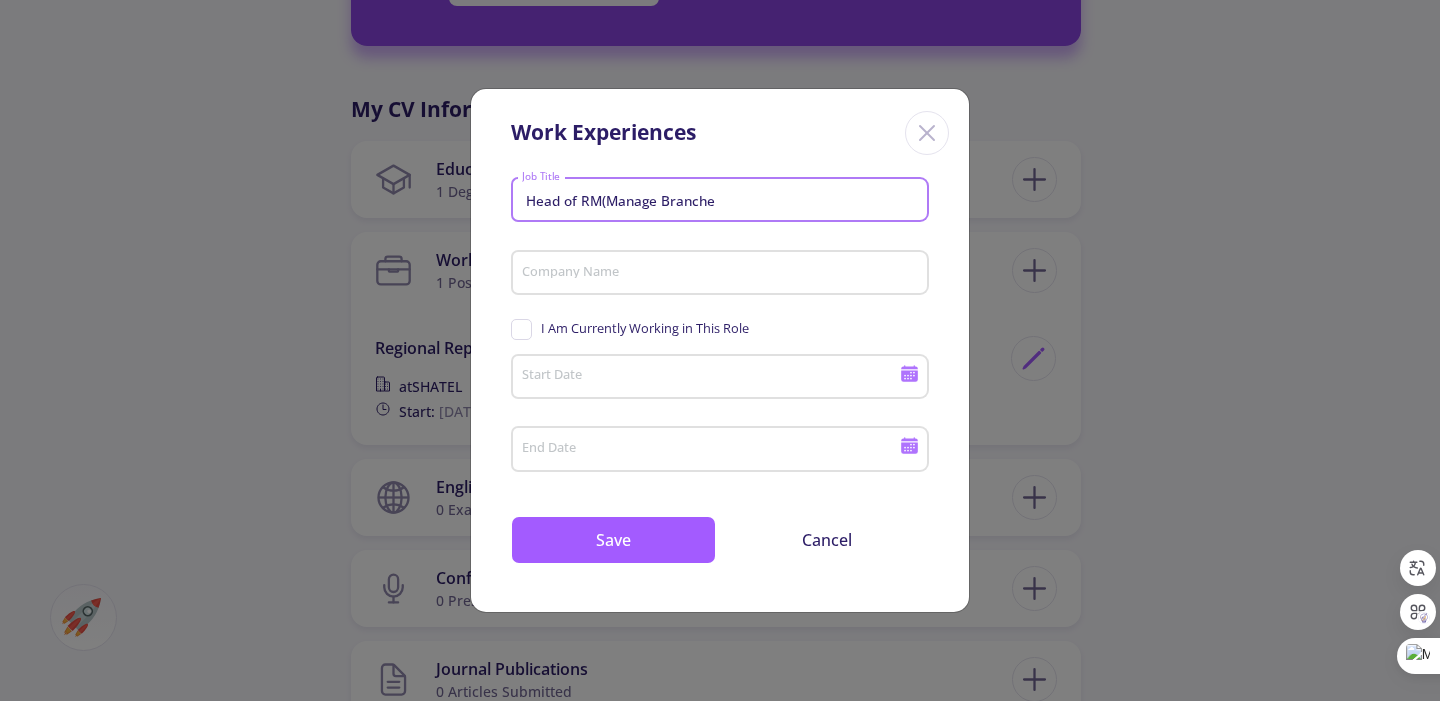 click on "Head of RM(Manage Branche" at bounding box center [723, 201] 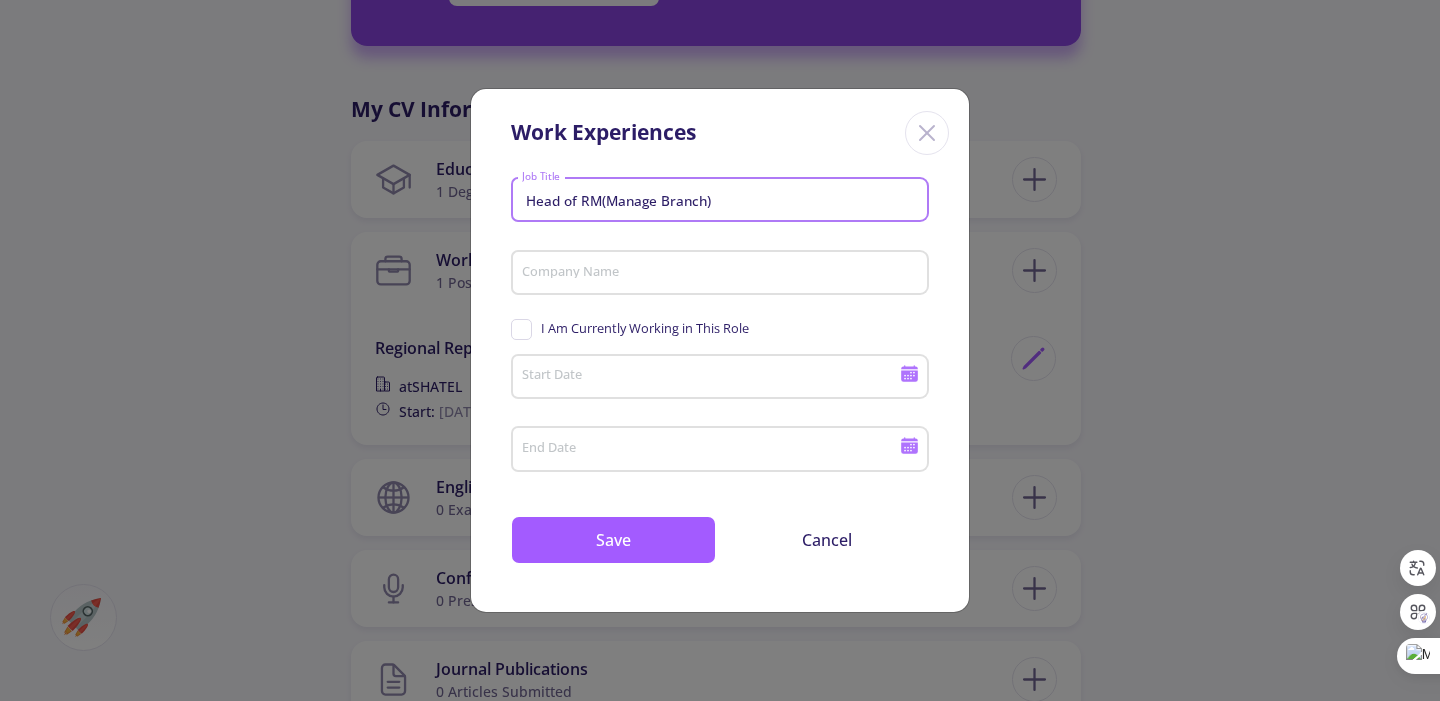 type on "Head of RM(Manage Branch)" 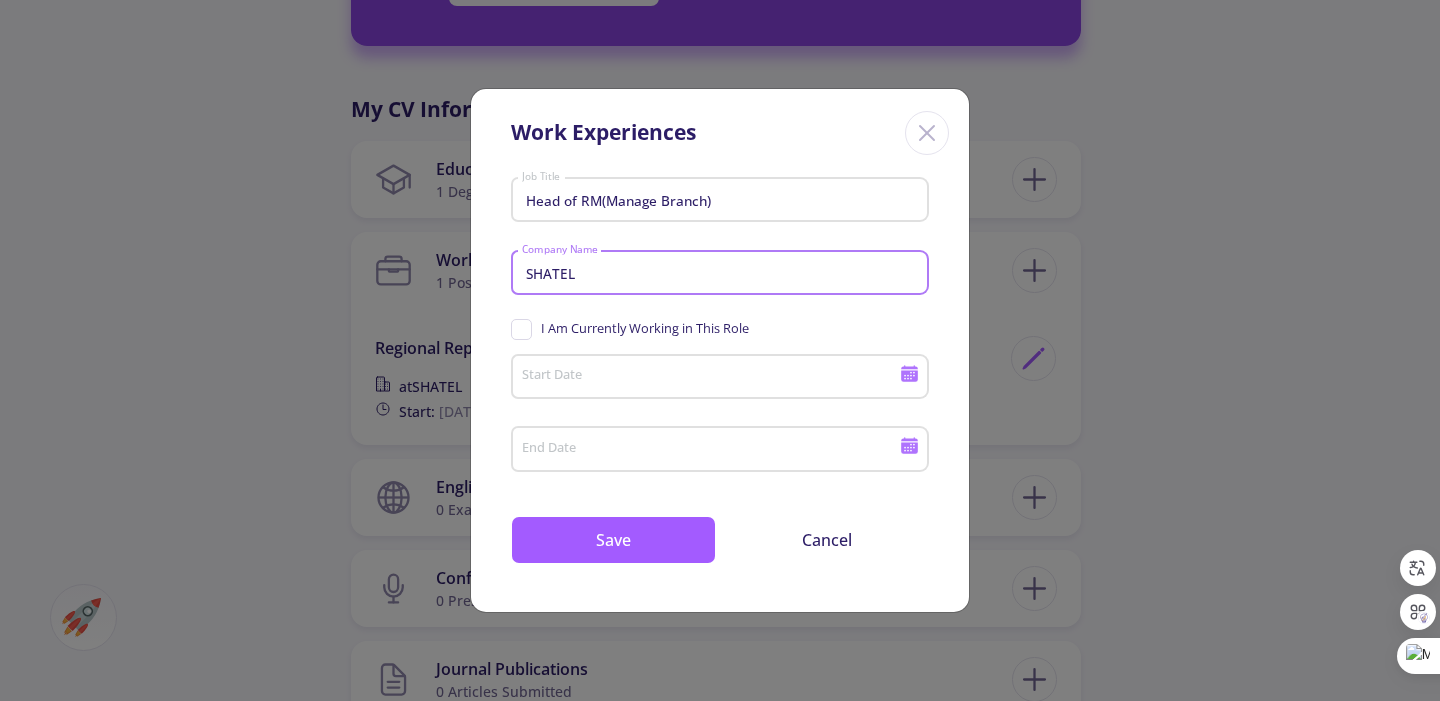 type on "SHATEL" 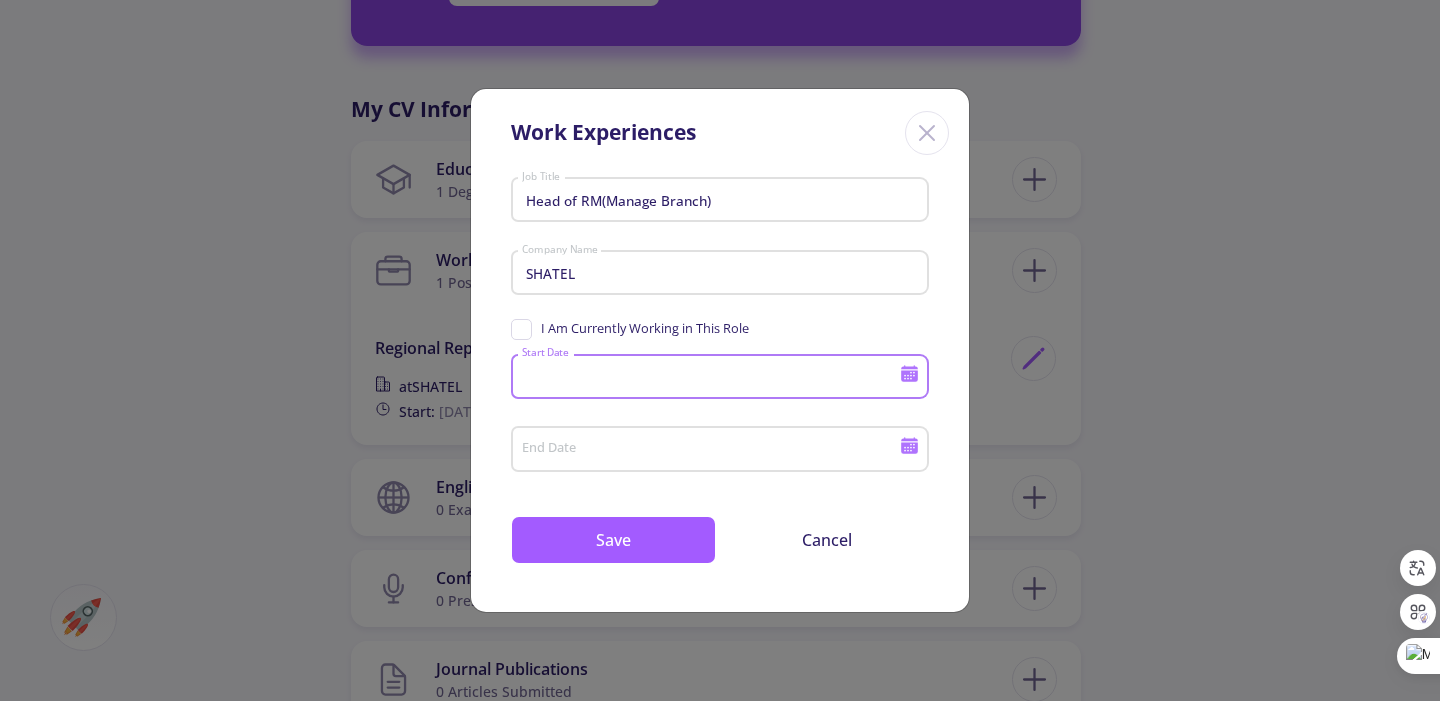 click on "Start Date" at bounding box center (713, 378) 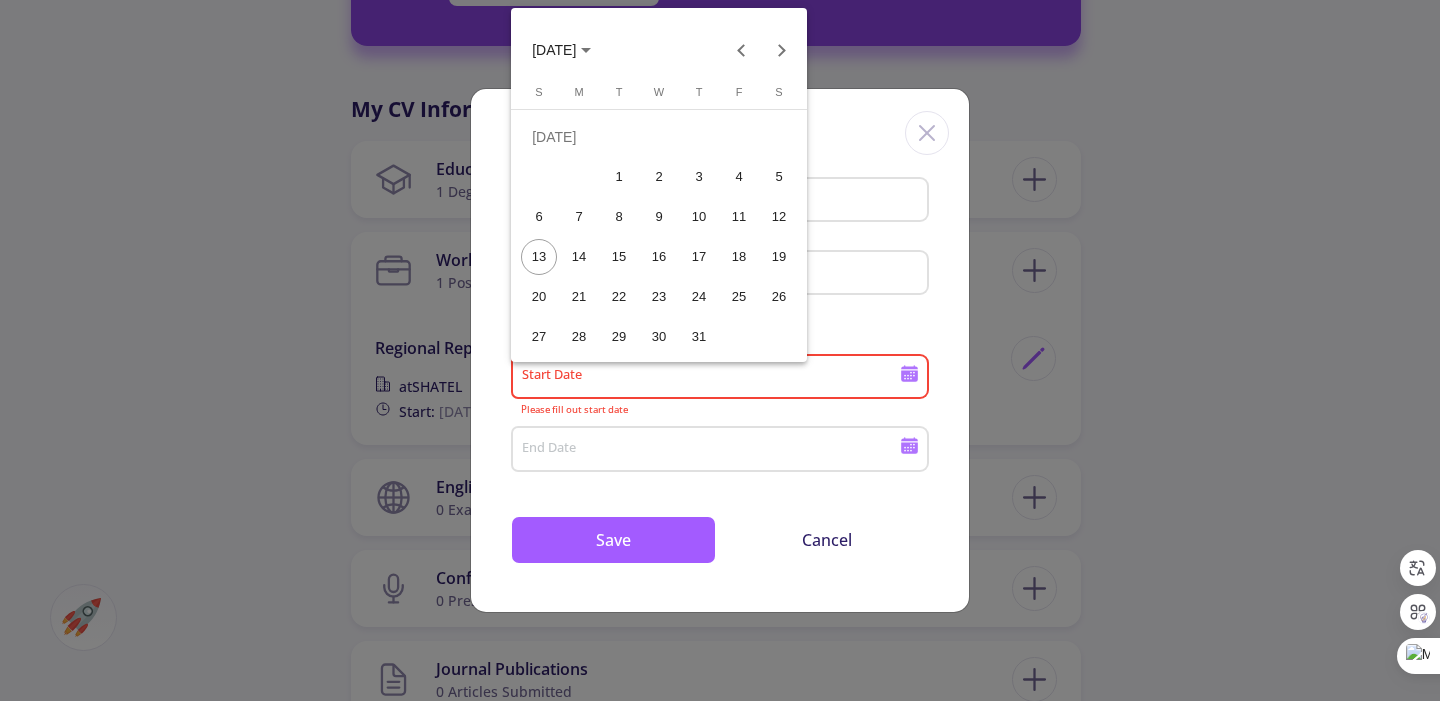 click on "JUL 2025" at bounding box center [554, 51] 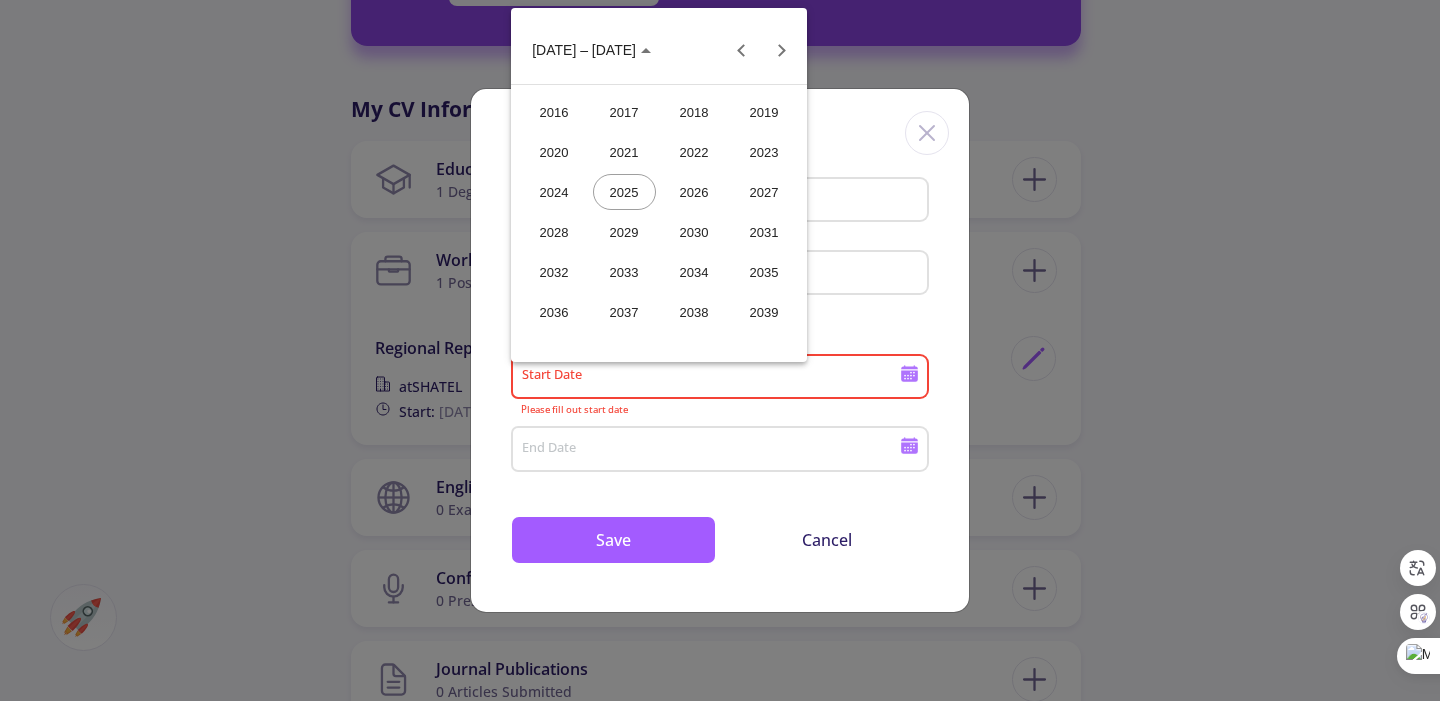 click on "2019" at bounding box center [764, 112] 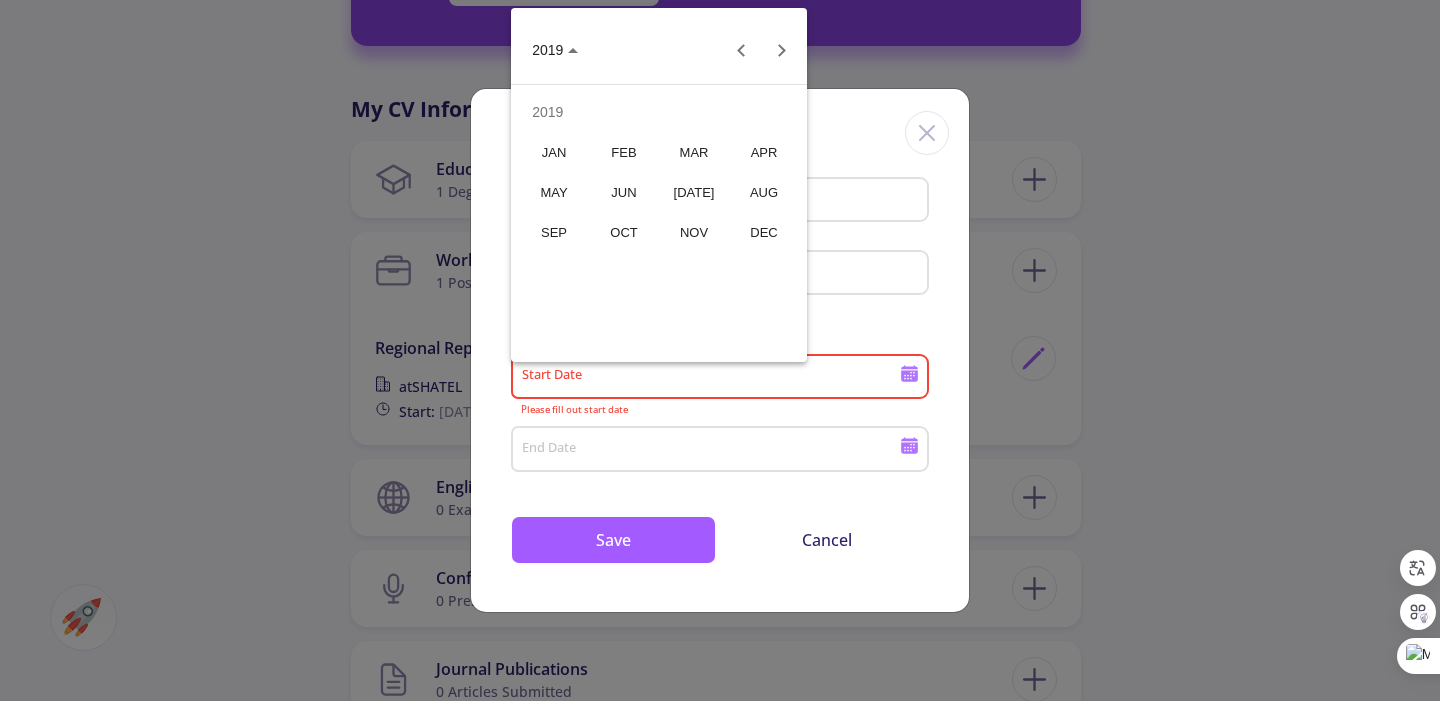 click on "MAY" at bounding box center [554, 192] 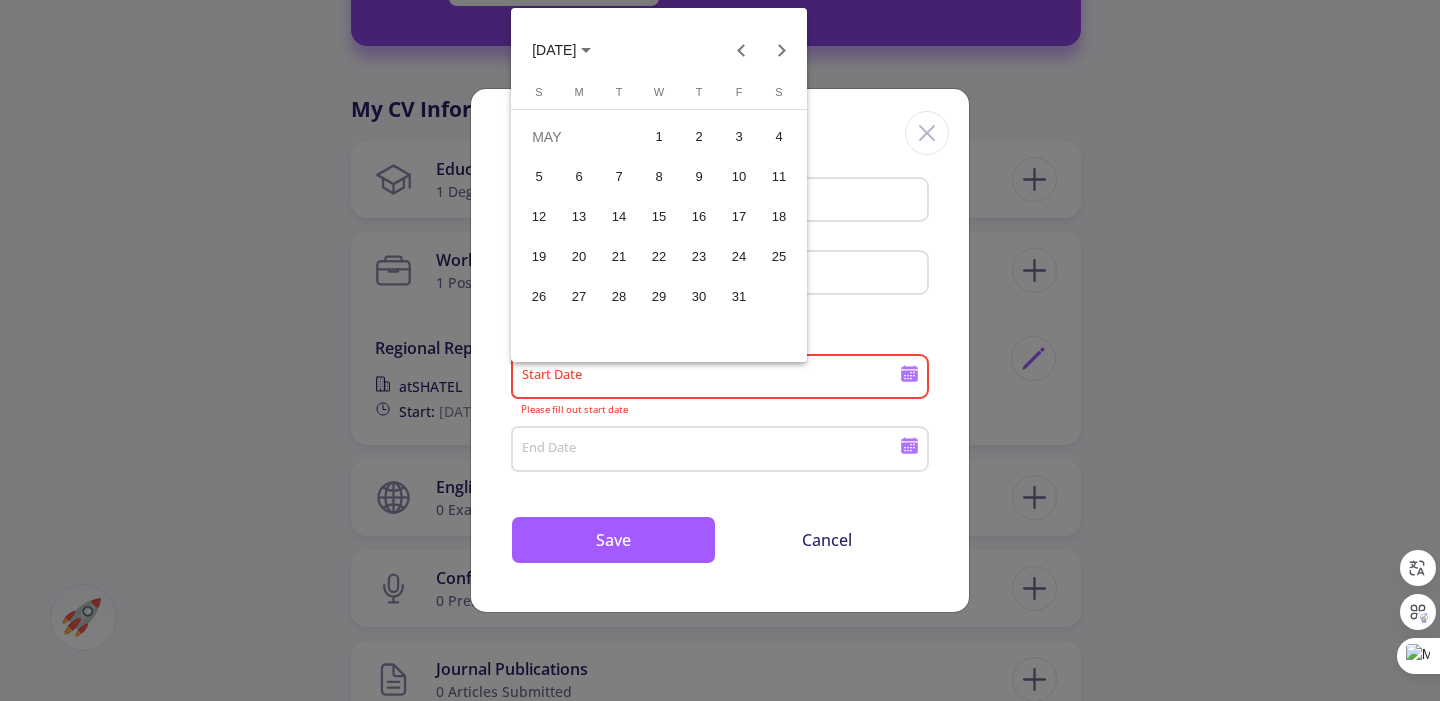 click on "14" at bounding box center [619, 217] 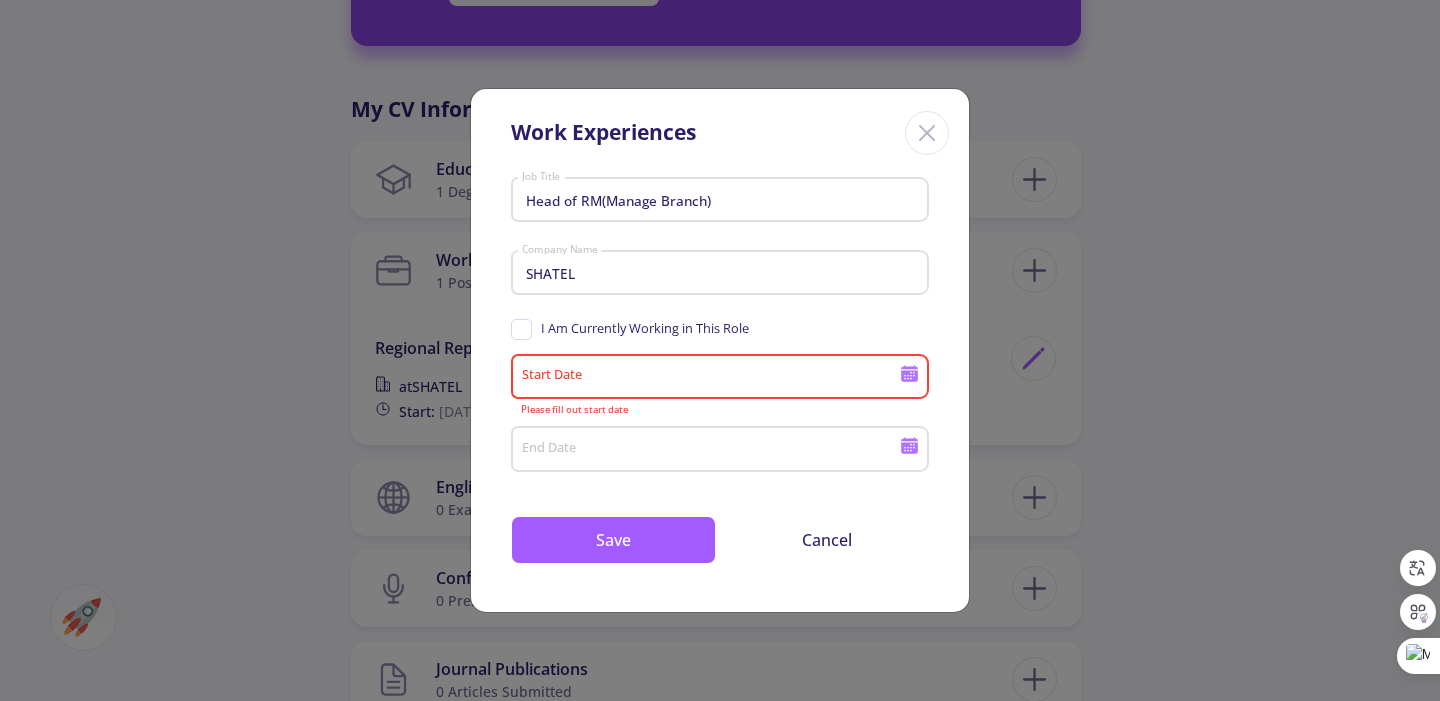type on "5/14/2019" 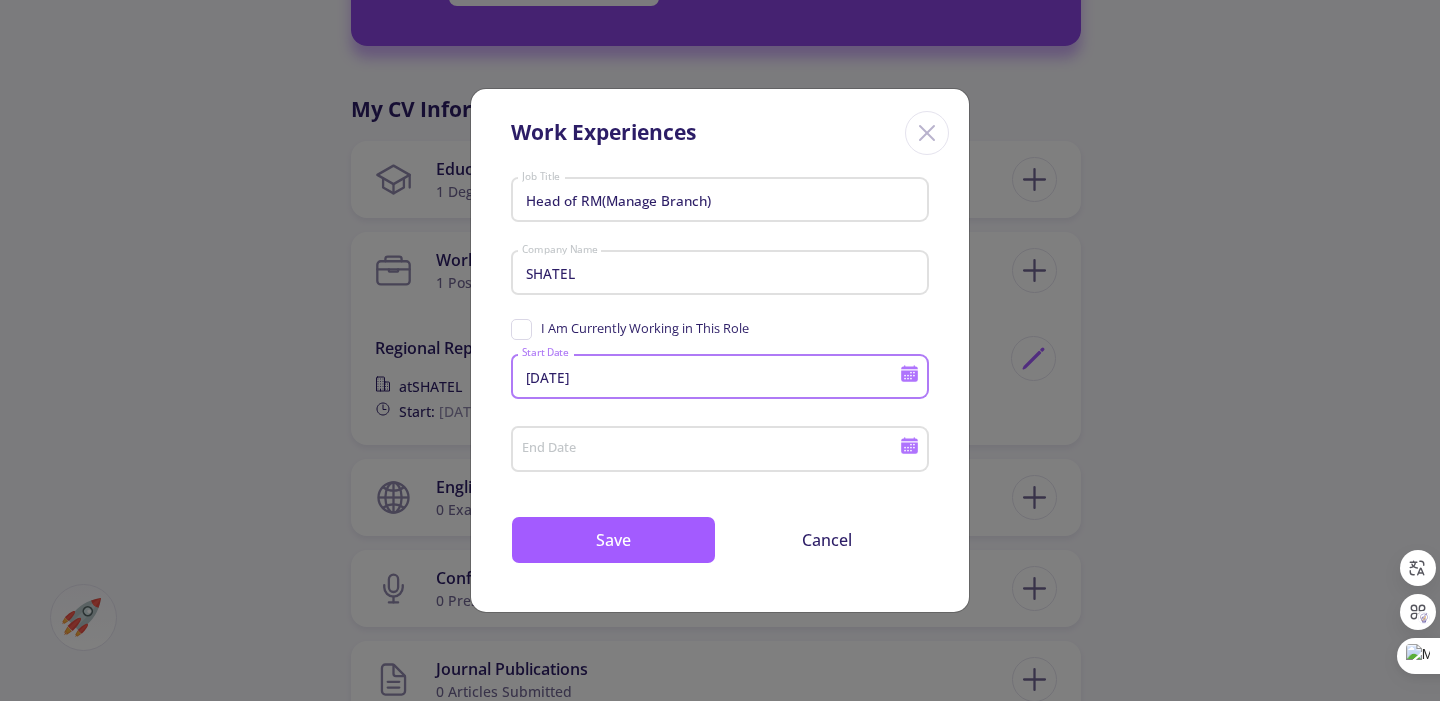 click on "End Date" at bounding box center [713, 450] 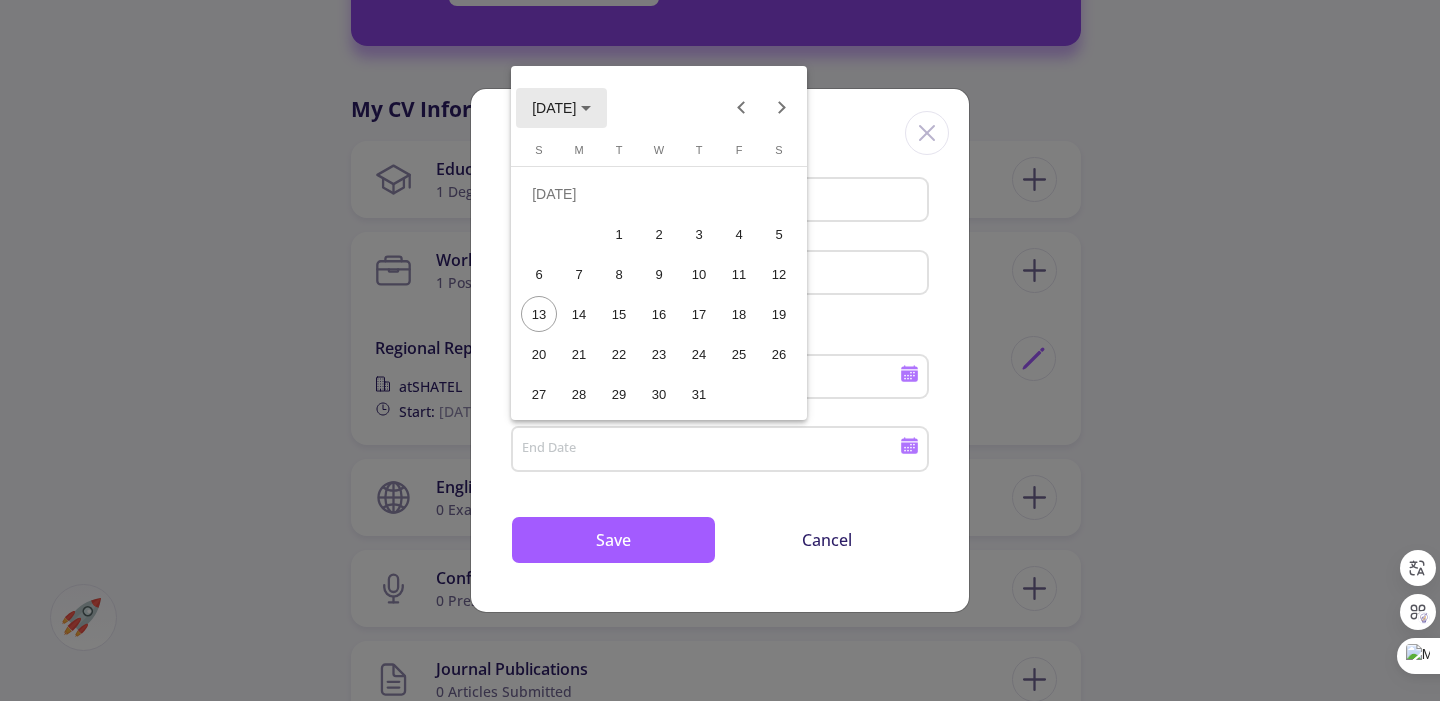 click on "JUL 2025" at bounding box center [561, 108] 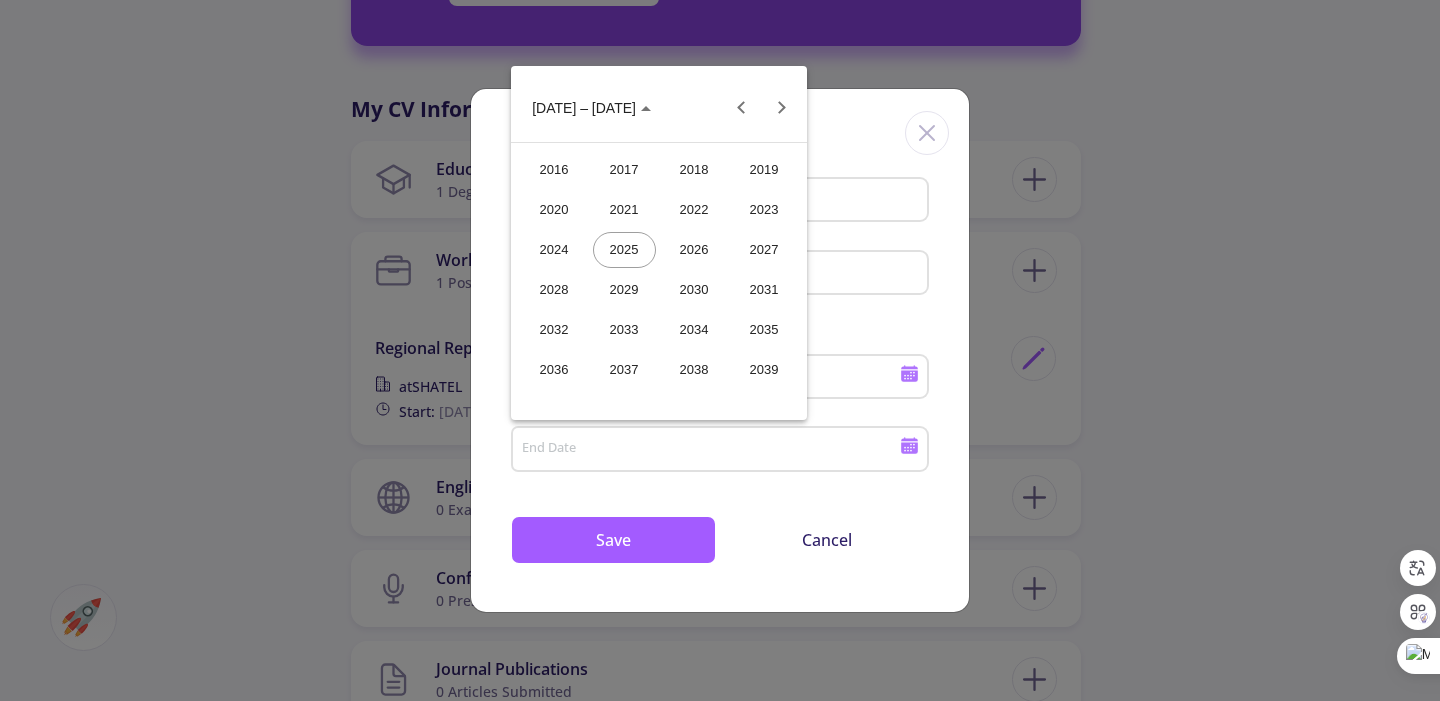 click on "2020" at bounding box center (554, 210) 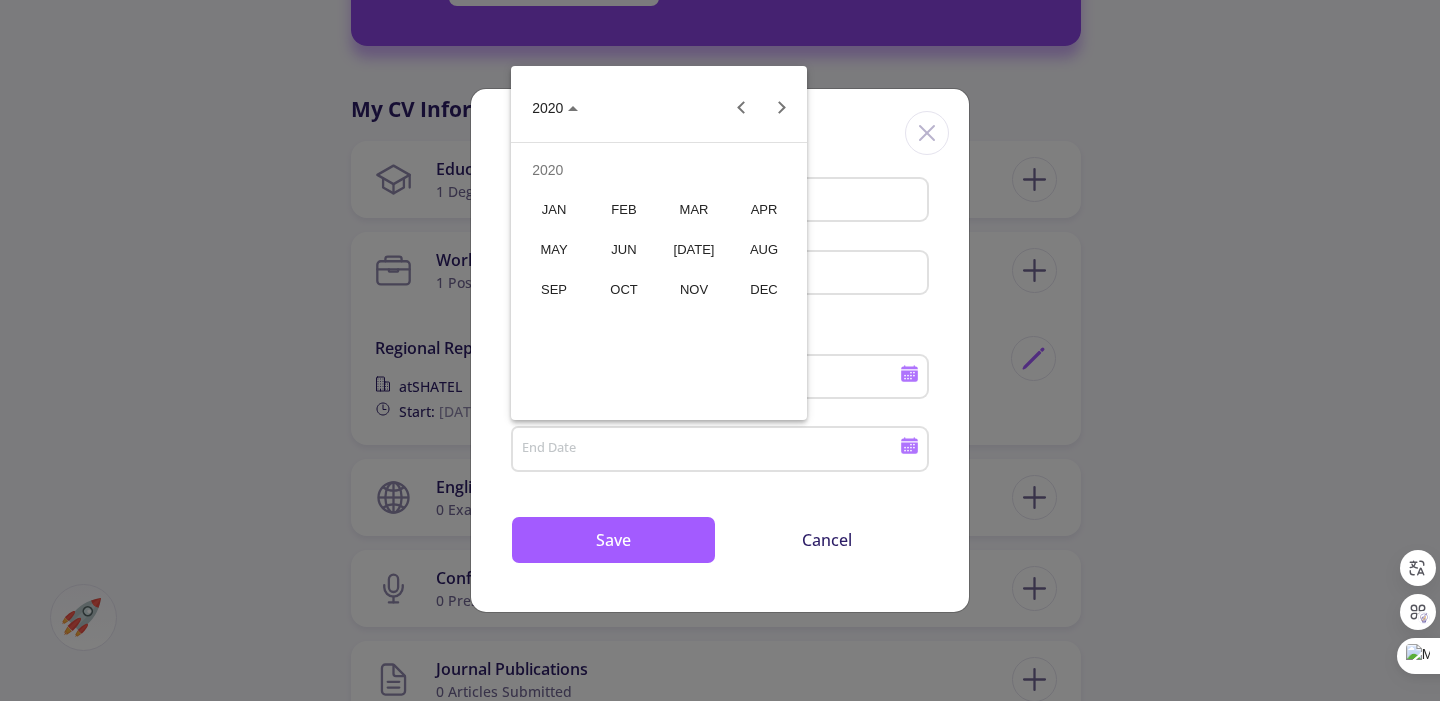 click on "JUN" at bounding box center [624, 250] 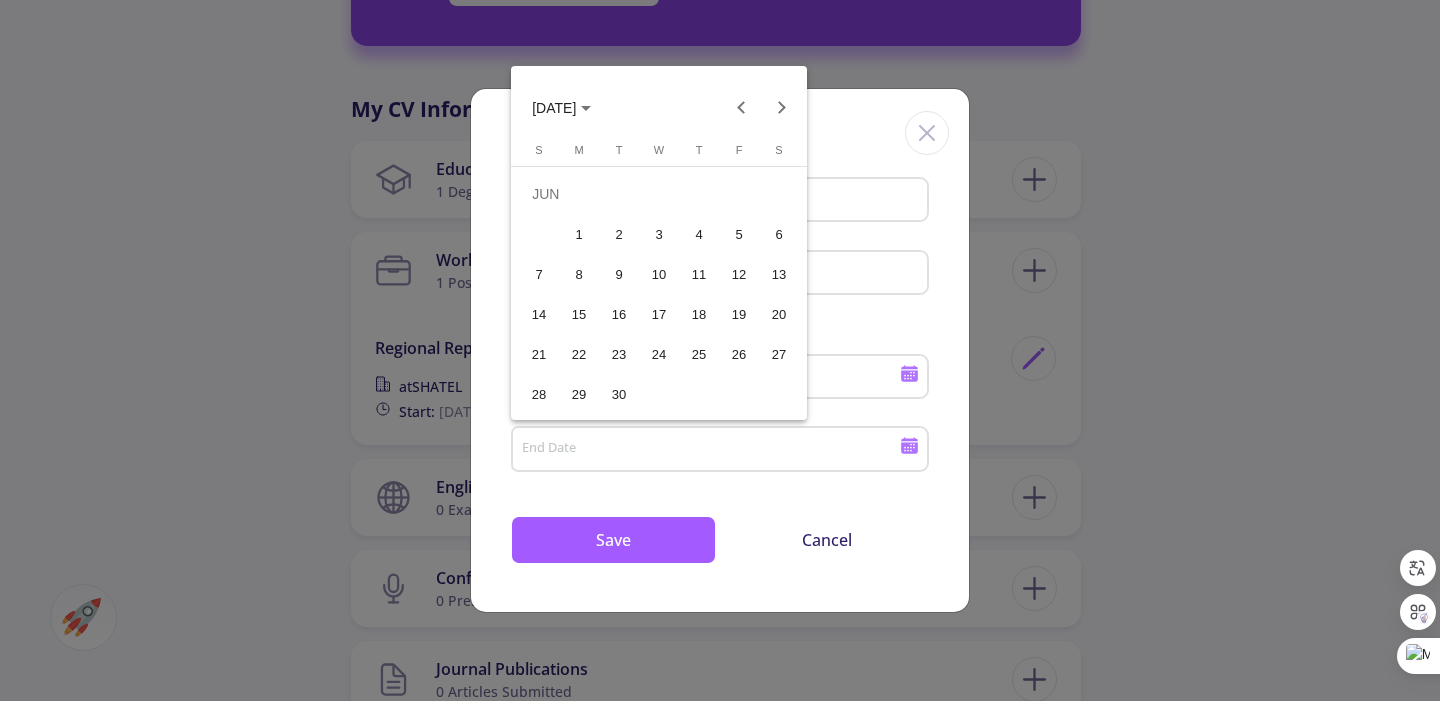 click on "1" at bounding box center [579, 234] 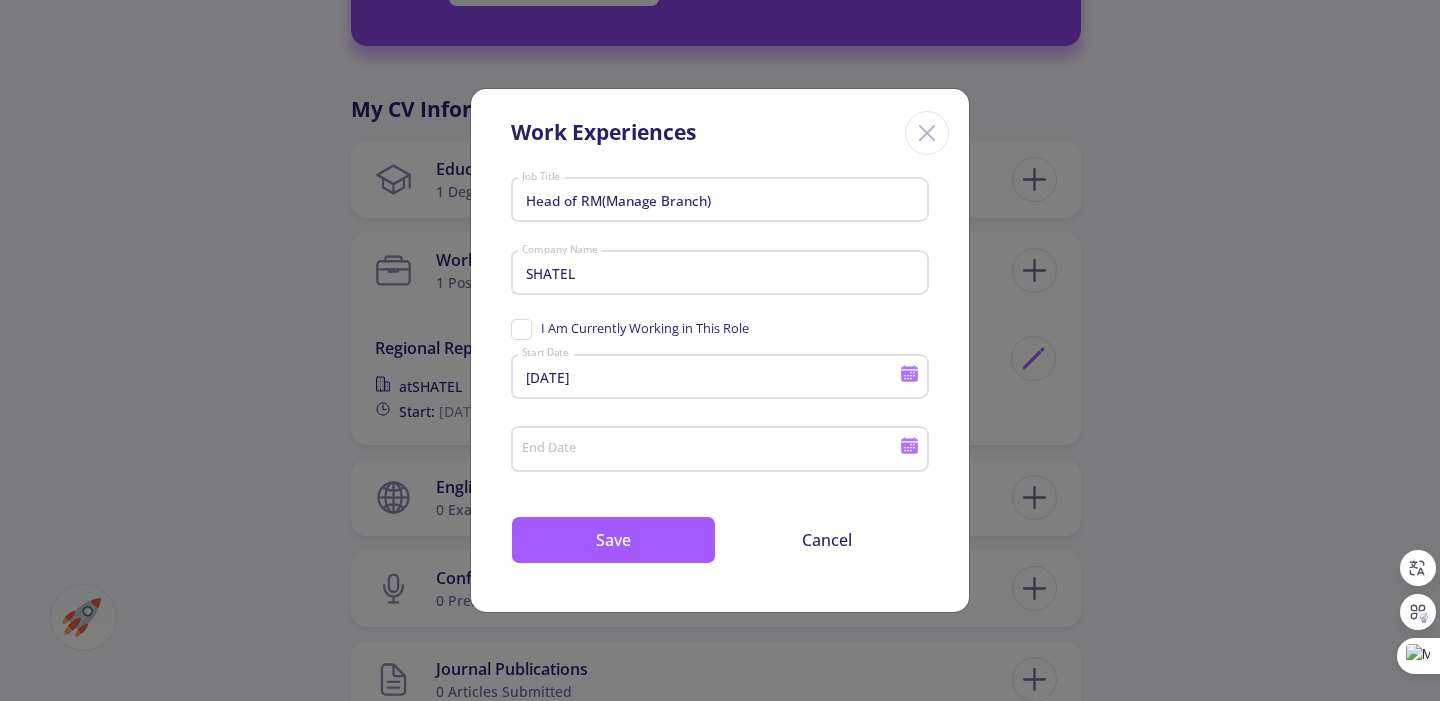 type on "6/1/2020" 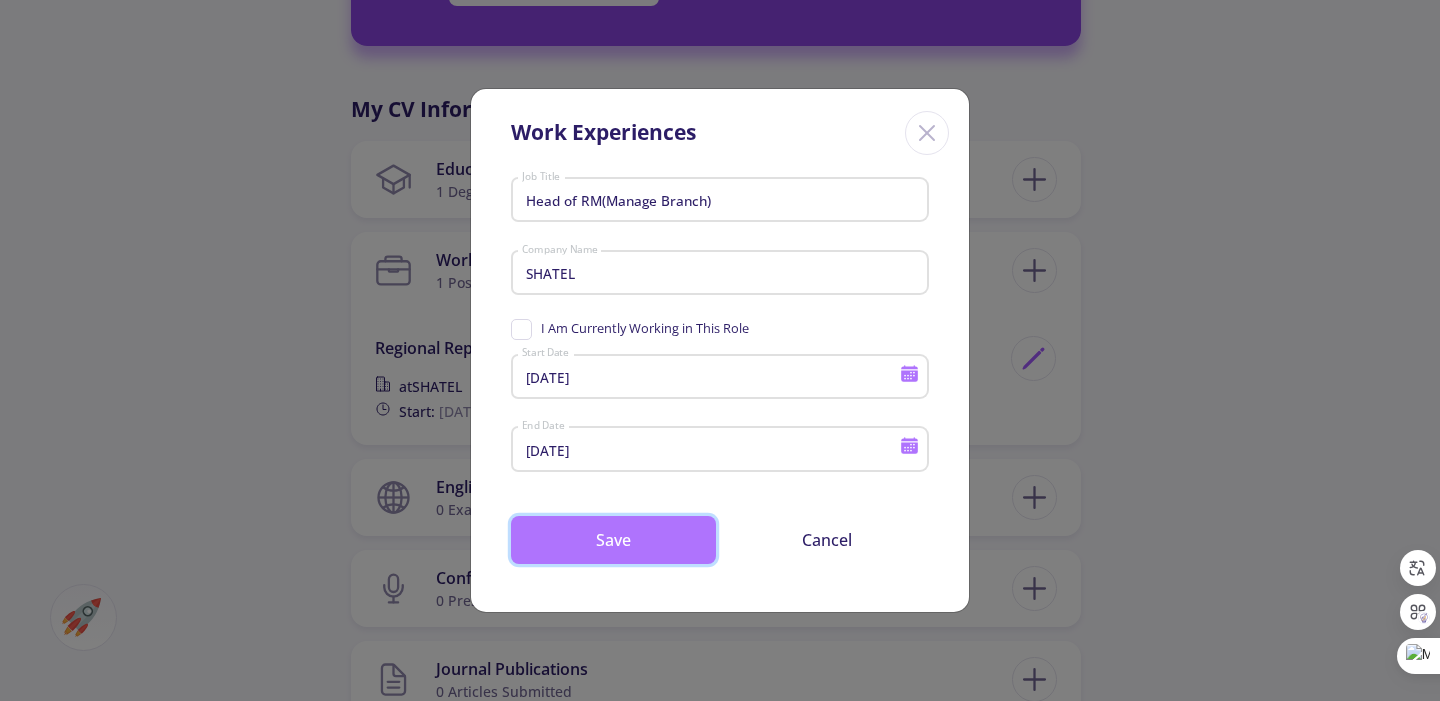 click on "Save" at bounding box center [613, 540] 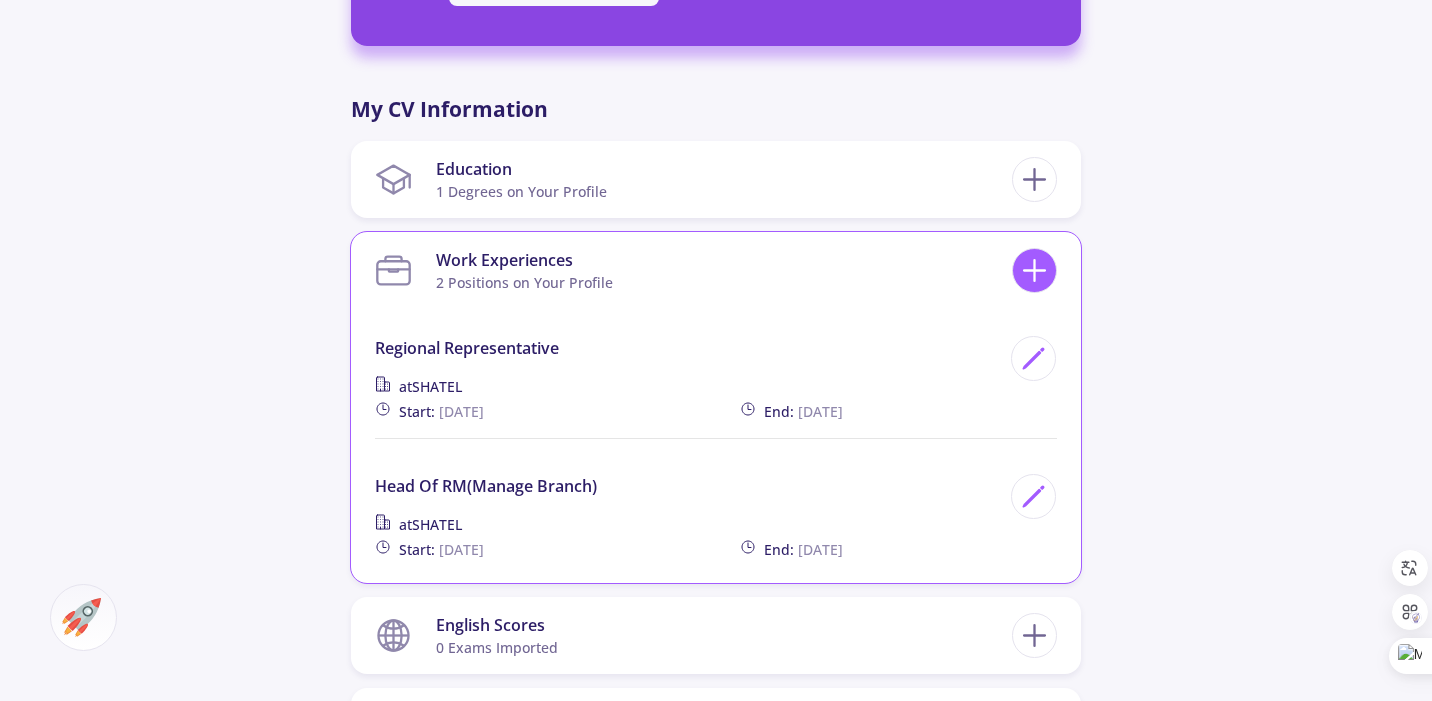 click 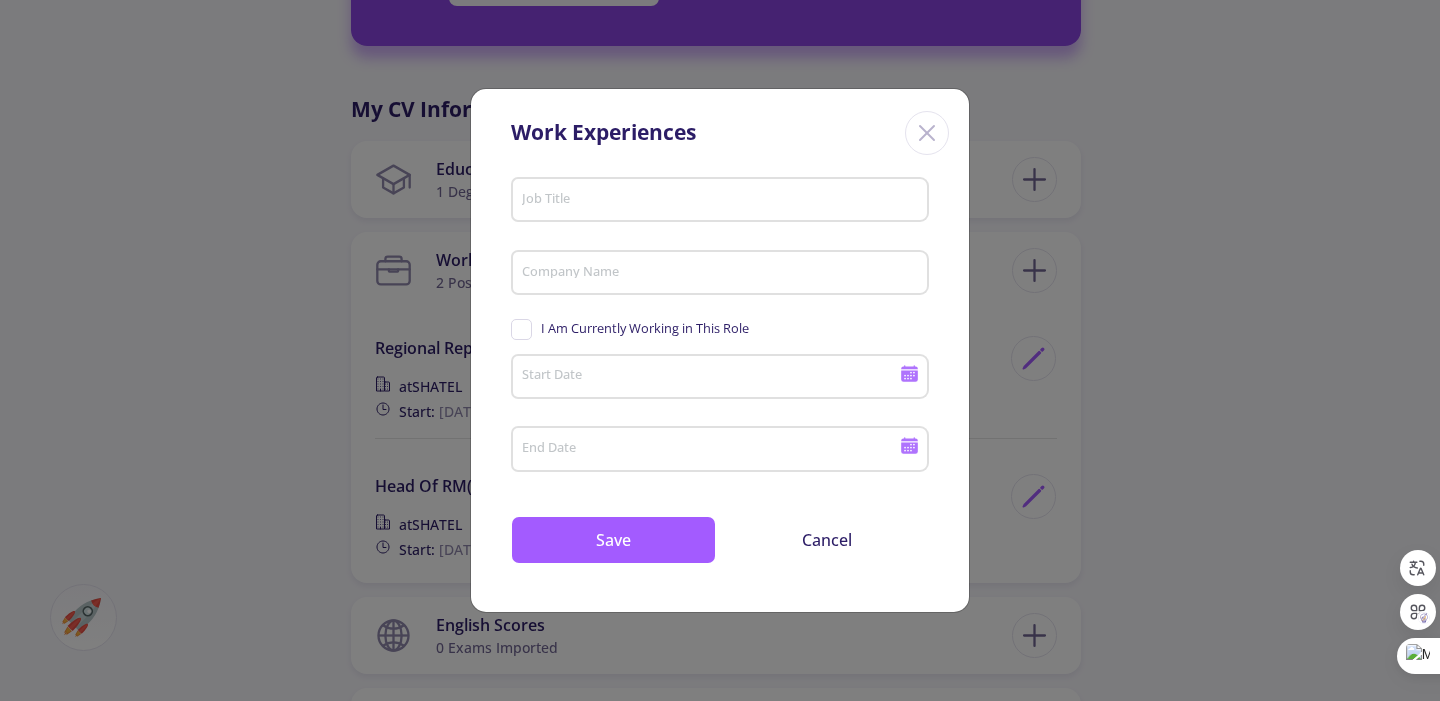 click on "Job Title" at bounding box center (720, 196) 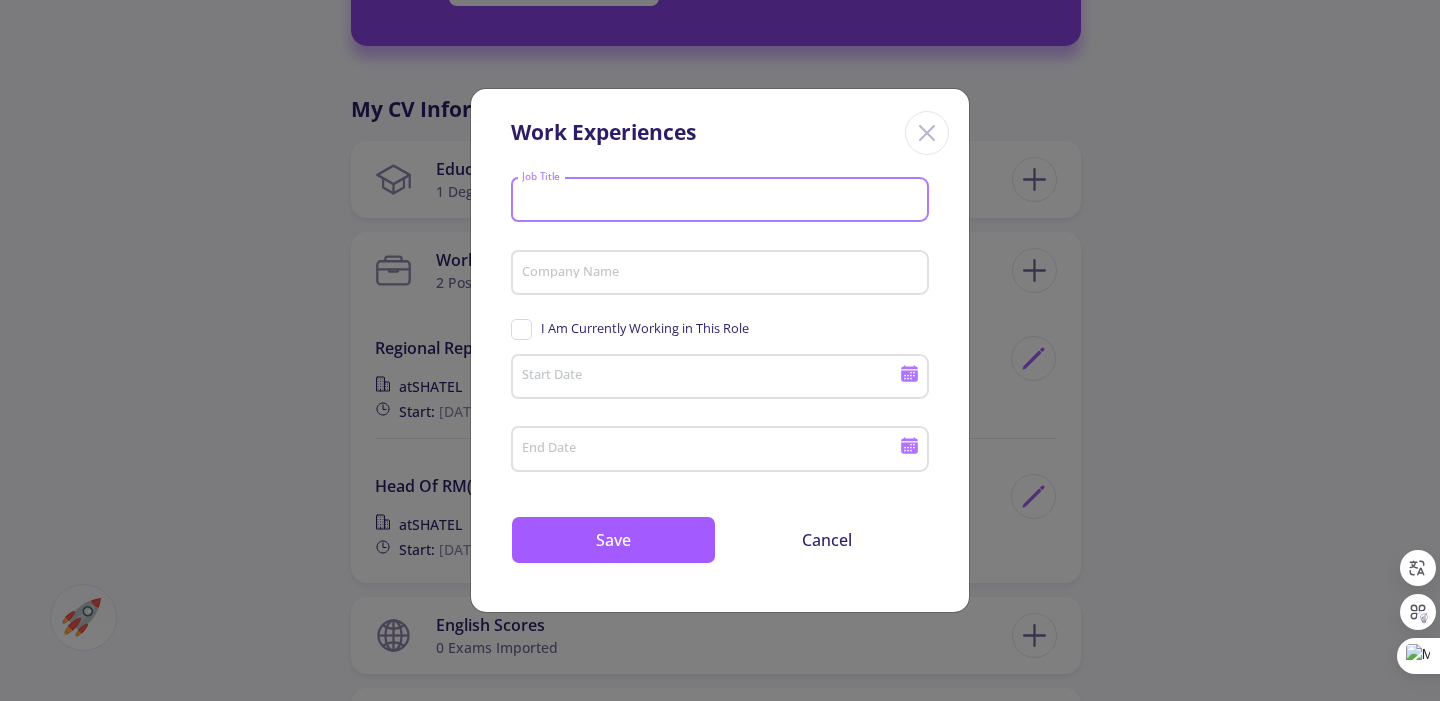click on "Job Title" at bounding box center (723, 201) 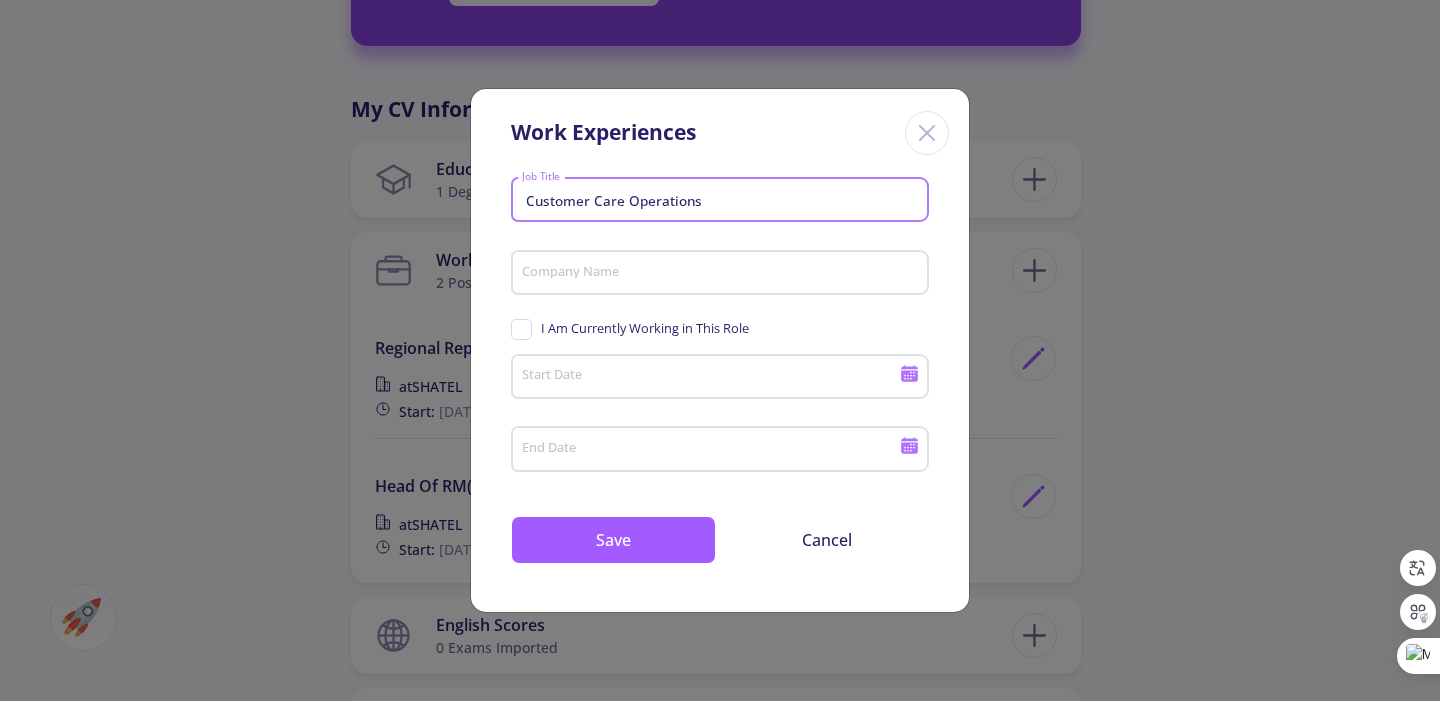 drag, startPoint x: 629, startPoint y: 199, endPoint x: 351, endPoint y: 196, distance: 278.01617 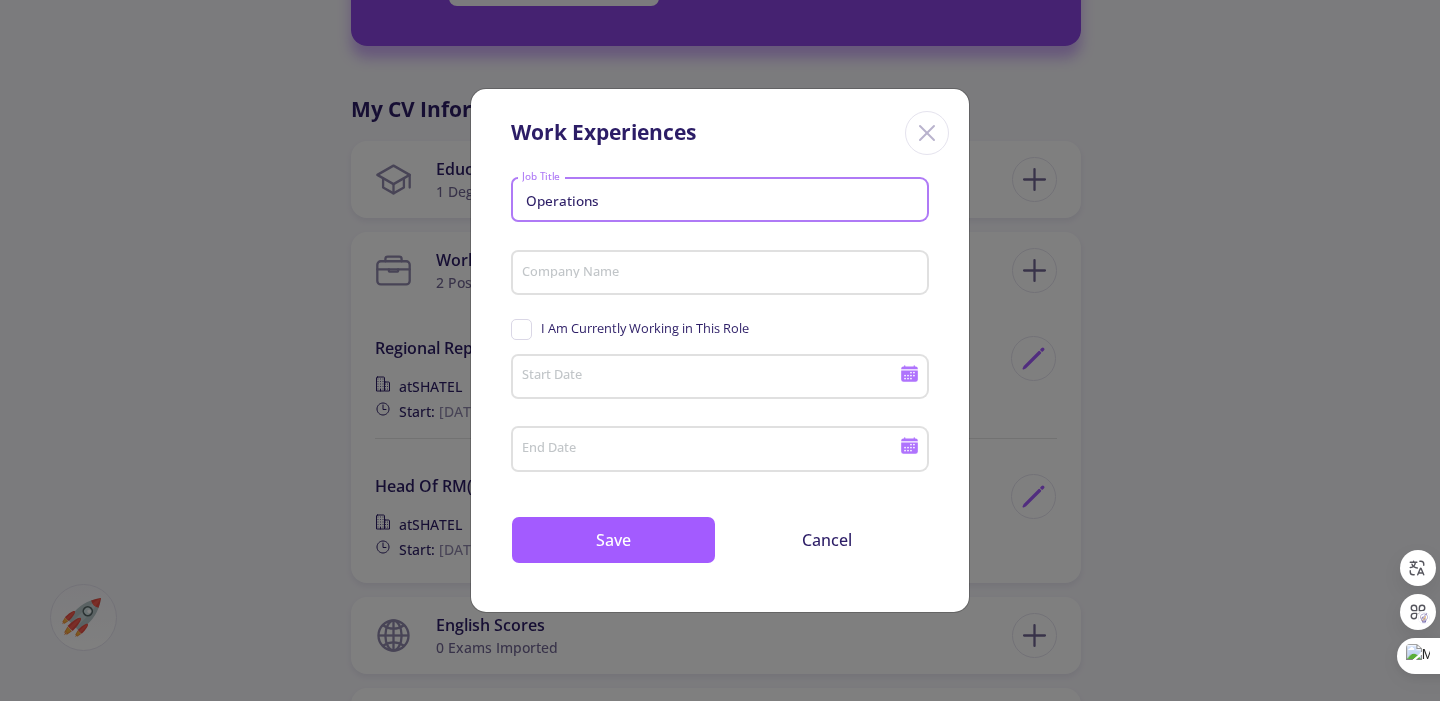click on "Operations" at bounding box center (723, 201) 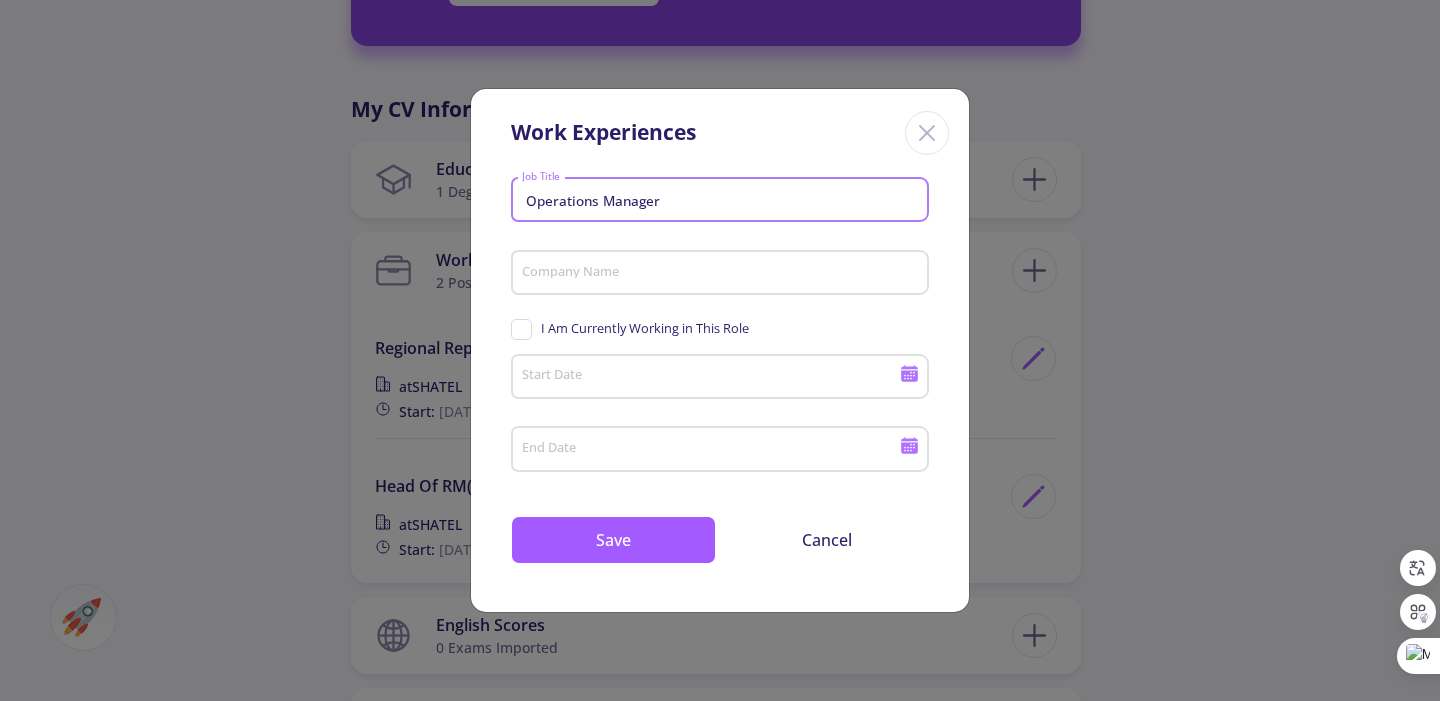 type on "Operations Manager" 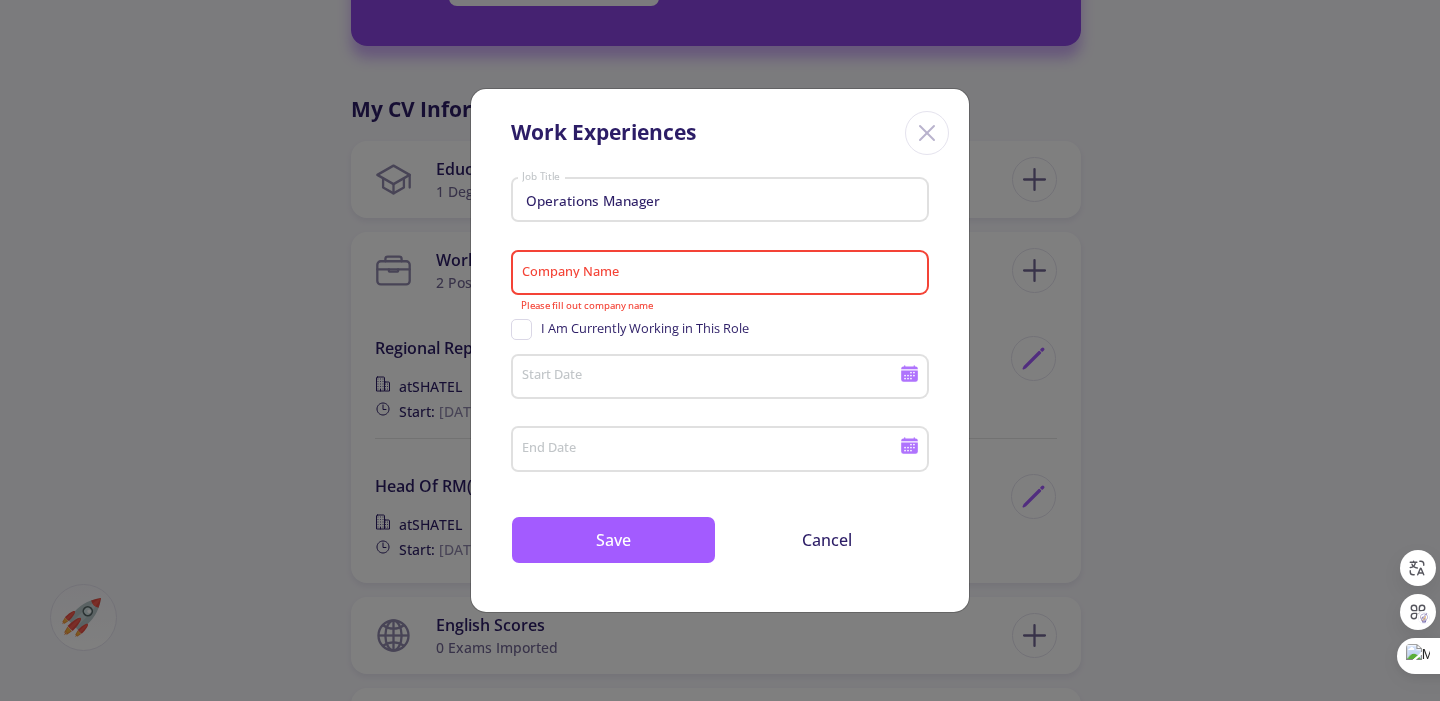 click on "Company Name" at bounding box center (720, 269) 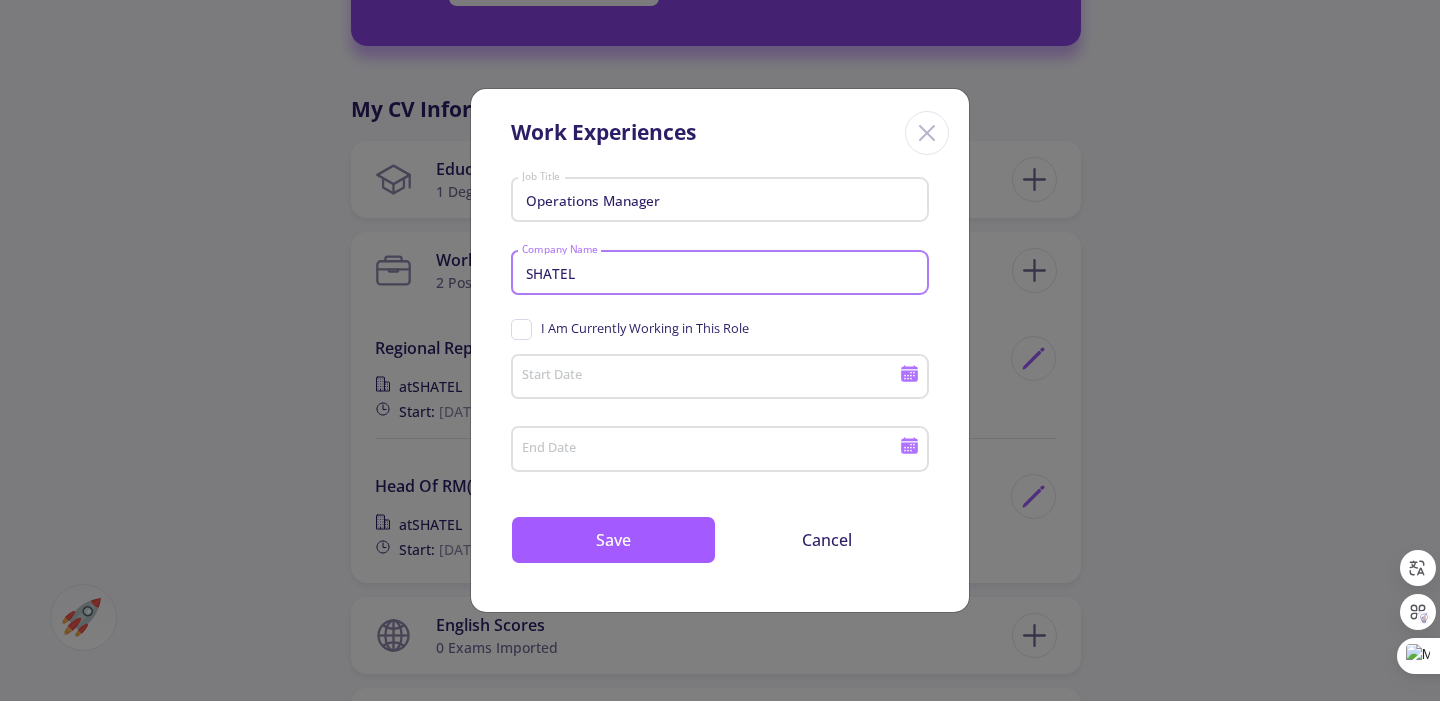 type on "SHATEL" 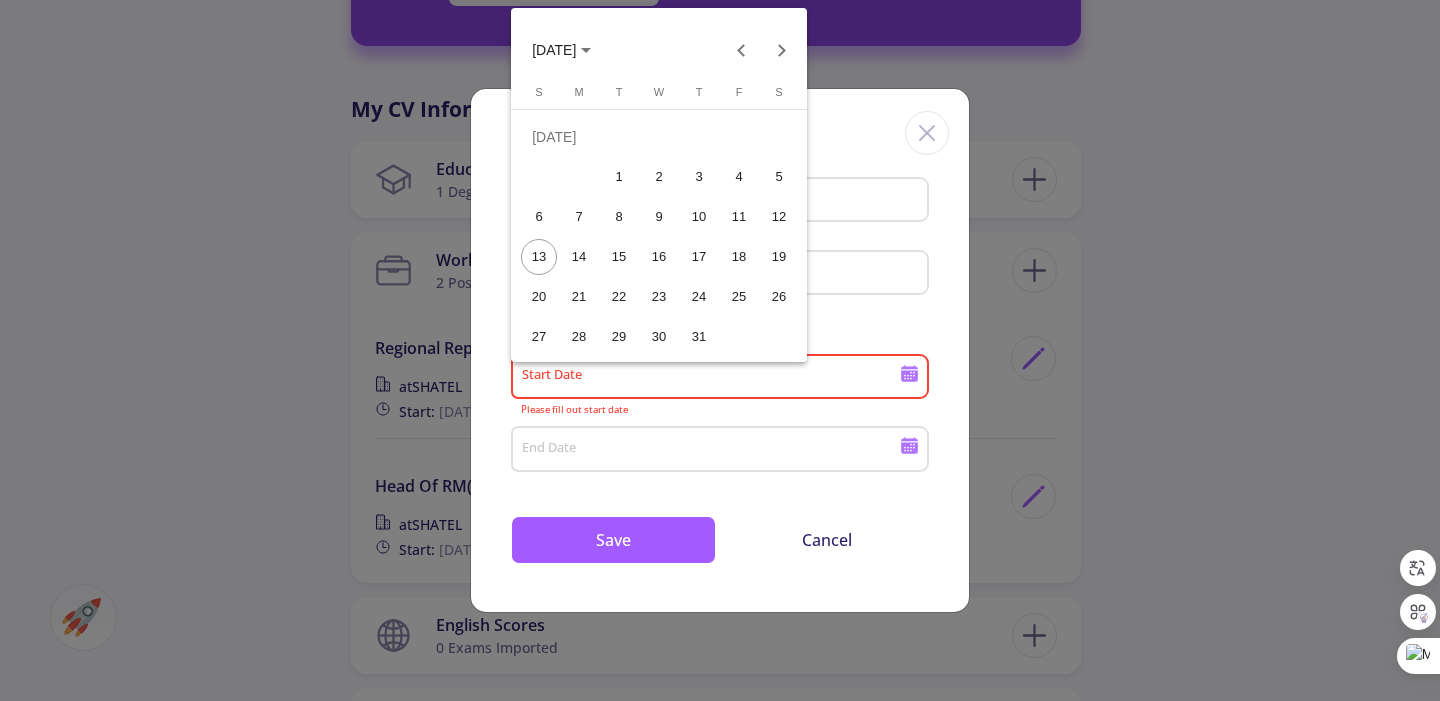 click 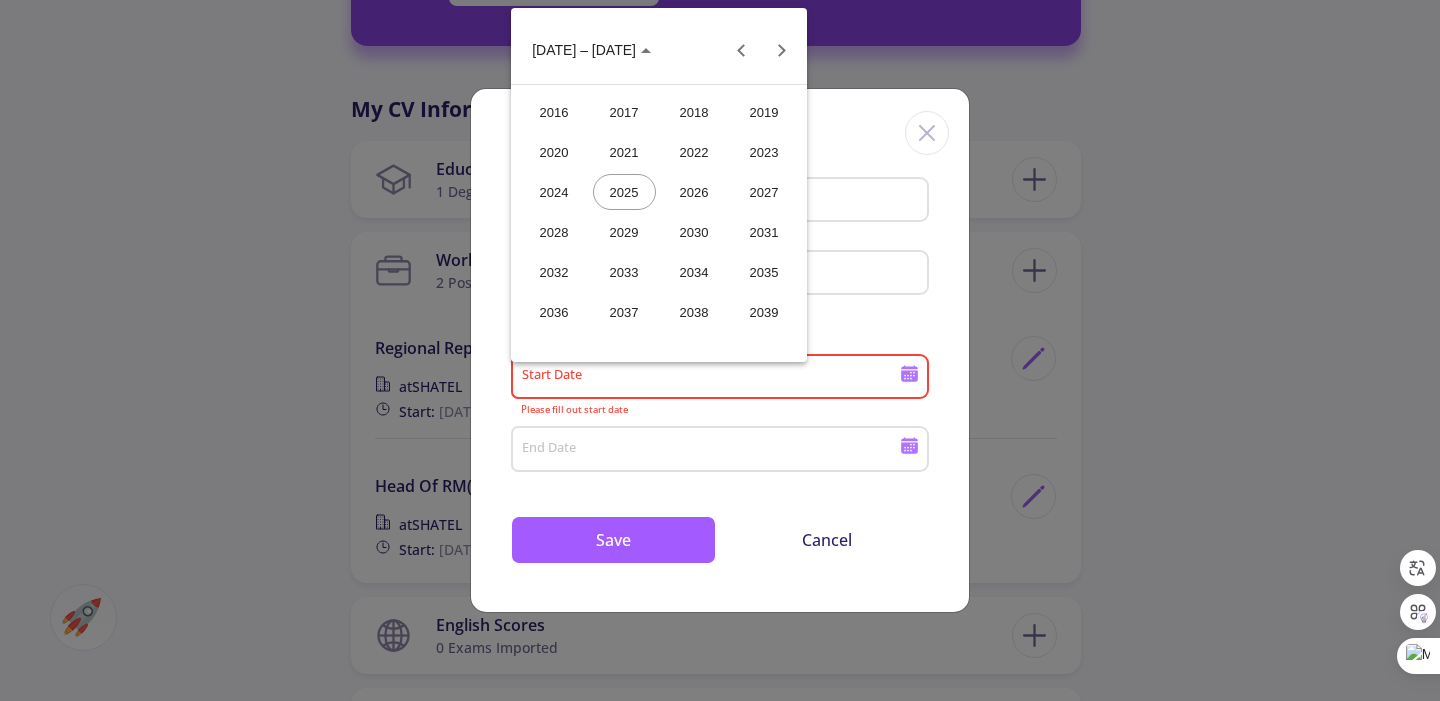 click on "2020" at bounding box center [554, 152] 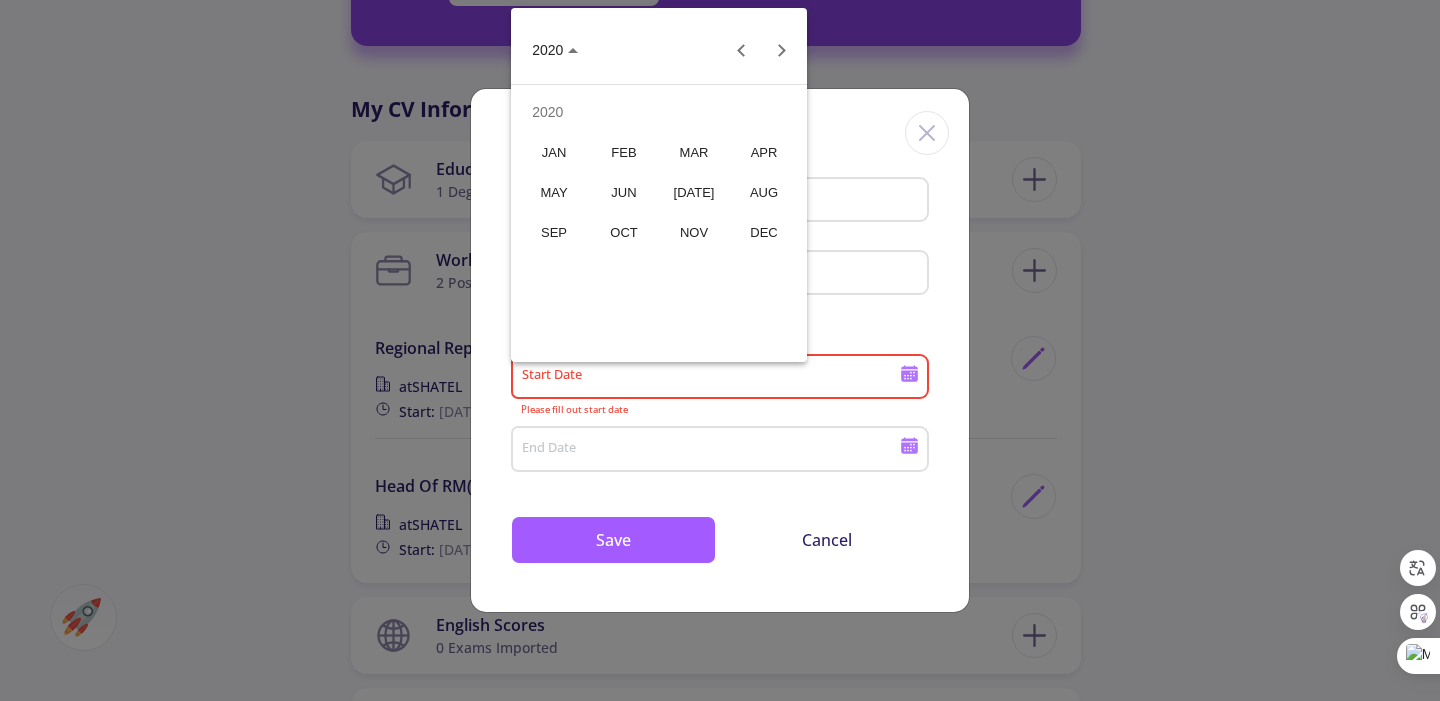 click on "JUN" at bounding box center [624, 192] 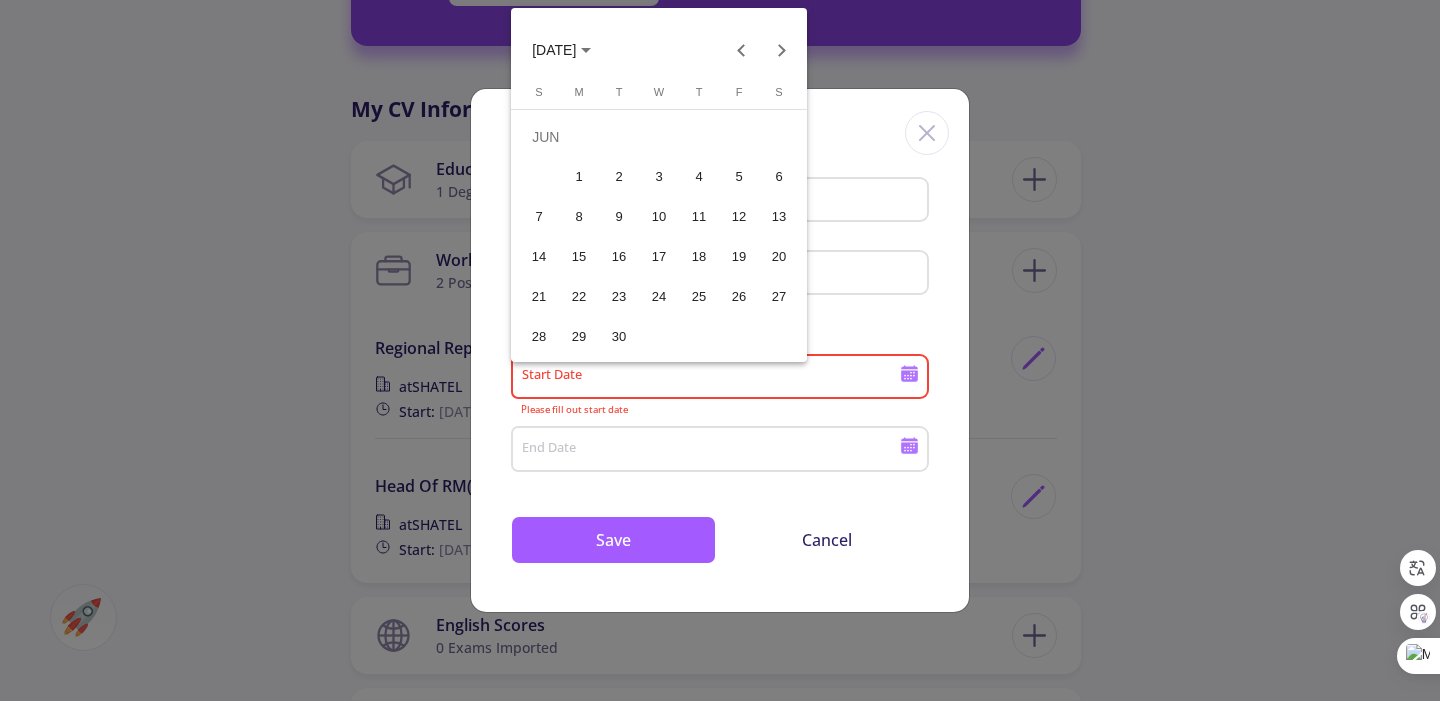 click on "1" at bounding box center (579, 177) 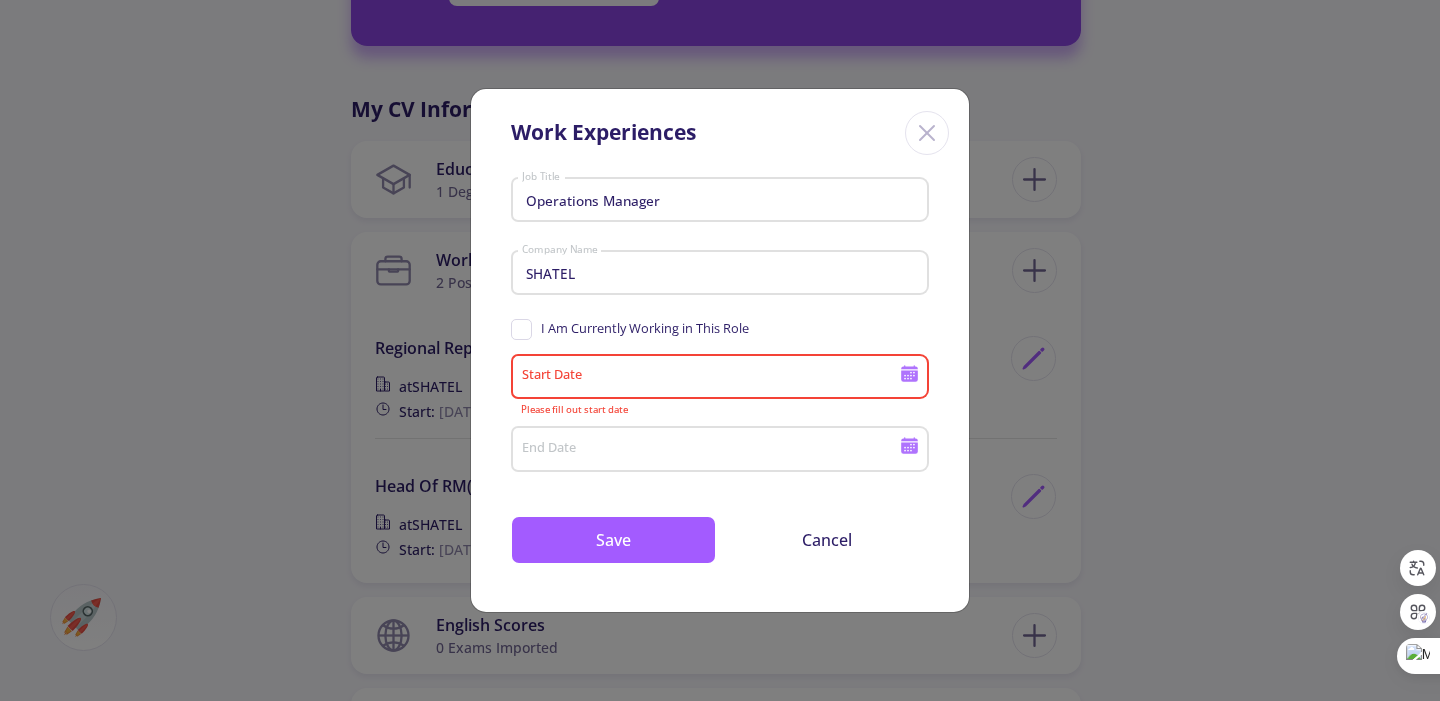 type on "6/1/2020" 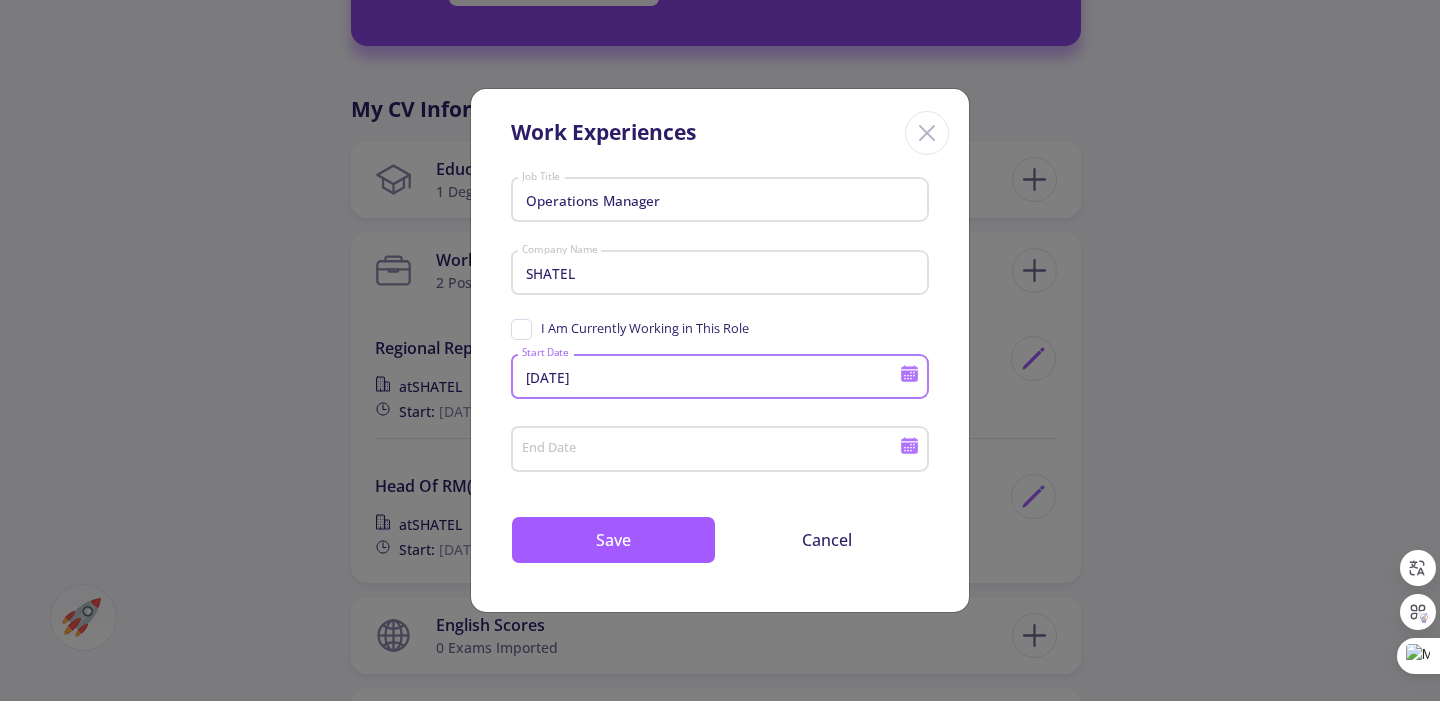 click on "End Date" at bounding box center (713, 450) 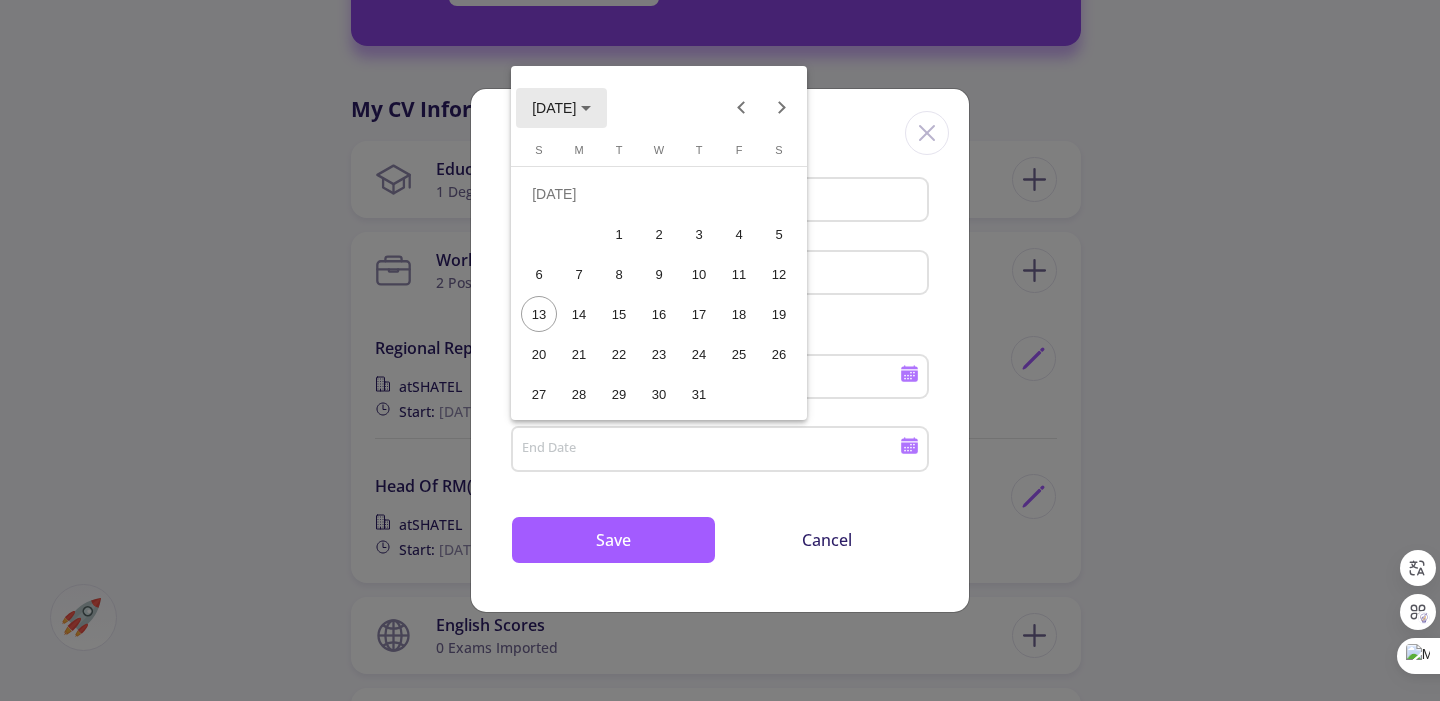 click on "JUL 2025" at bounding box center [554, 108] 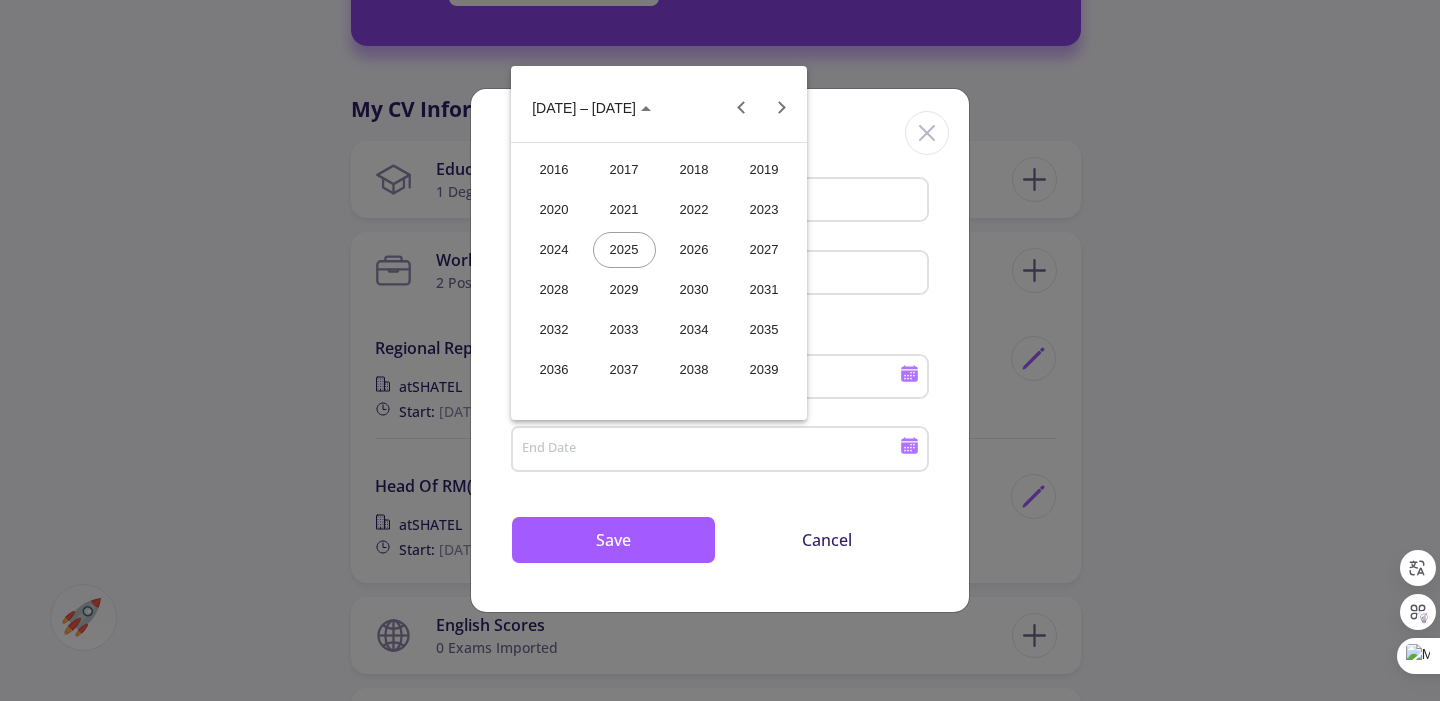 click on "2022" at bounding box center (694, 210) 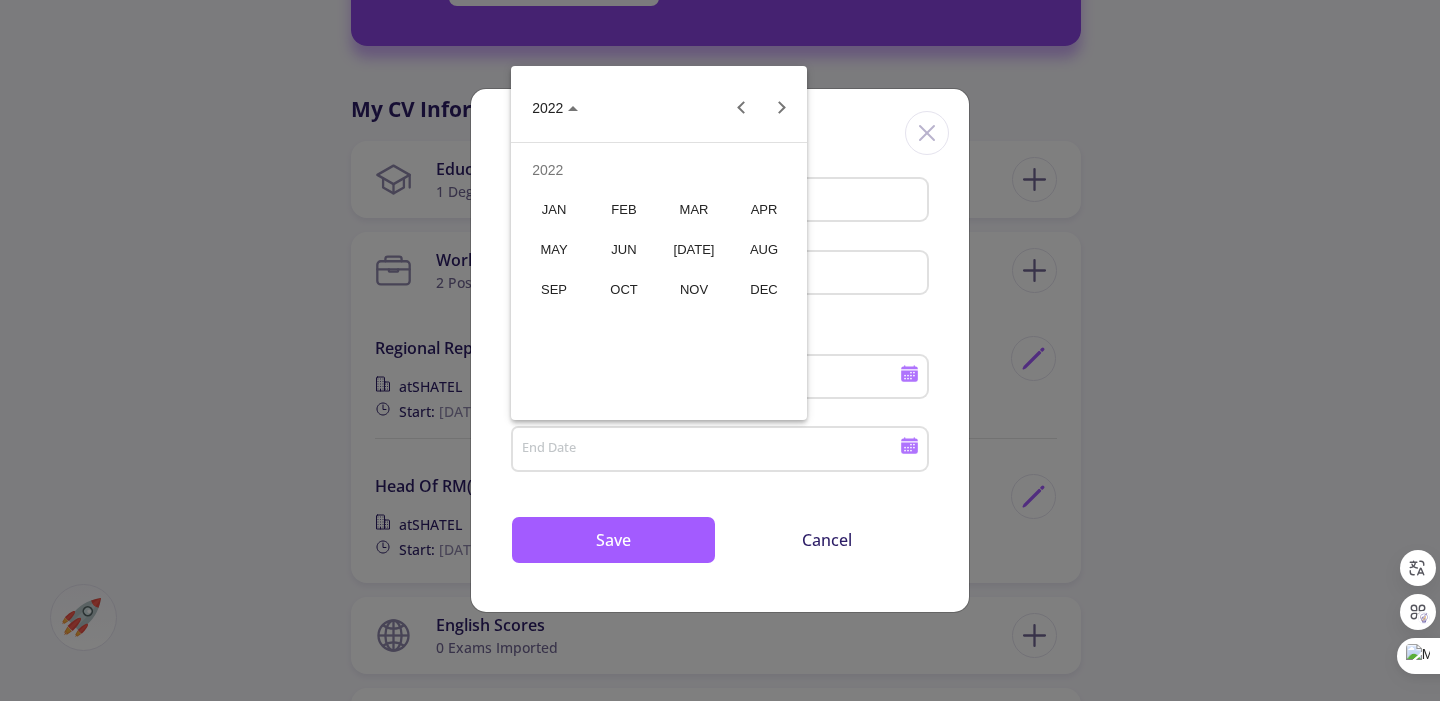 click on "OCT" at bounding box center [624, 290] 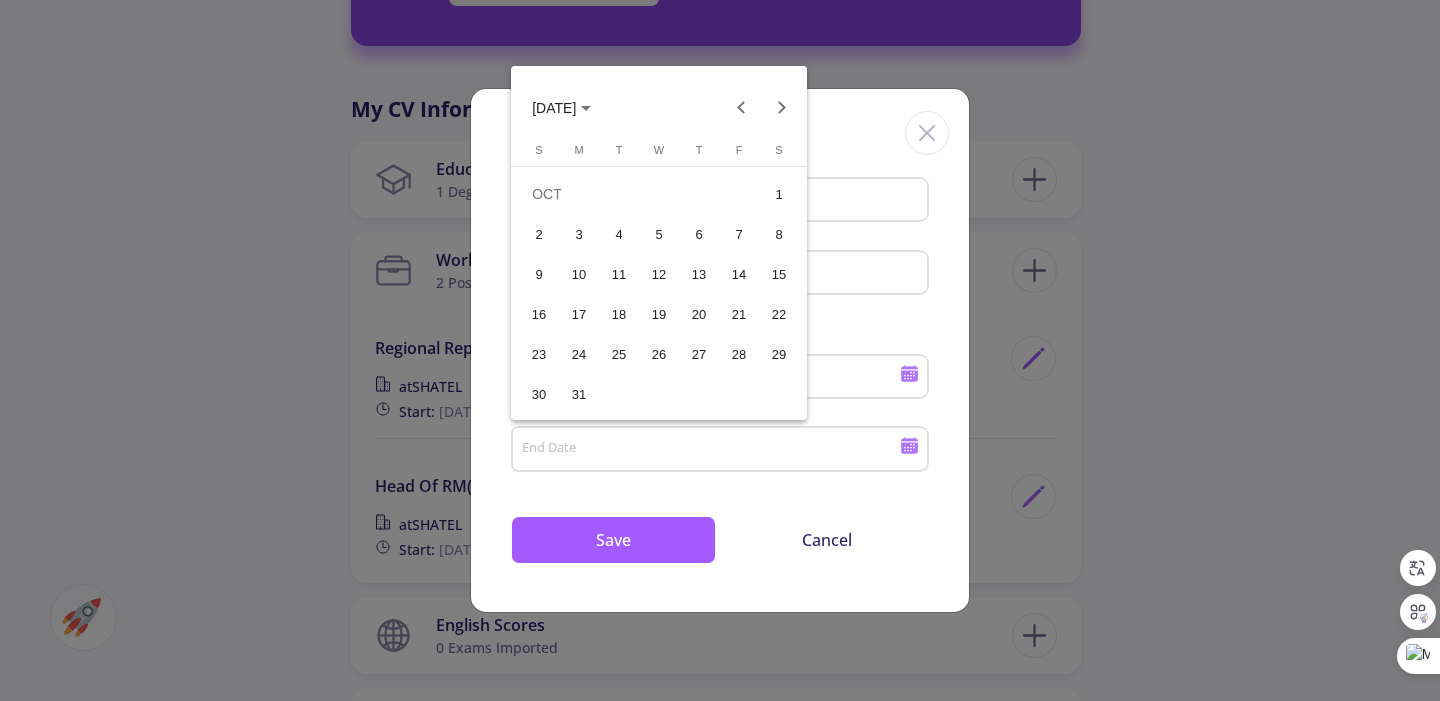 click on "1" at bounding box center (779, 194) 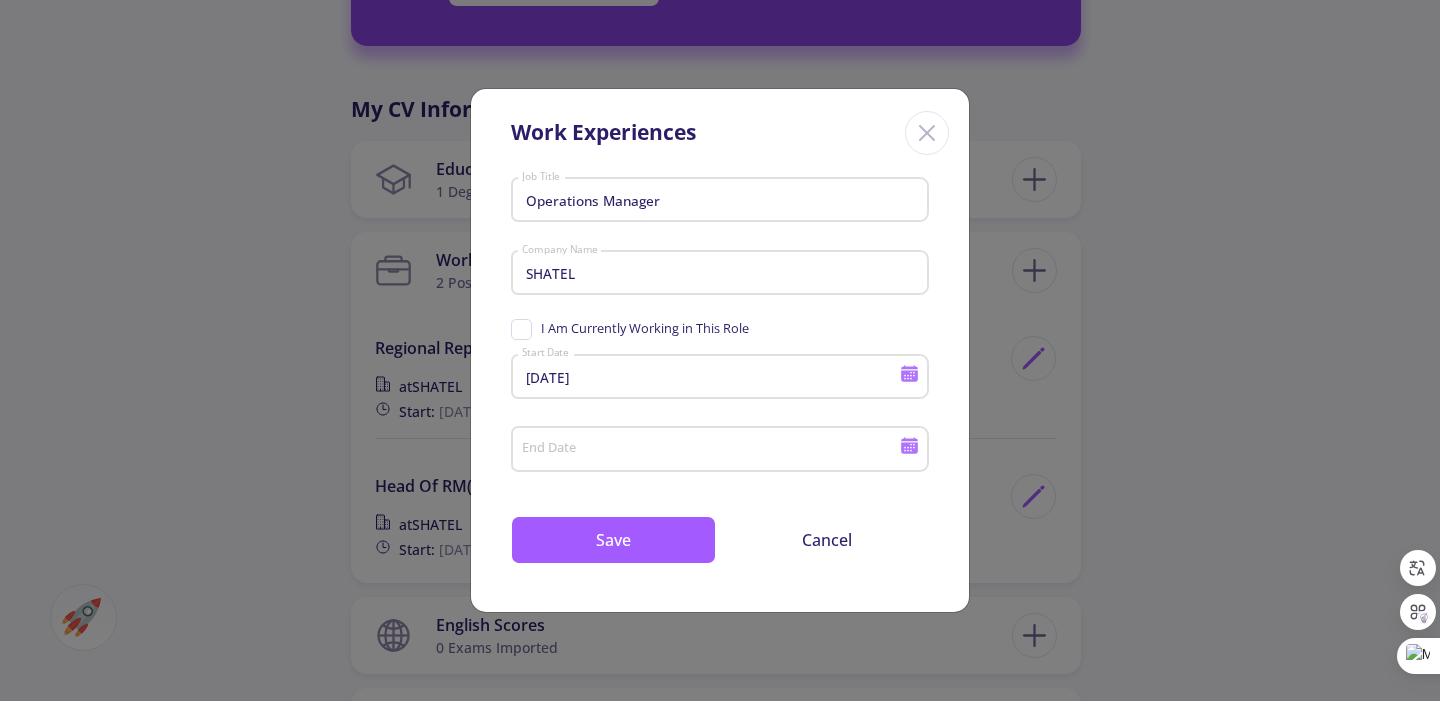 type on "10/1/2022" 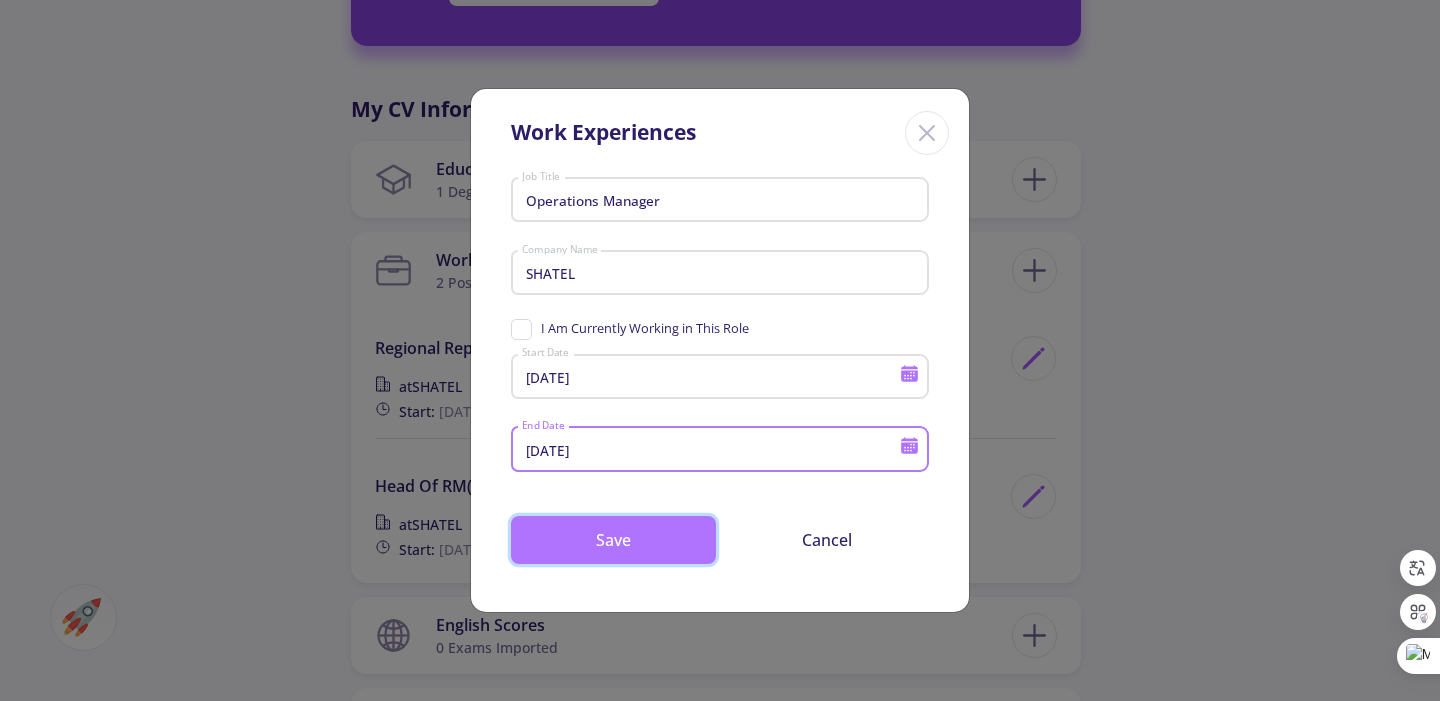 click on "Save" at bounding box center [613, 540] 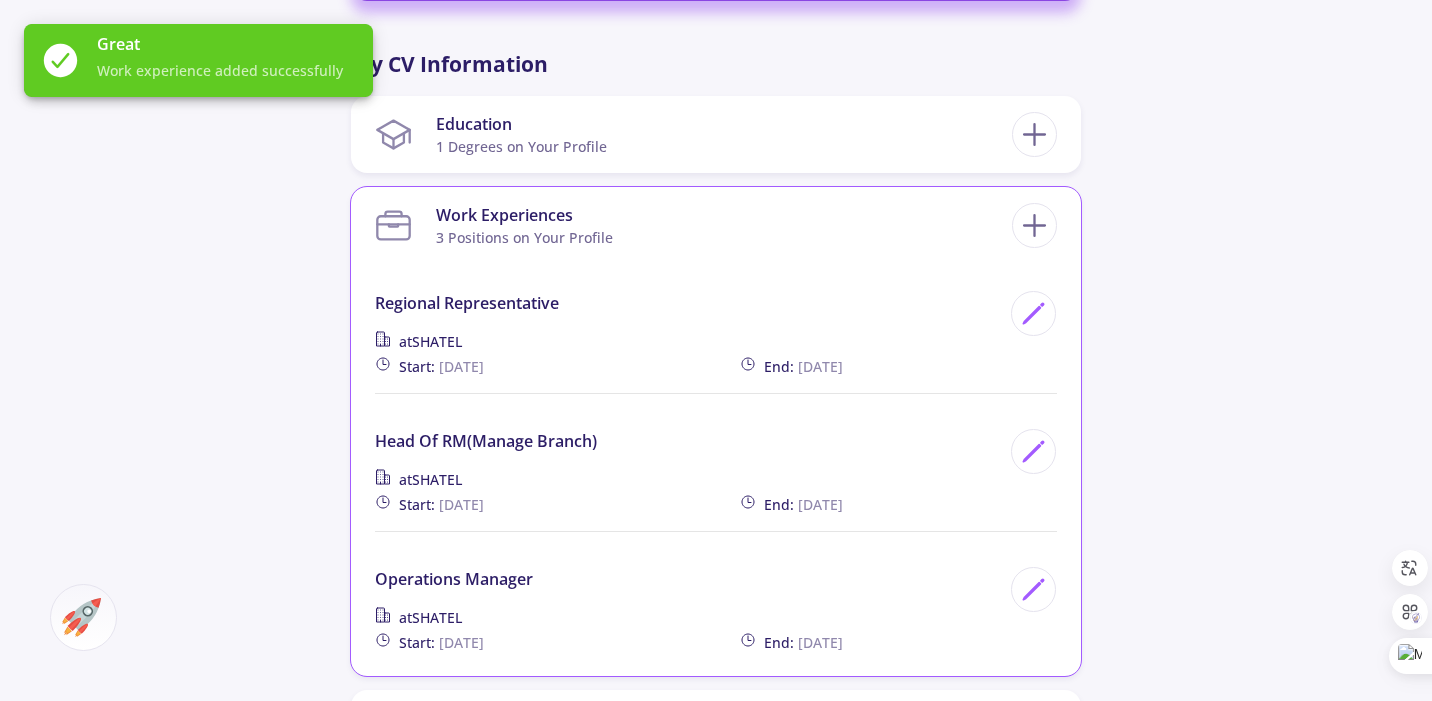 scroll, scrollTop: 913, scrollLeft: 0, axis: vertical 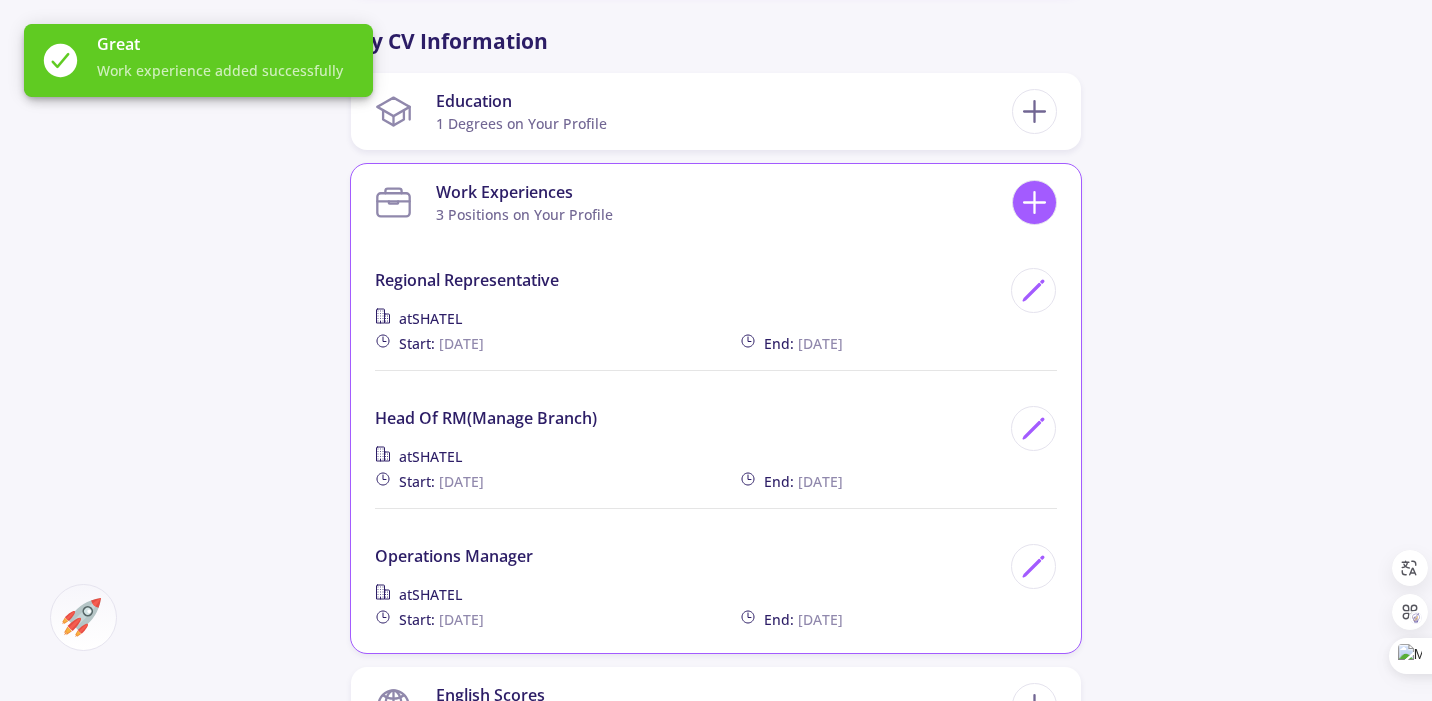click 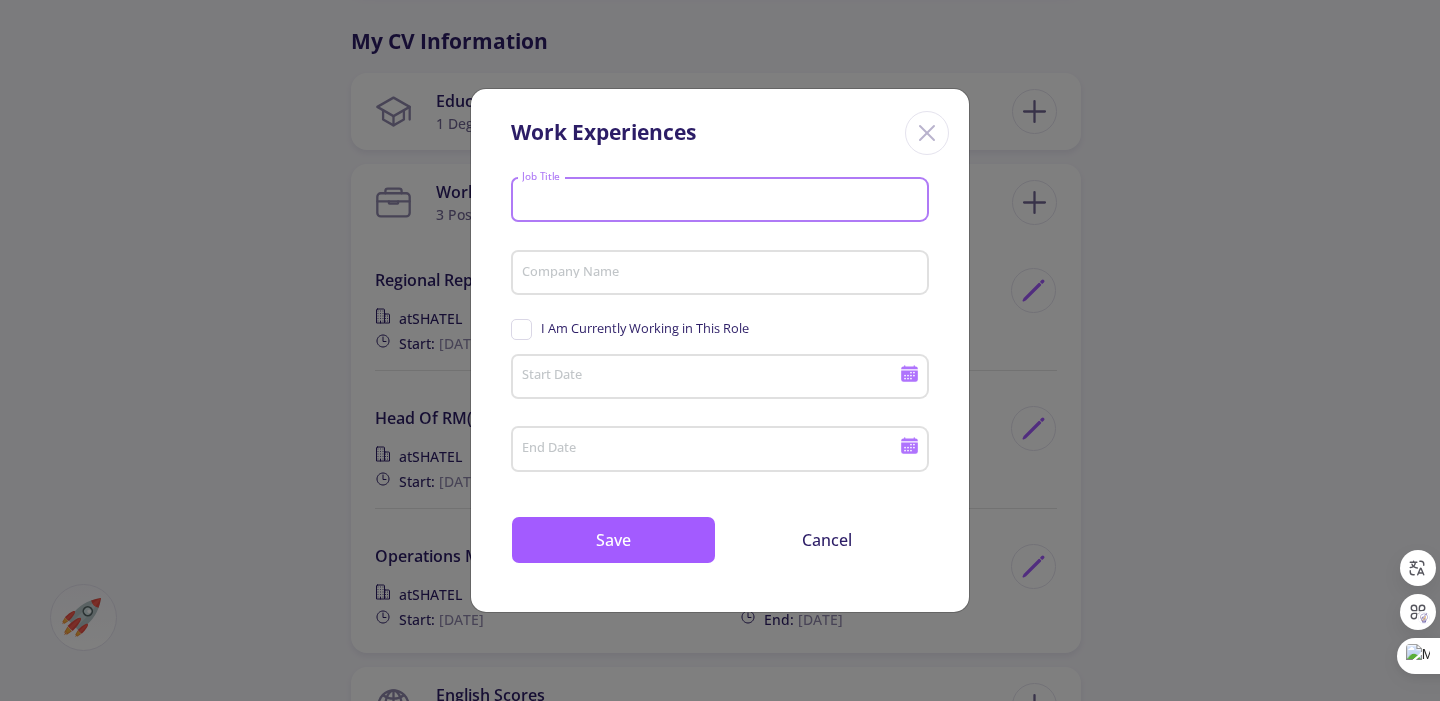 click on "Job Title" at bounding box center [723, 201] 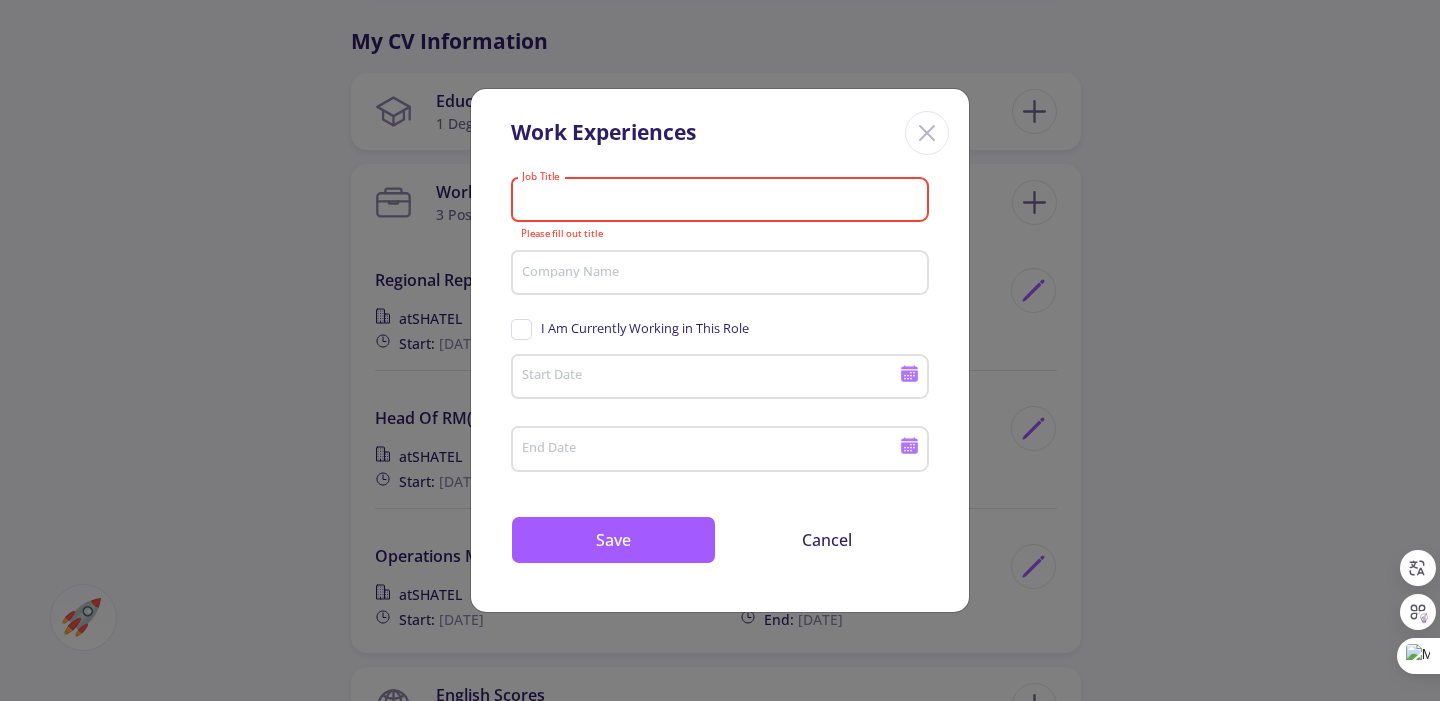 paste on "Customer Success Manager" 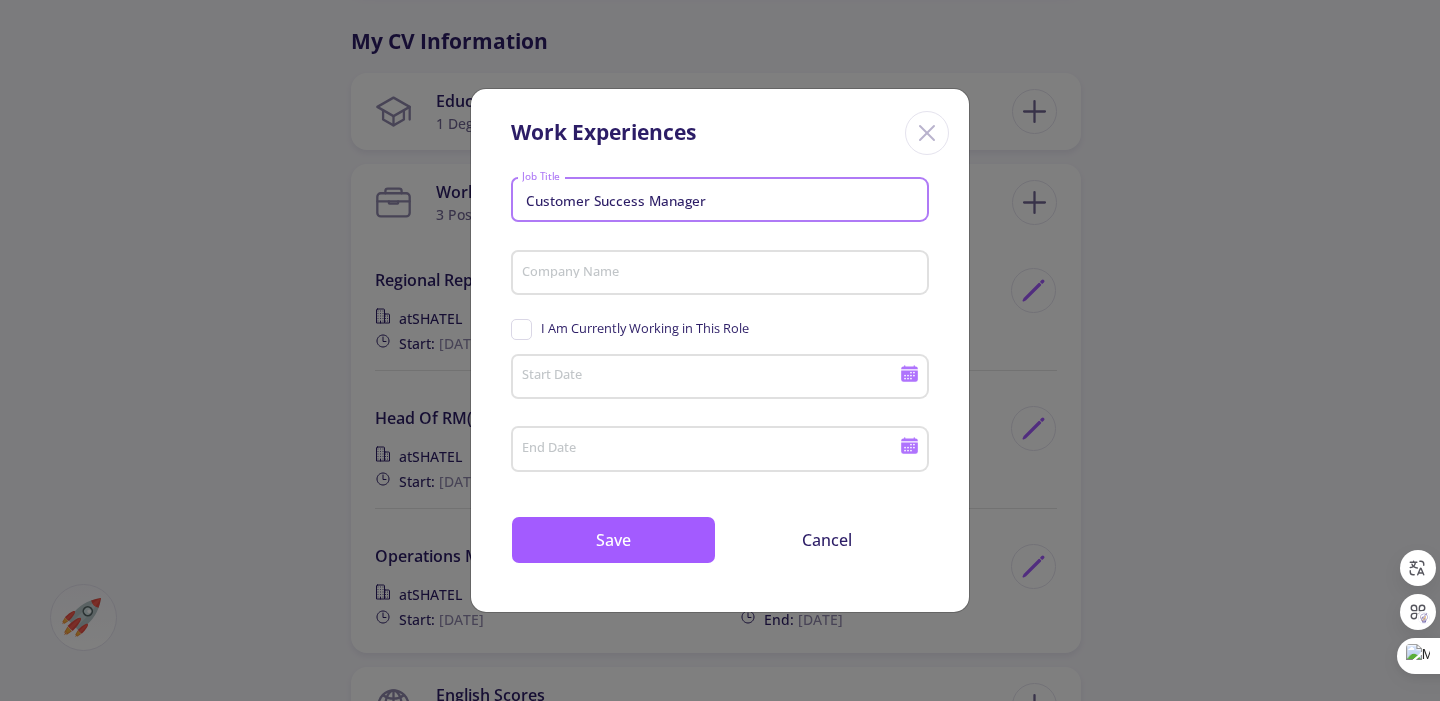 type on "Customer Success Manager" 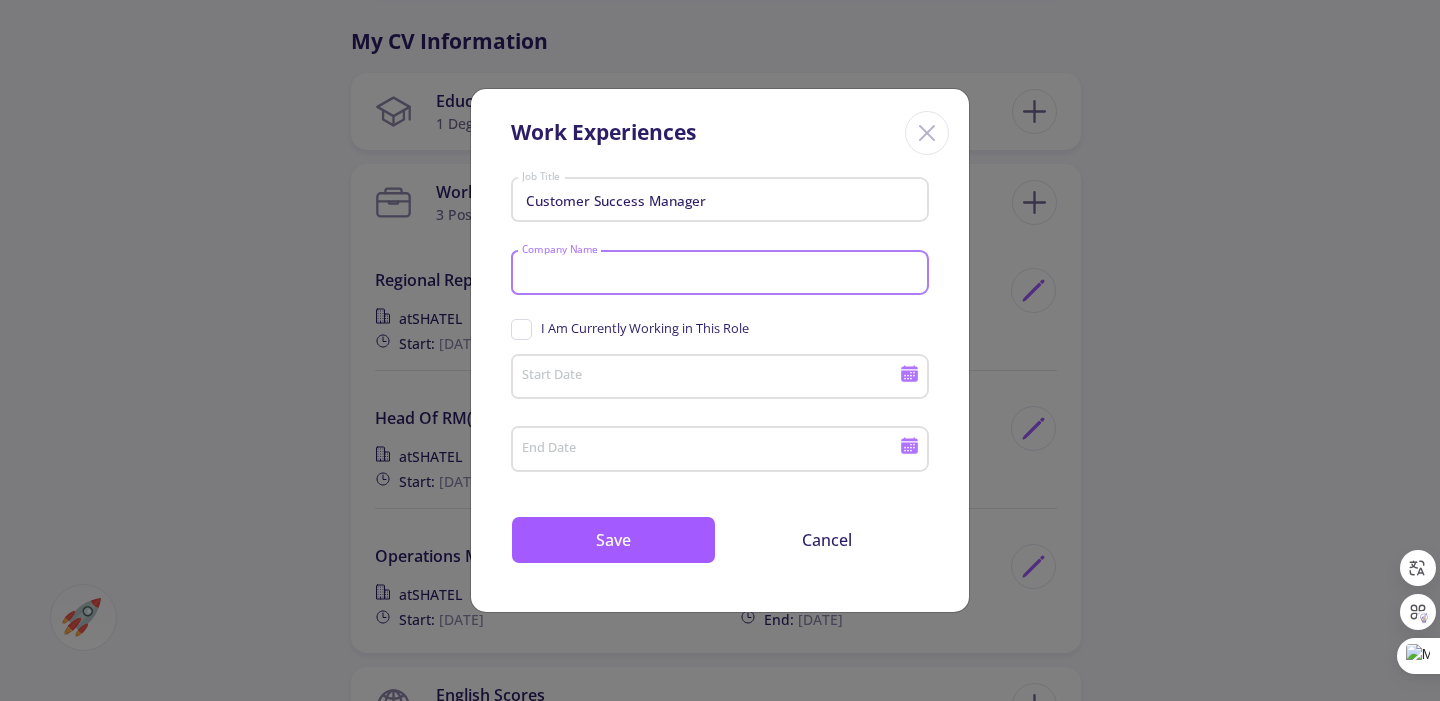 click on "Company Name" at bounding box center [723, 274] 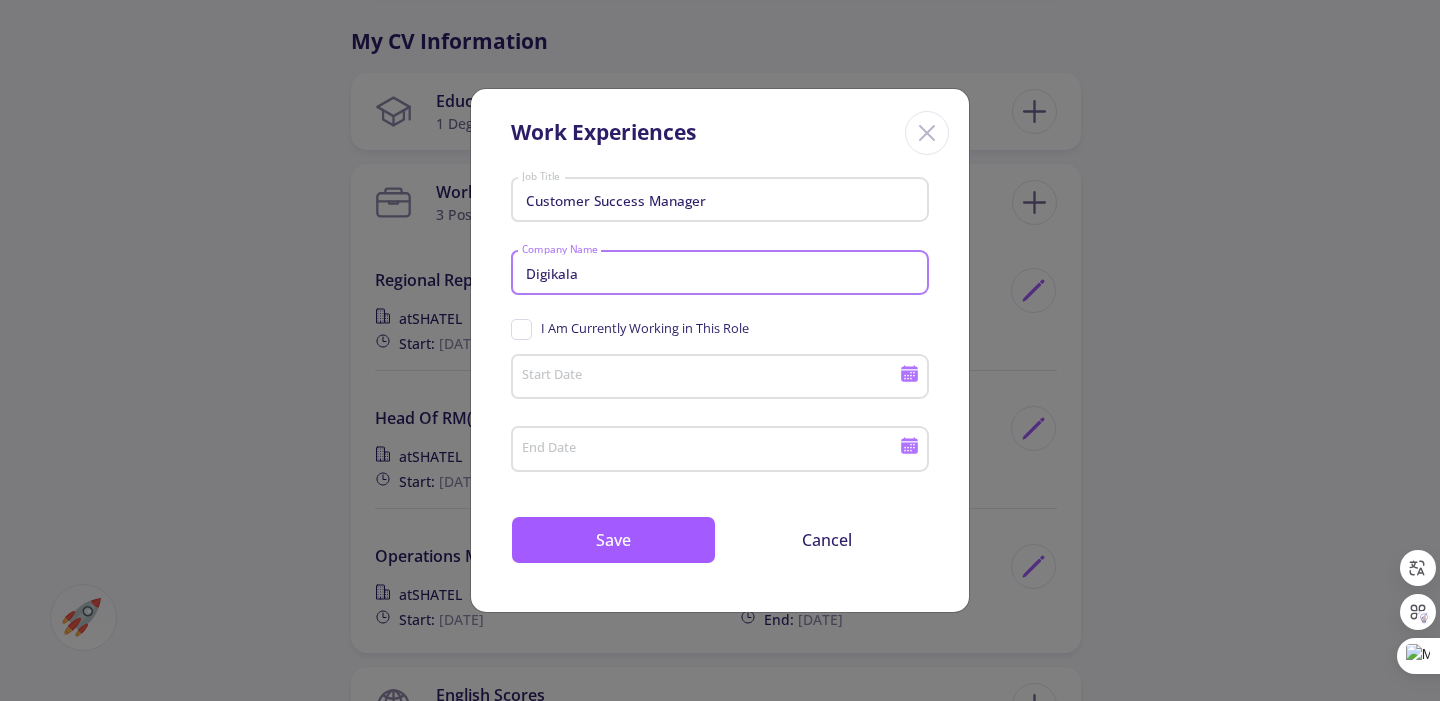 type on "Digikala" 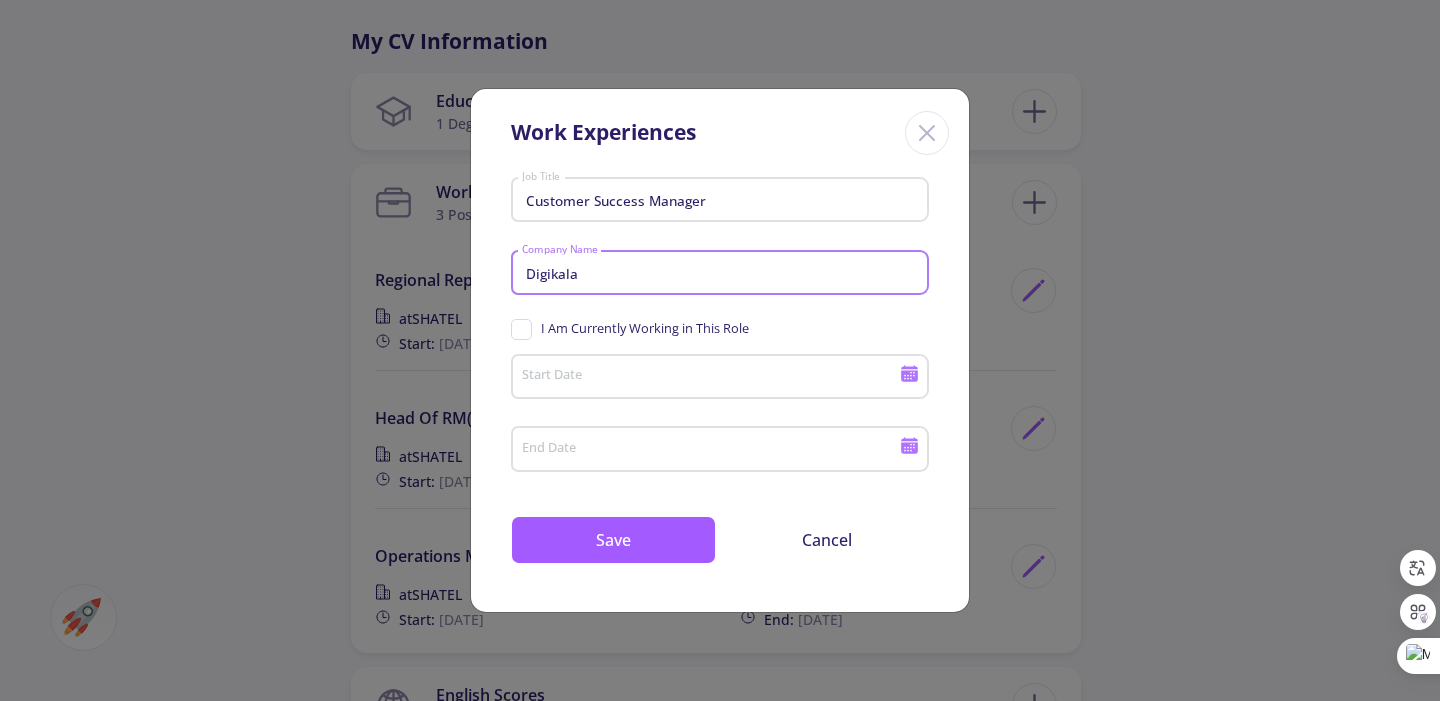 click on "Start Date" at bounding box center [713, 378] 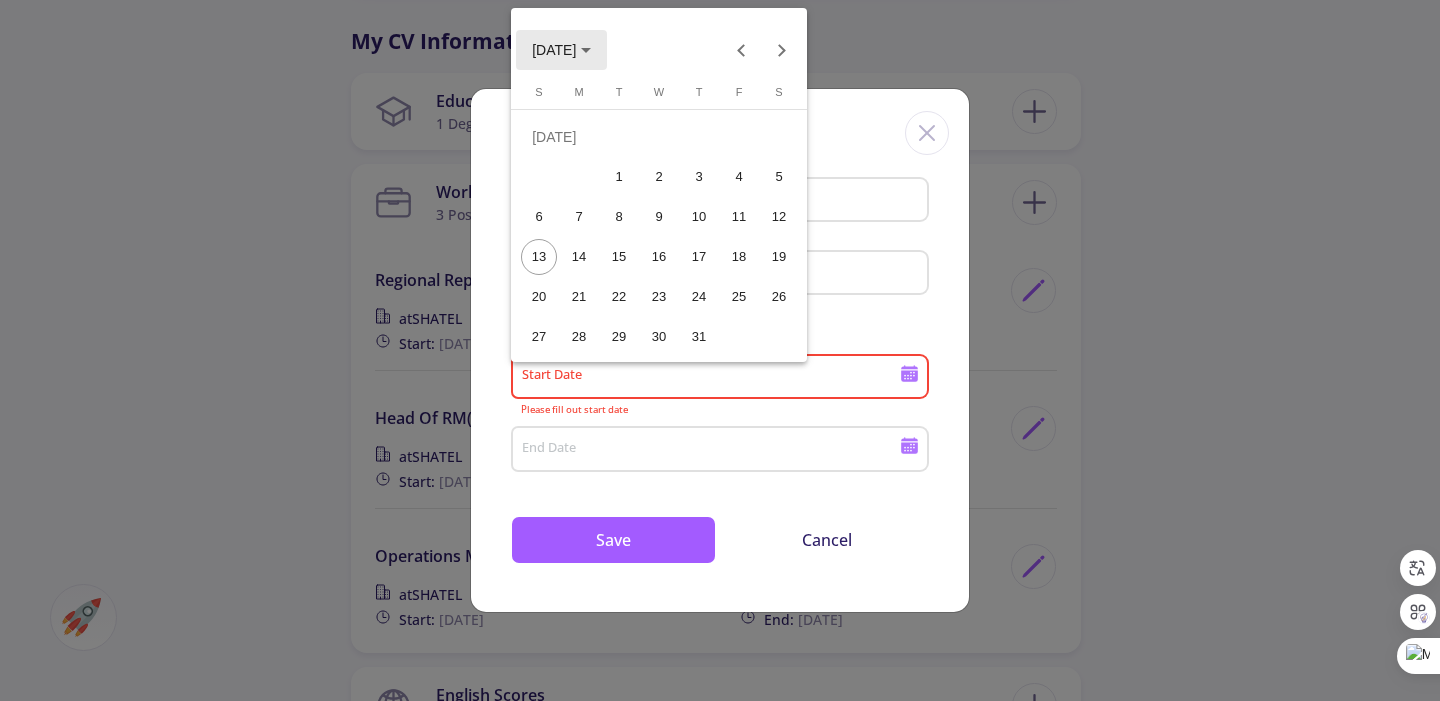 click on "JUL 2025" at bounding box center [554, 51] 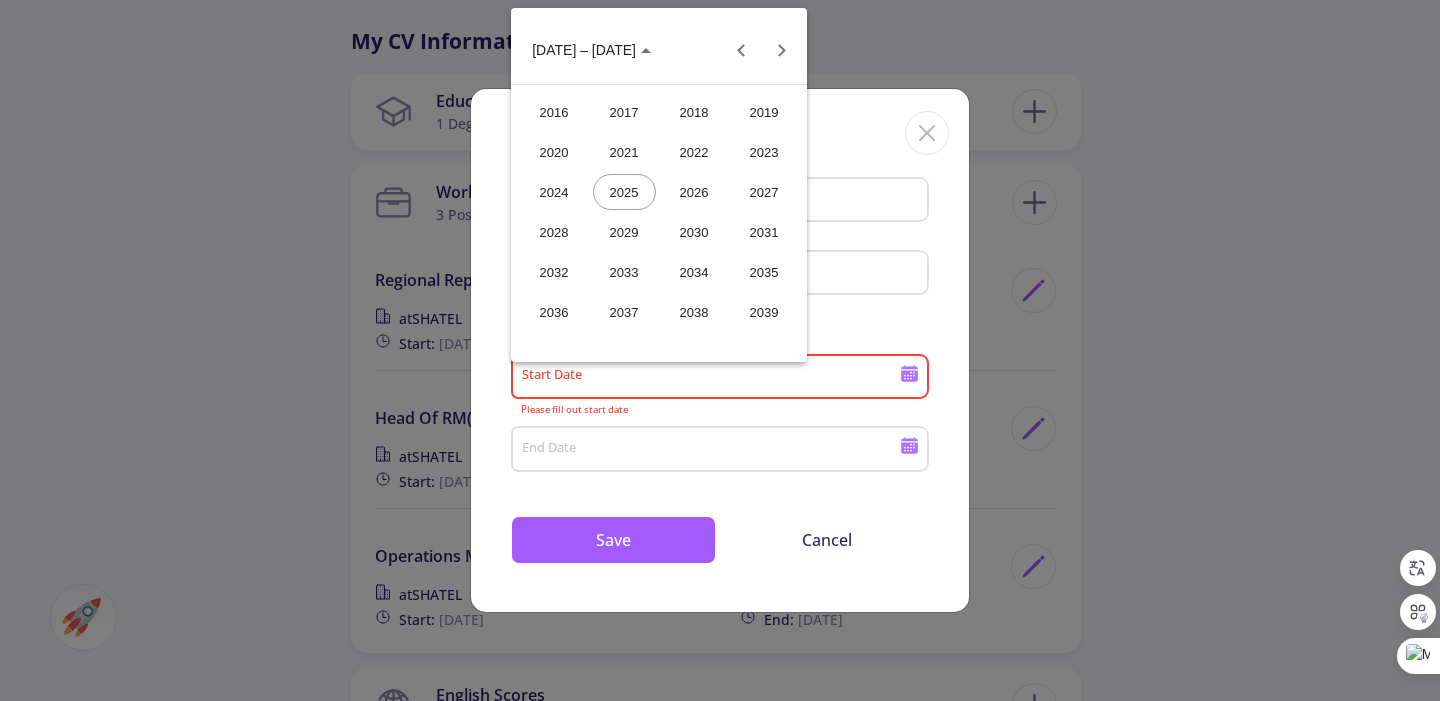 click on "2022" at bounding box center (694, 152) 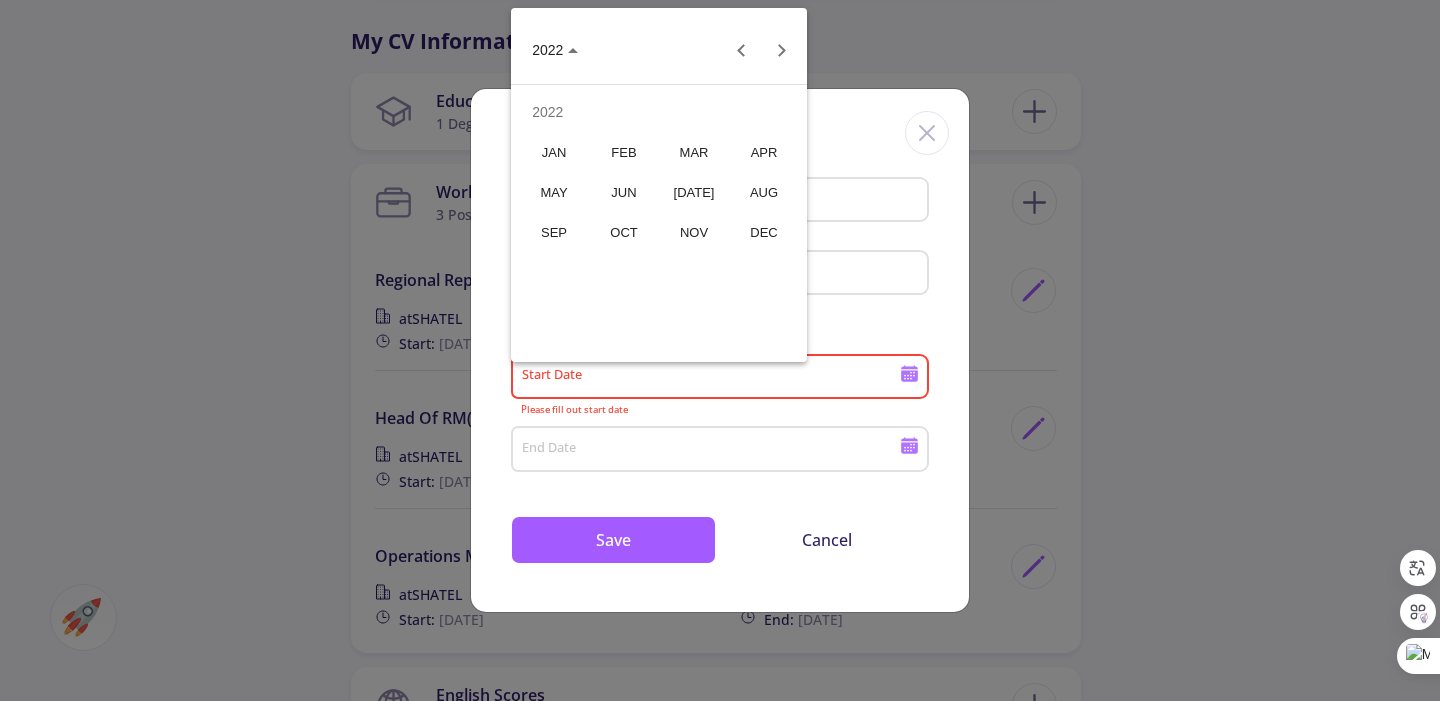 click on "OCT" at bounding box center (624, 232) 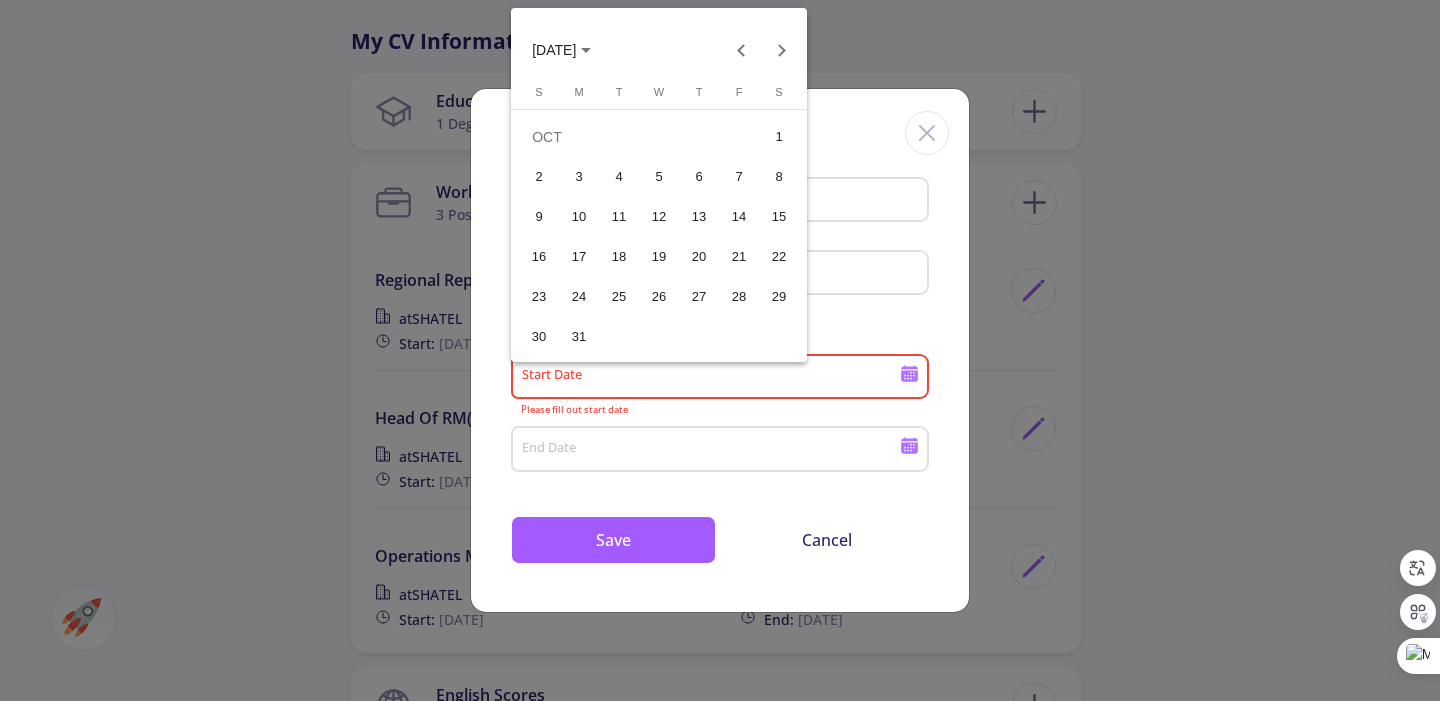 click on "1" at bounding box center (779, 137) 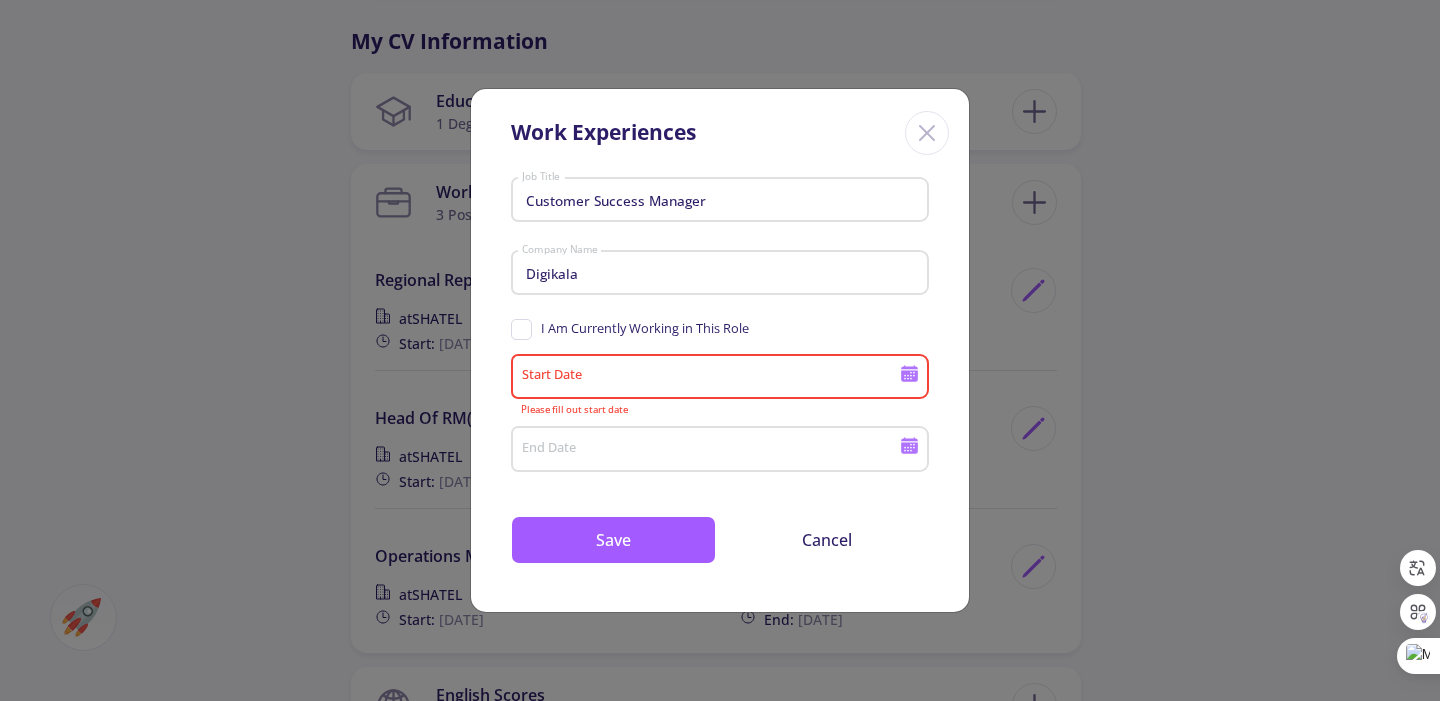 type on "10/1/2022" 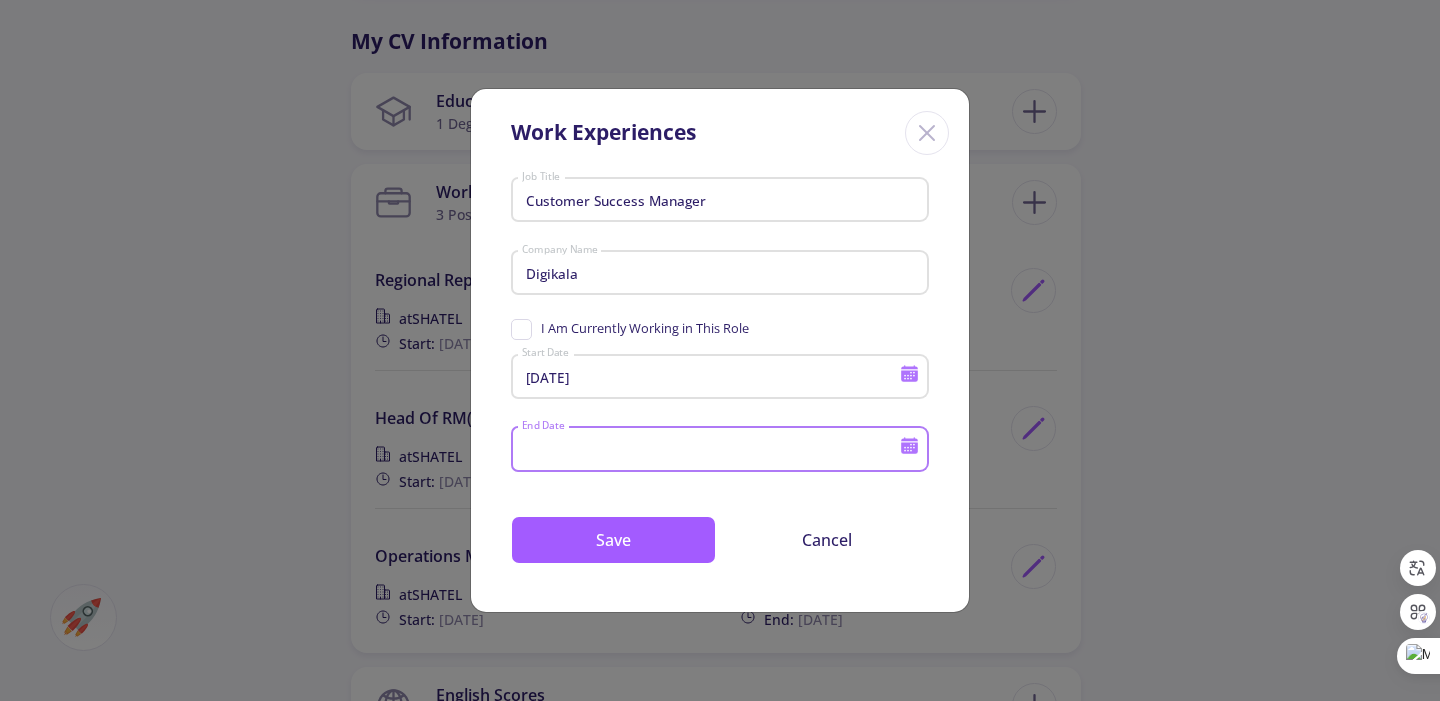 click on "End Date" at bounding box center [713, 450] 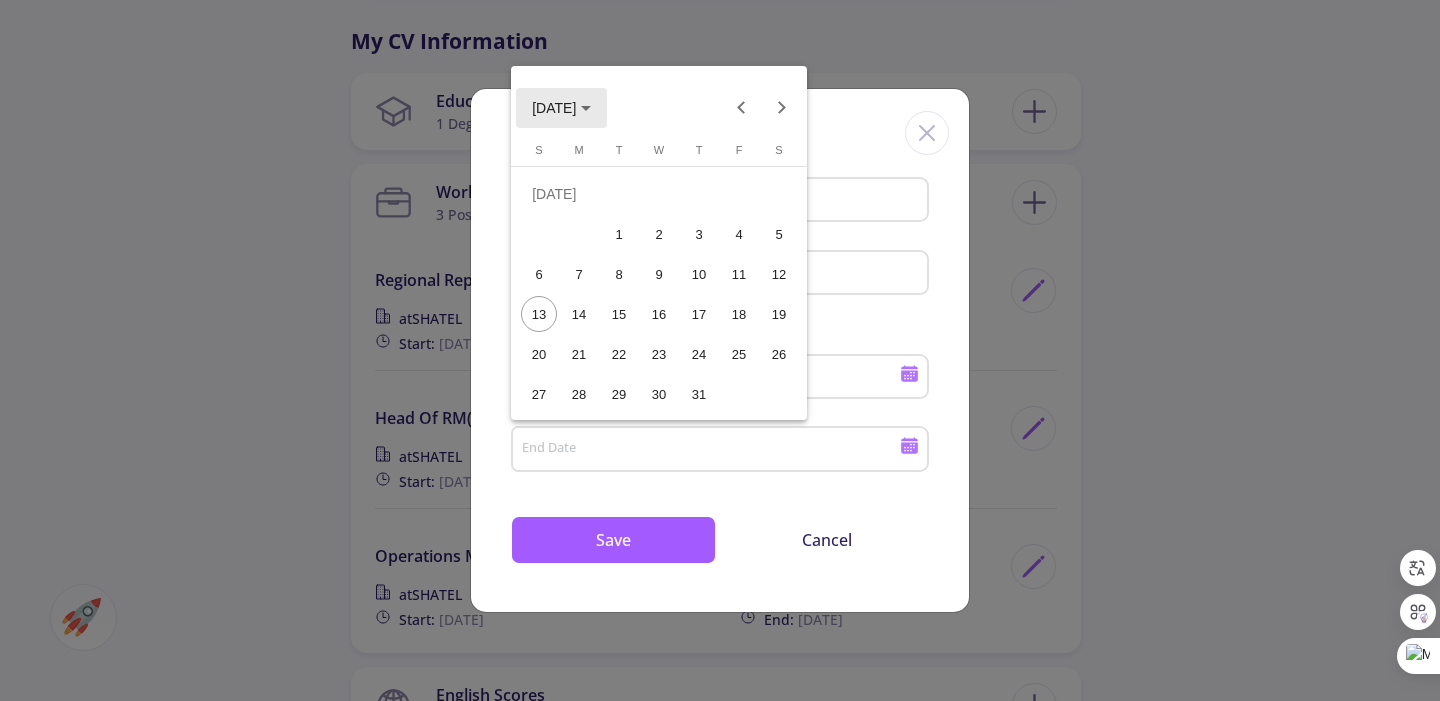 click on "JUL 2025" at bounding box center [554, 108] 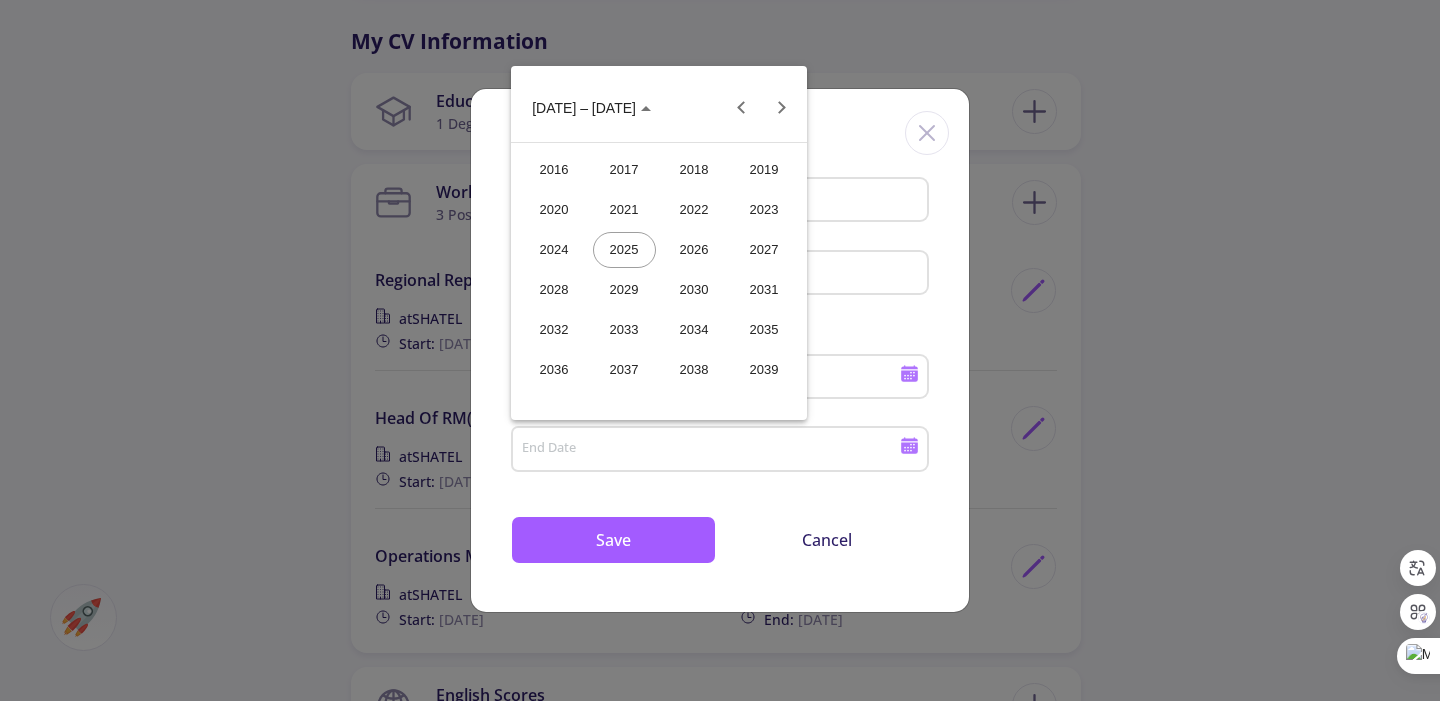 click on "2024" at bounding box center (554, 250) 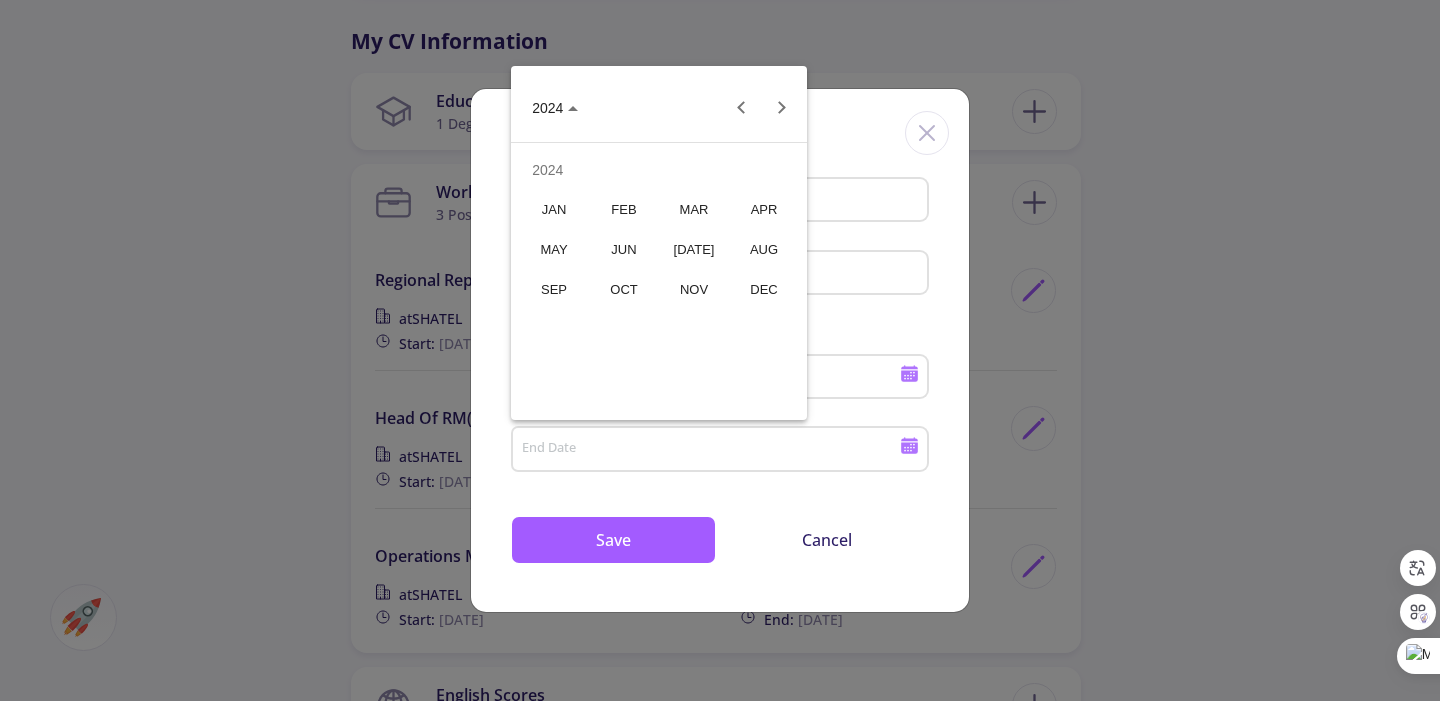 click on "JUL" at bounding box center [694, 250] 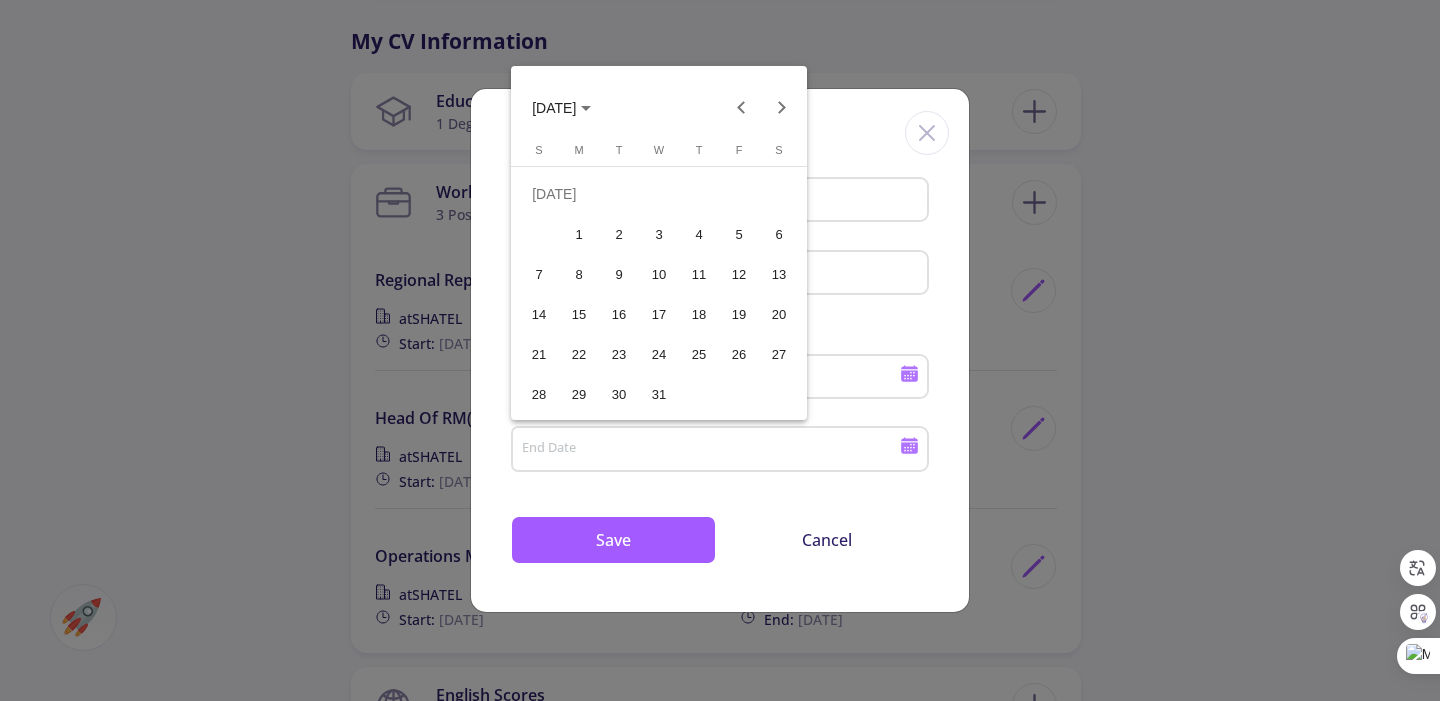 click on "1" at bounding box center [579, 234] 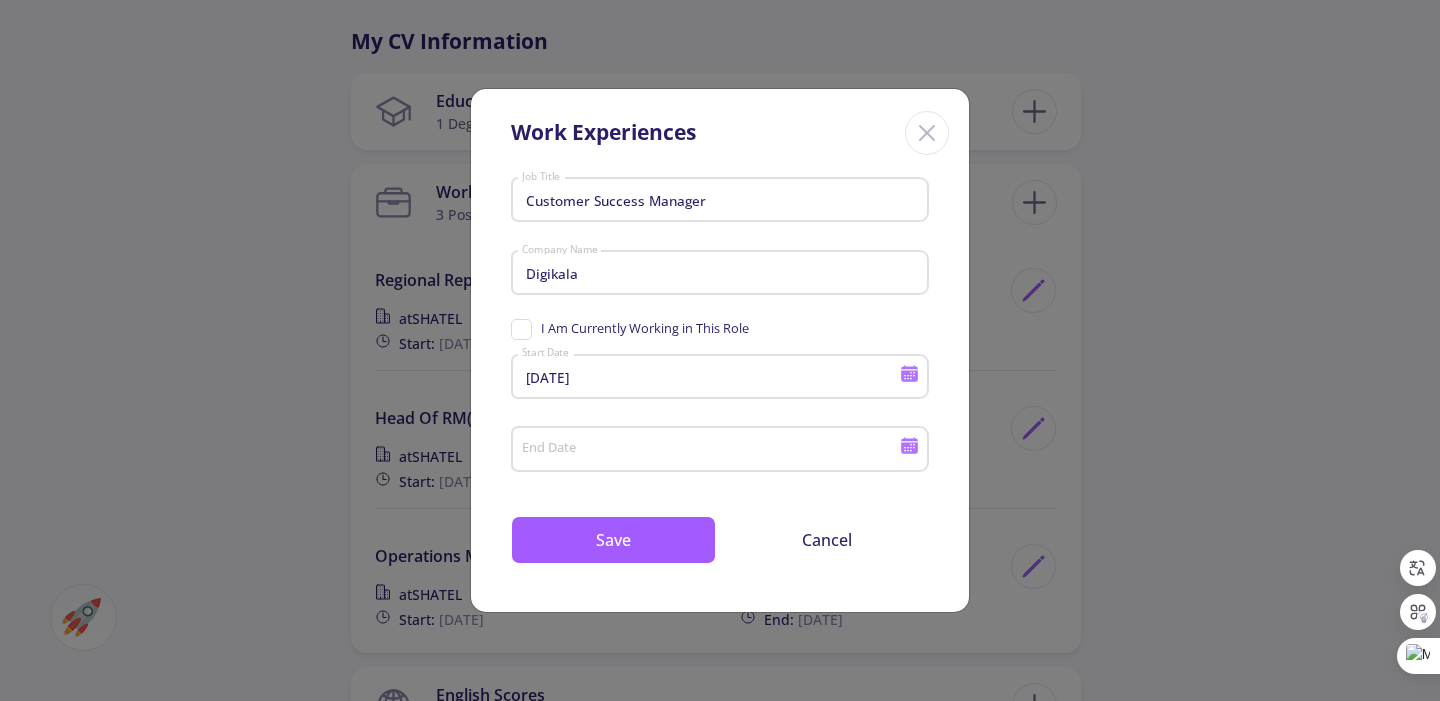 type on "7/1/2024" 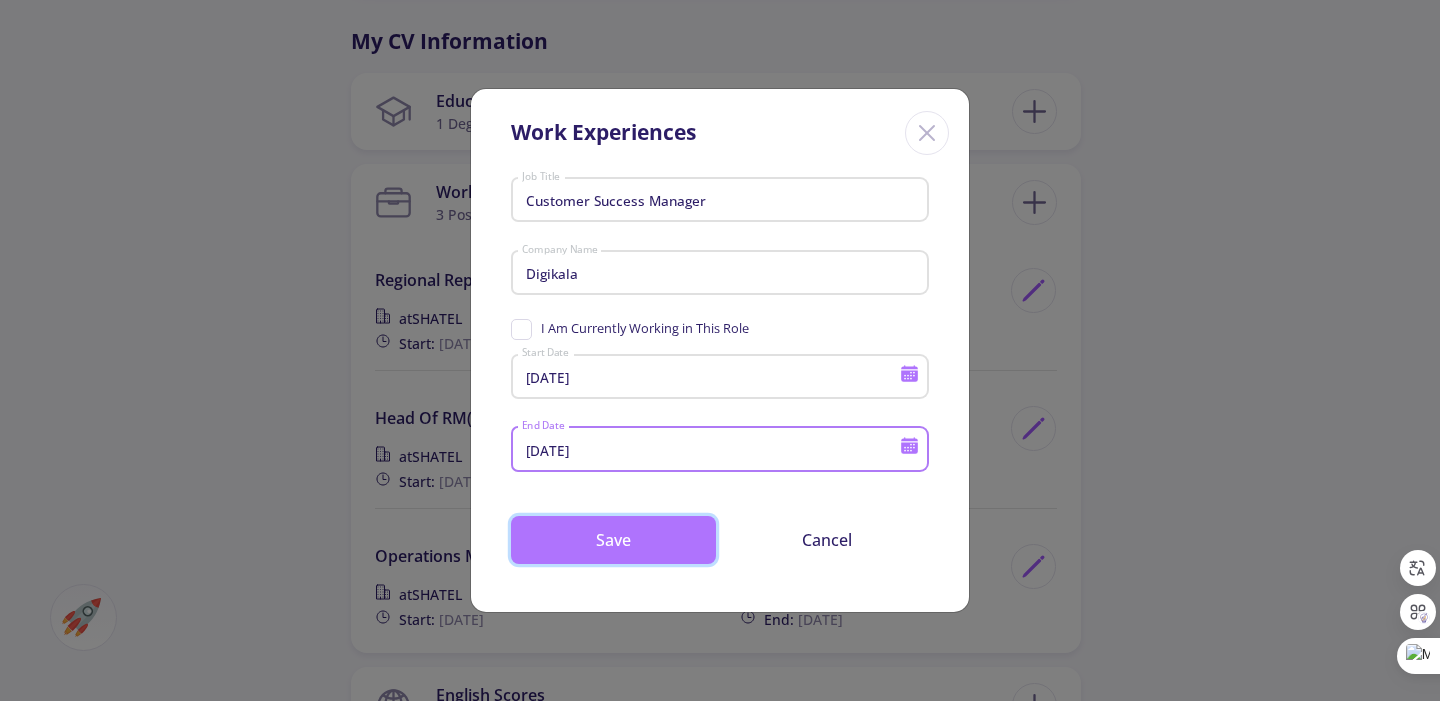 click on "Save" at bounding box center (613, 540) 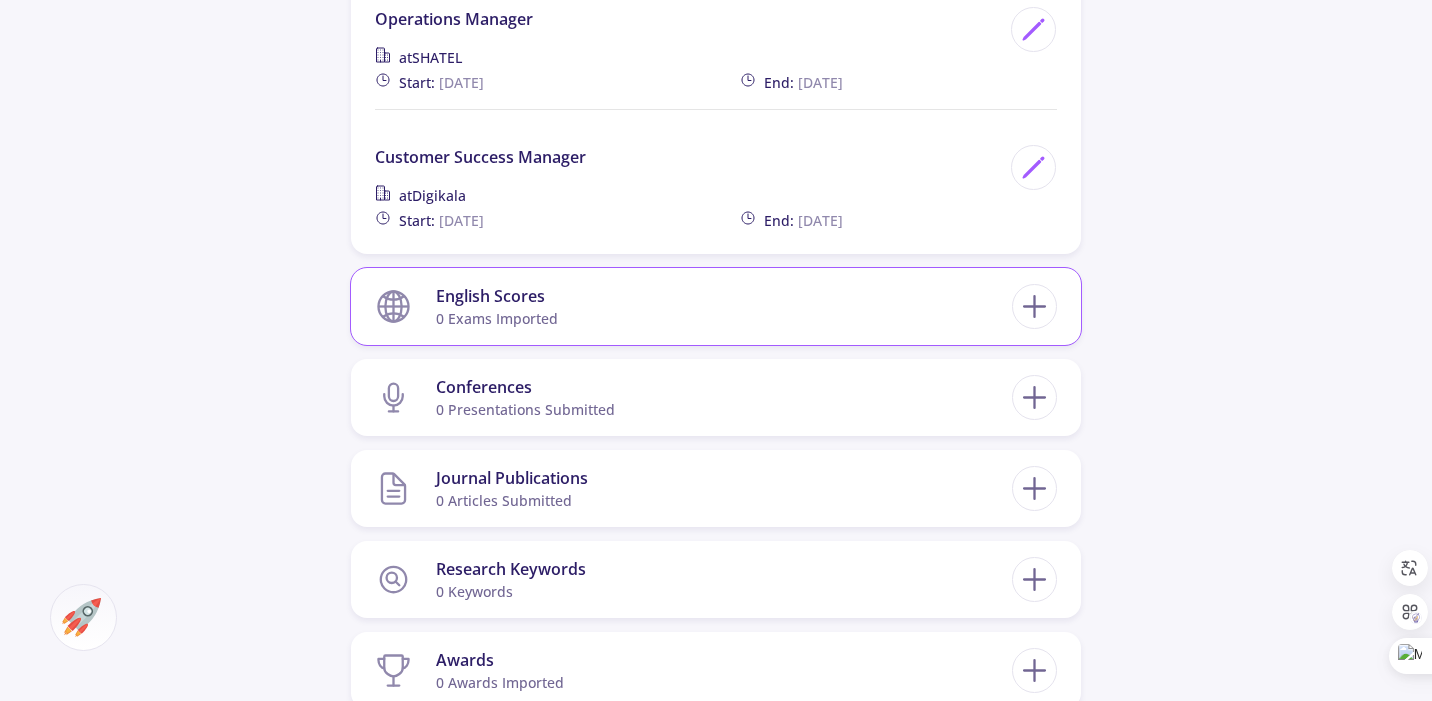 scroll, scrollTop: 1458, scrollLeft: 0, axis: vertical 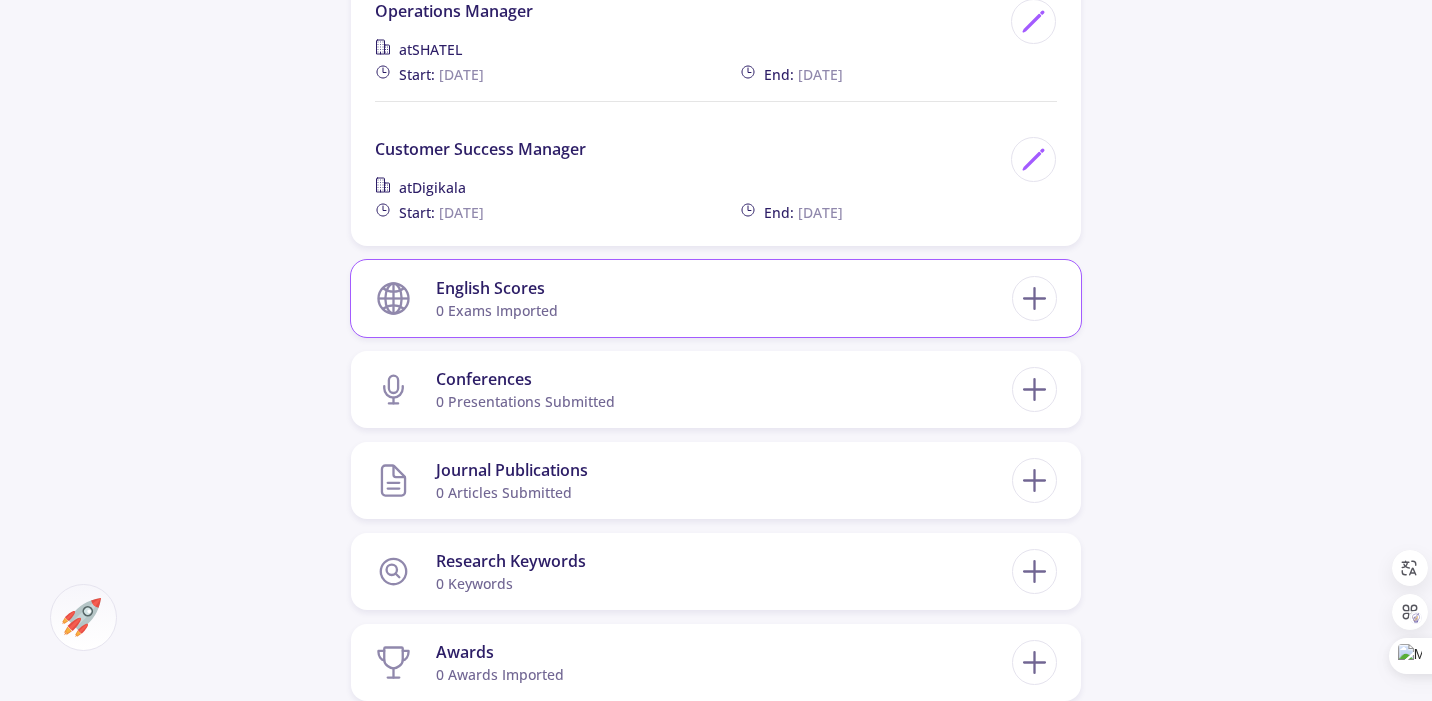 click on "English Scores 0 exams imported" at bounding box center (693, 298) 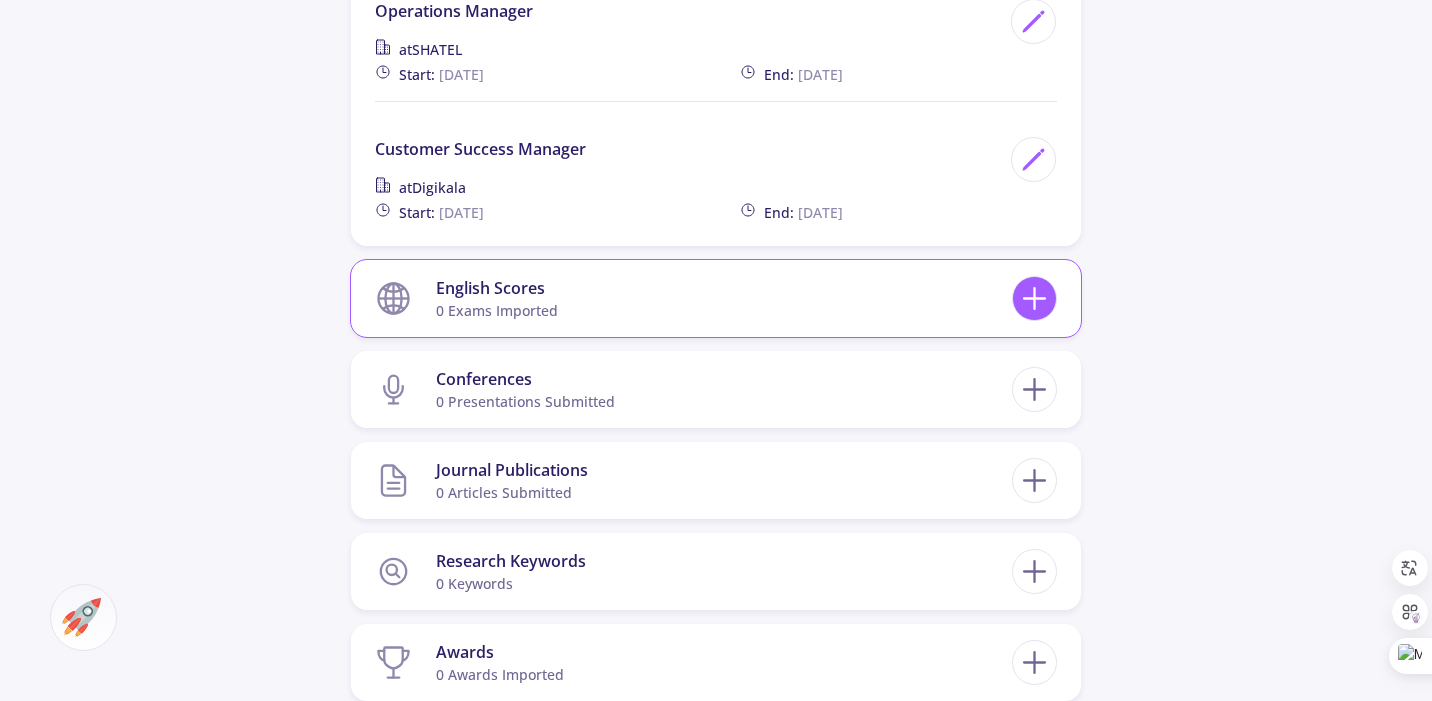 click 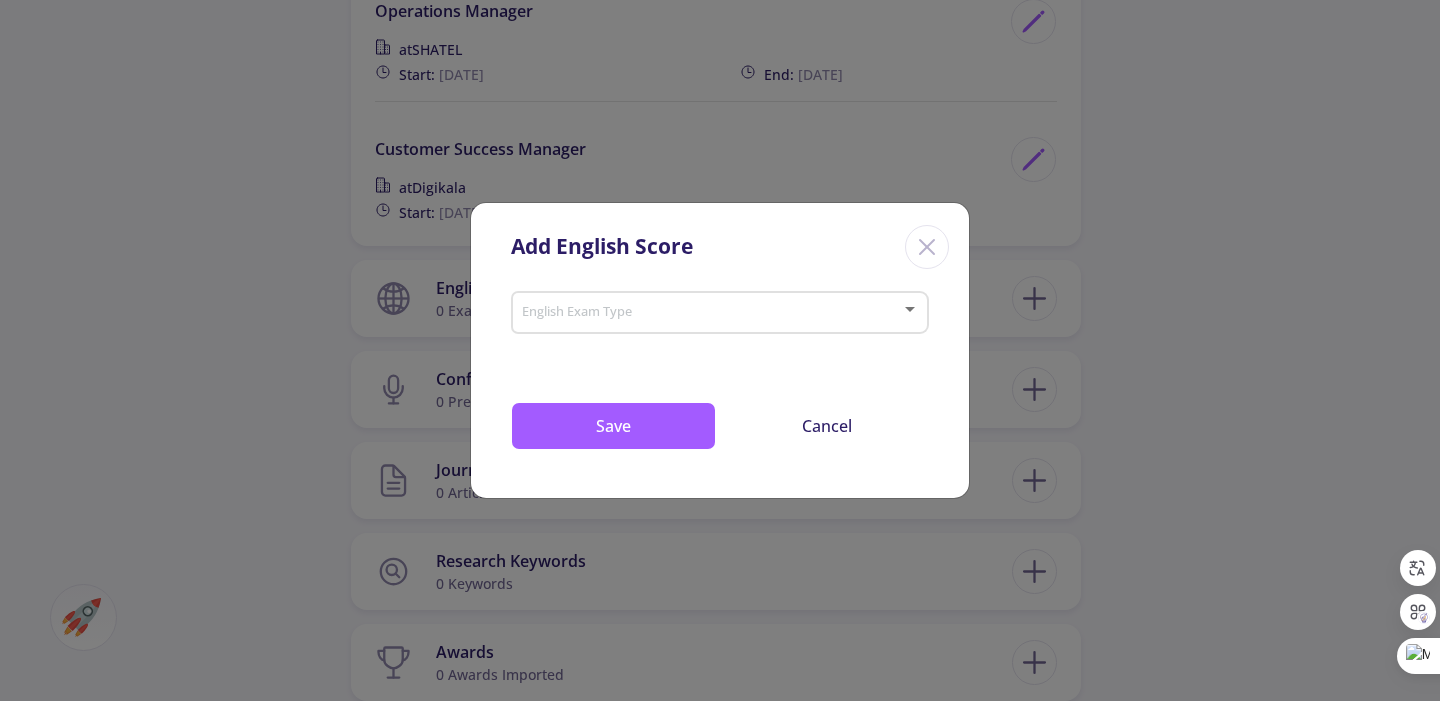 click on "Add English Score English Exam Type Drop your files here or  Browse  (Optional) Text and image files only  Save  Cancel" at bounding box center [720, 351] 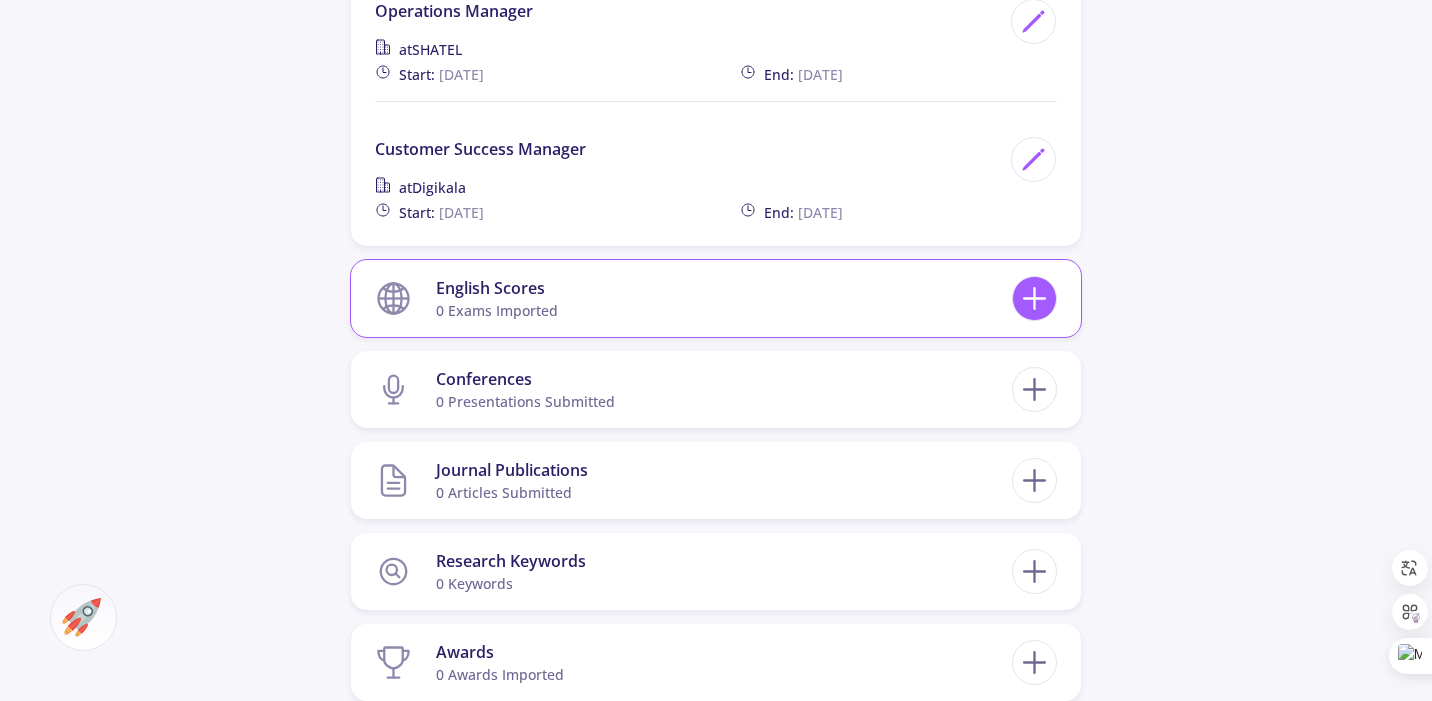 click 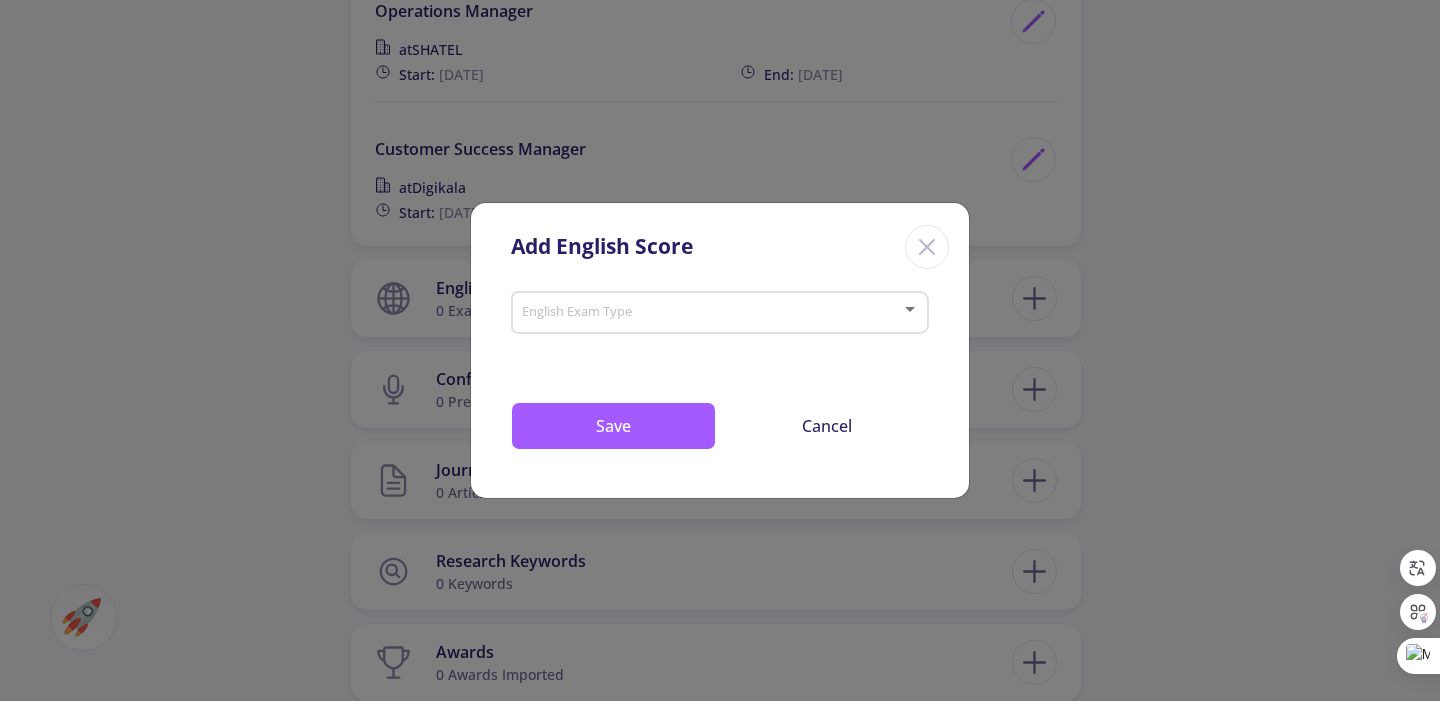 click on "English Exam Type" at bounding box center [720, 309] 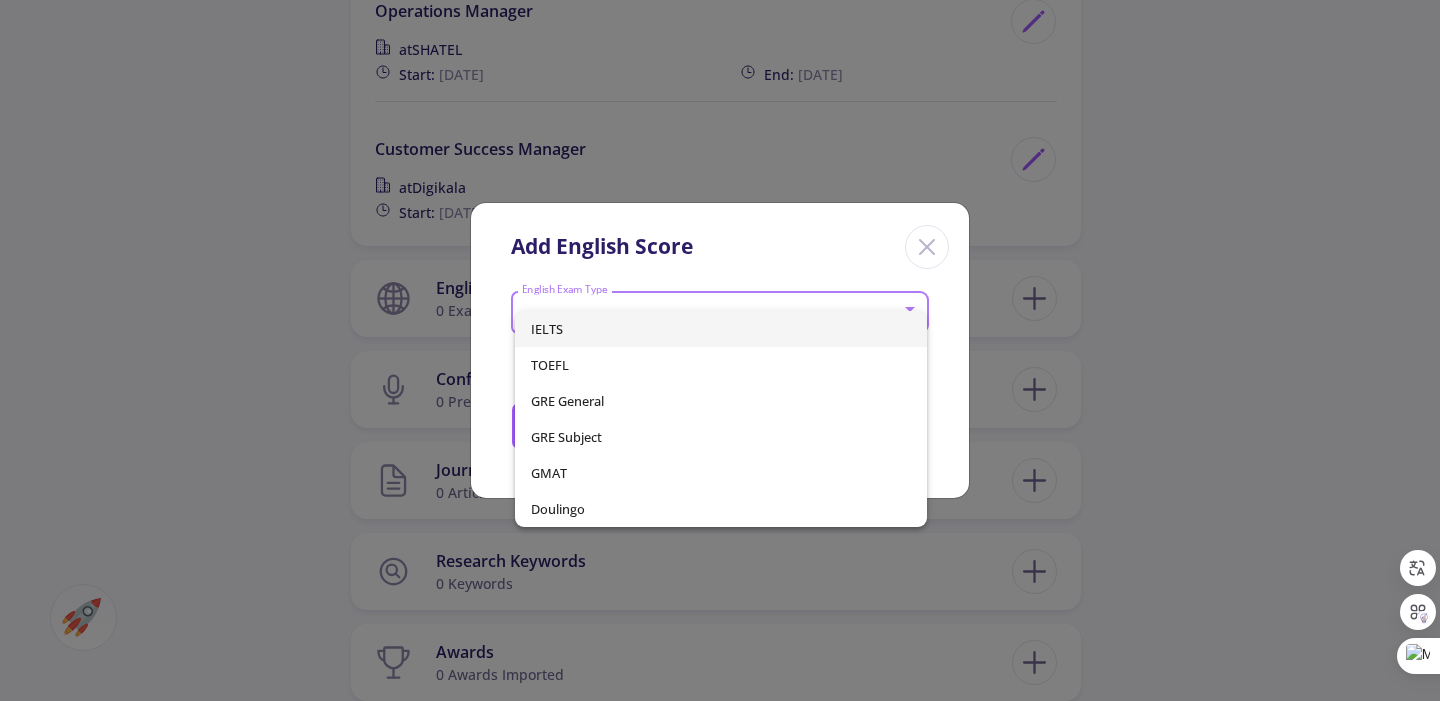 click at bounding box center [720, 350] 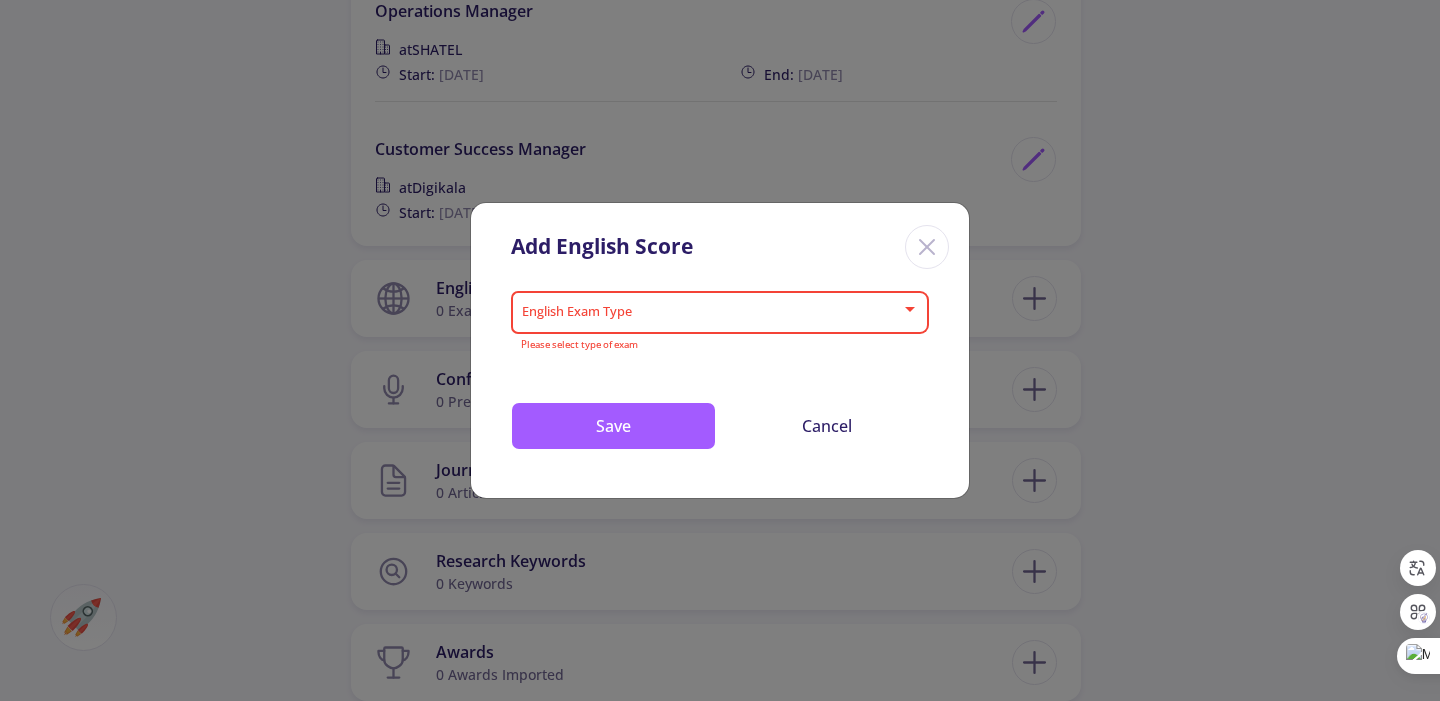 click 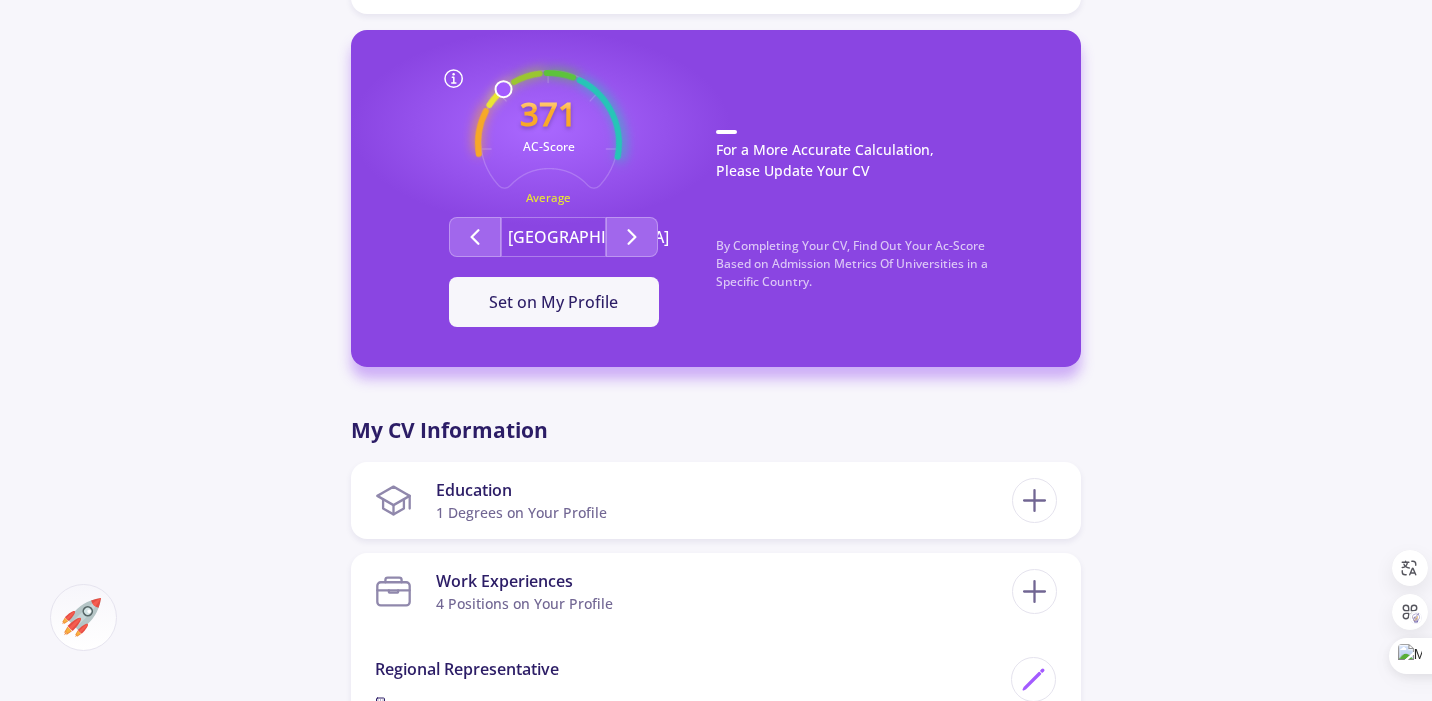 scroll, scrollTop: 0, scrollLeft: 0, axis: both 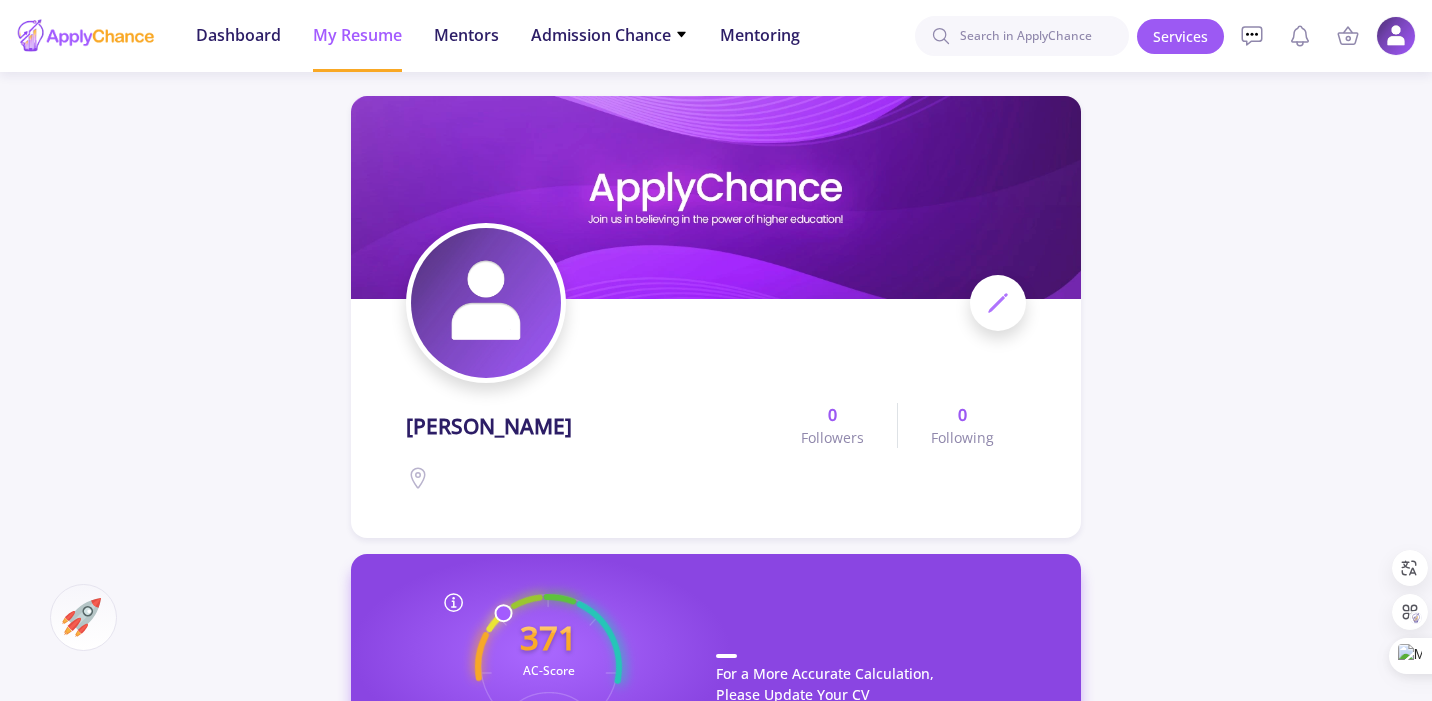 click 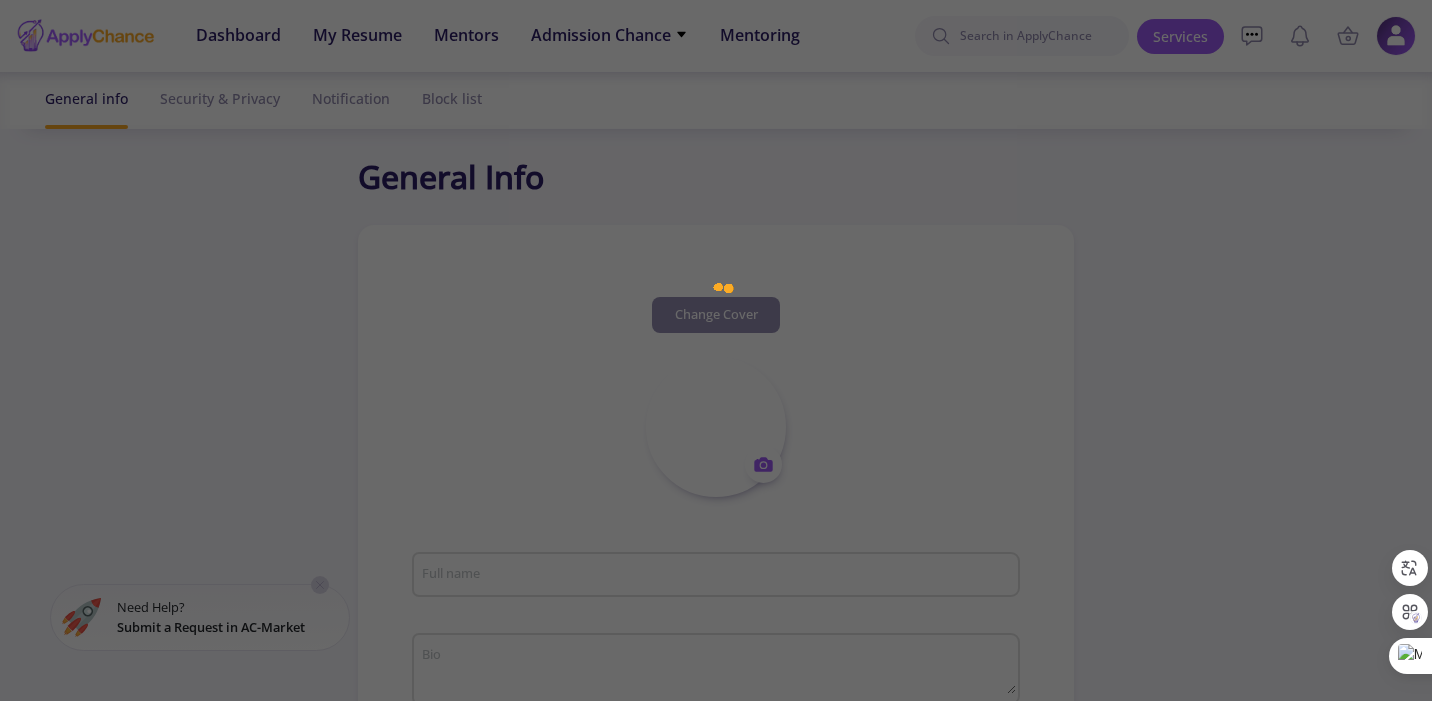 type on "[PERSON_NAME]" 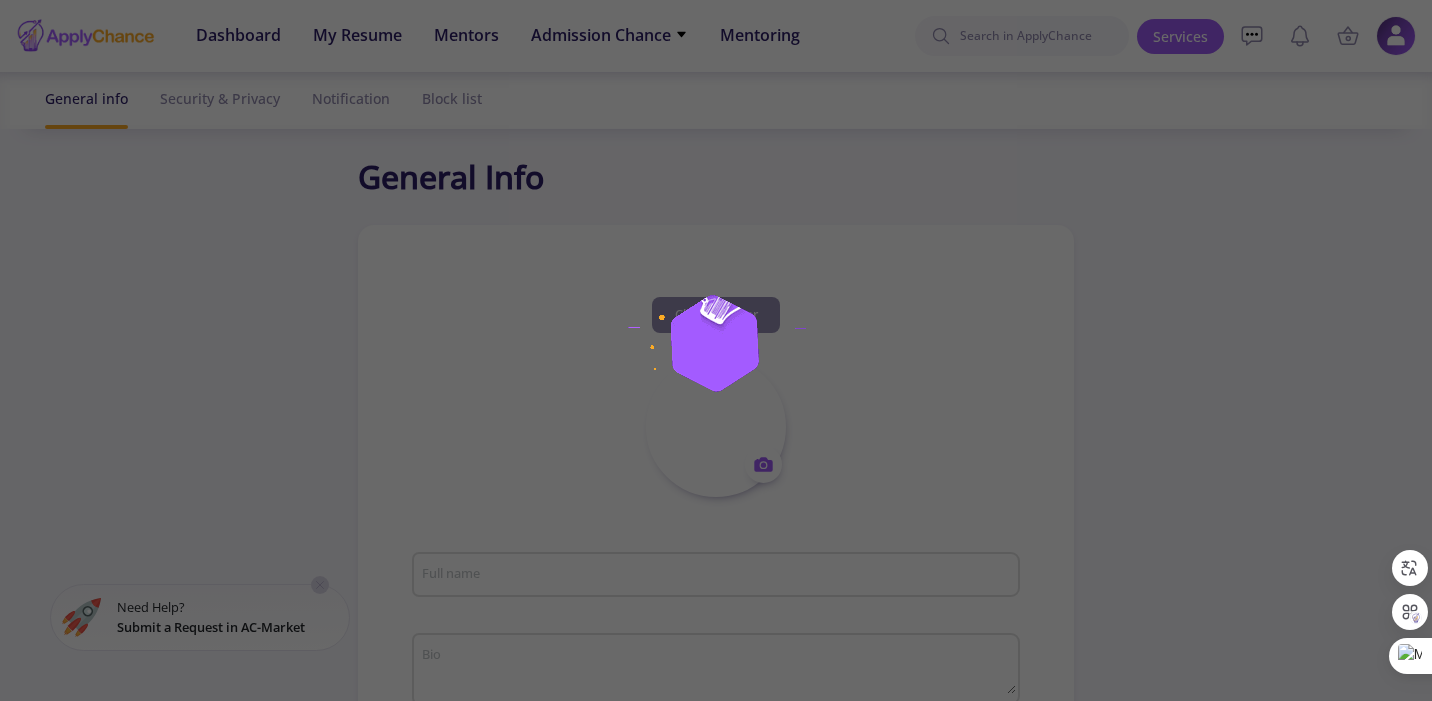 type on "hassanfaraji" 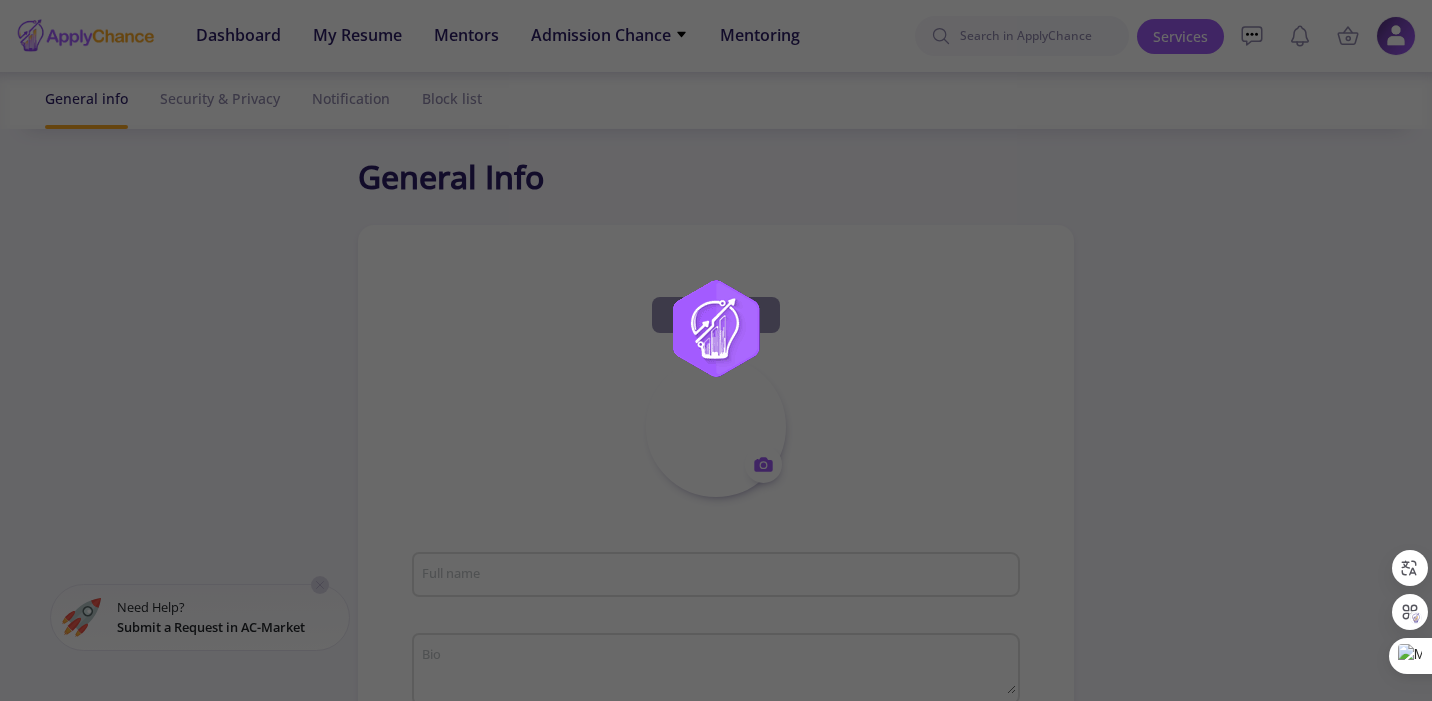 type on "[EMAIL_ADDRESS][PERSON_NAME][DOMAIN_NAME]" 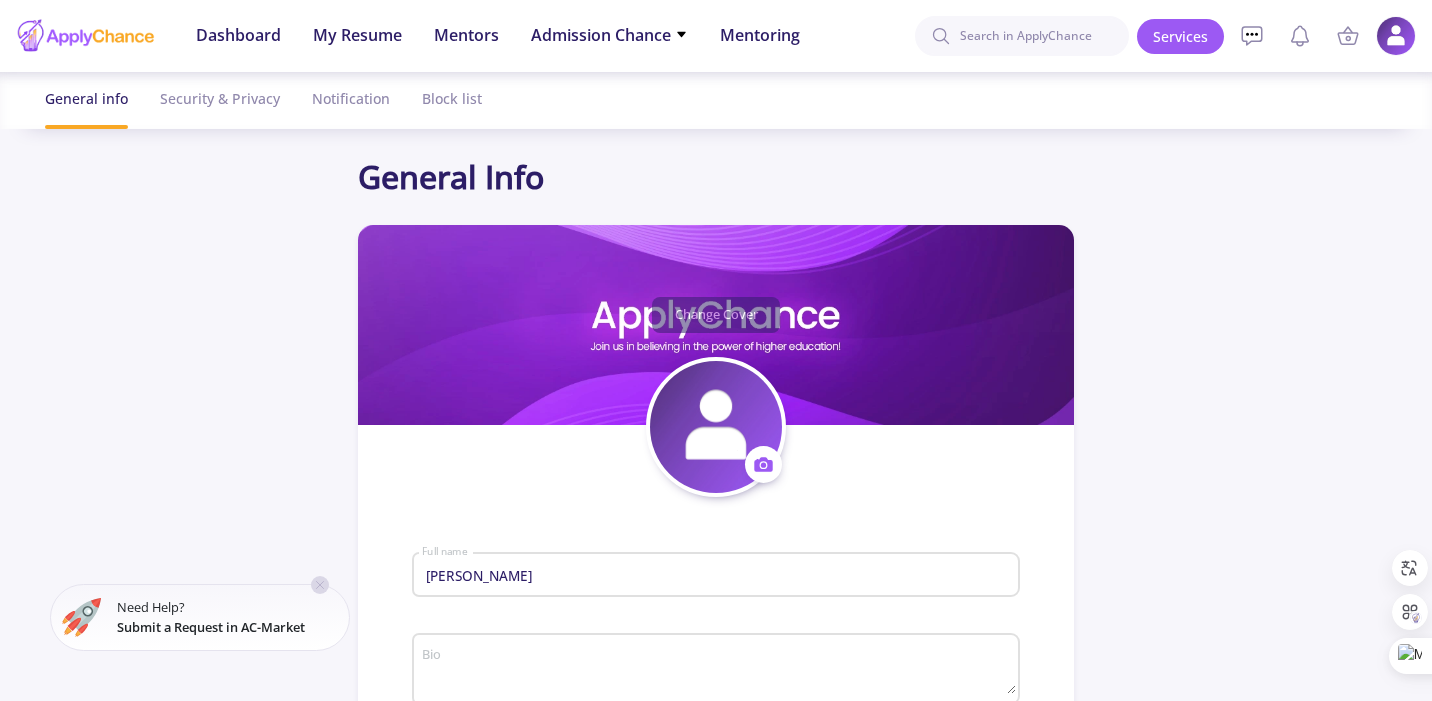 click 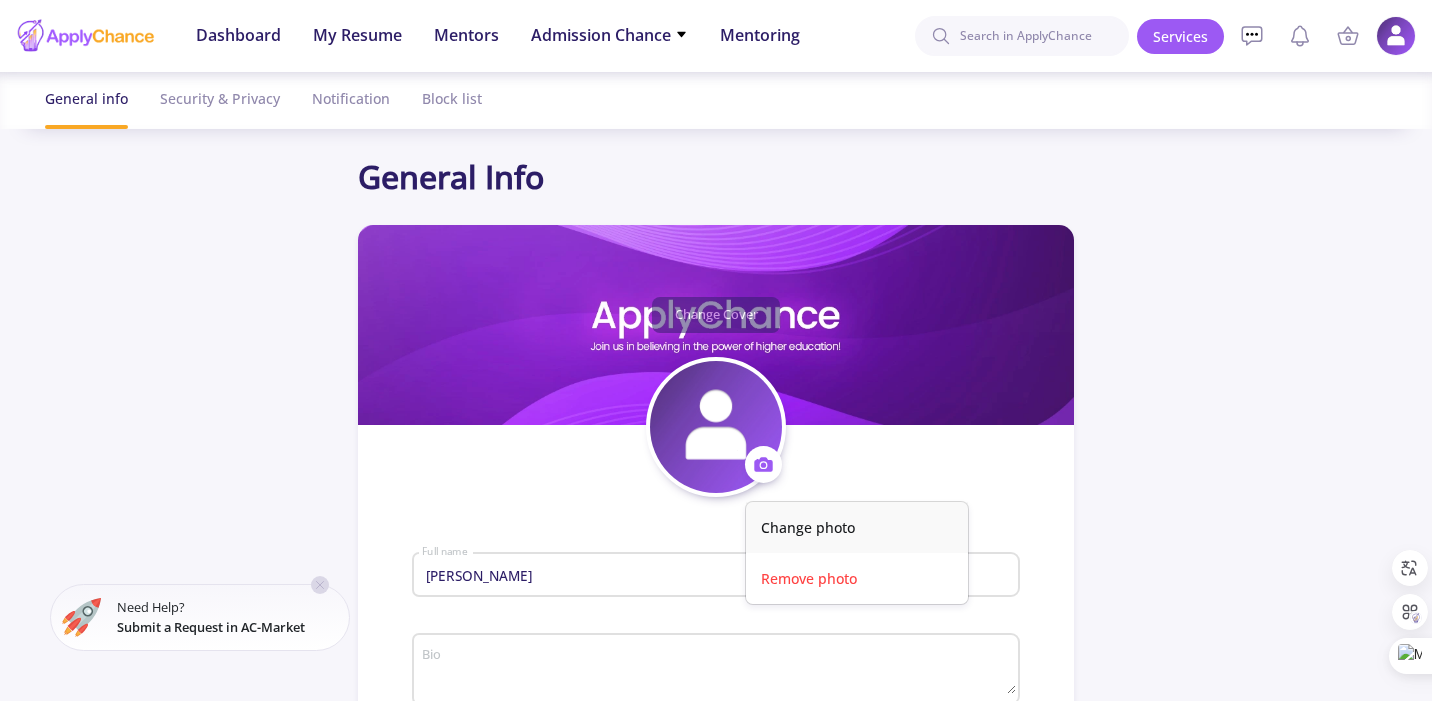 click on "Change photo" 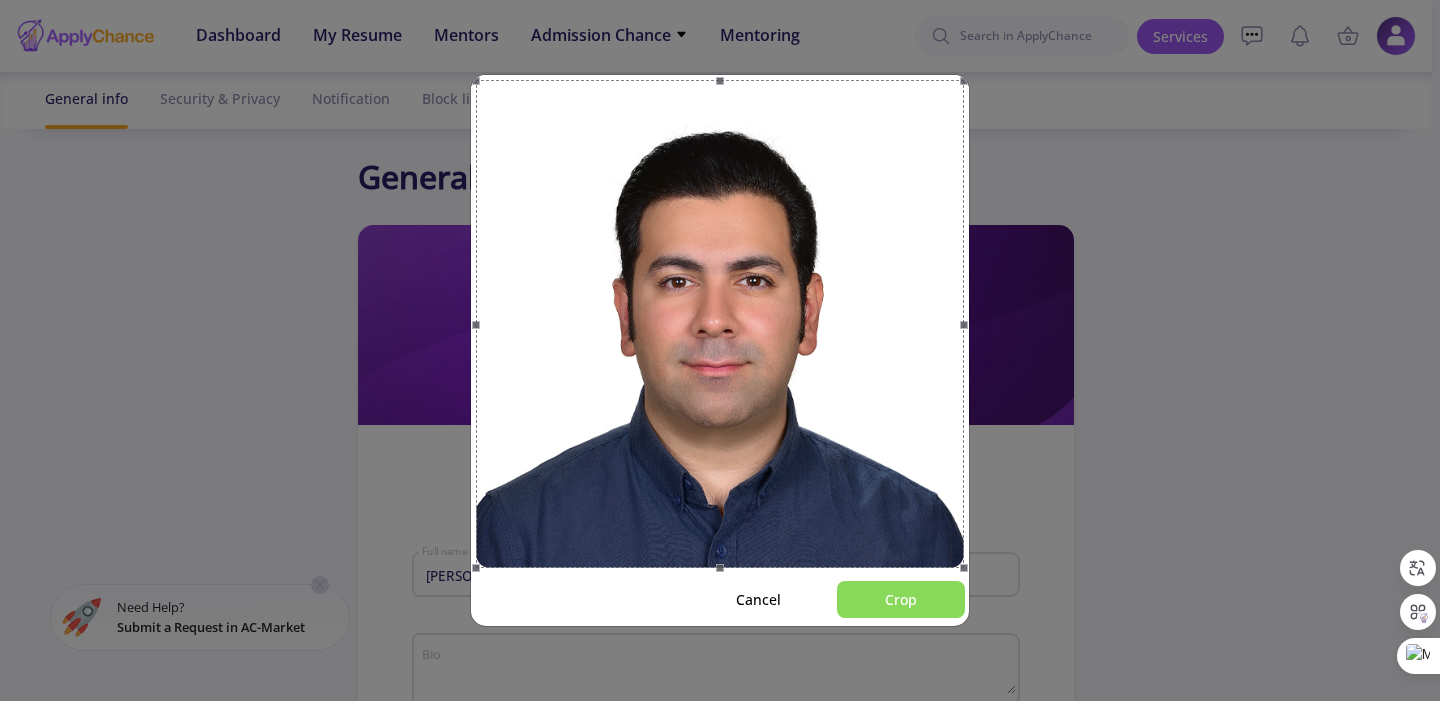 click on "Crop" at bounding box center (901, 599) 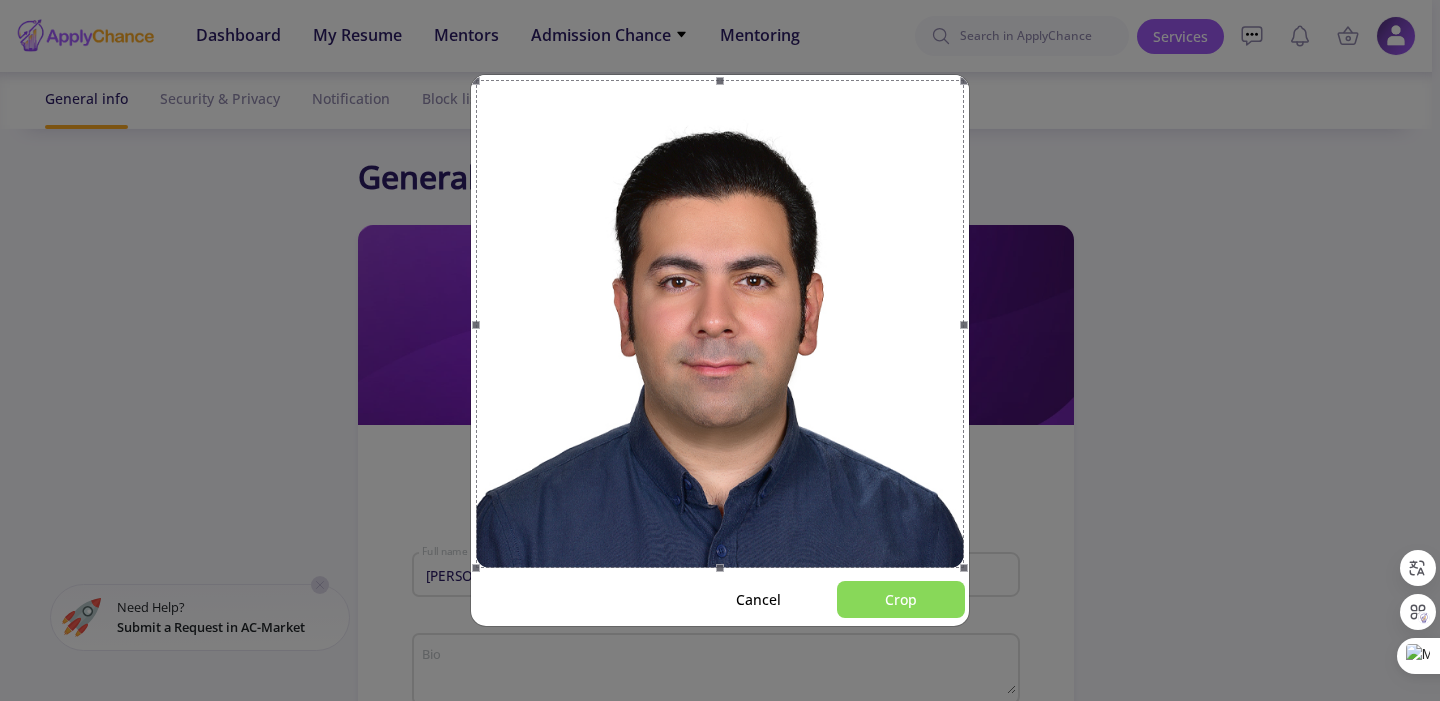 click on "Crop" at bounding box center (901, 599) 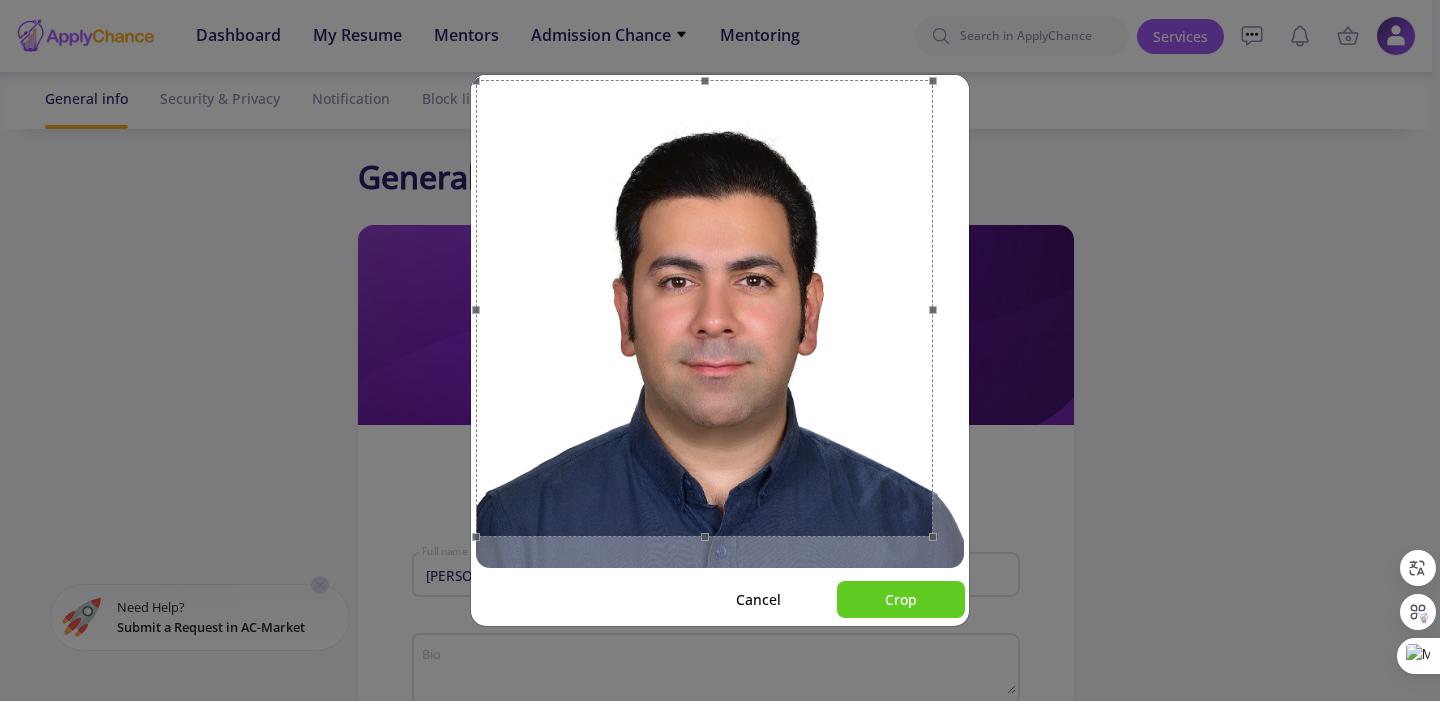 drag, startPoint x: 958, startPoint y: 563, endPoint x: 919, endPoint y: 518, distance: 59.548298 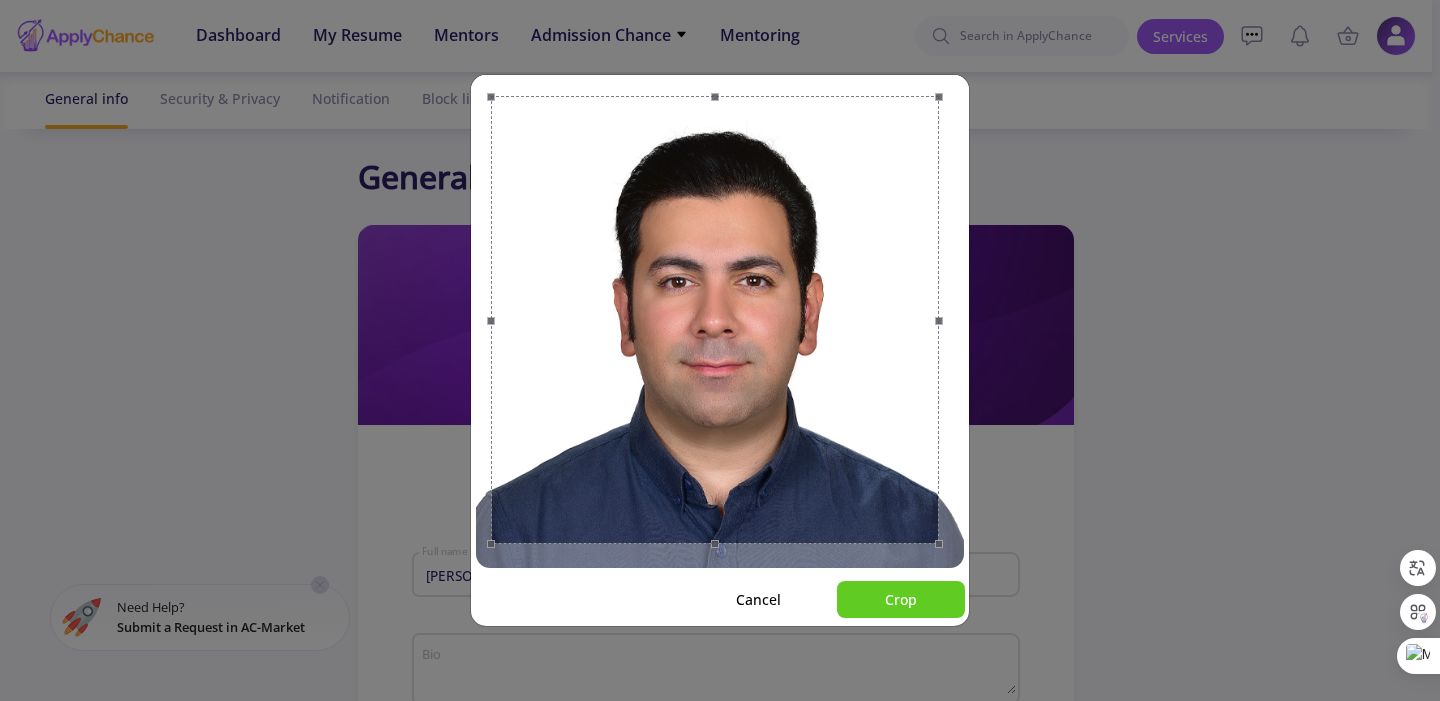 drag, startPoint x: 849, startPoint y: 481, endPoint x: 864, endPoint y: 497, distance: 21.931713 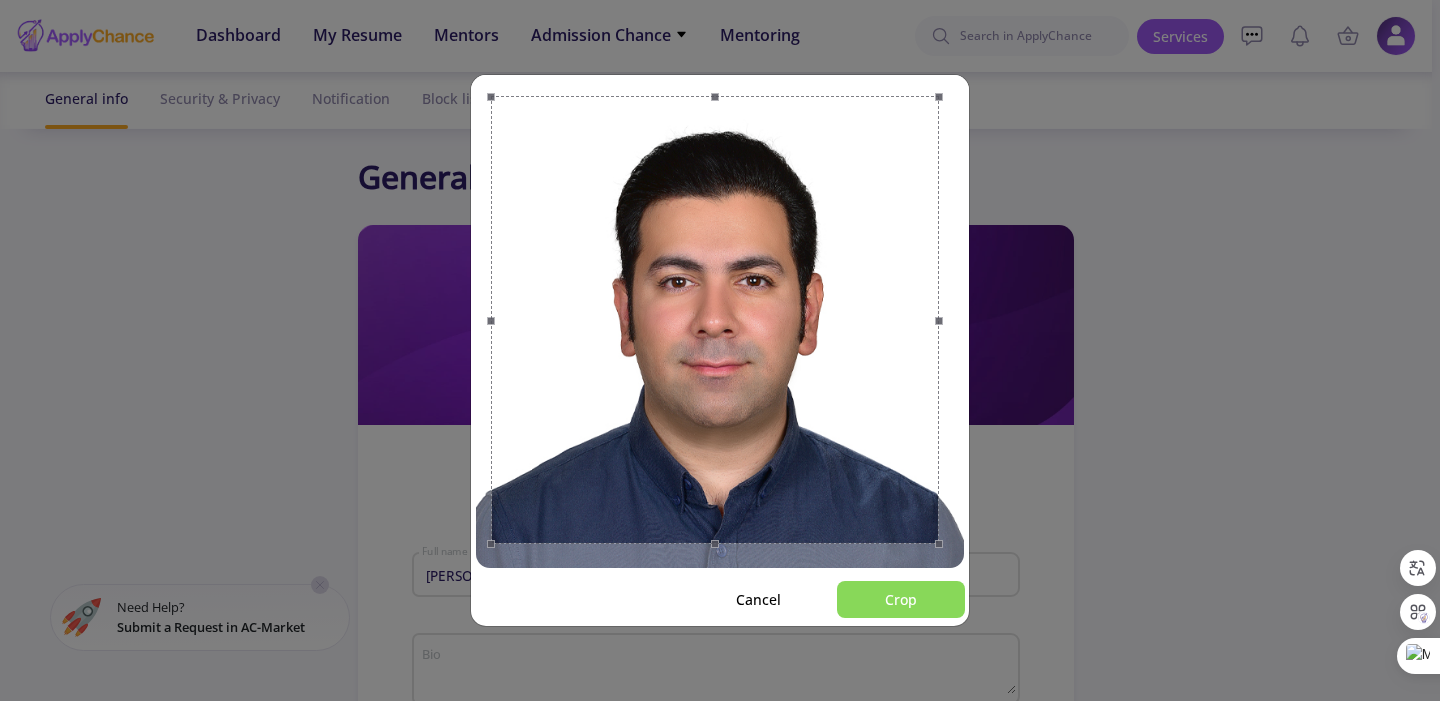 click on "Crop" at bounding box center [901, 599] 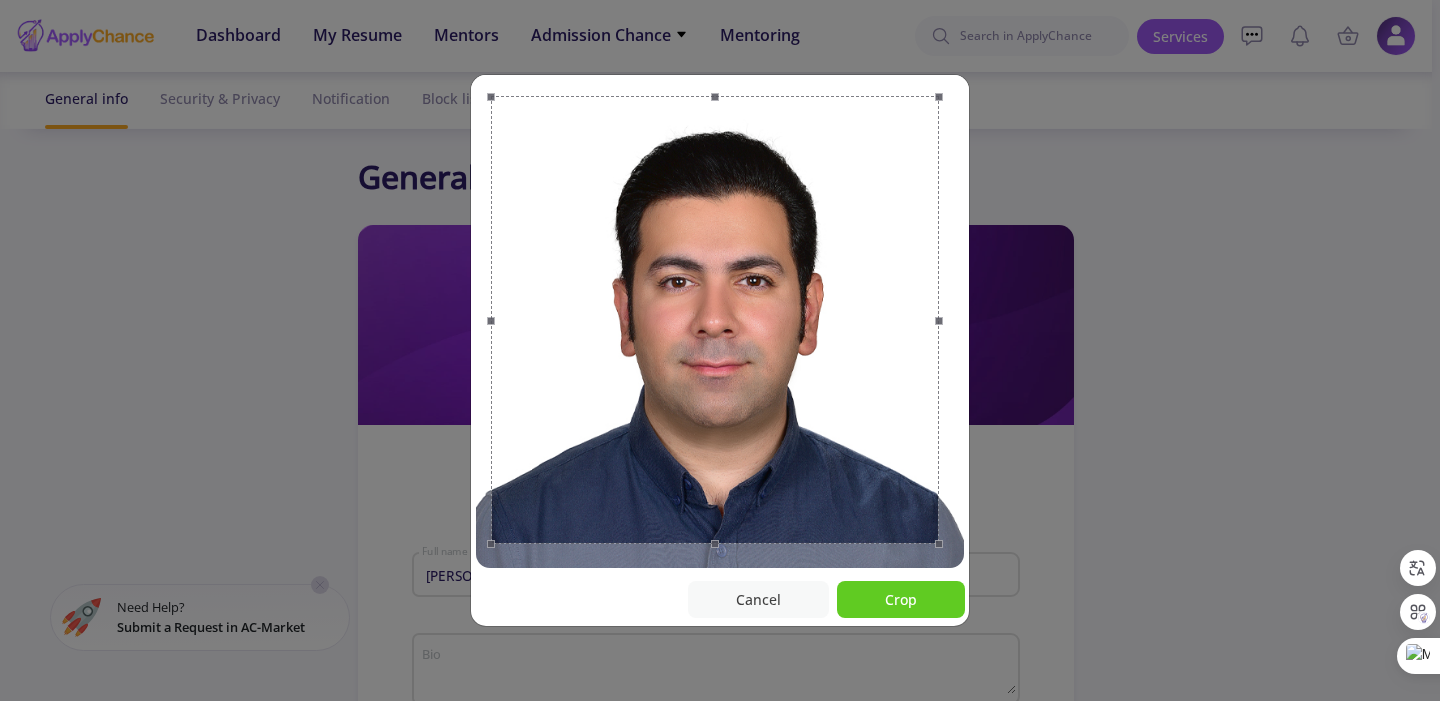 click on "Cancel" at bounding box center (758, 599) 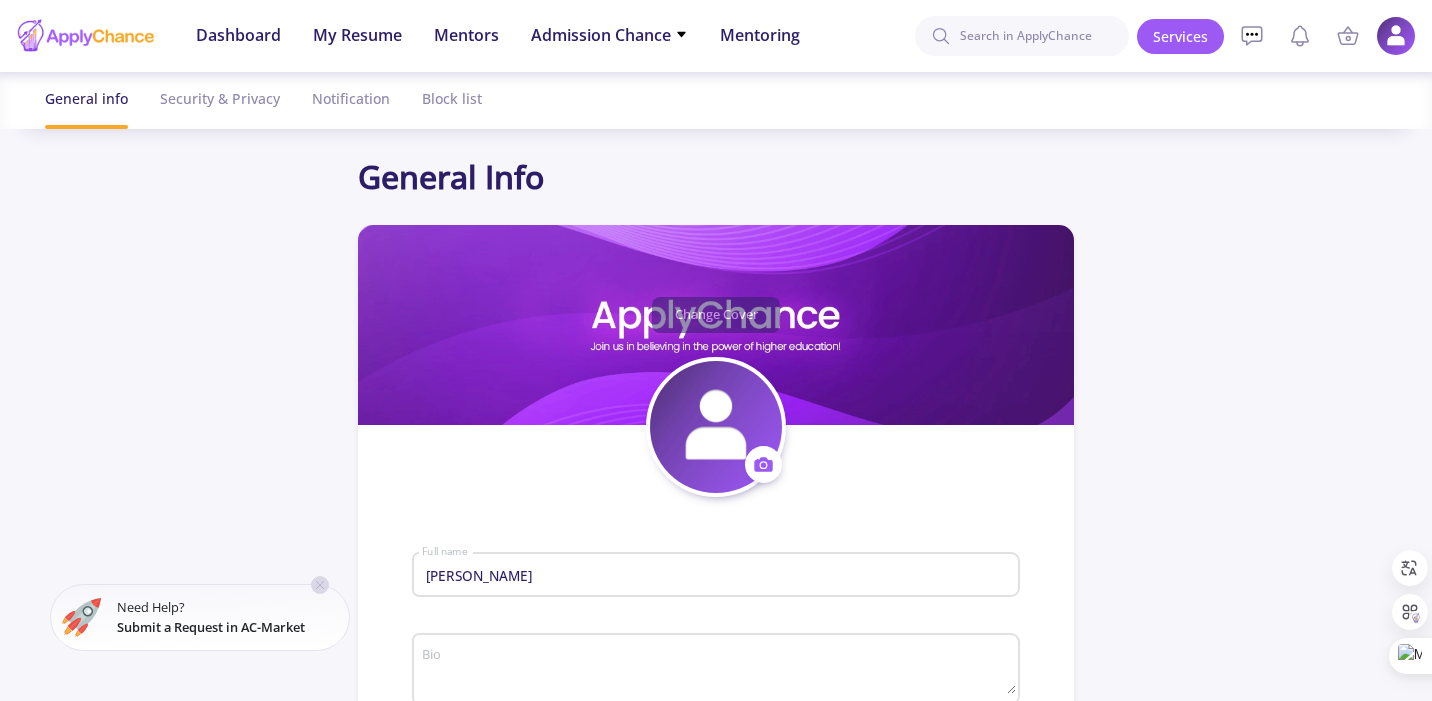 click 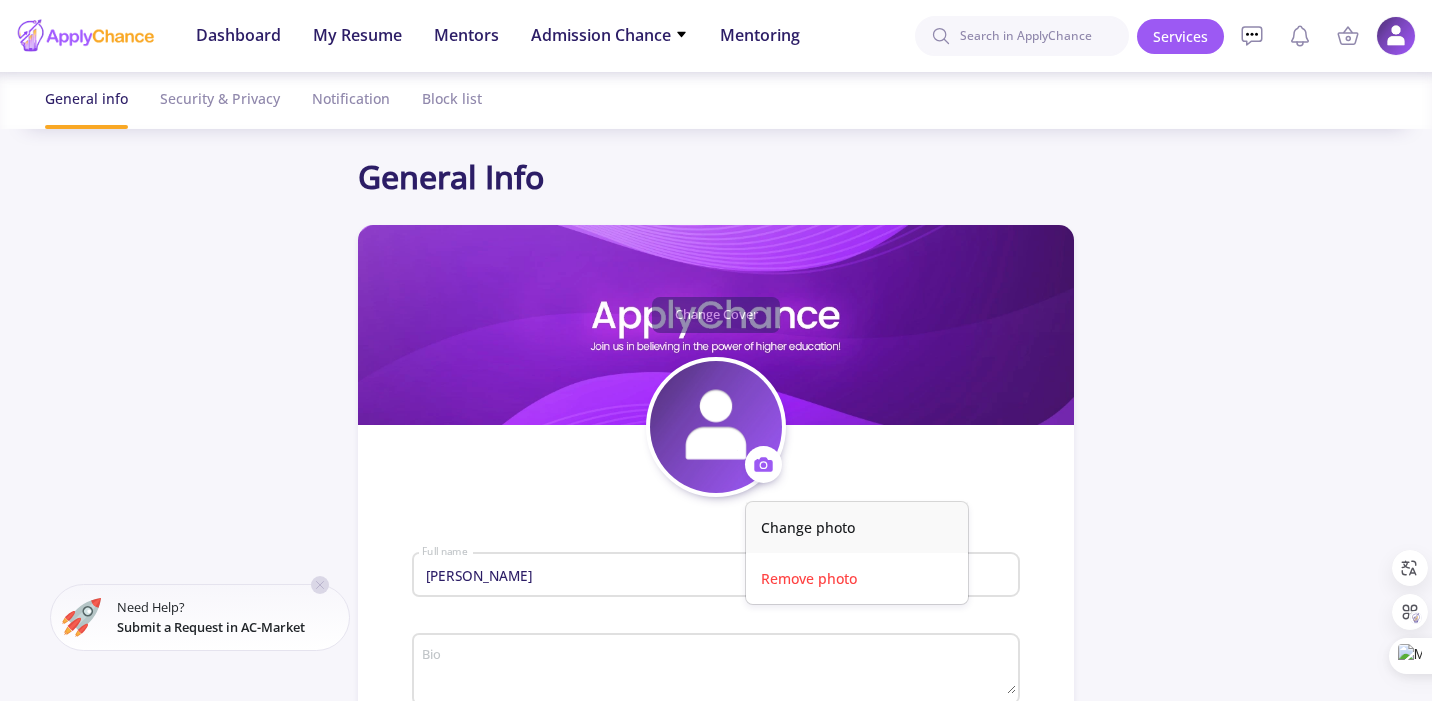 click on "Change photo" 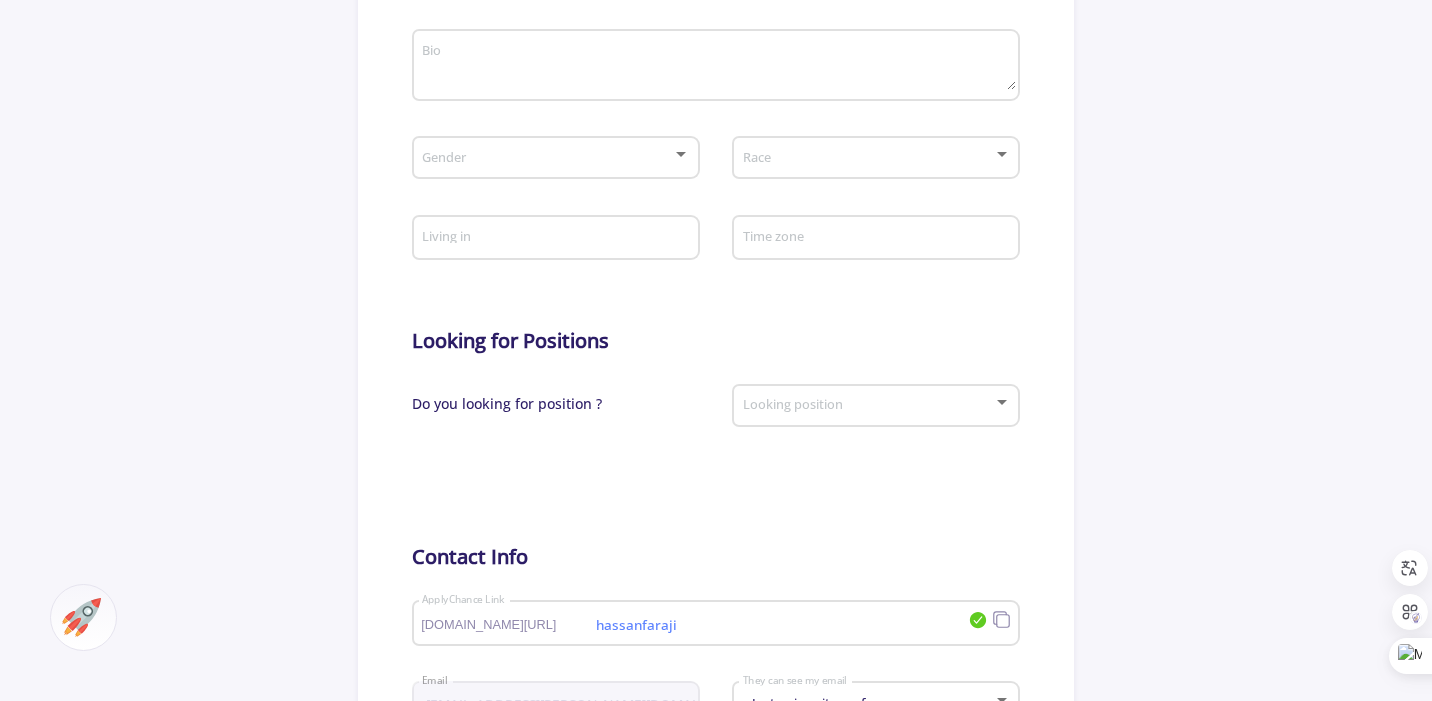 scroll, scrollTop: 605, scrollLeft: 0, axis: vertical 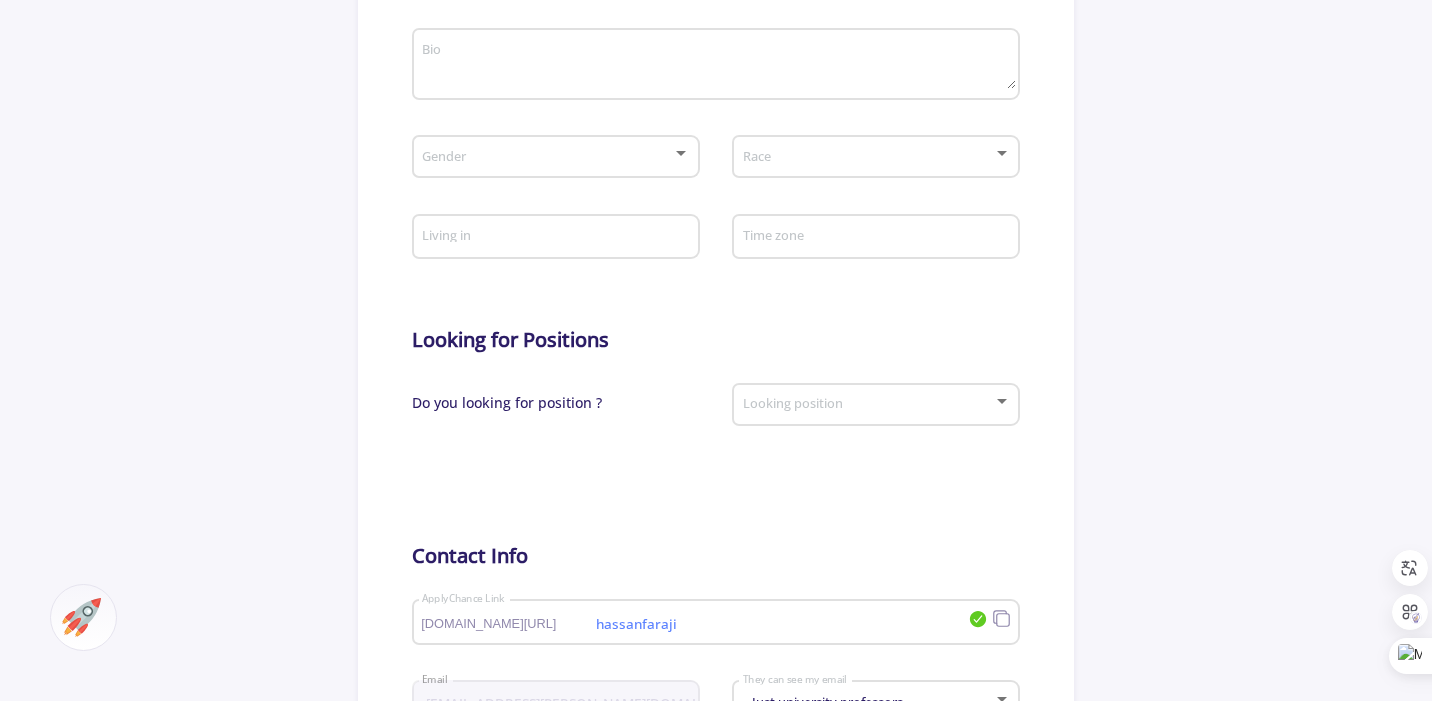 click at bounding box center [549, 157] 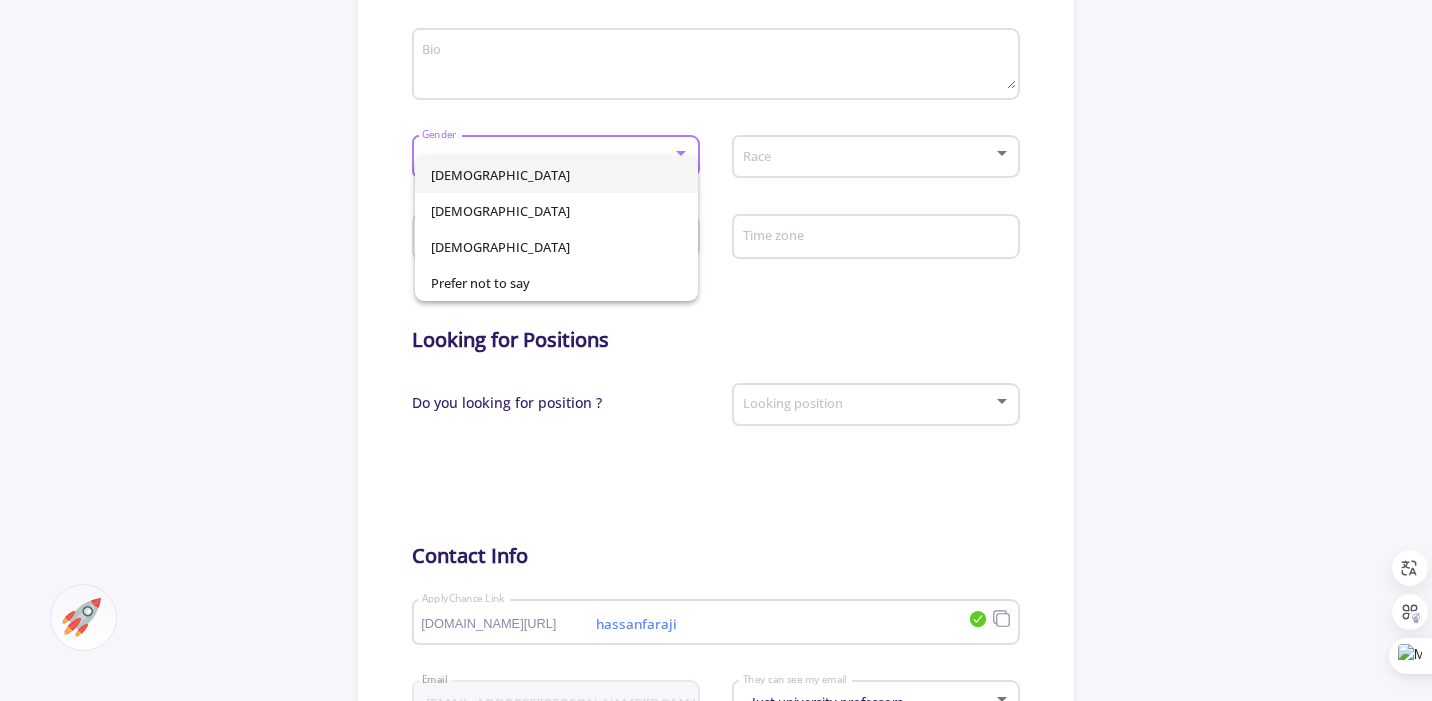 click on "[DEMOGRAPHIC_DATA]" at bounding box center (556, 175) 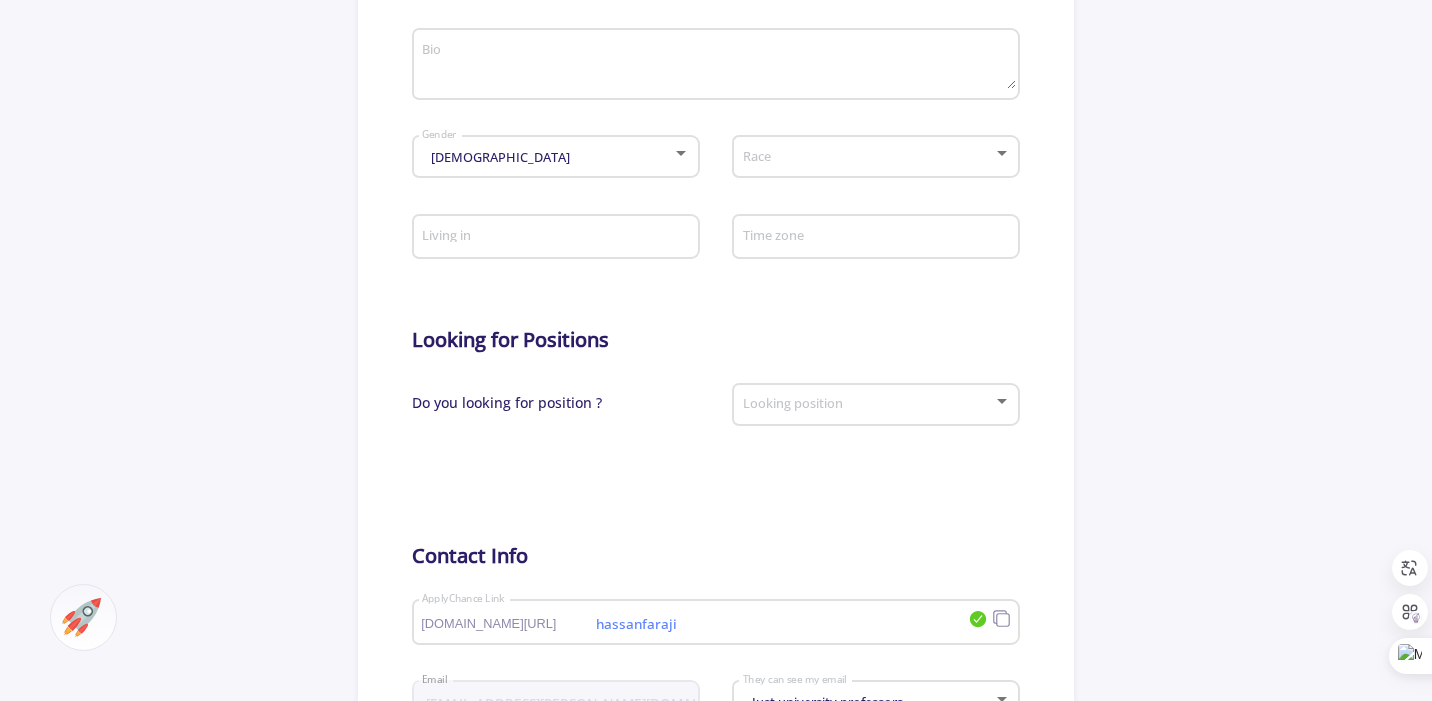 click on "Race" 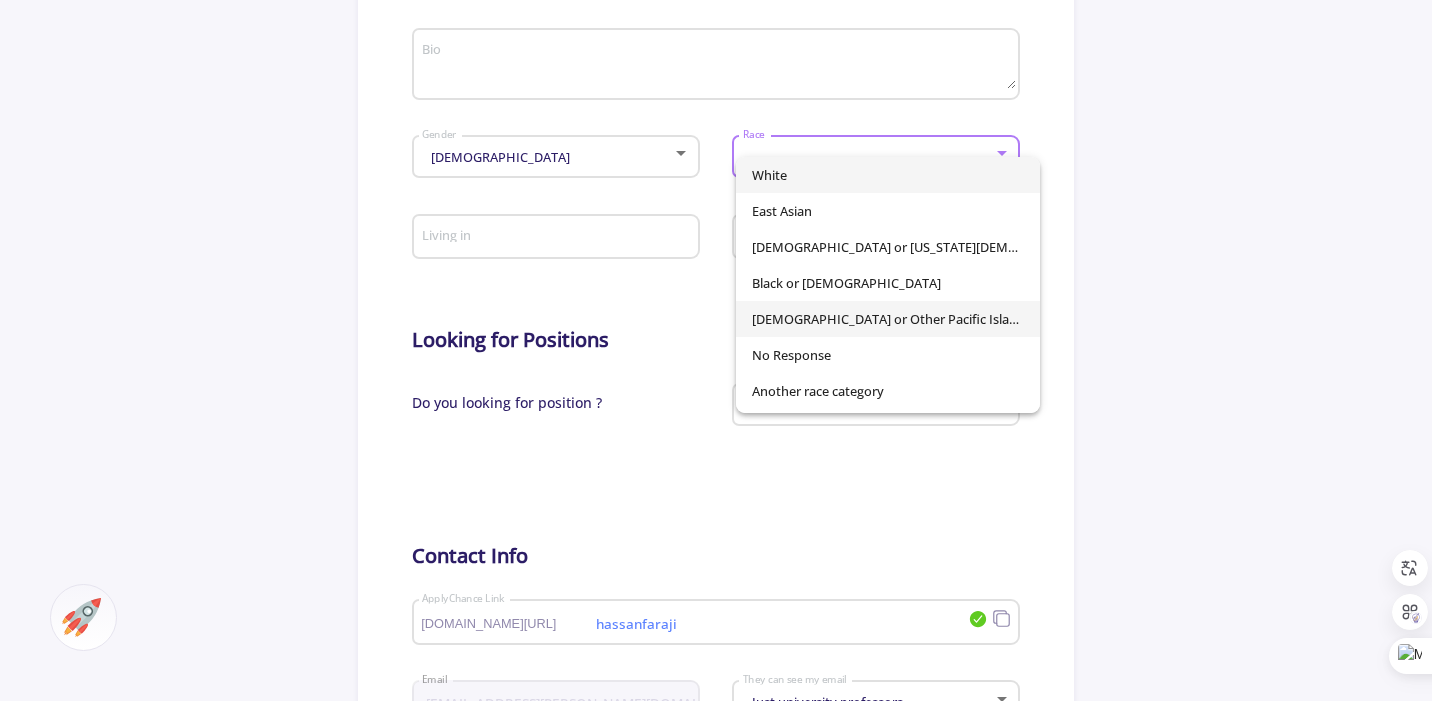scroll, scrollTop: 140, scrollLeft: 0, axis: vertical 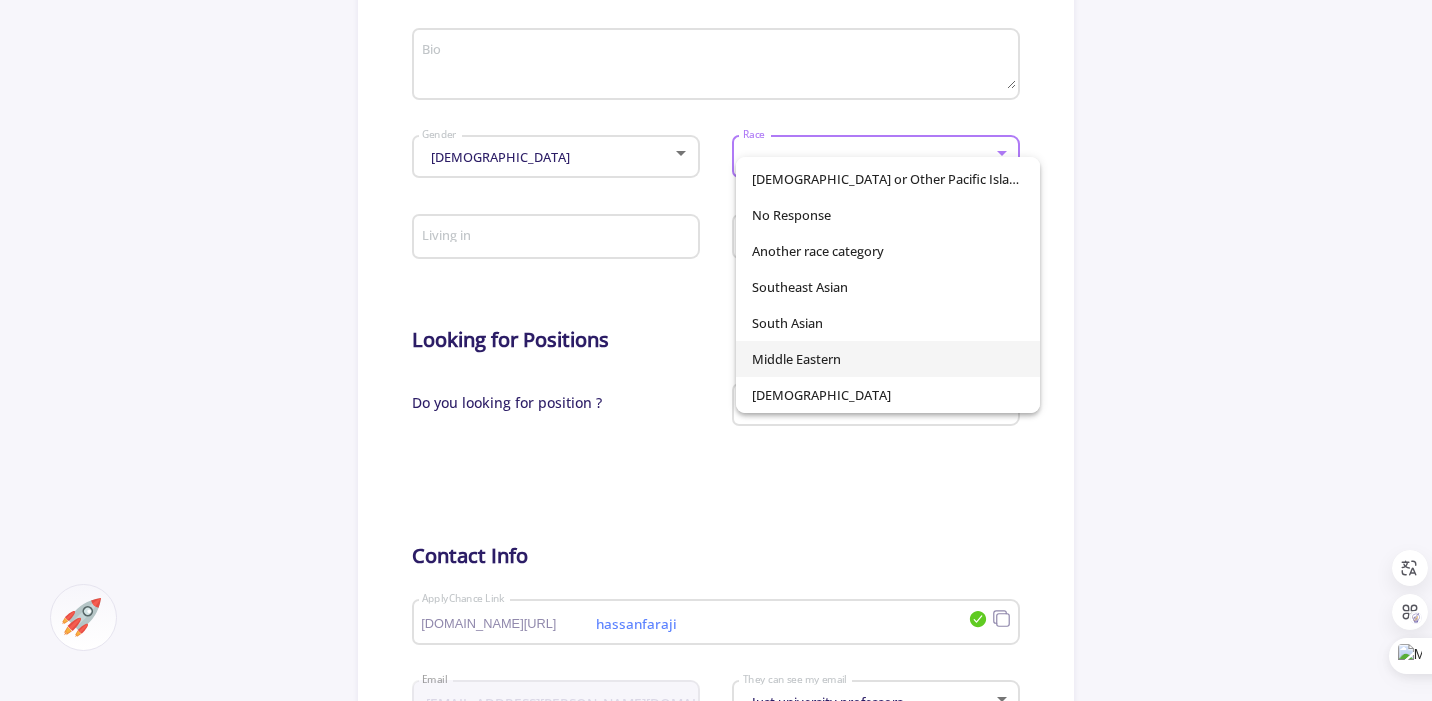 click on "Middle Eastern" at bounding box center [888, 359] 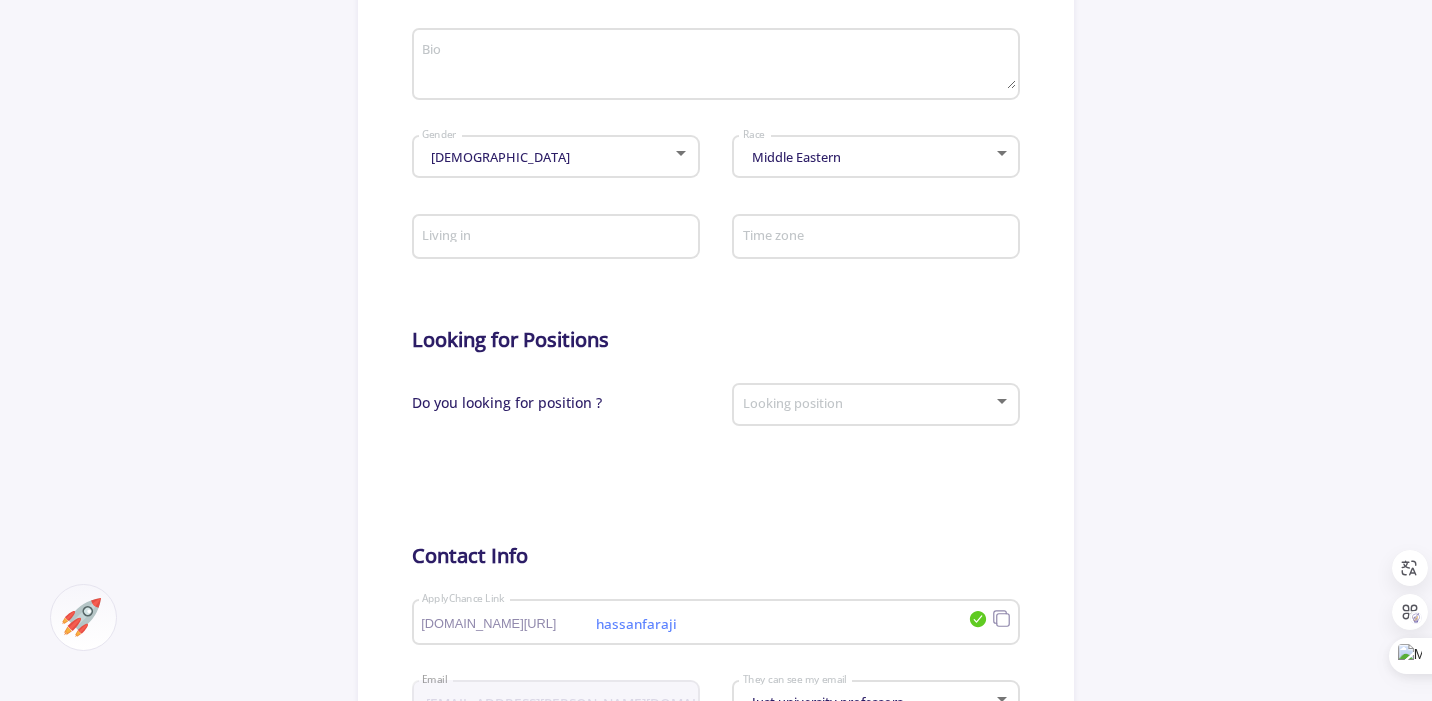 click on "Living in" 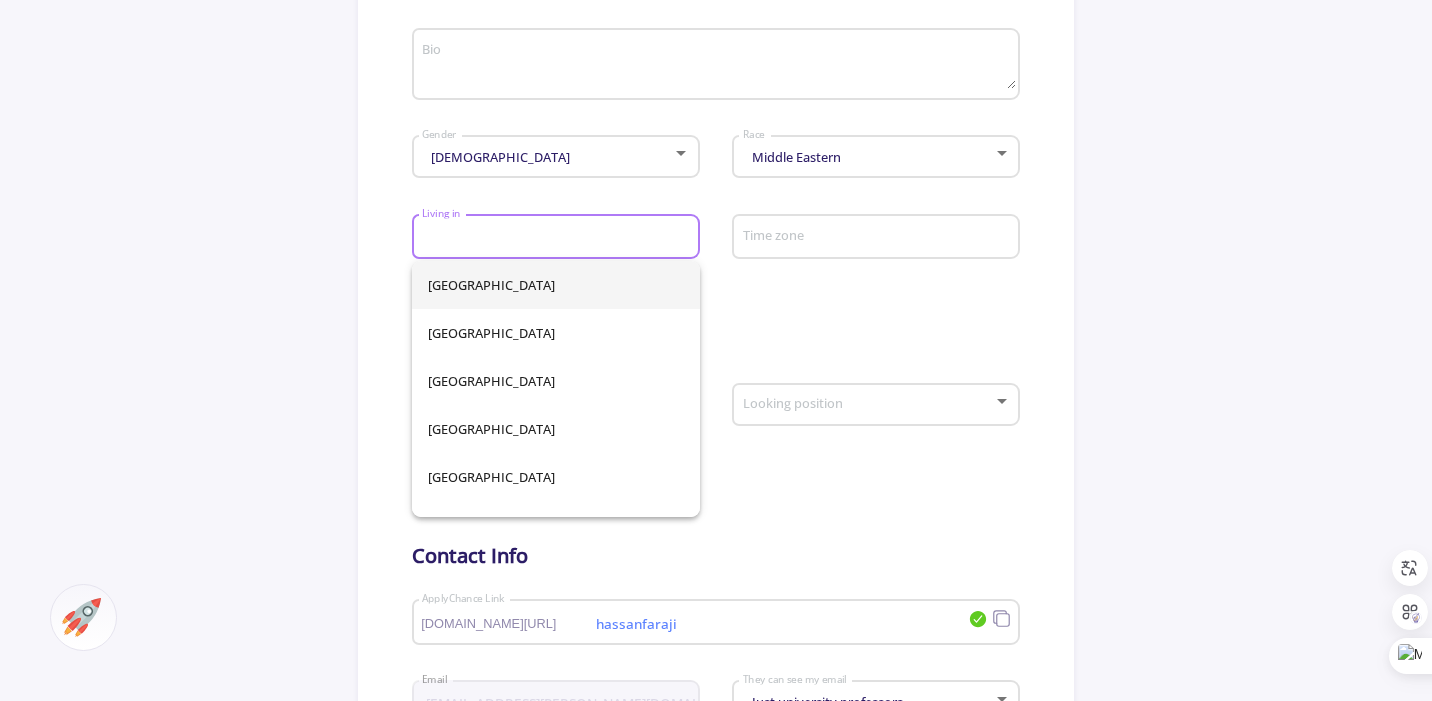 click on "Living in" at bounding box center (558, 238) 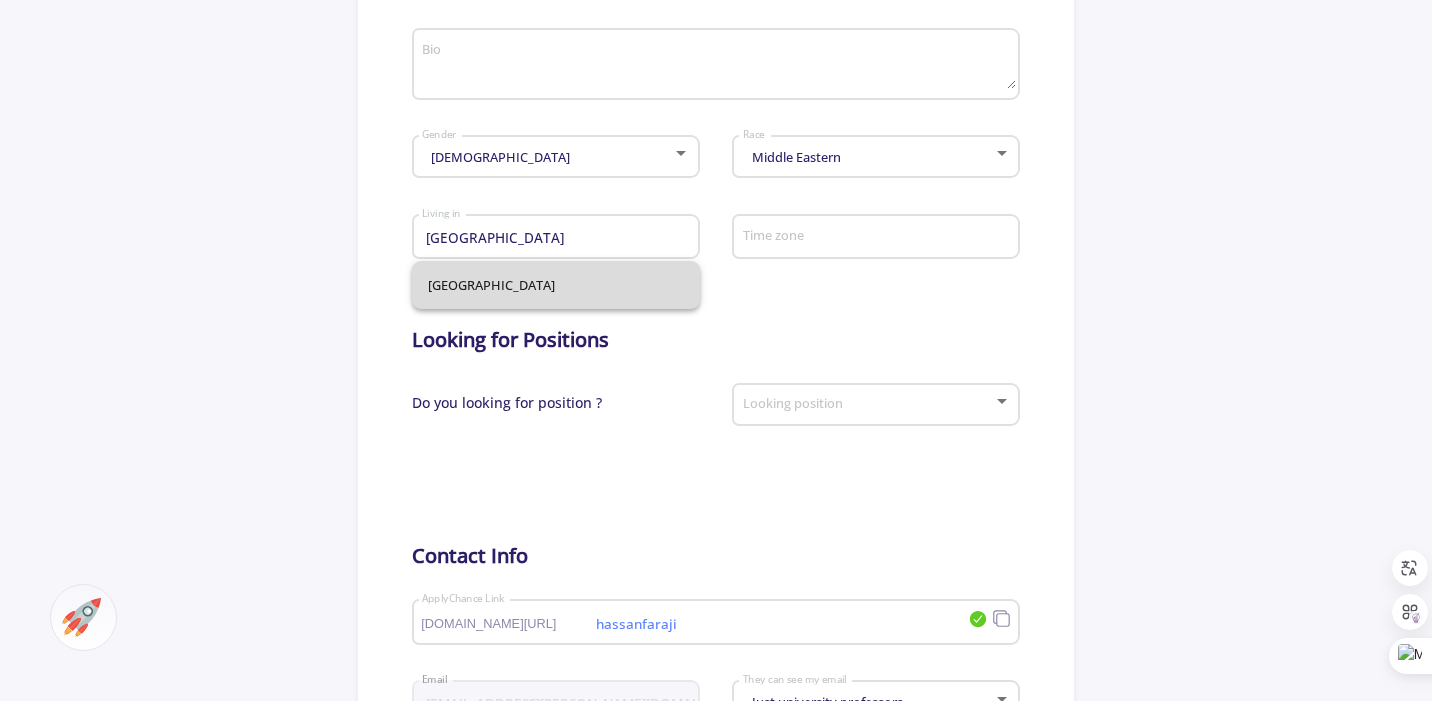 click on "[GEOGRAPHIC_DATA]" at bounding box center (556, 285) 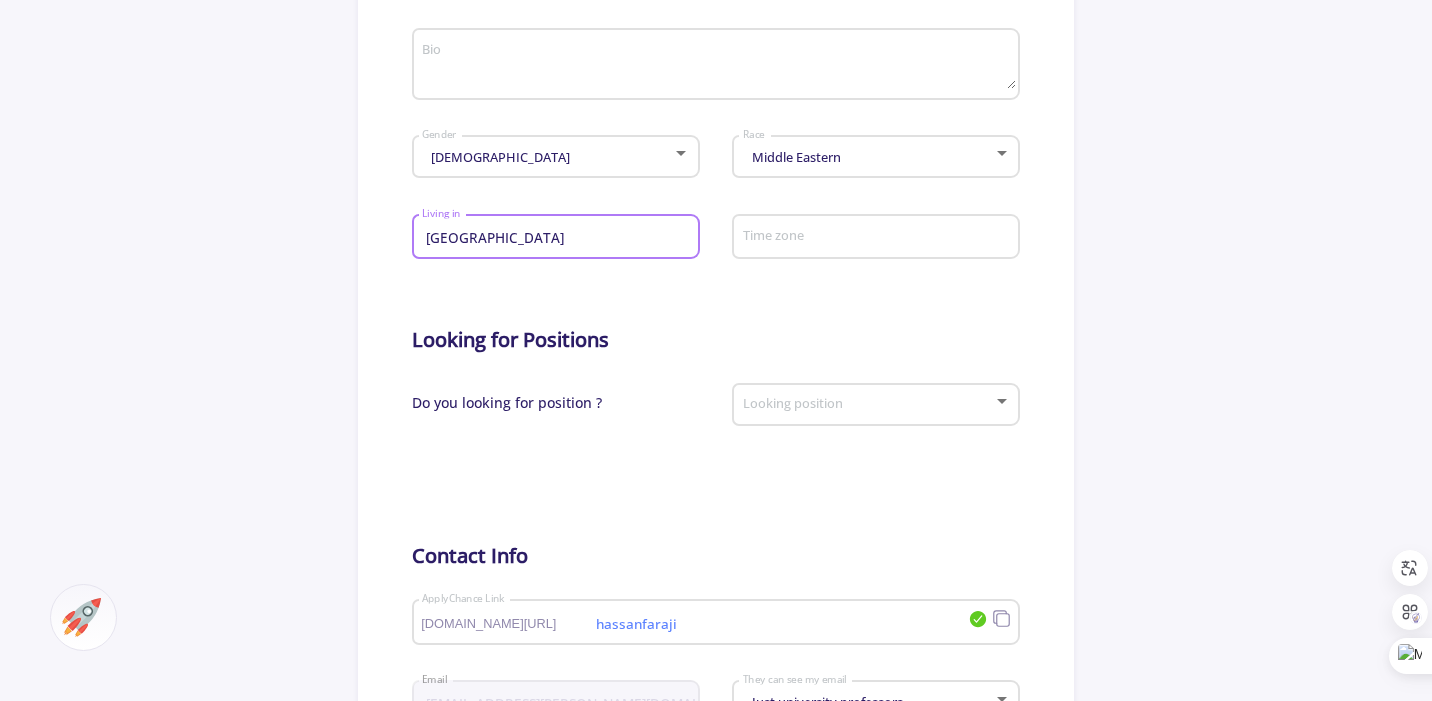 click at bounding box center [867, 405] 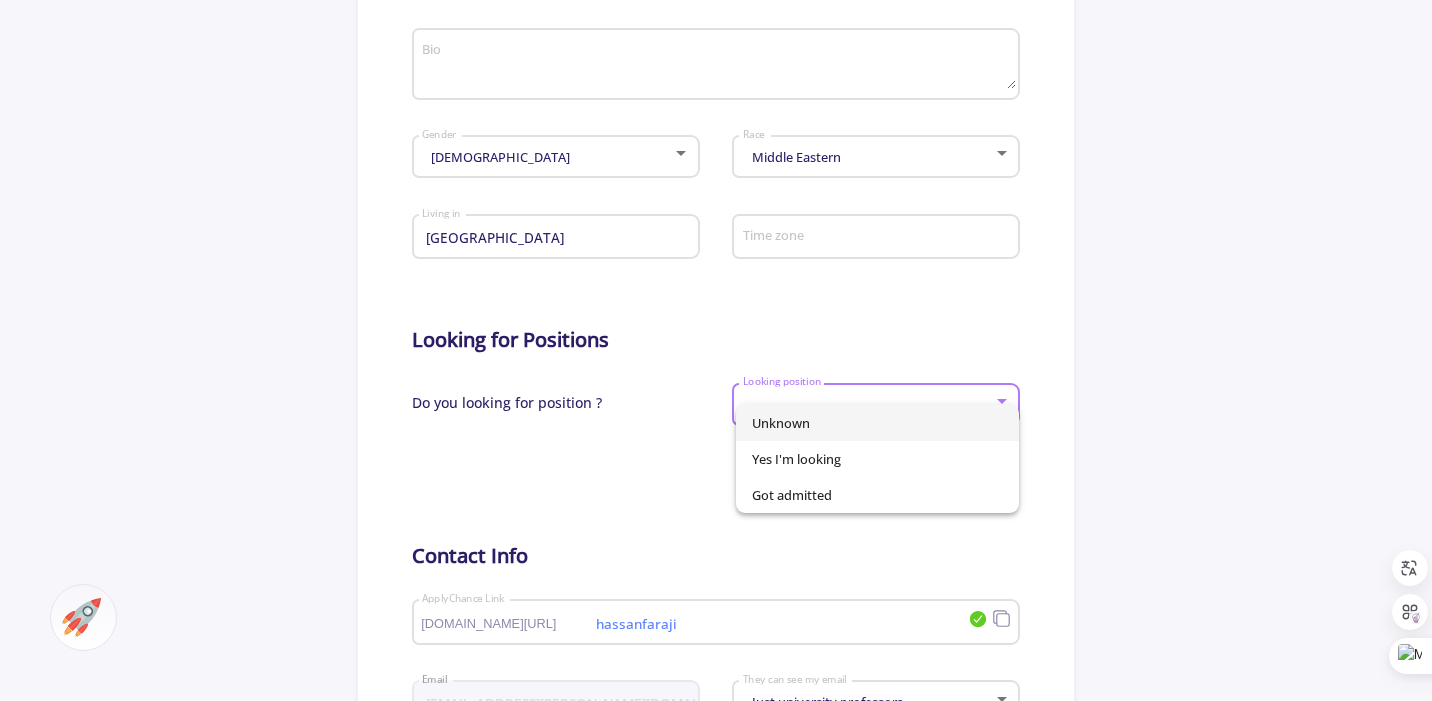click at bounding box center [716, 350] 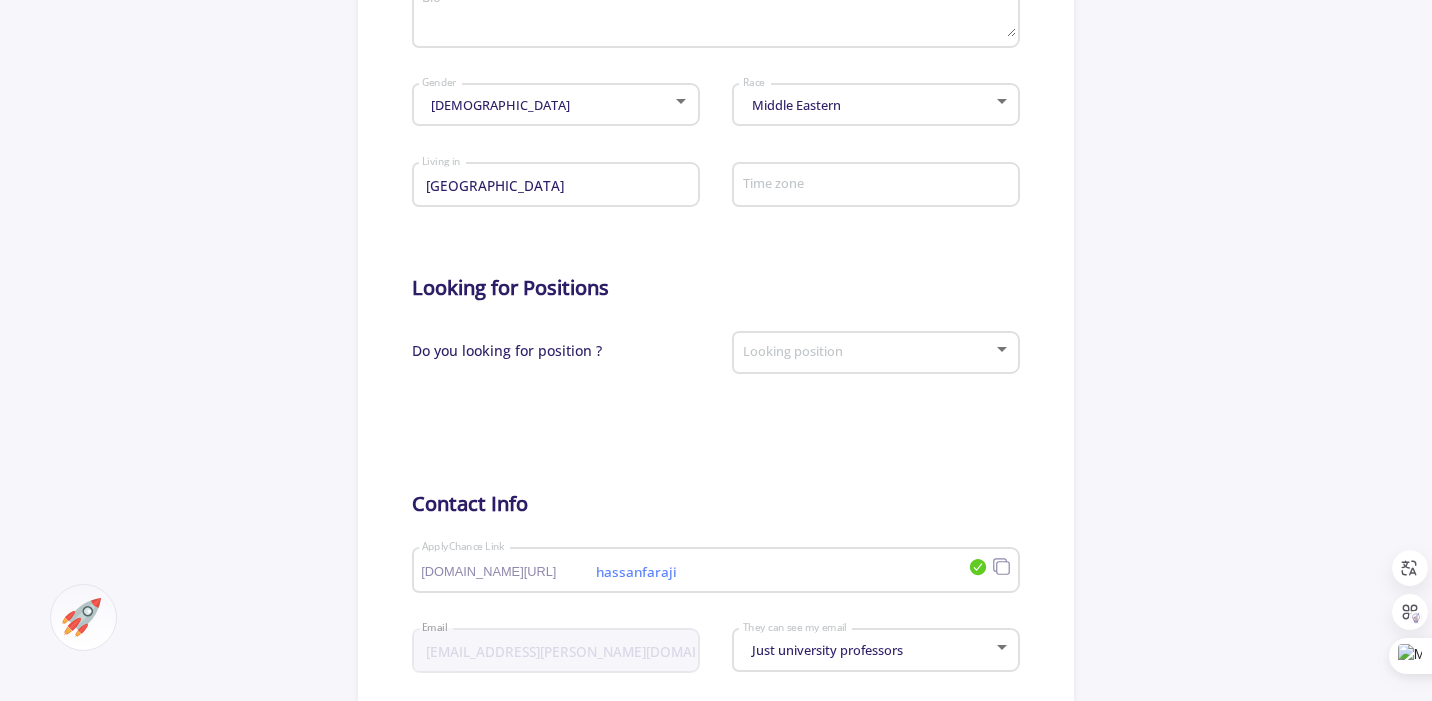 scroll, scrollTop: 930, scrollLeft: 0, axis: vertical 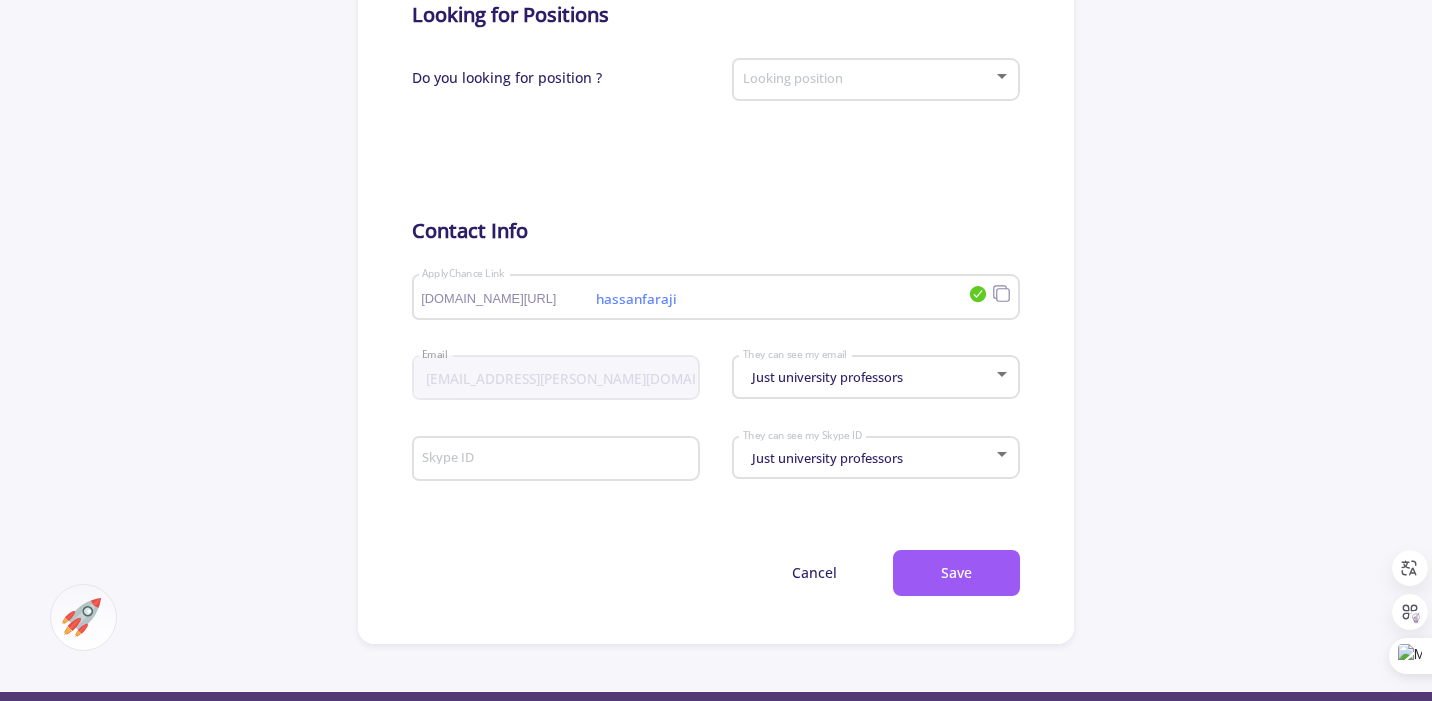click on "Just university professors" at bounding box center (867, 377) 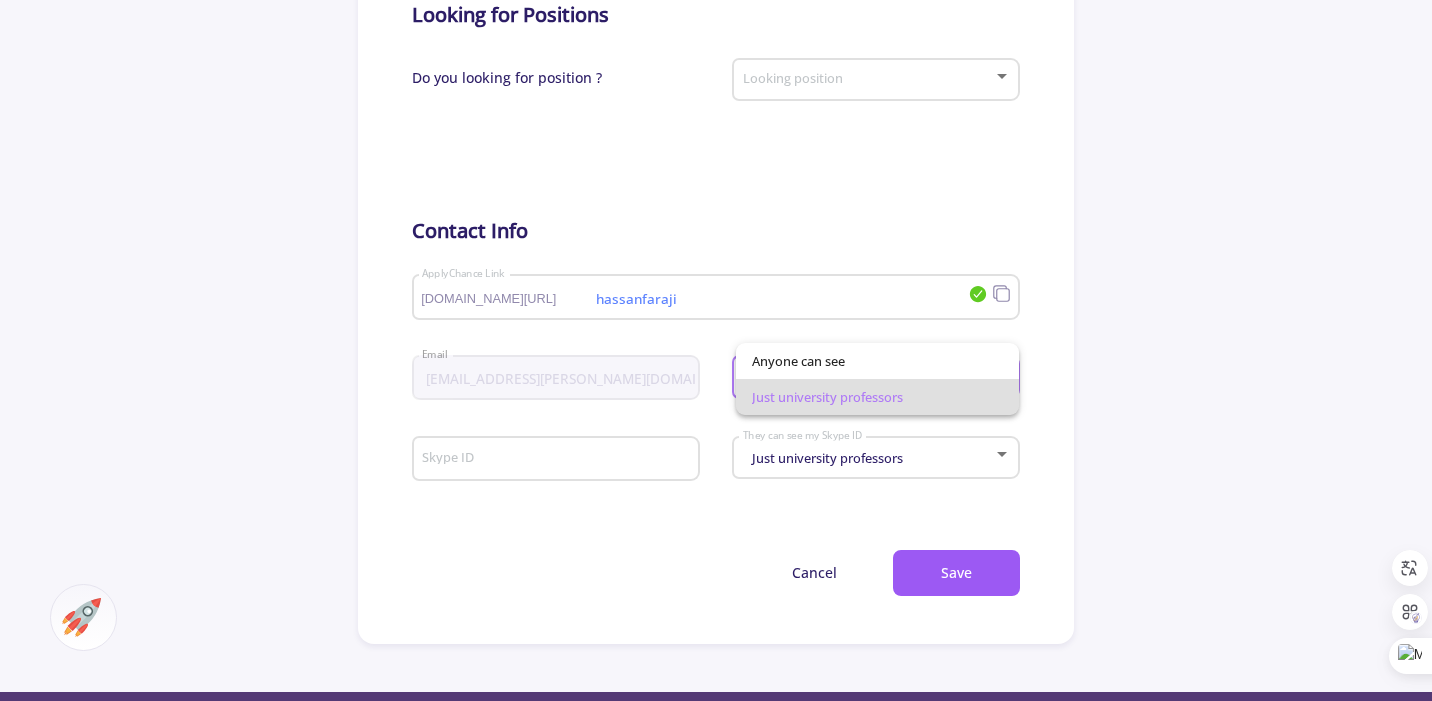 click at bounding box center [716, 350] 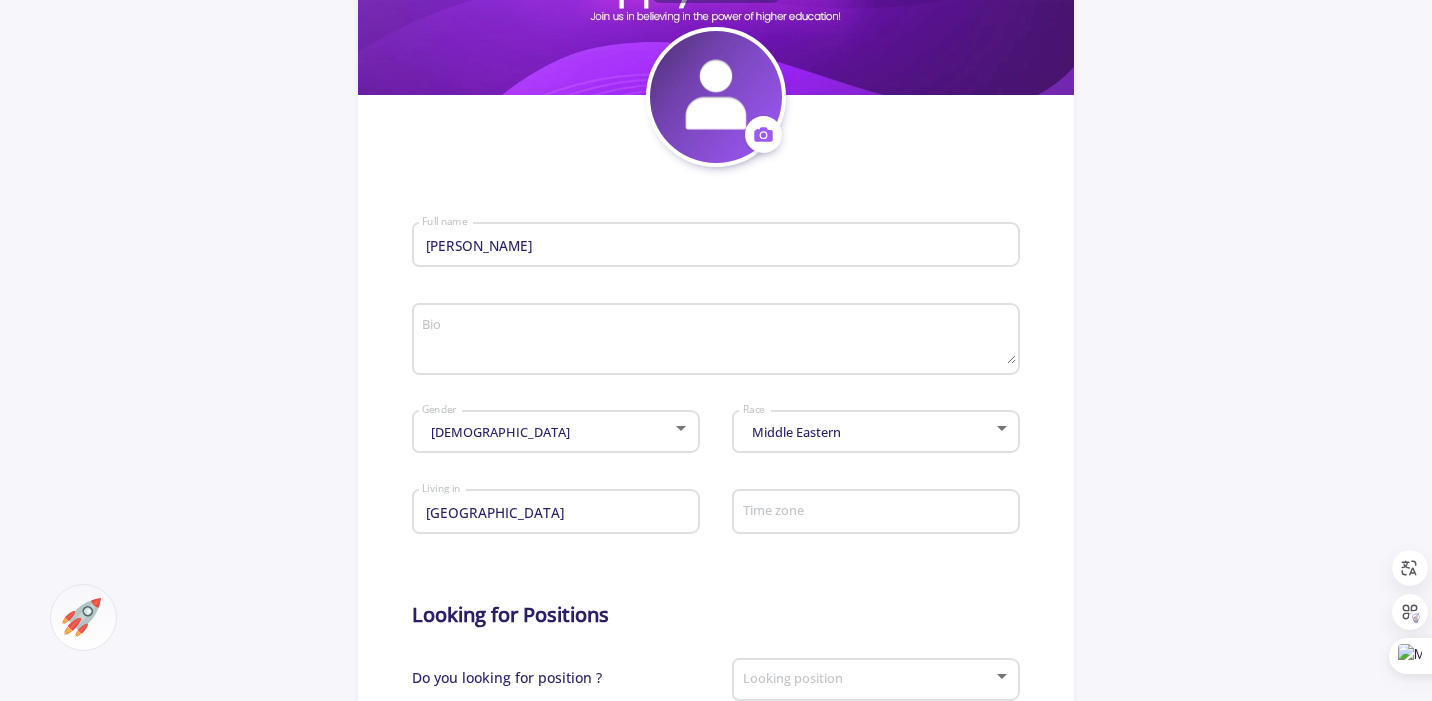 scroll, scrollTop: 0, scrollLeft: 0, axis: both 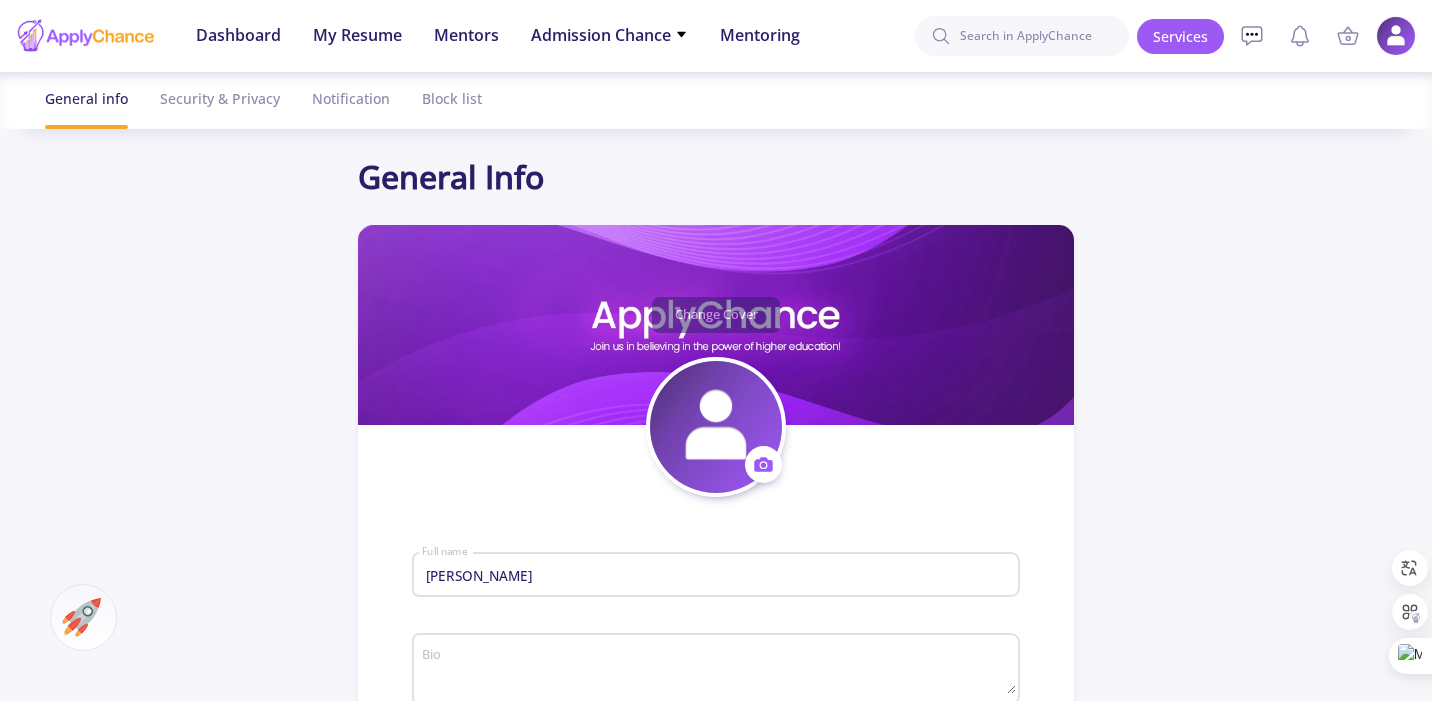 click 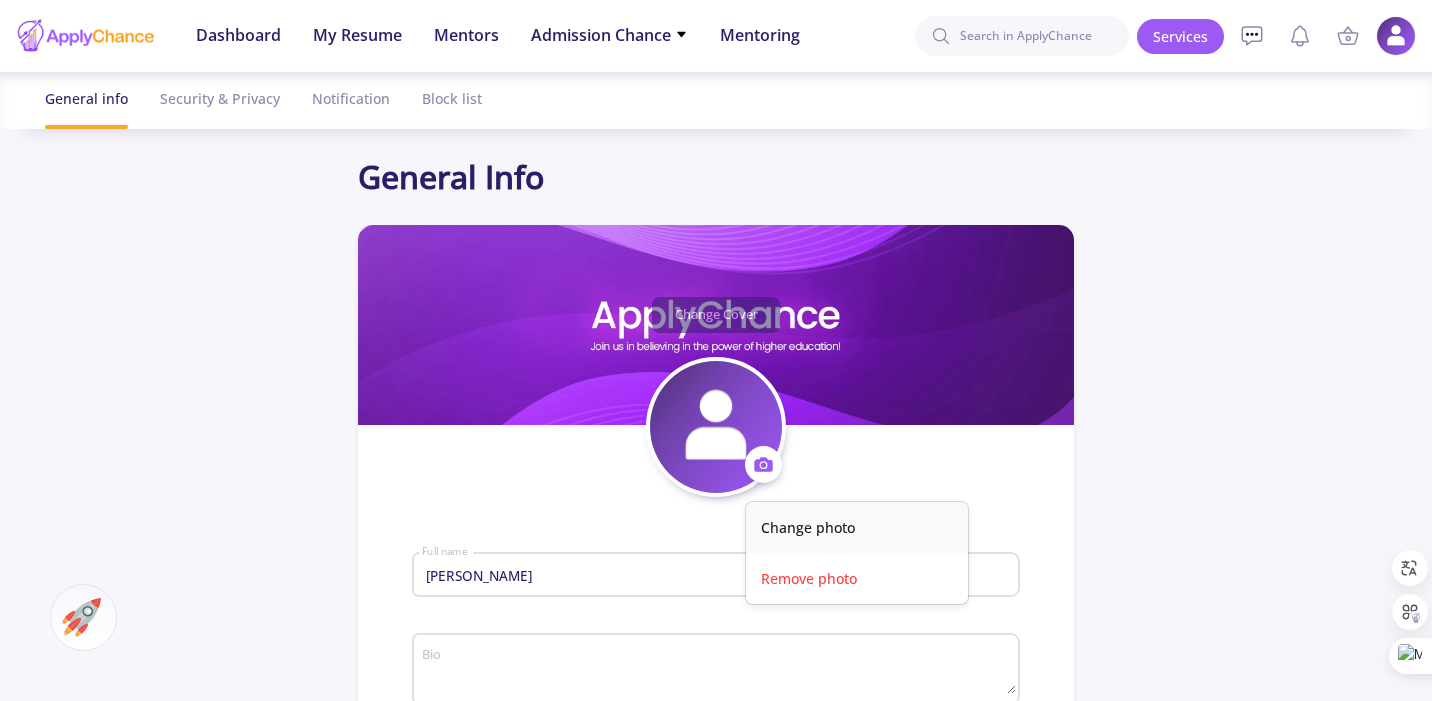 click on "Change photo" 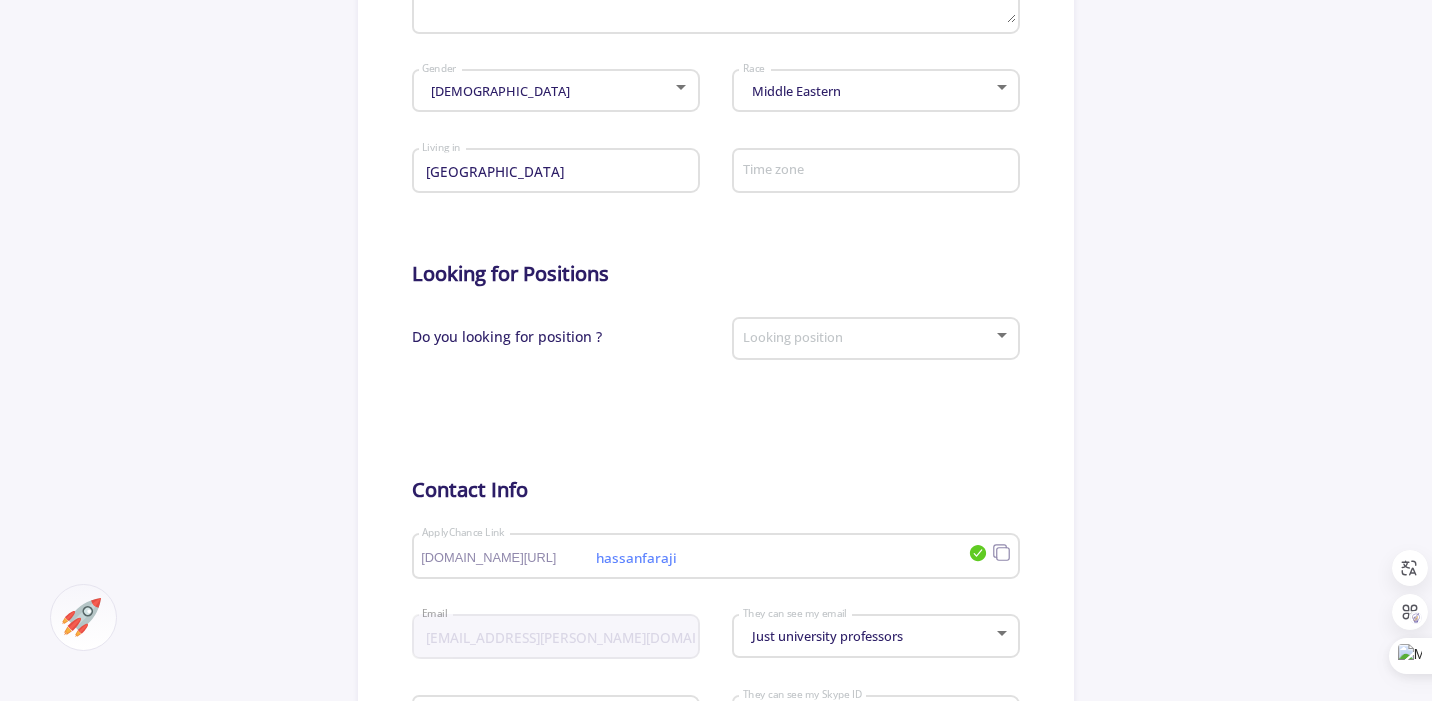 scroll, scrollTop: 1358, scrollLeft: 0, axis: vertical 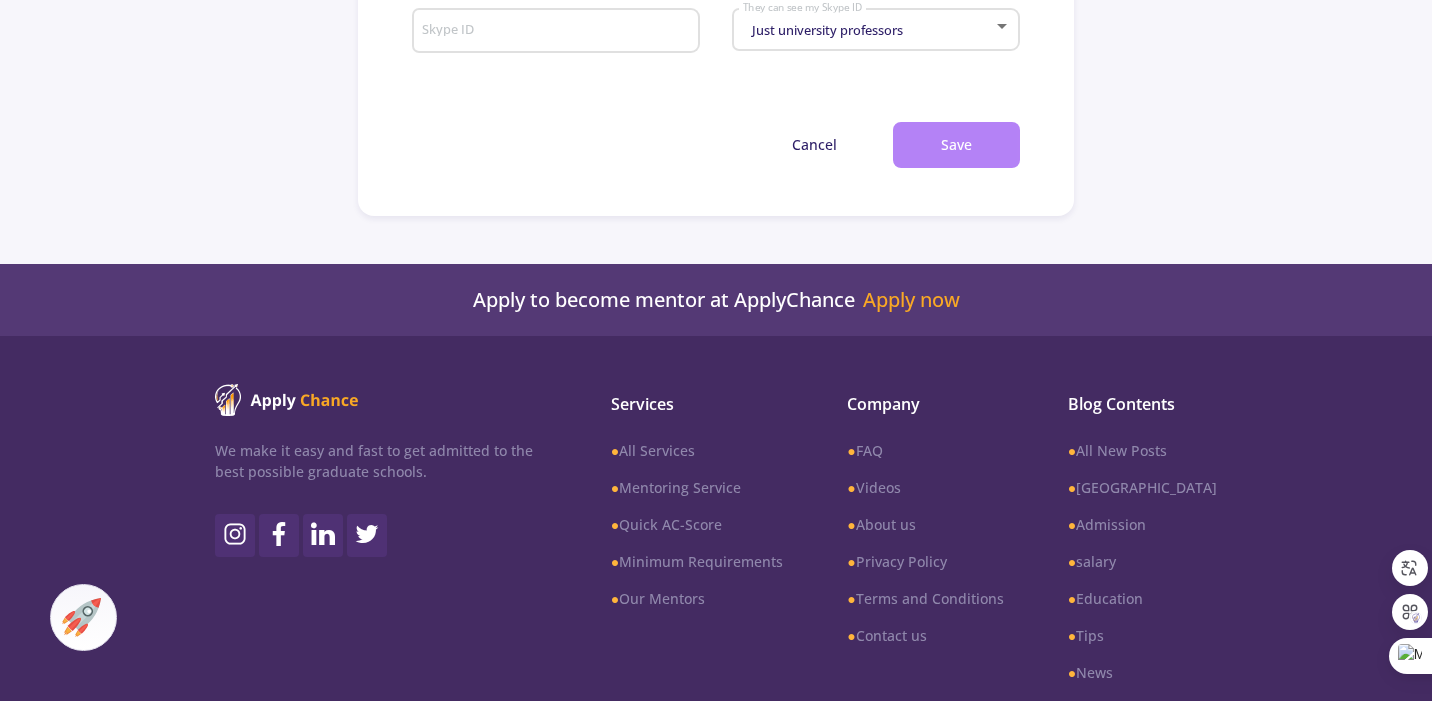click on "Save" 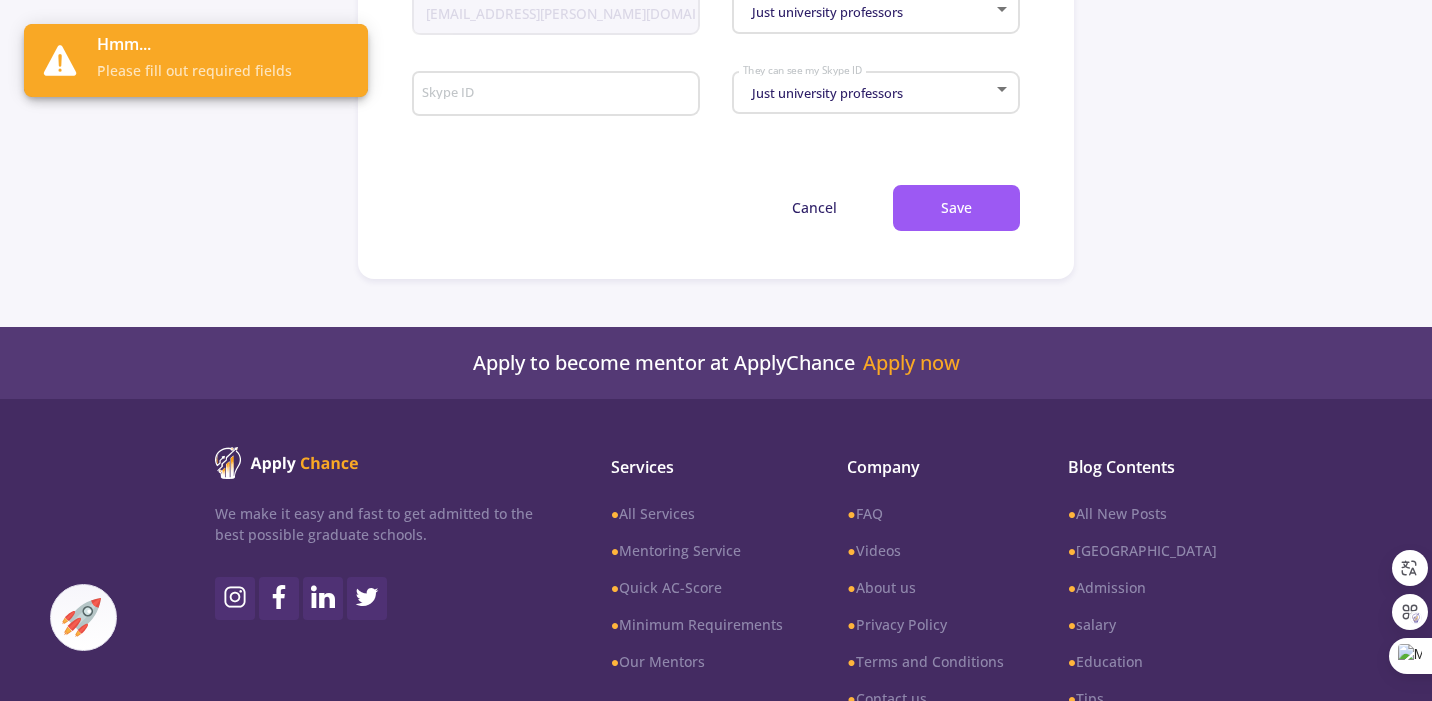 scroll, scrollTop: 395, scrollLeft: 0, axis: vertical 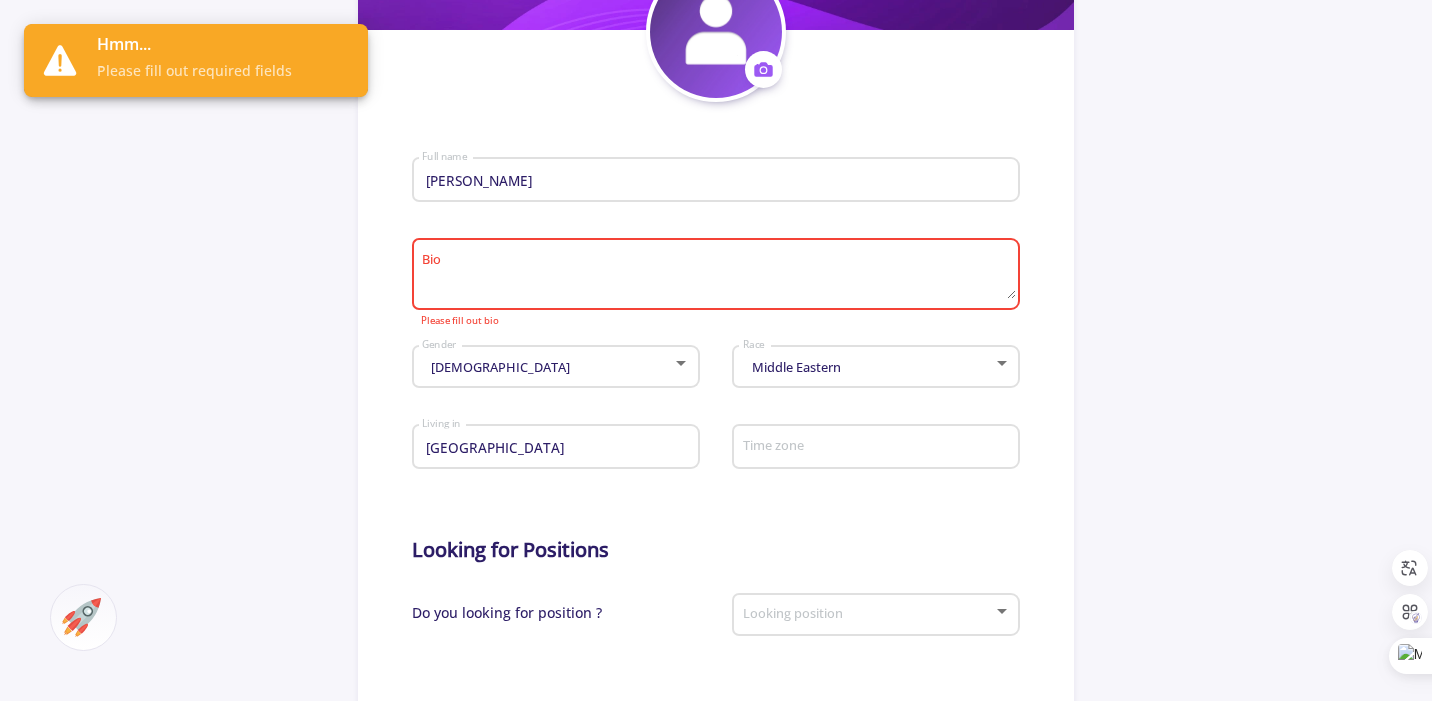 click on "Bio" at bounding box center [718, 275] 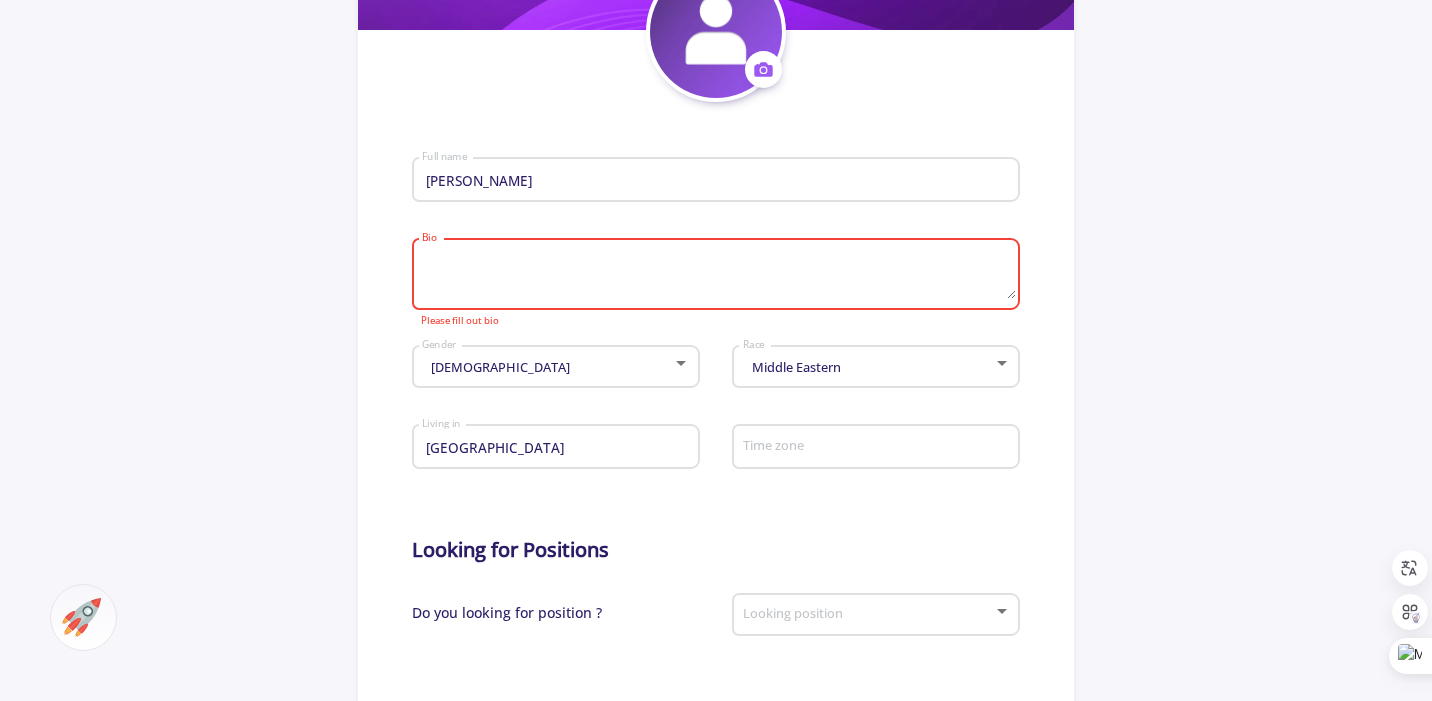 paste on ""Working hard for something we don’t care about is called stress; working hard for something we love is called passion."" 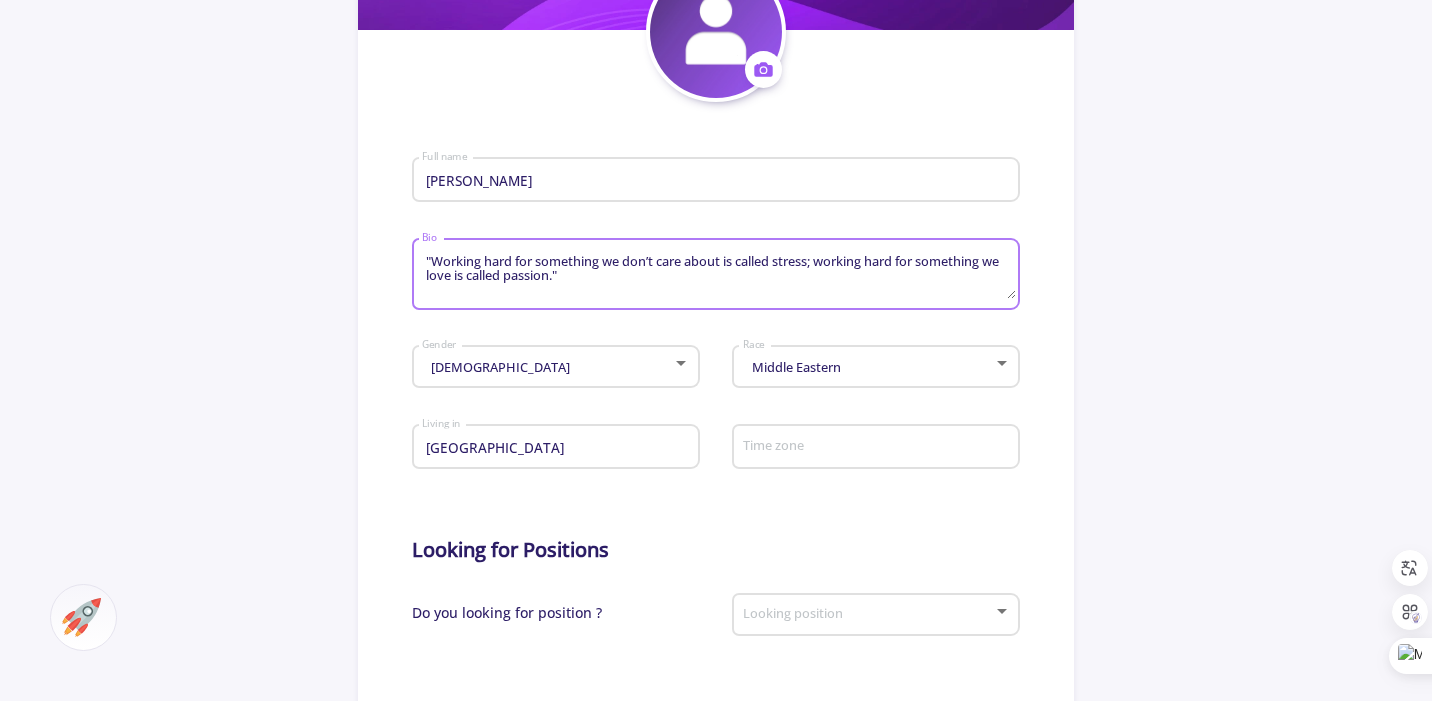 click on ""Working hard for something we don’t care about is called stress; working hard for something we love is called passion."" at bounding box center (718, 275) 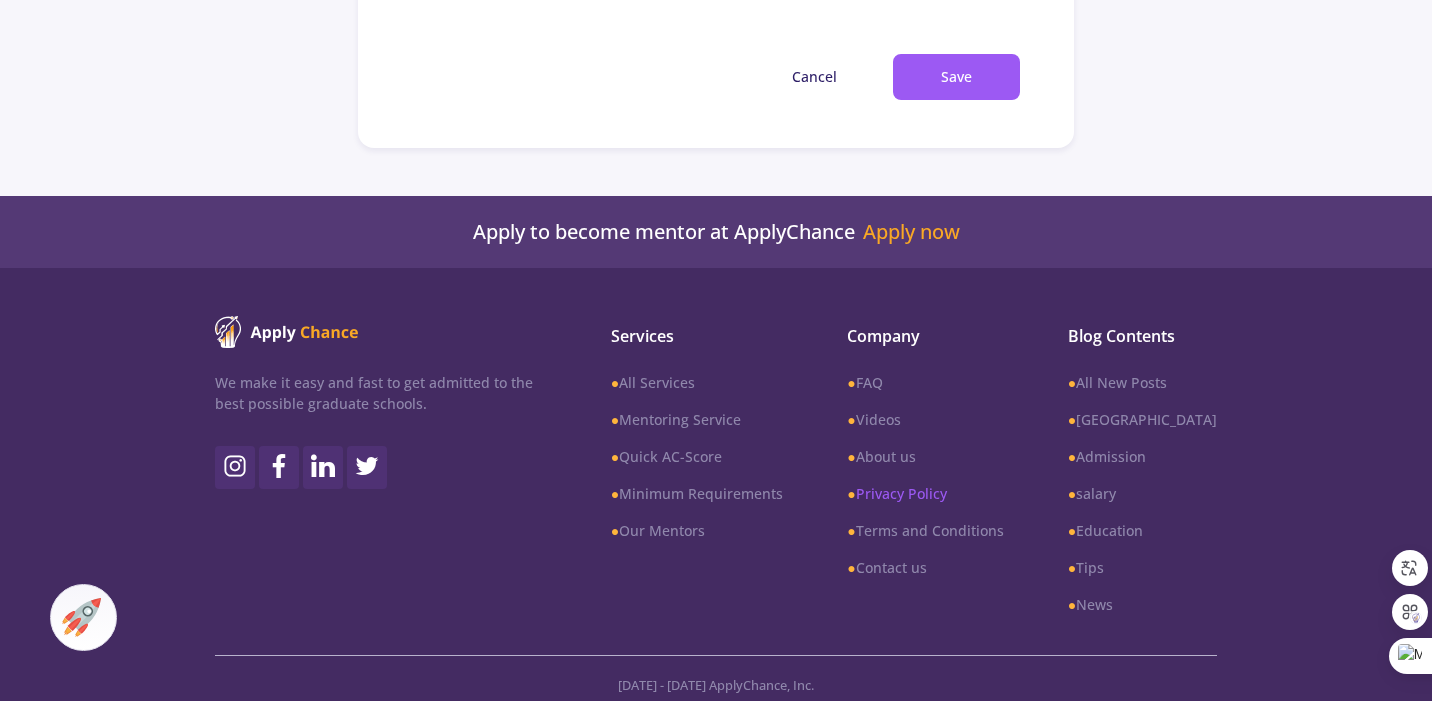 scroll, scrollTop: 1441, scrollLeft: 0, axis: vertical 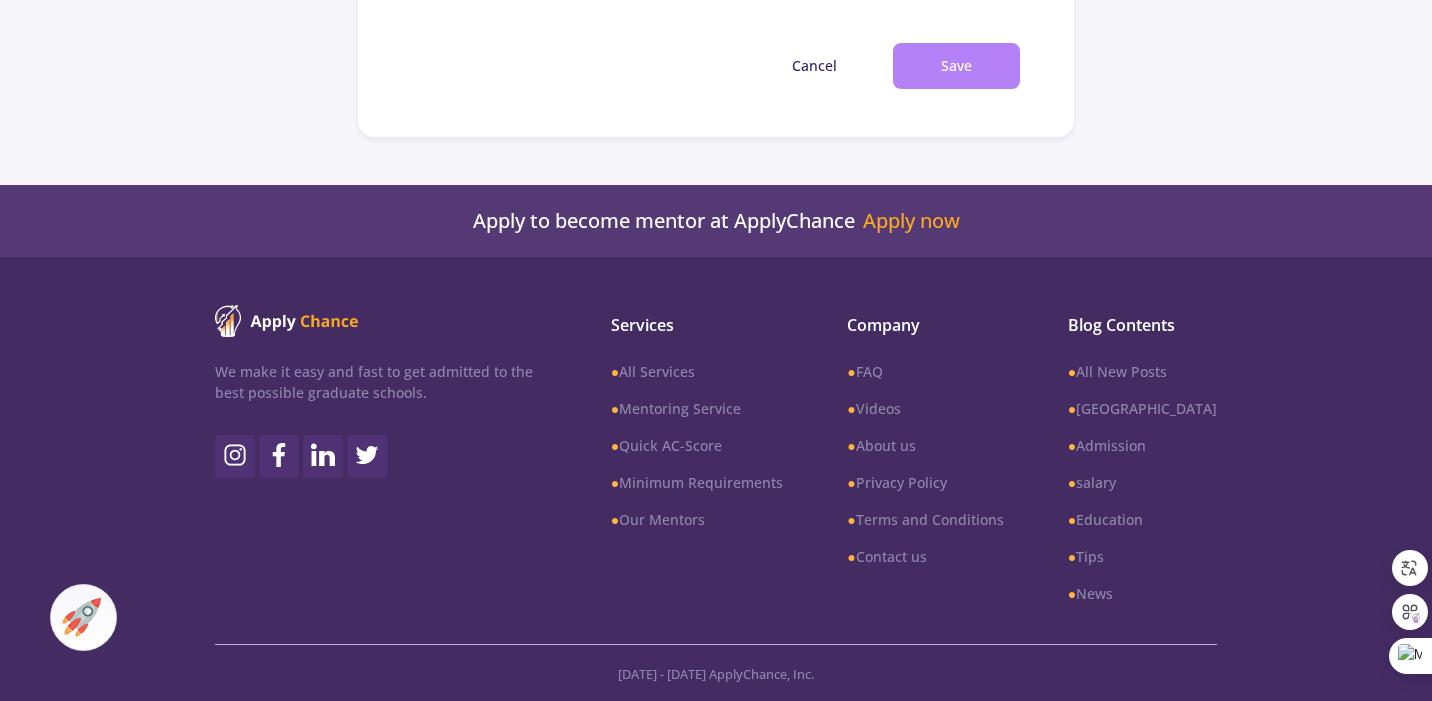 type on ""Working hard for something we don’t care about is called stress; working hard for something we love is called passion."" 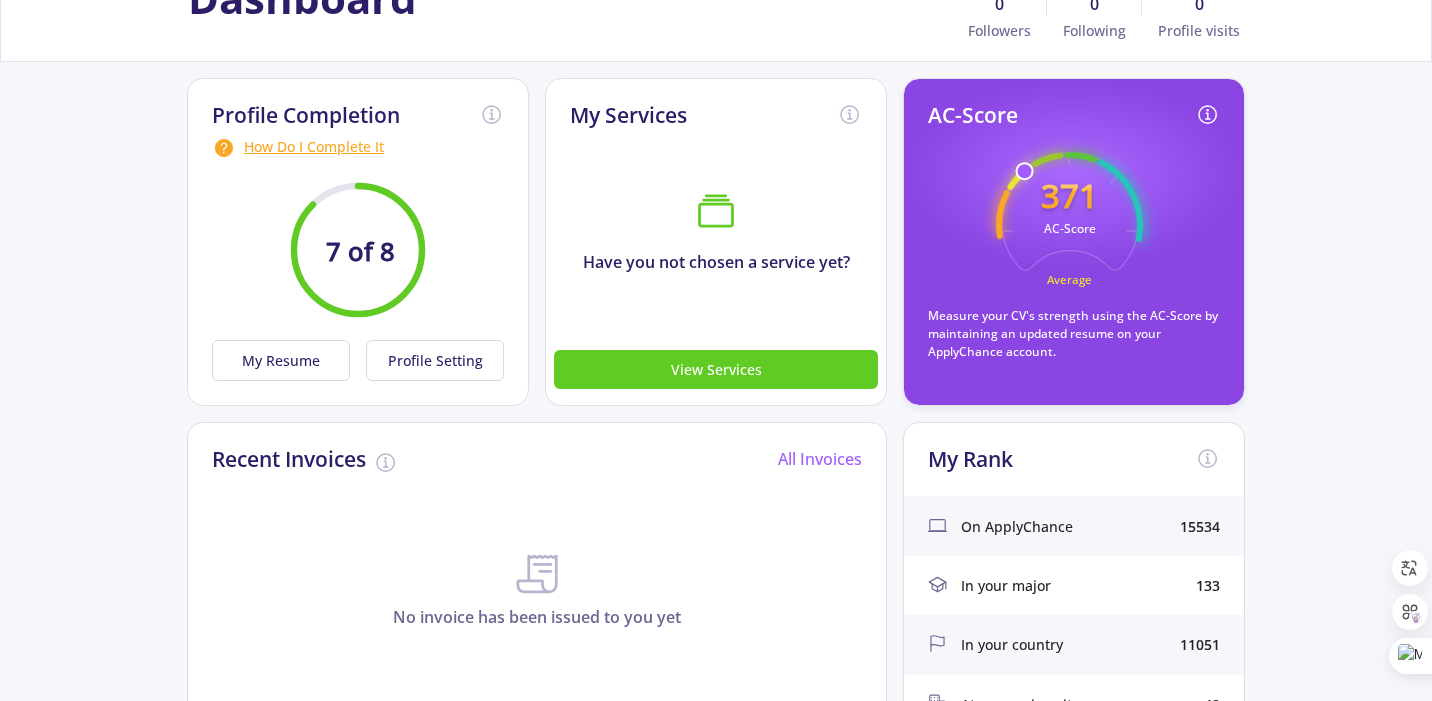 scroll, scrollTop: 66, scrollLeft: 0, axis: vertical 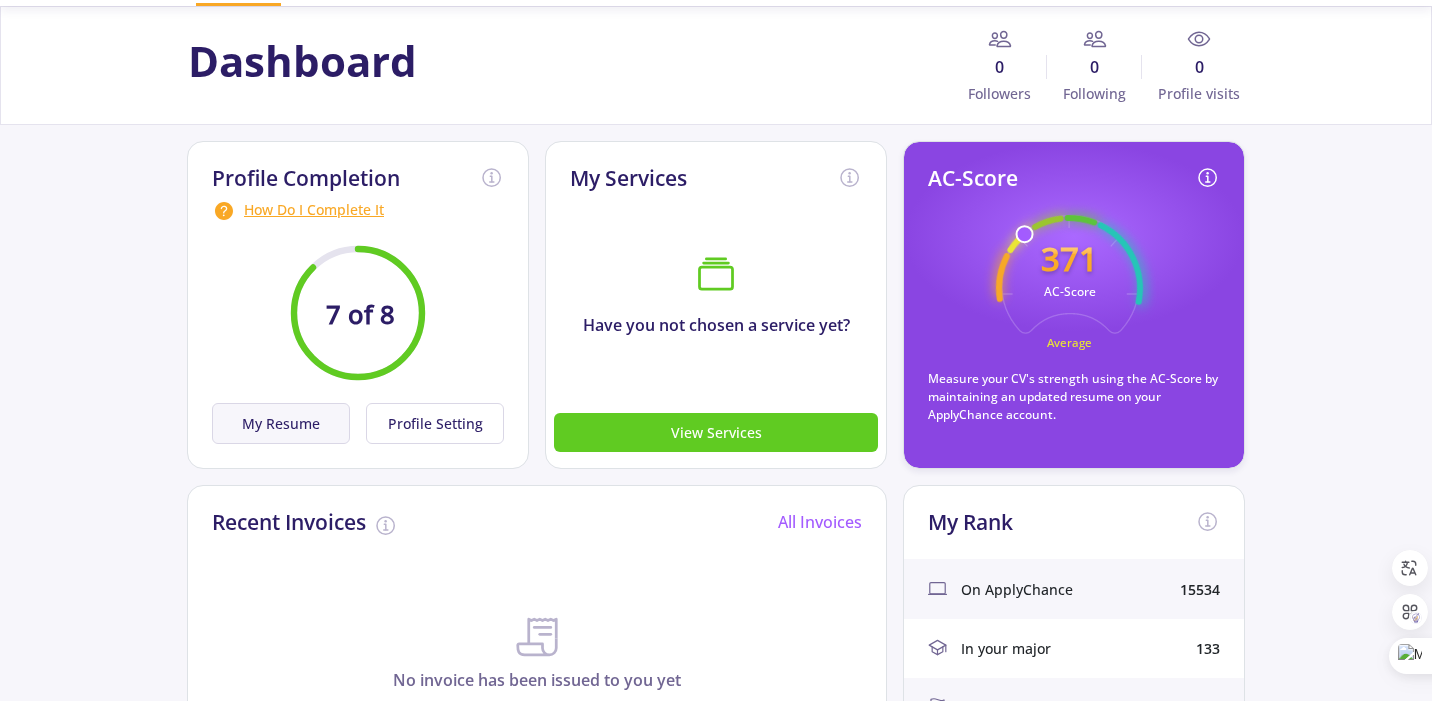 click on "My Resume" 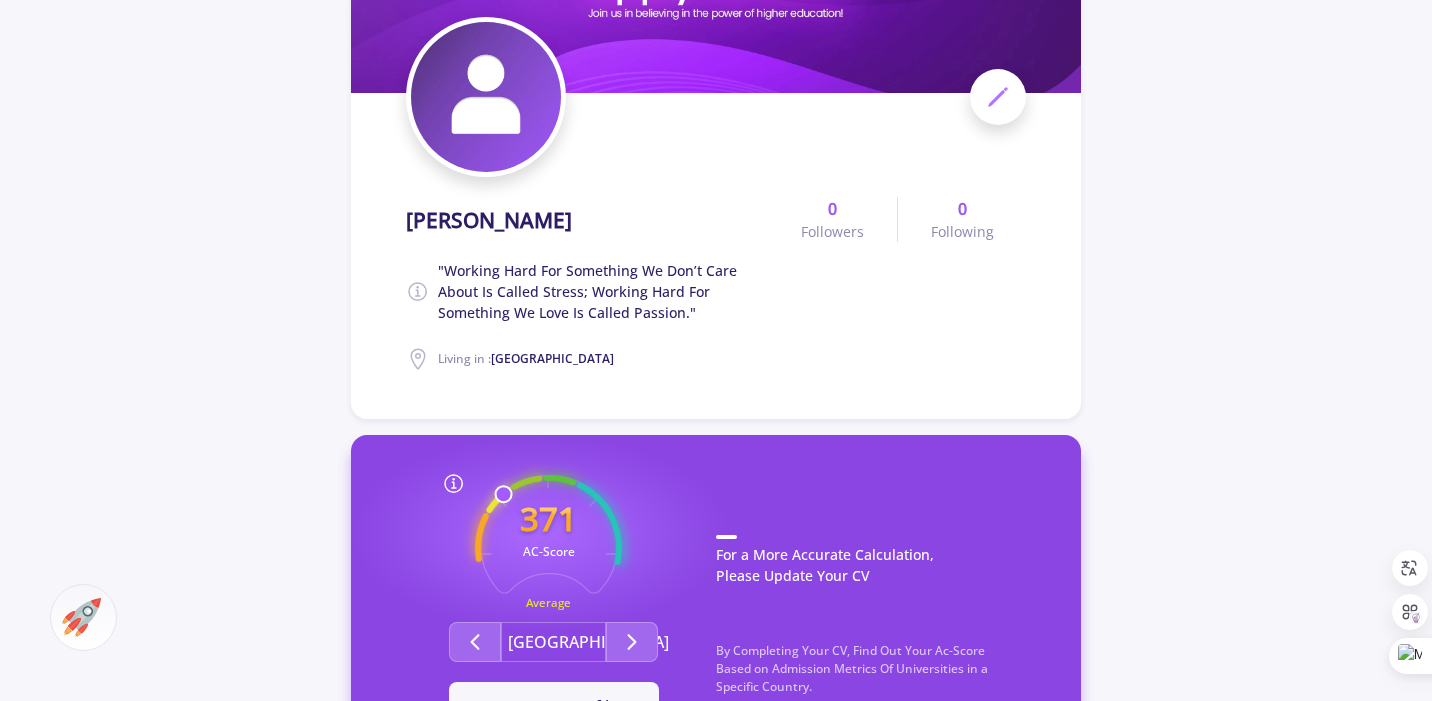 scroll, scrollTop: 398, scrollLeft: 0, axis: vertical 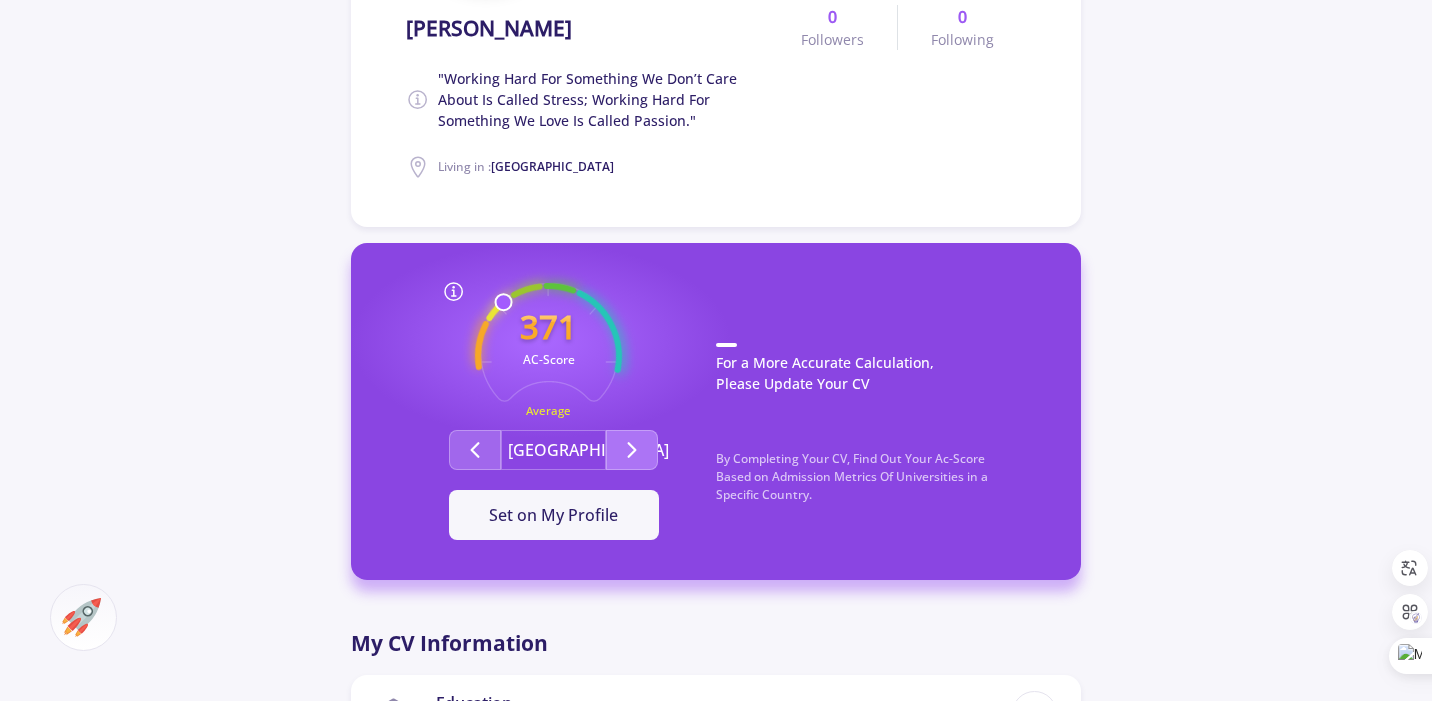 click 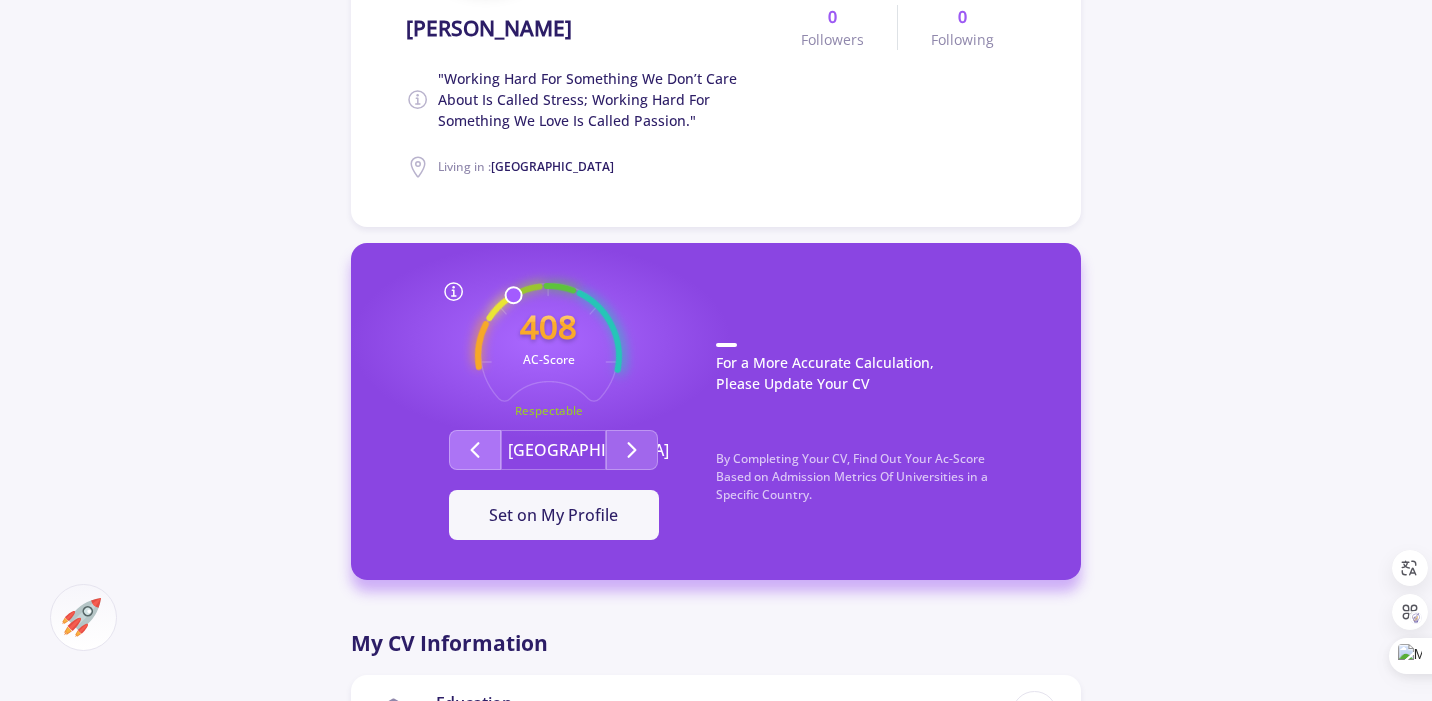 click 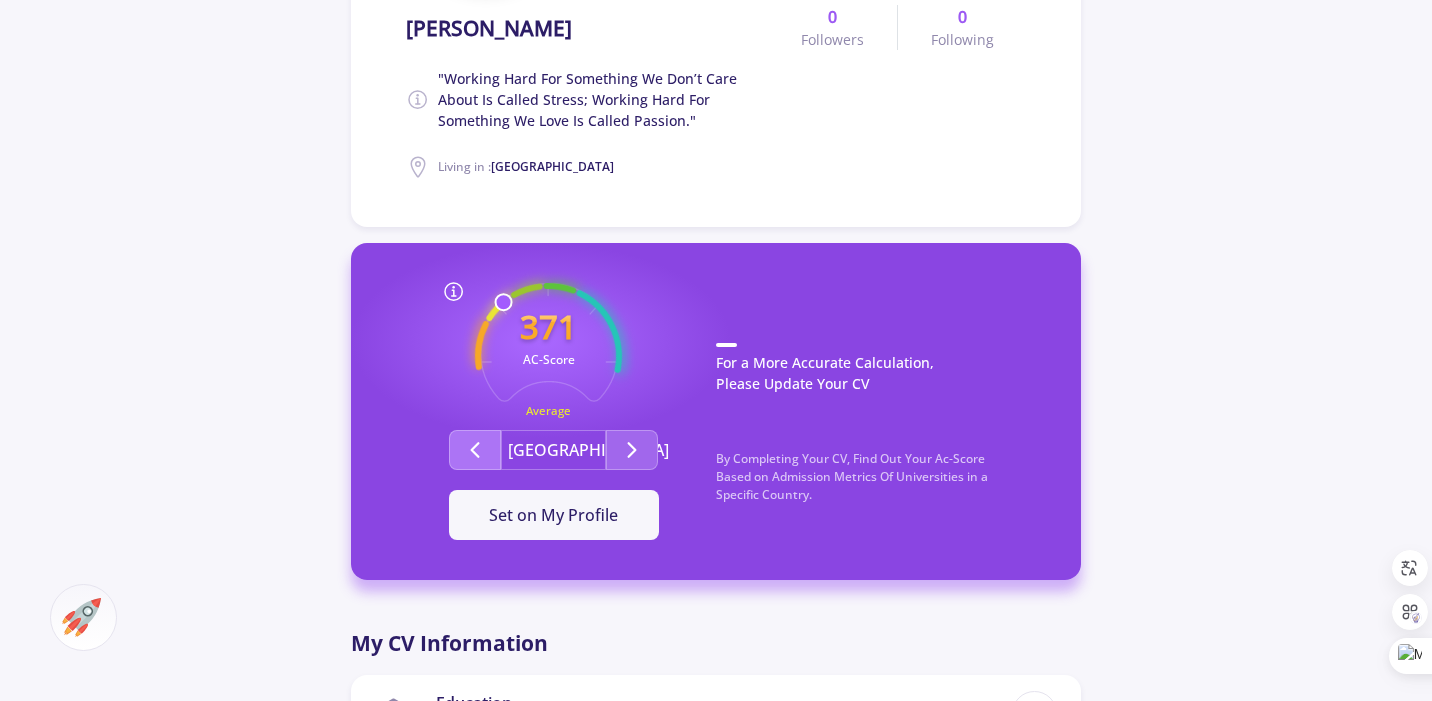 click 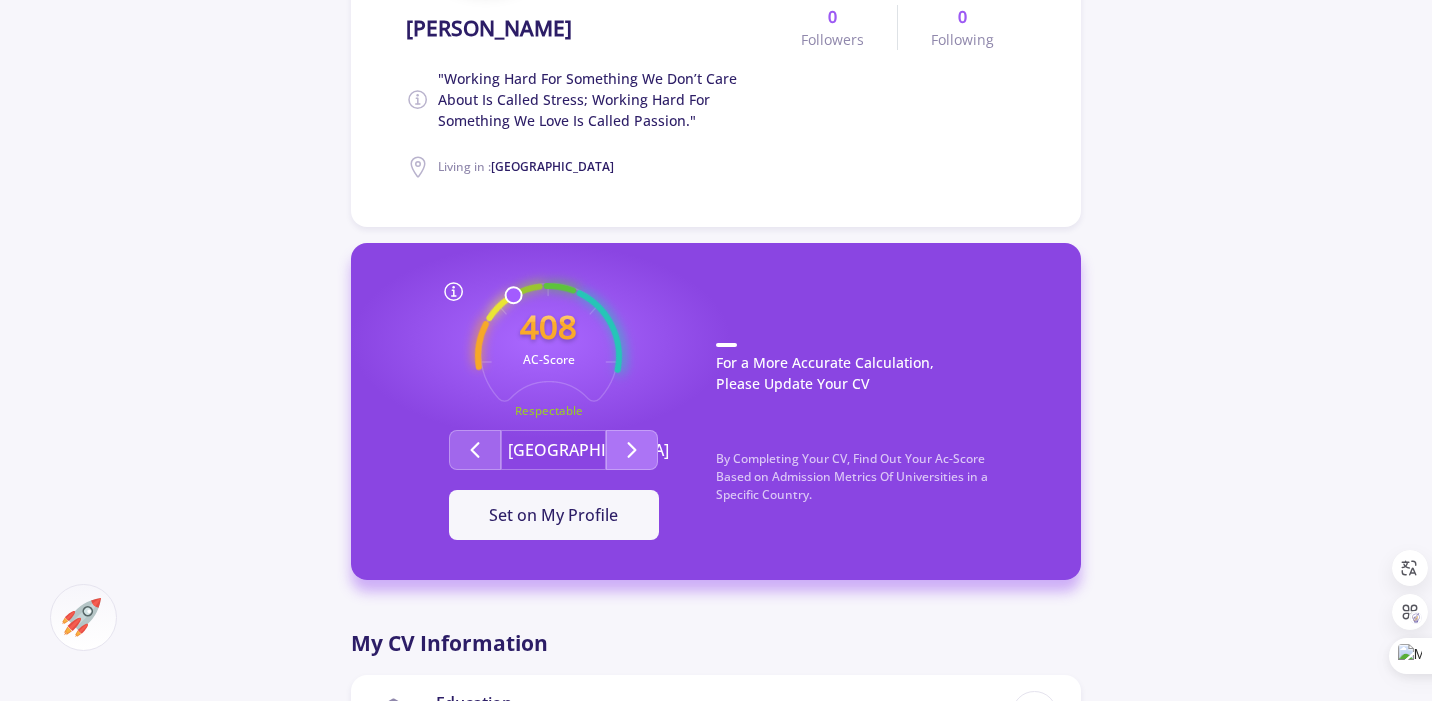 click 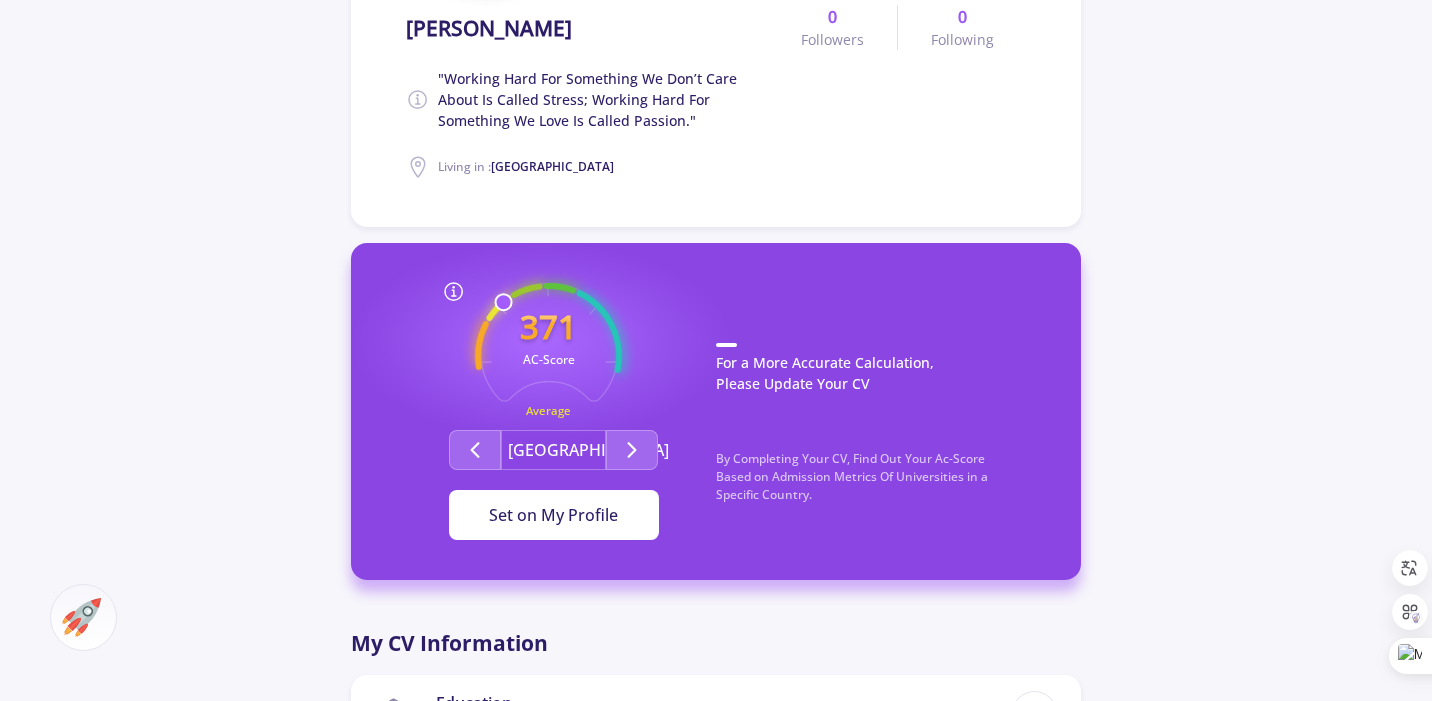 click on "Set on My Profile" 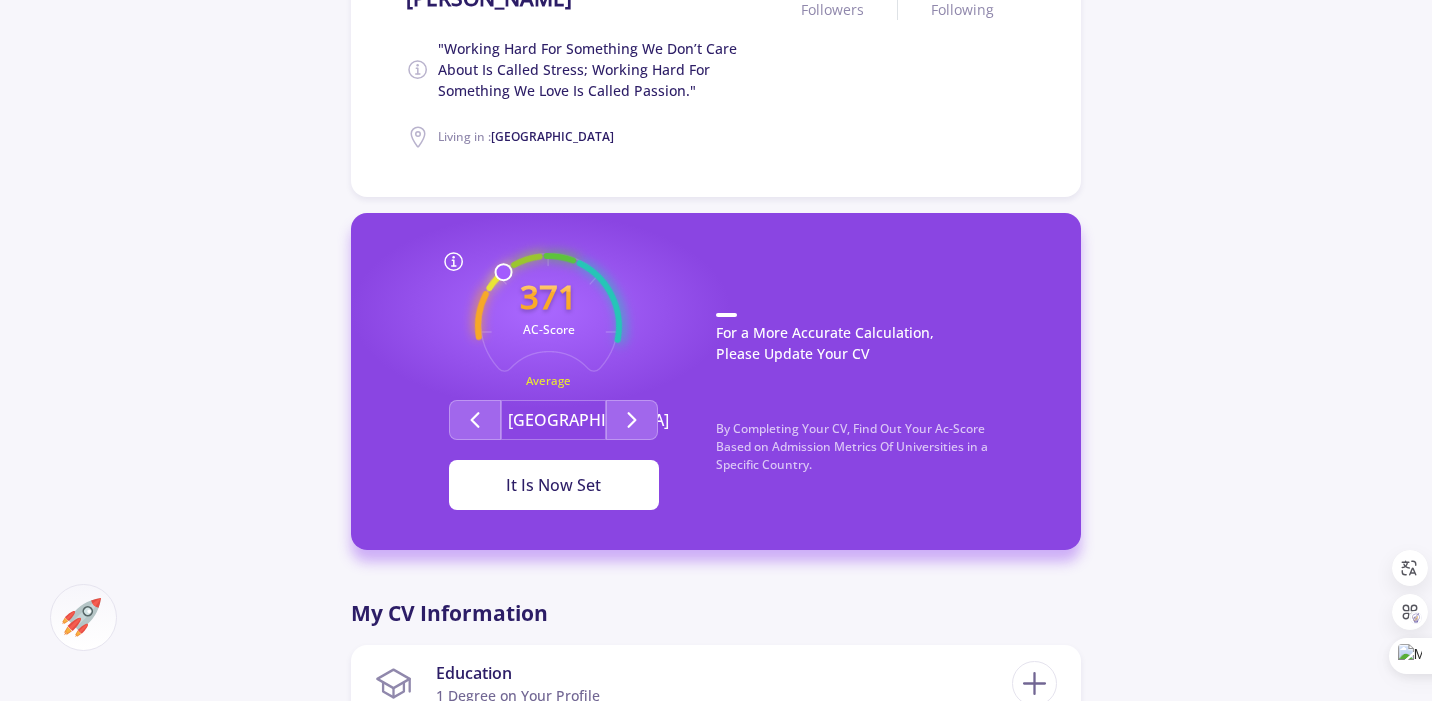 scroll, scrollTop: 516, scrollLeft: 0, axis: vertical 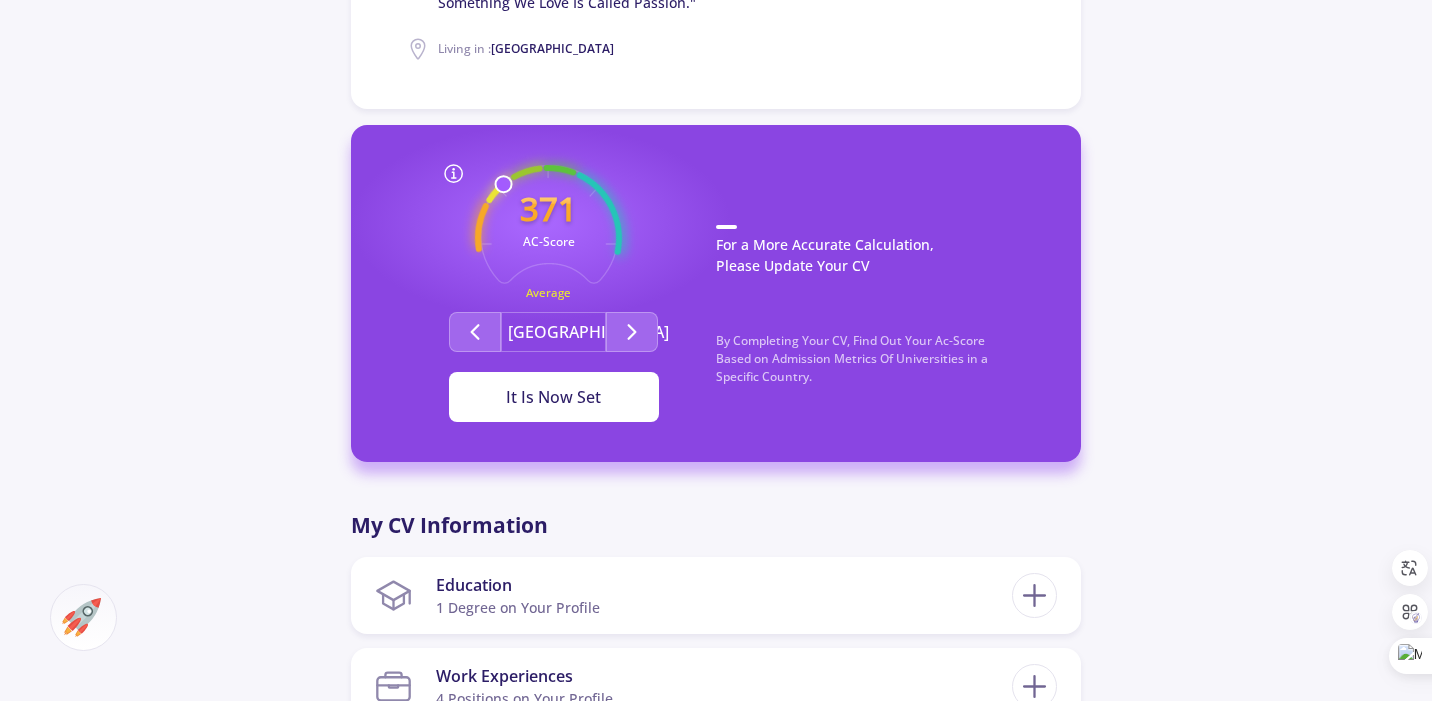 click on "It Is Now Set" 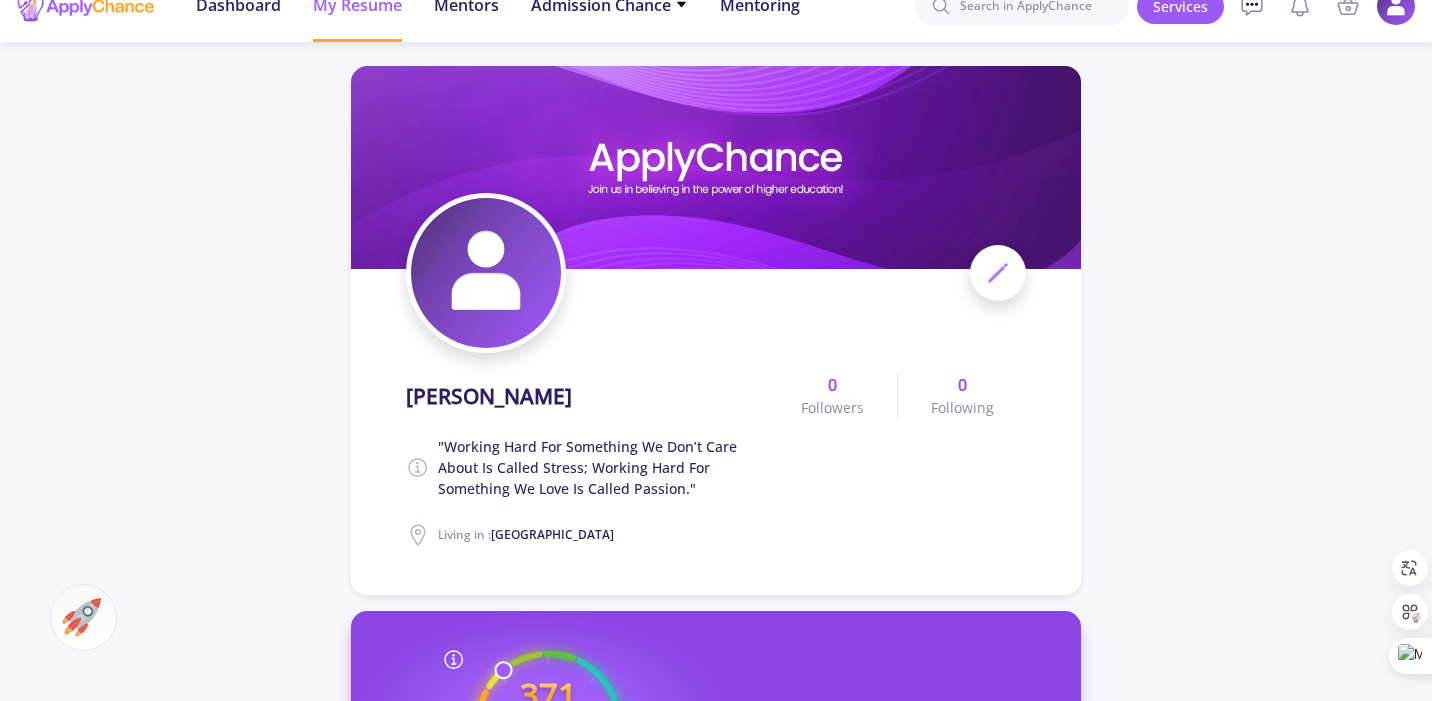 scroll, scrollTop: 0, scrollLeft: 0, axis: both 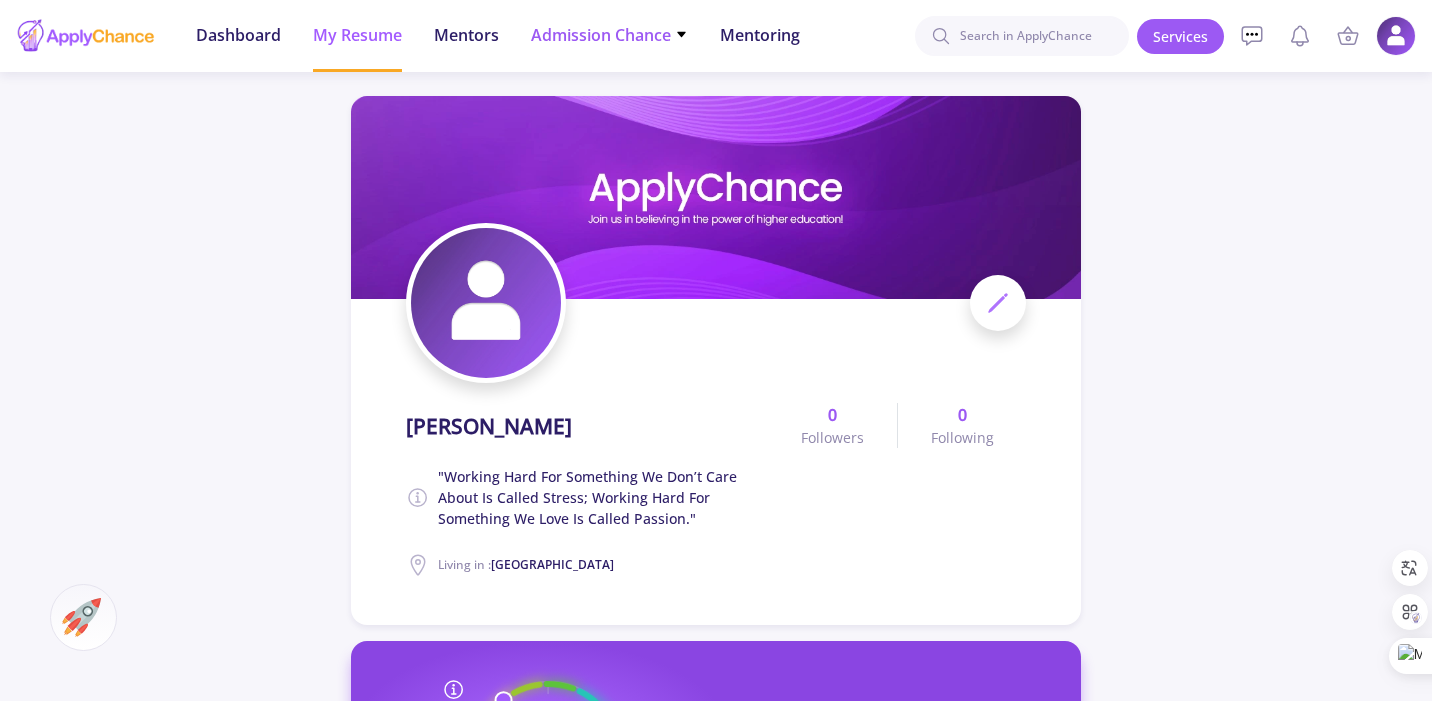 click on "Admission Chance" 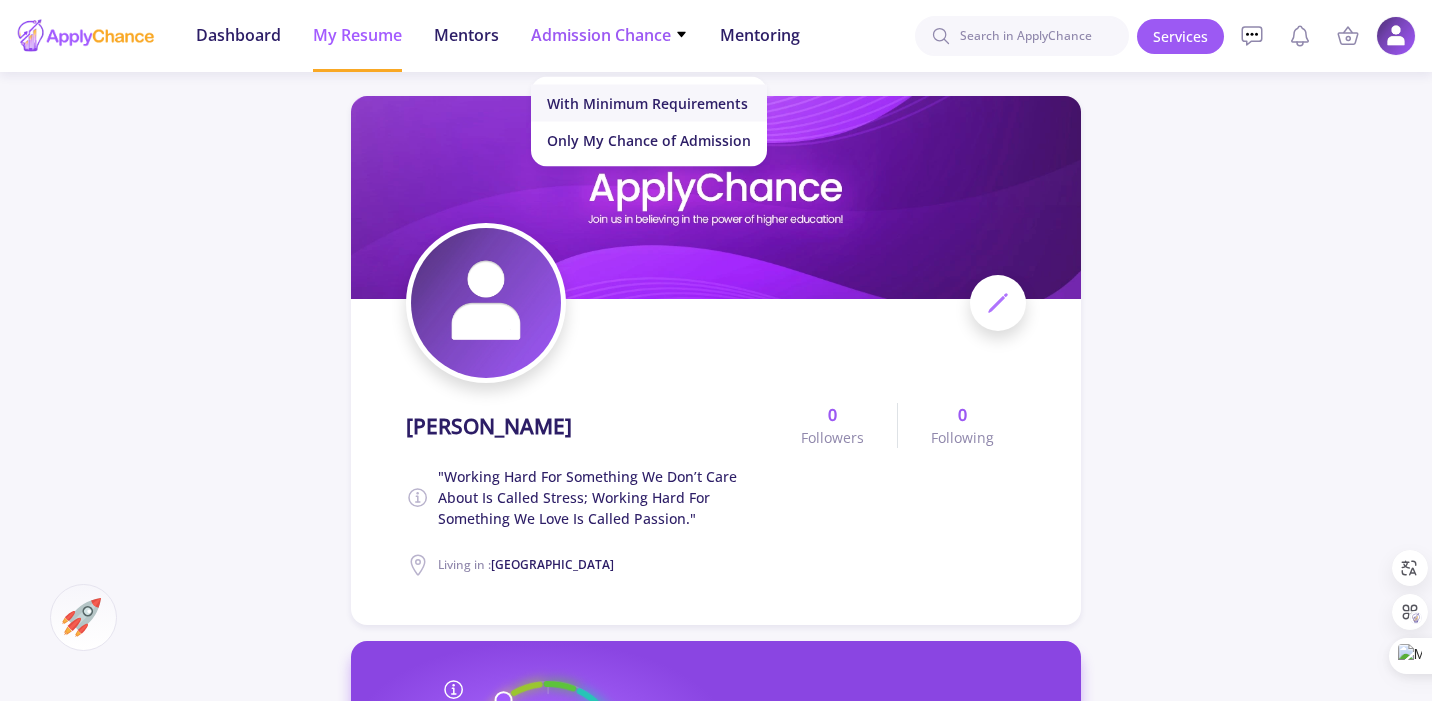 click on "With Minimum Requirements" 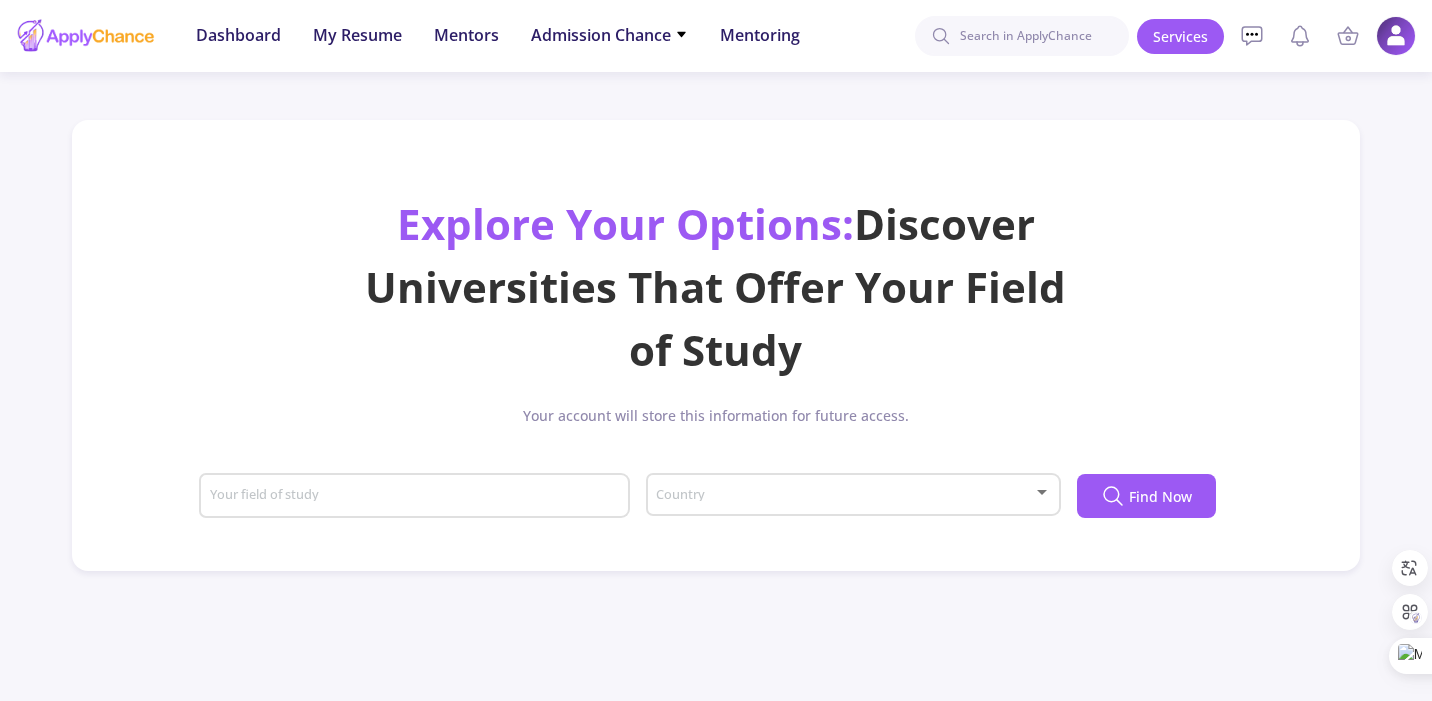click on "Your field of study" 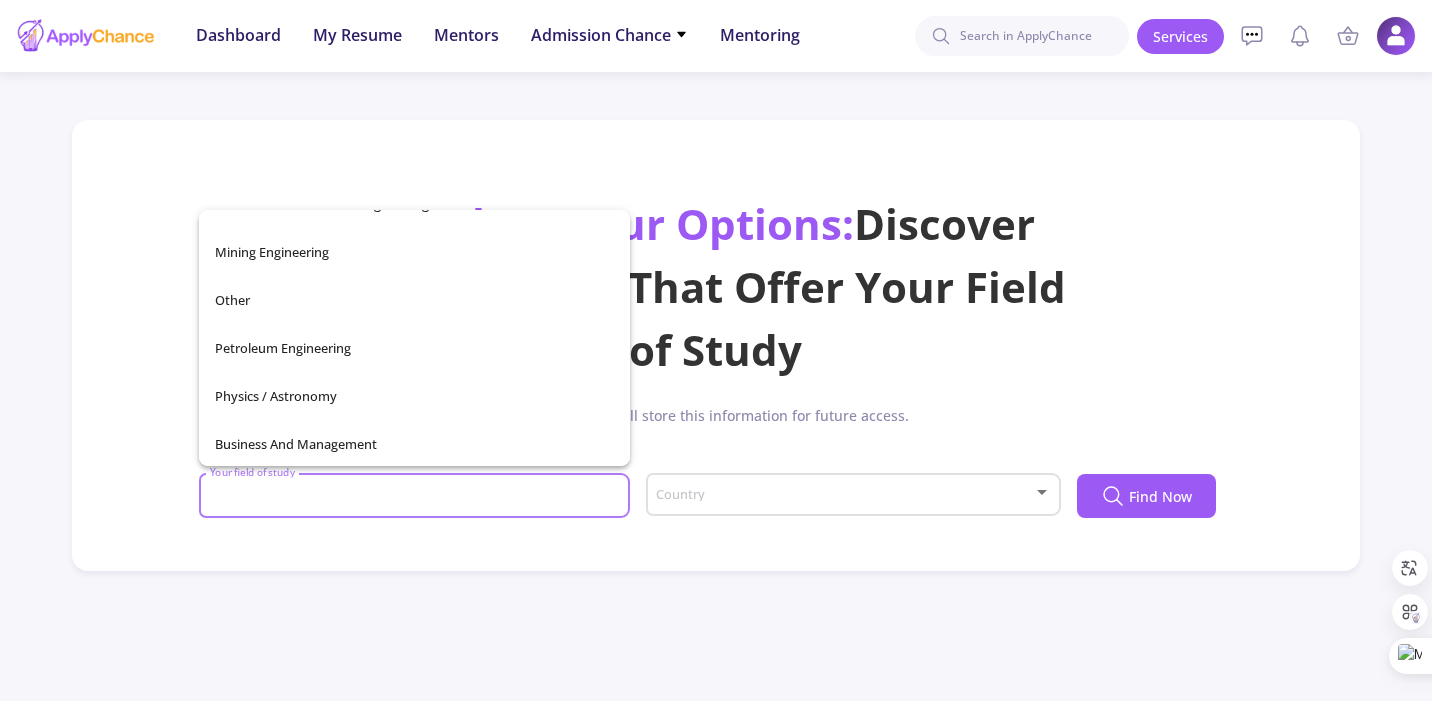 scroll, scrollTop: 704, scrollLeft: 0, axis: vertical 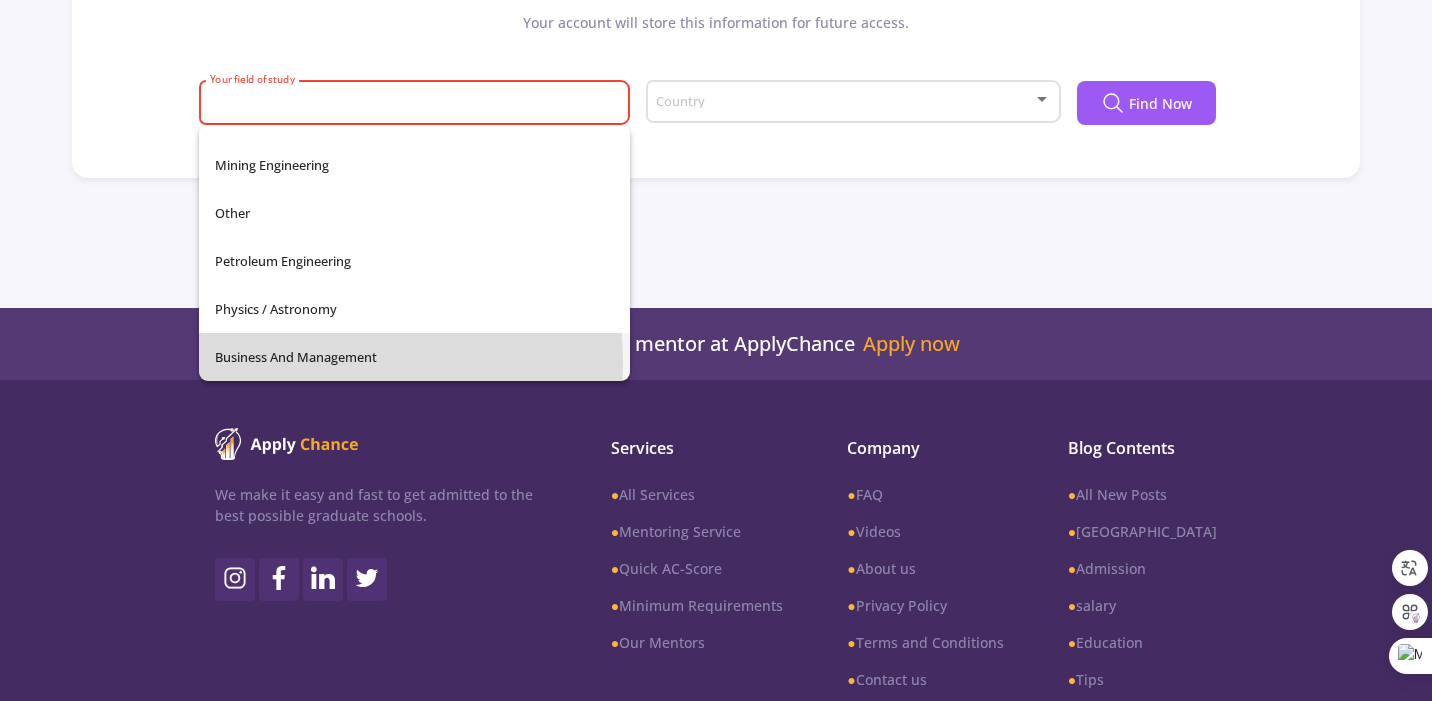 click on "Business and Management" at bounding box center [414, 357] 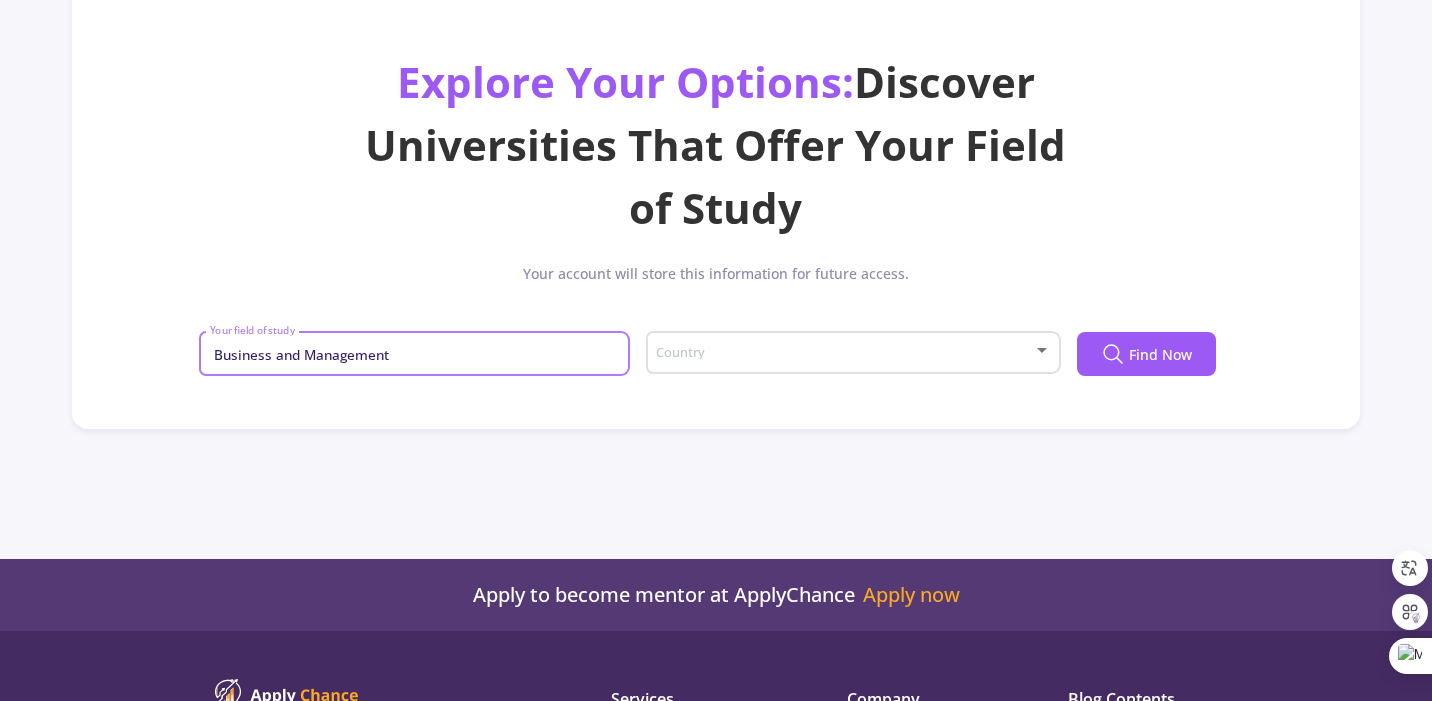 scroll, scrollTop: 29, scrollLeft: 0, axis: vertical 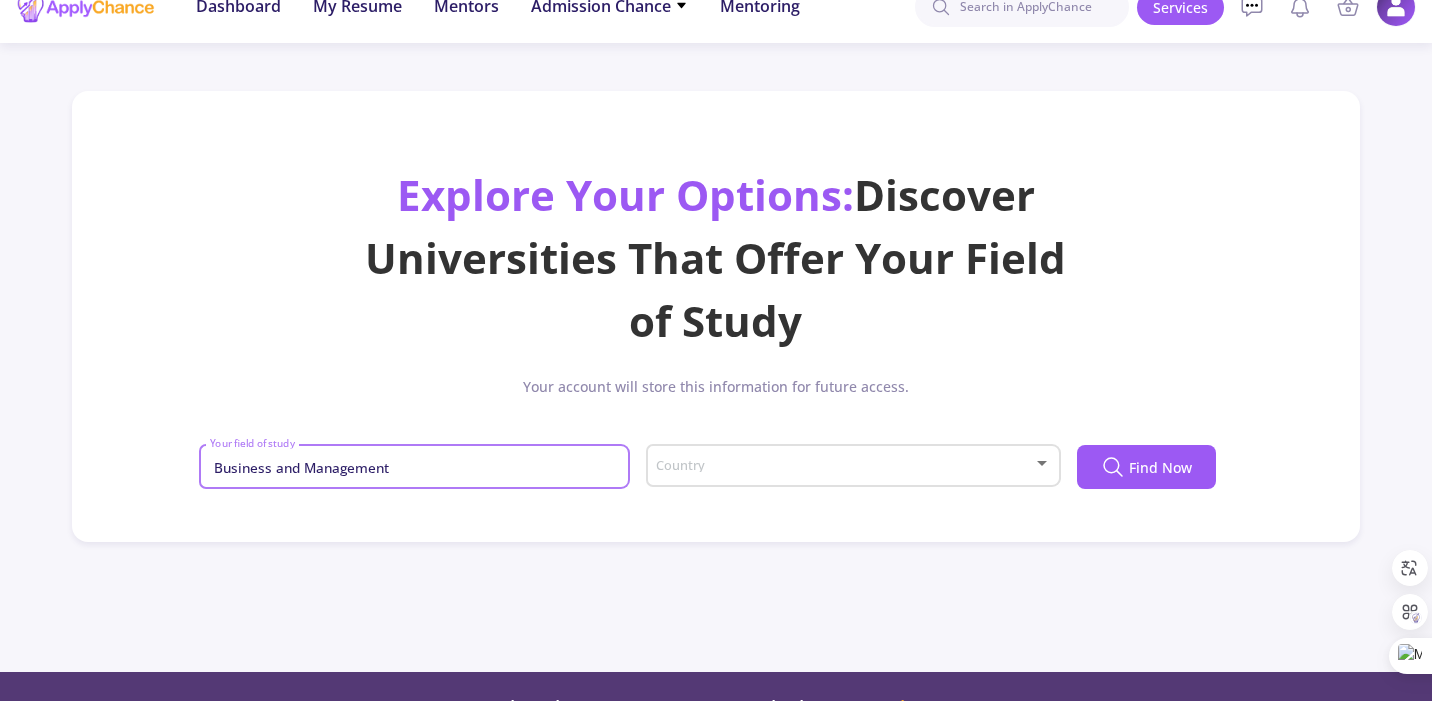 click at bounding box center (846, 466) 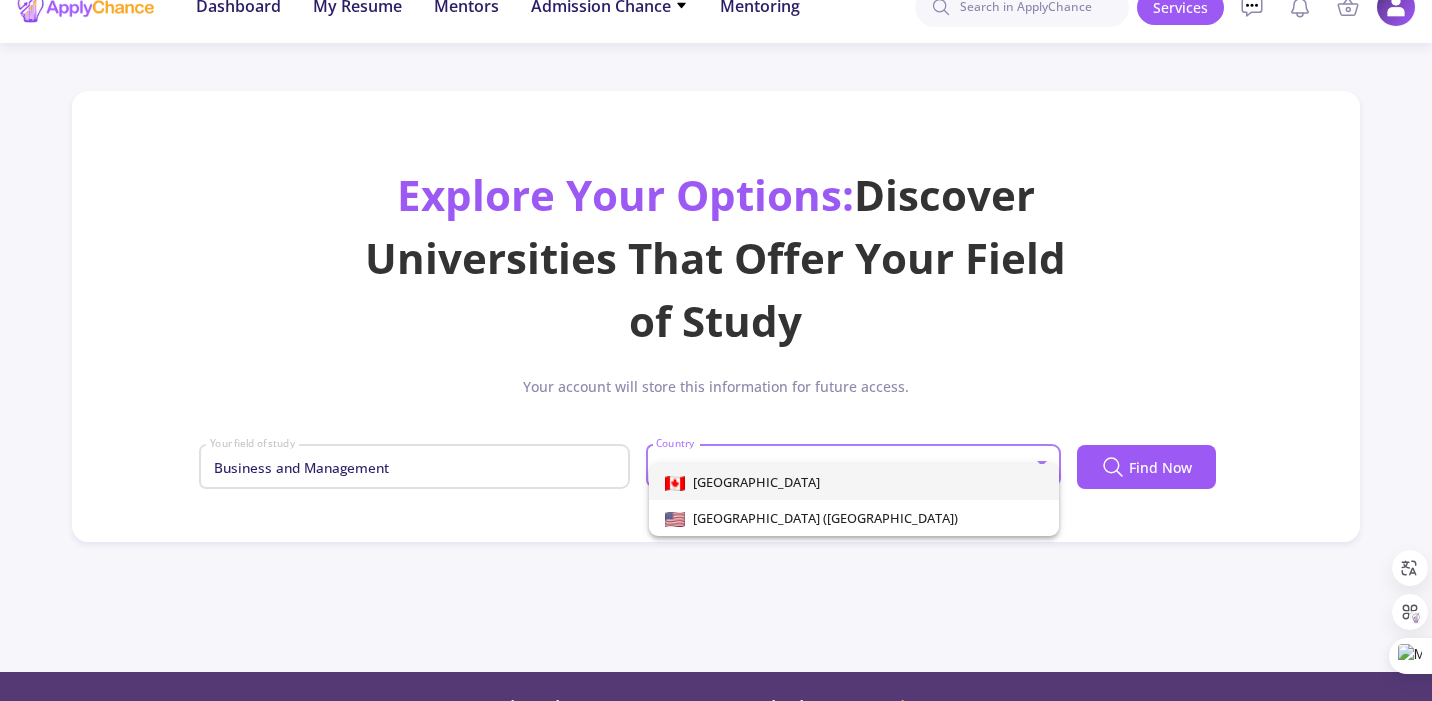 click on "[GEOGRAPHIC_DATA]" at bounding box center (854, 482) 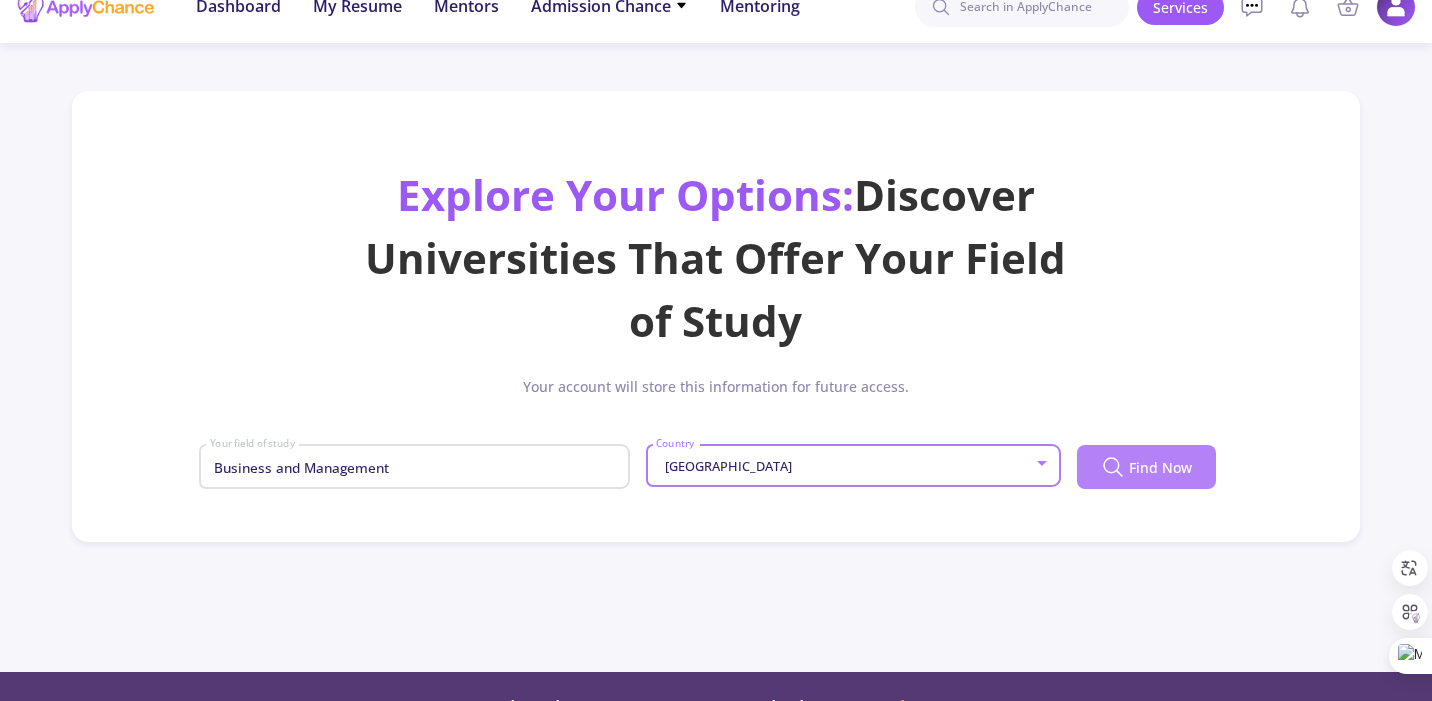 click on "Find Now" 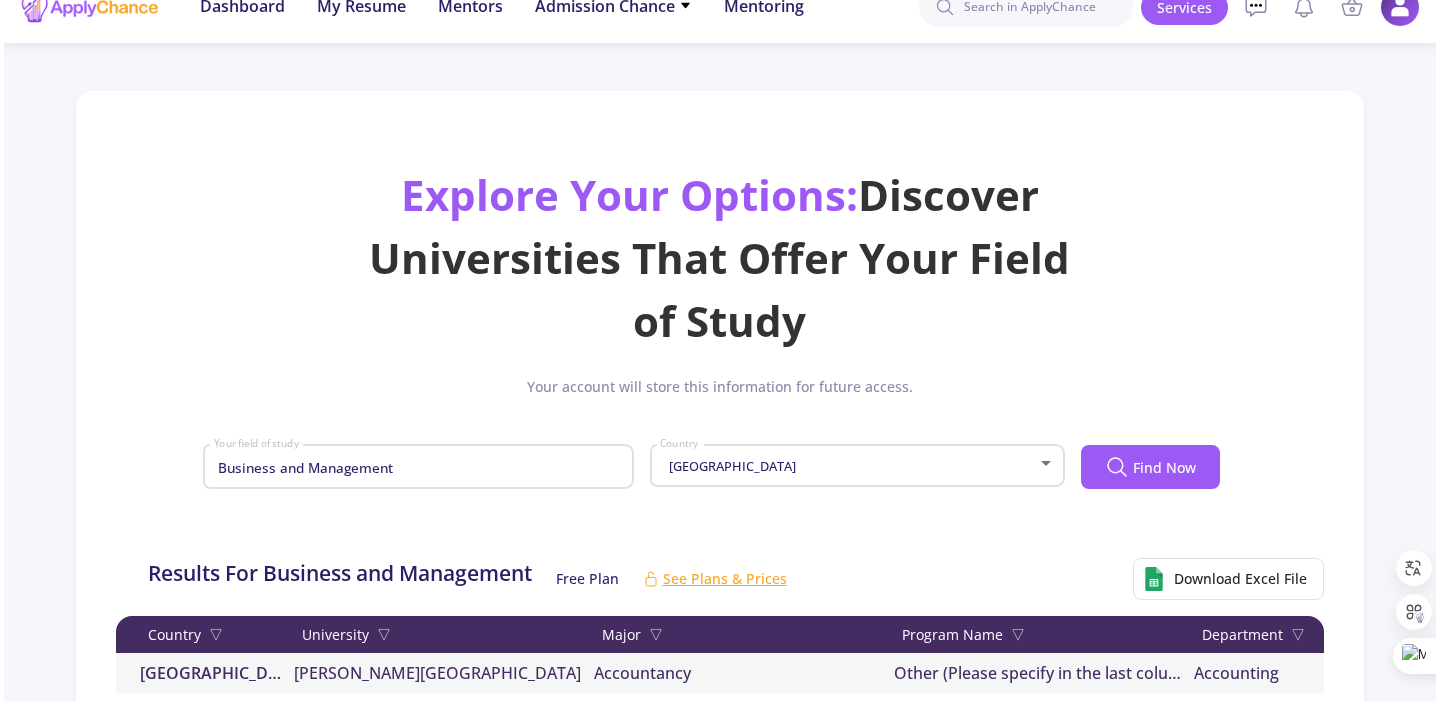 scroll, scrollTop: 415, scrollLeft: 0, axis: vertical 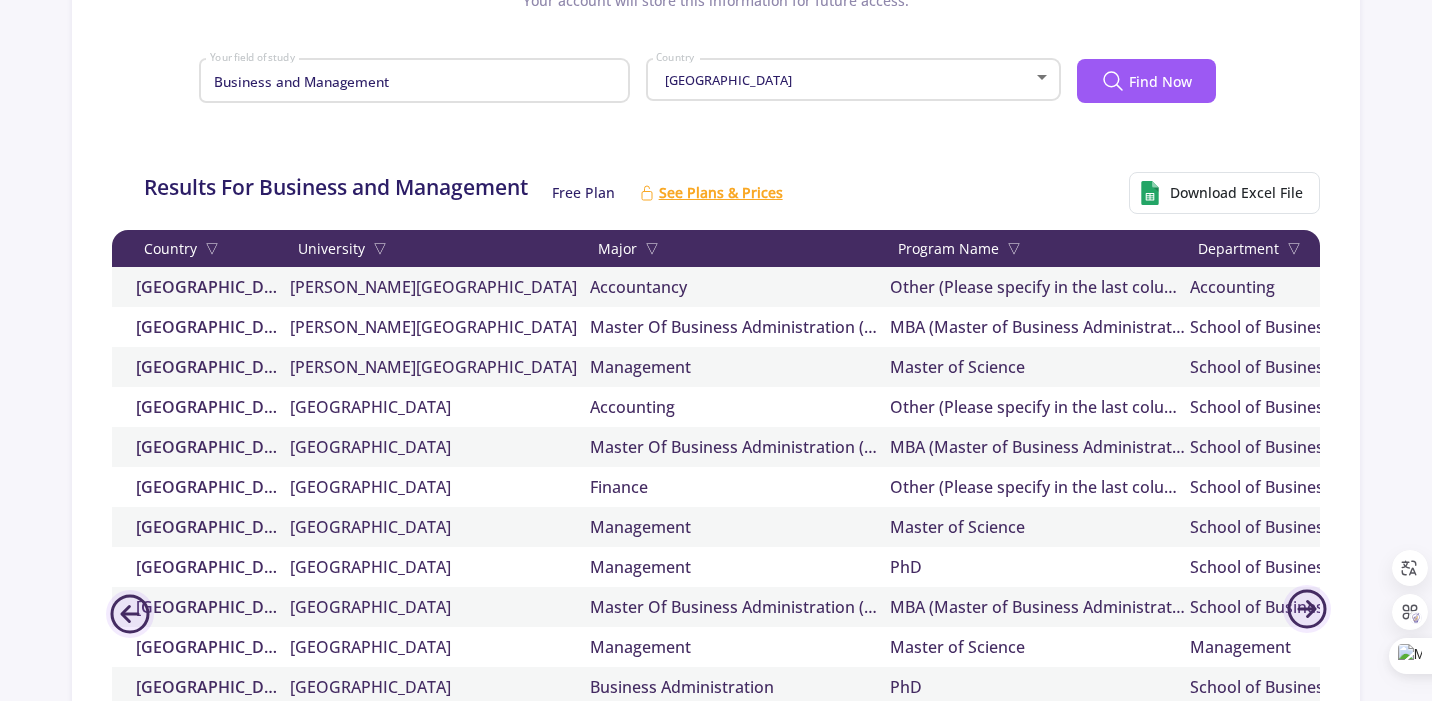 click on "See Plans & Prices" 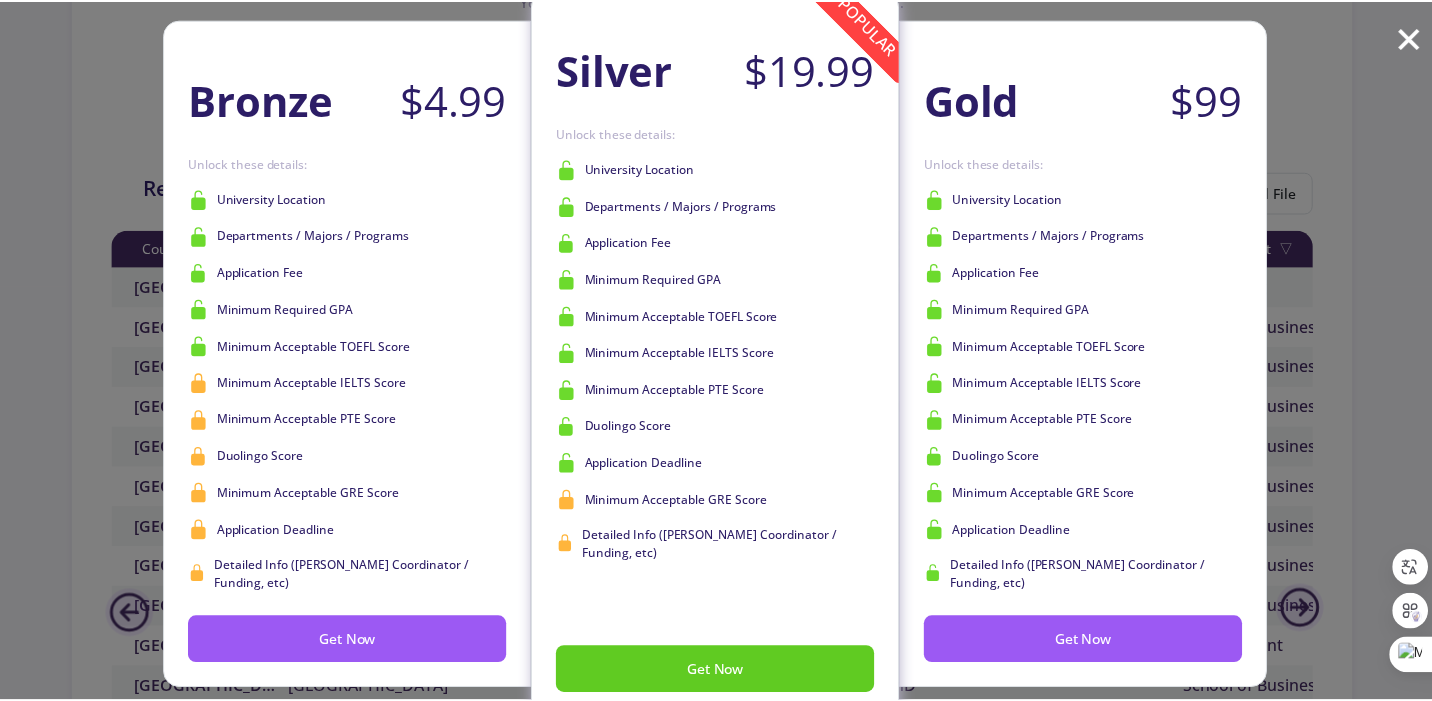 scroll, scrollTop: 55, scrollLeft: 0, axis: vertical 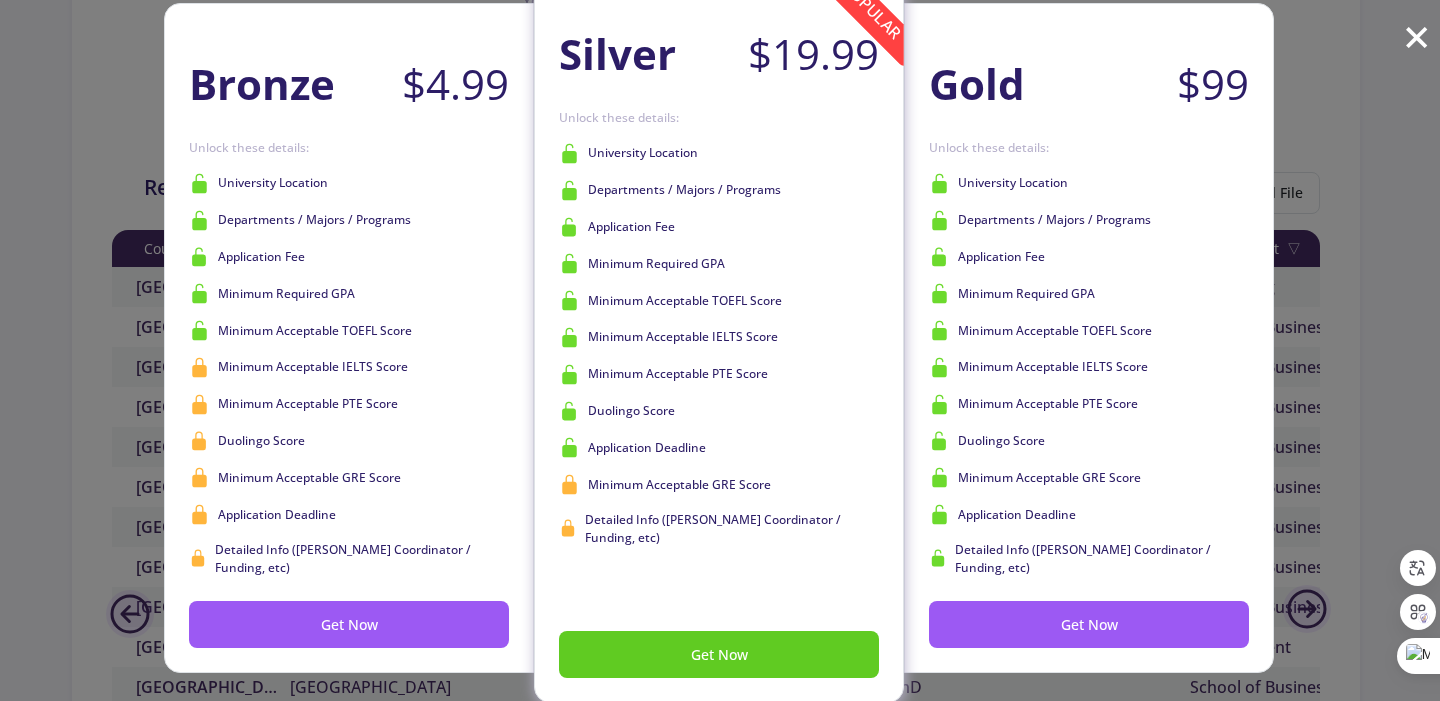 click on "×" at bounding box center (1416, 35) 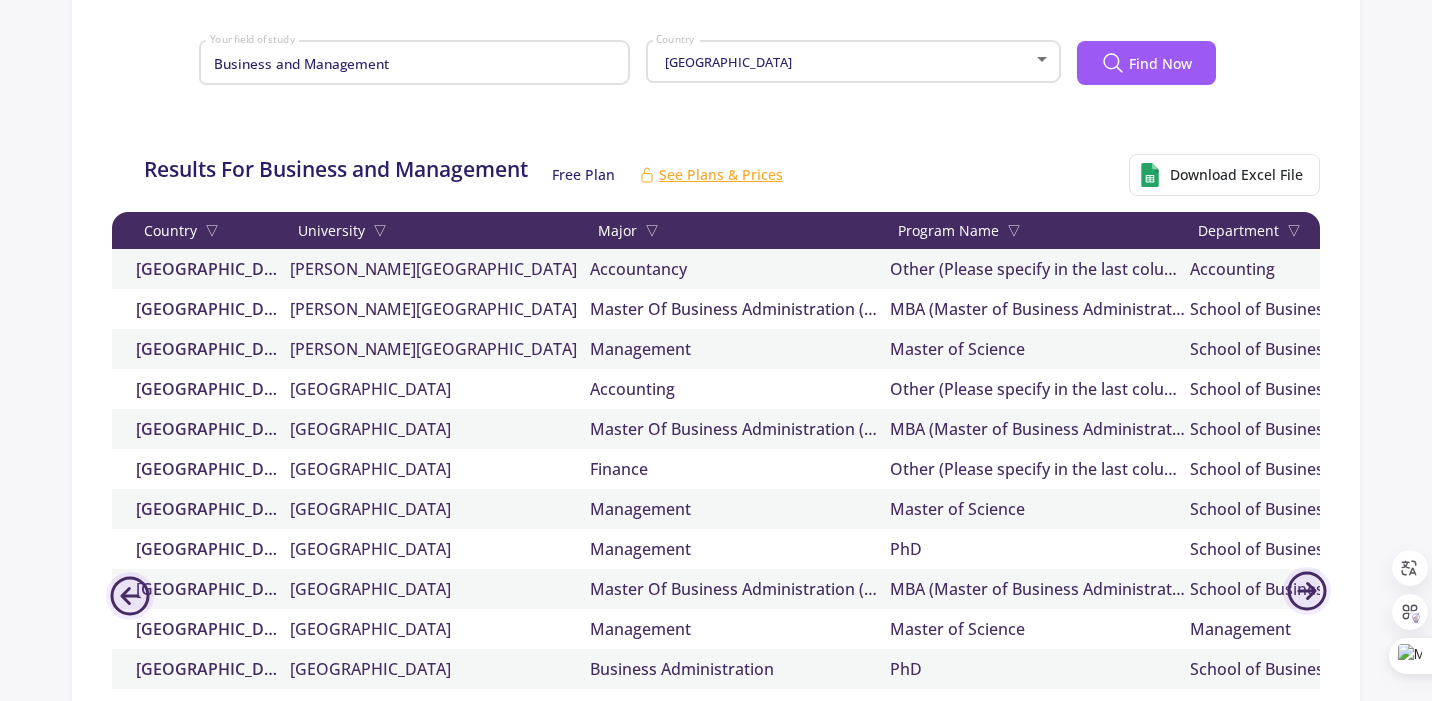 scroll, scrollTop: 524, scrollLeft: 0, axis: vertical 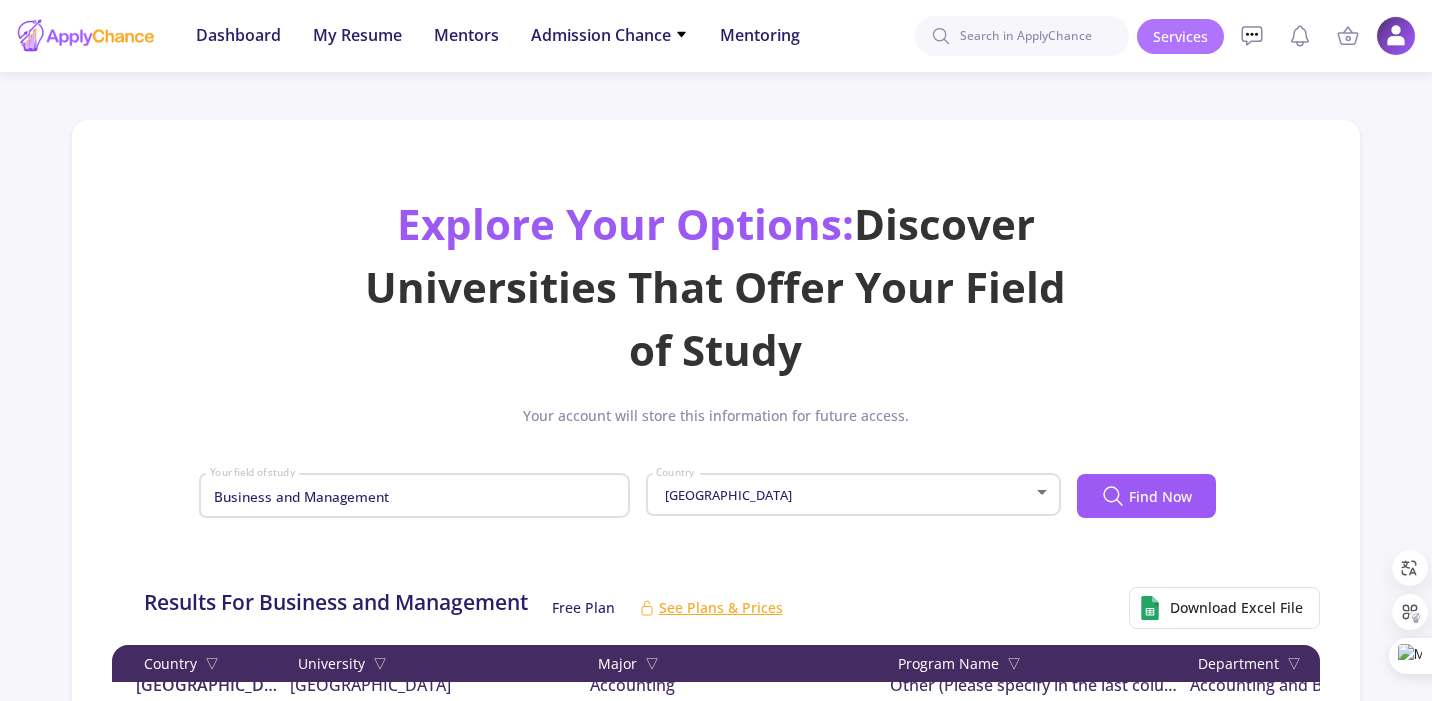 click on "Services" 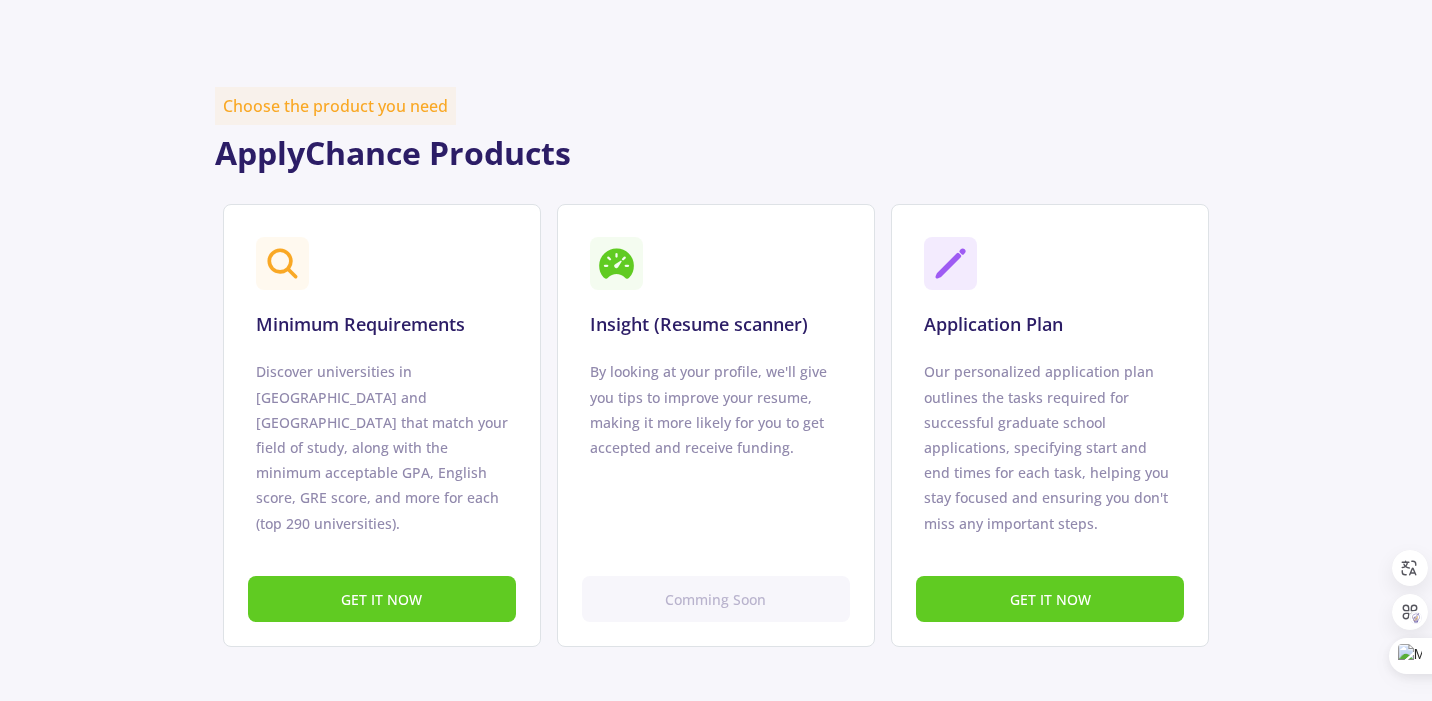 scroll, scrollTop: 1212, scrollLeft: 0, axis: vertical 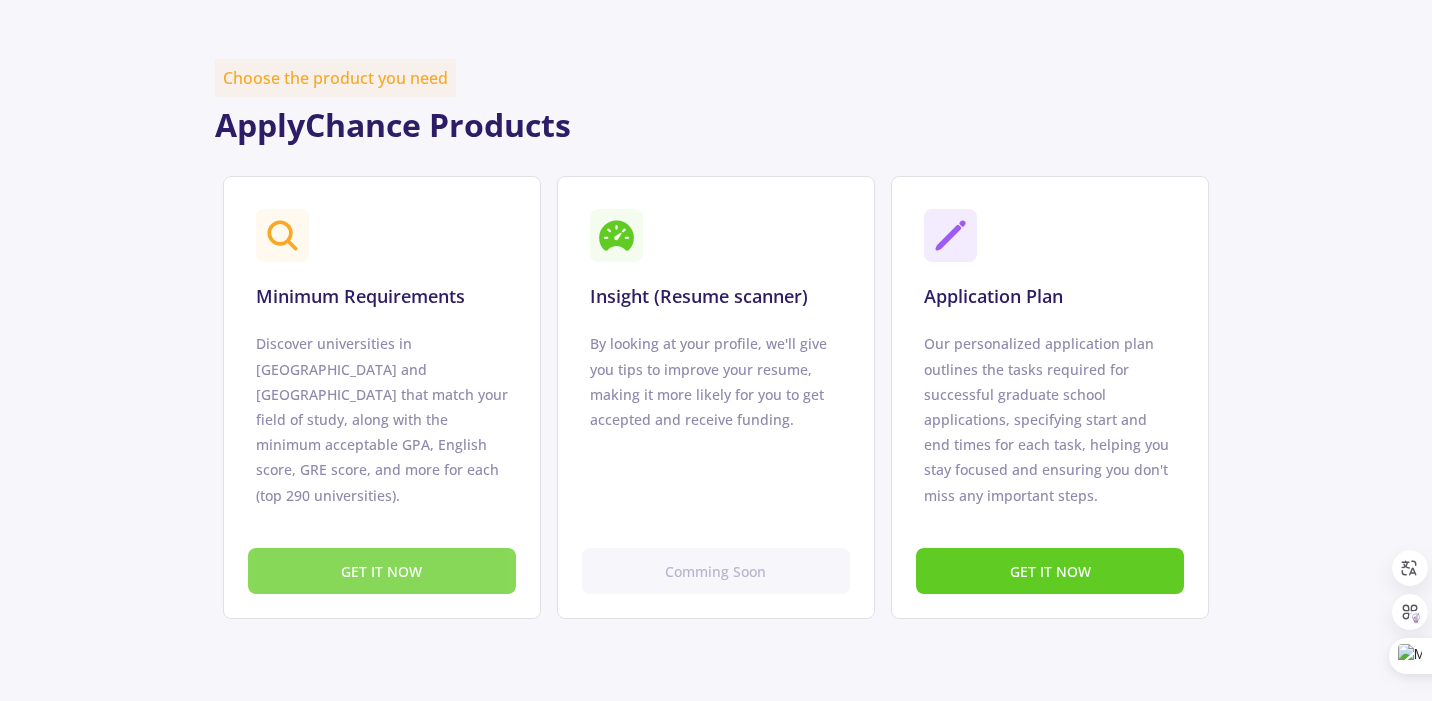 click on "GET IT NOW" 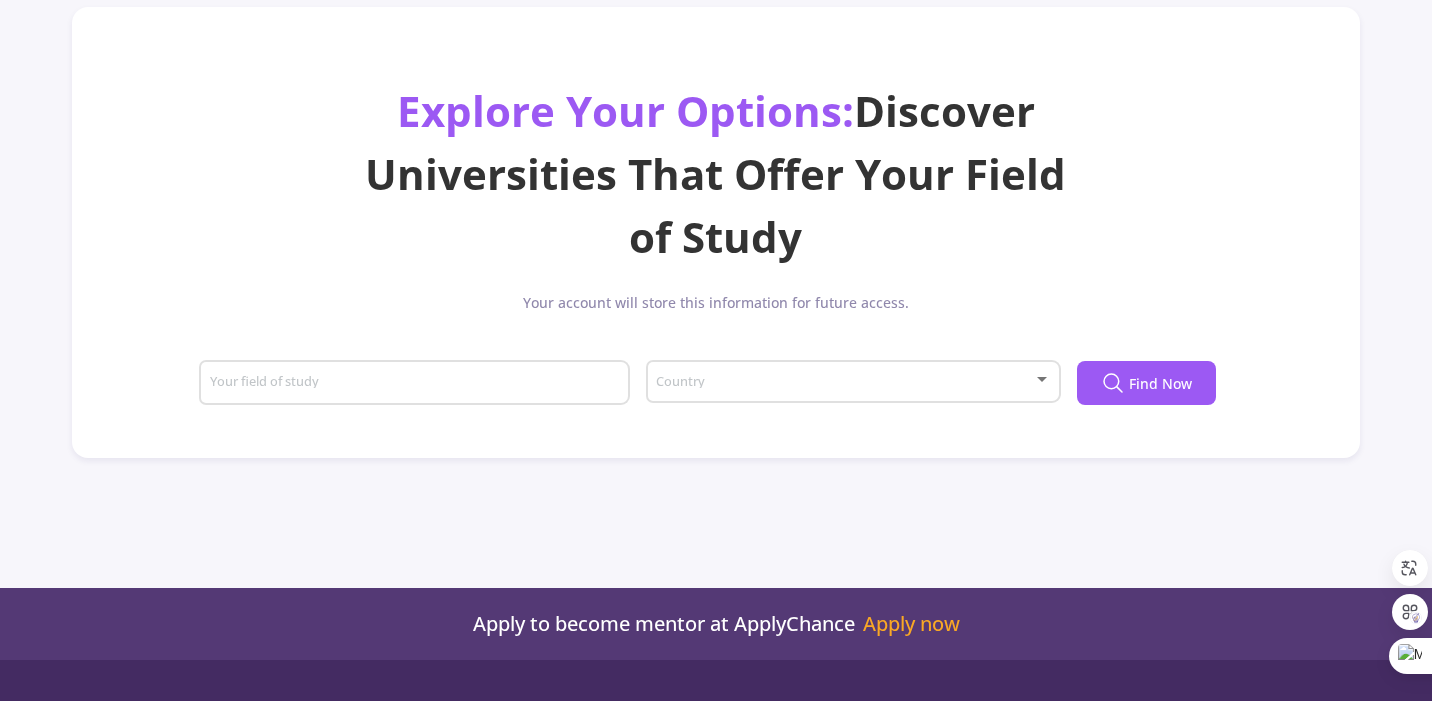 scroll, scrollTop: 0, scrollLeft: 0, axis: both 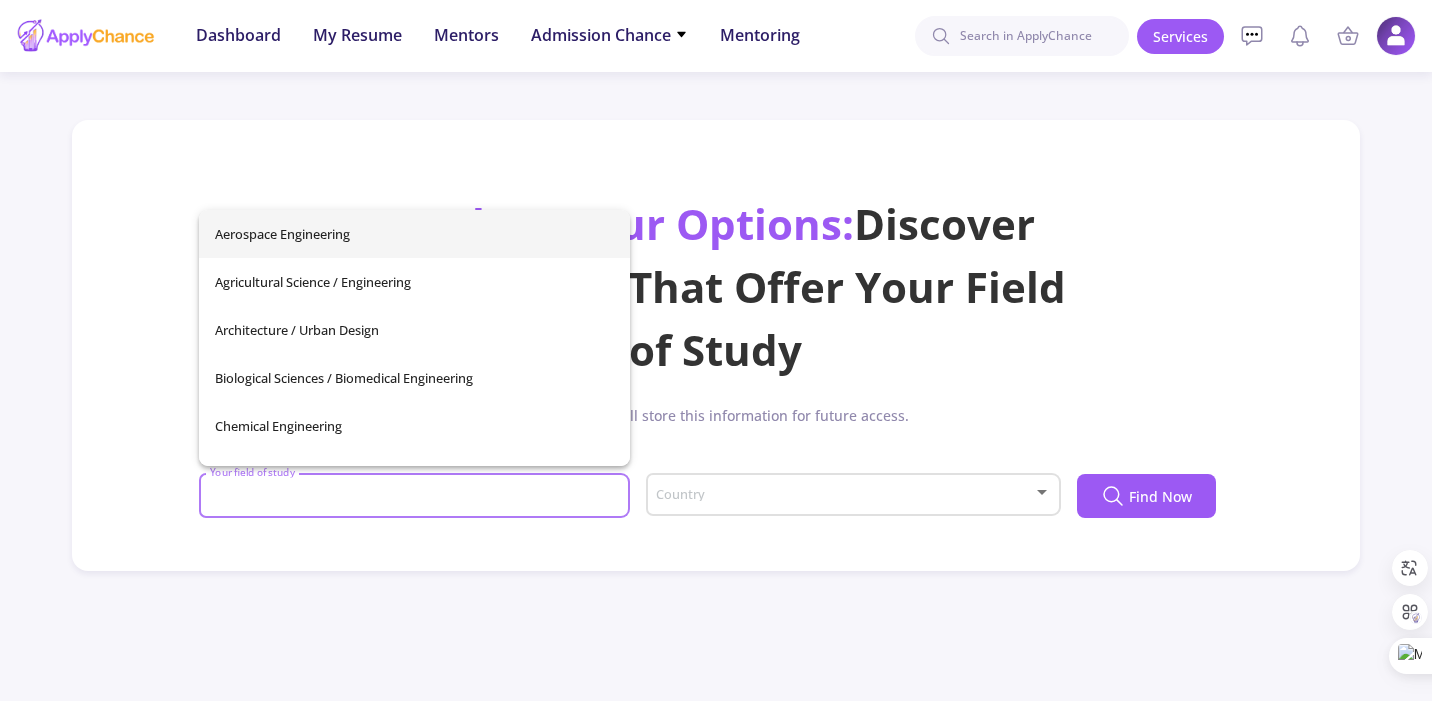 click on "Your field of study" at bounding box center [417, 497] 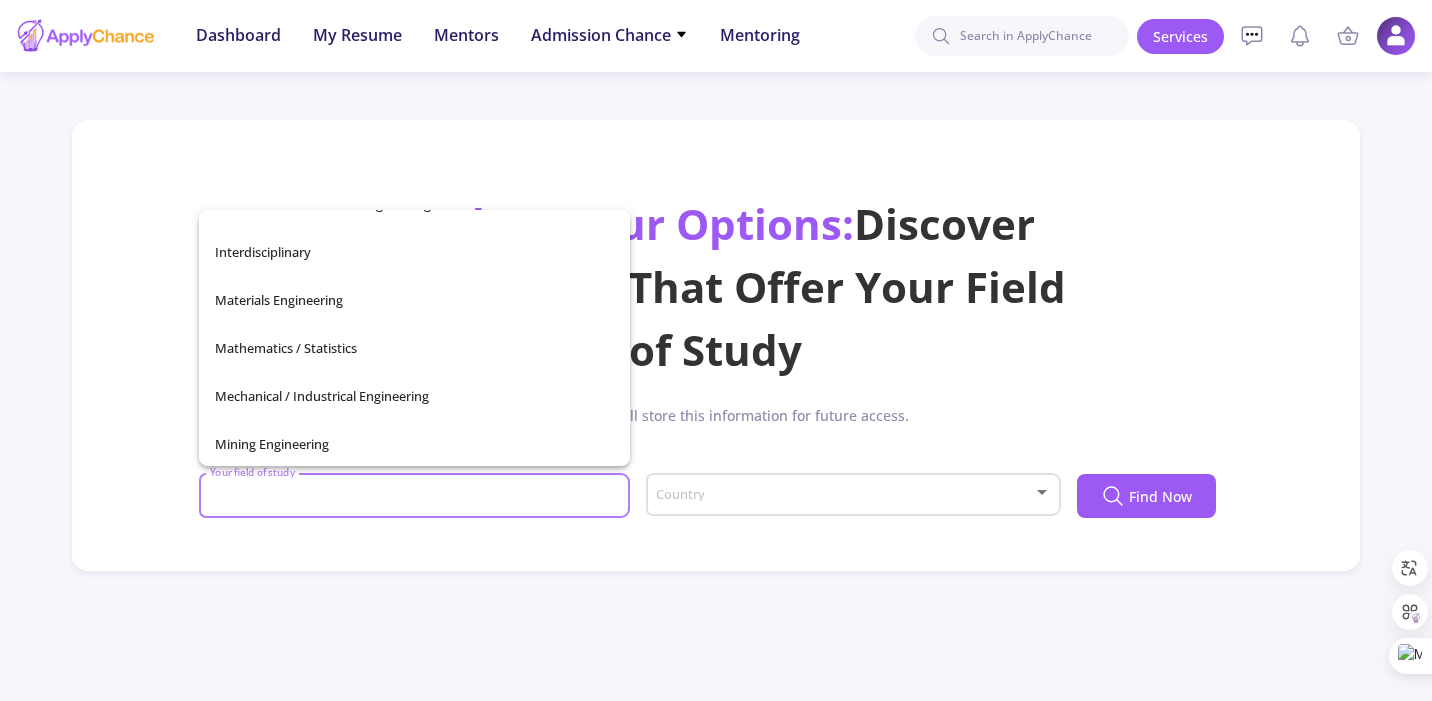 scroll, scrollTop: 704, scrollLeft: 0, axis: vertical 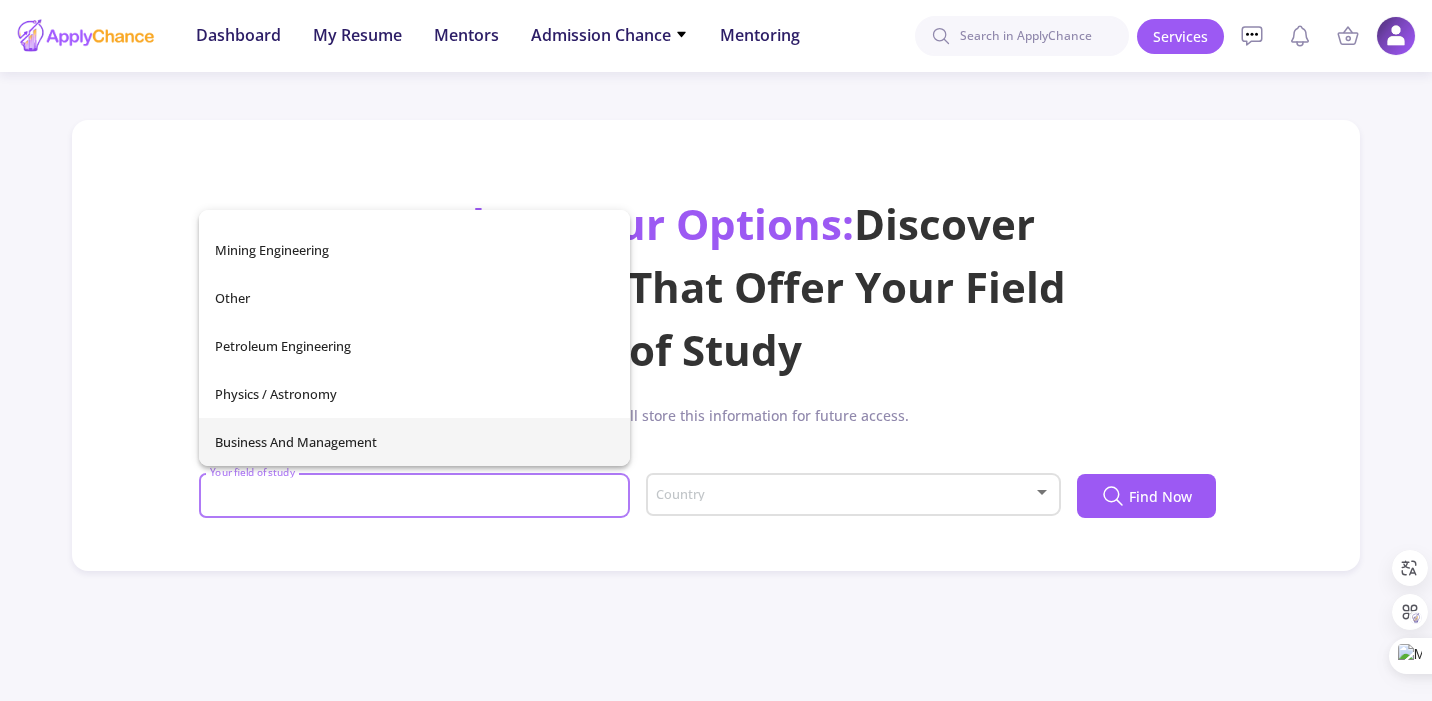 click on "Business and Management" at bounding box center (414, 442) 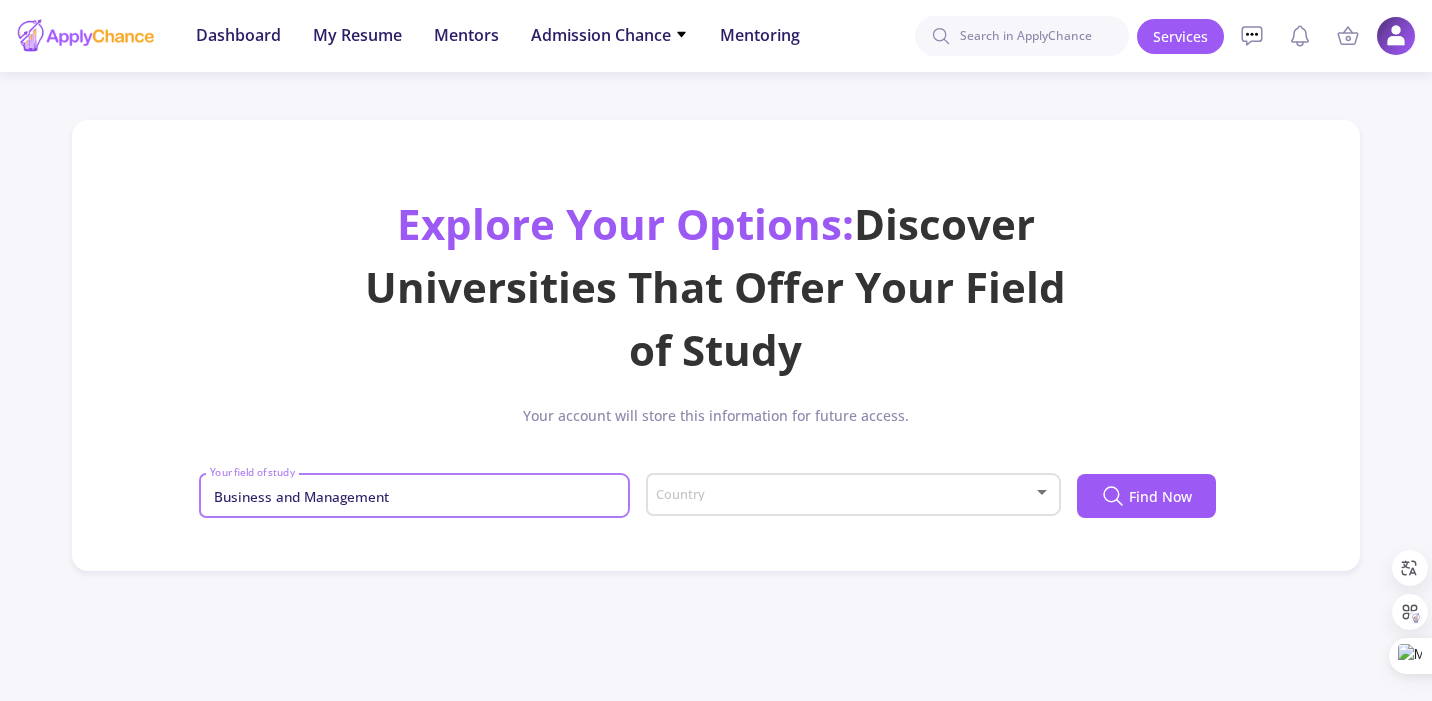 click at bounding box center (846, 495) 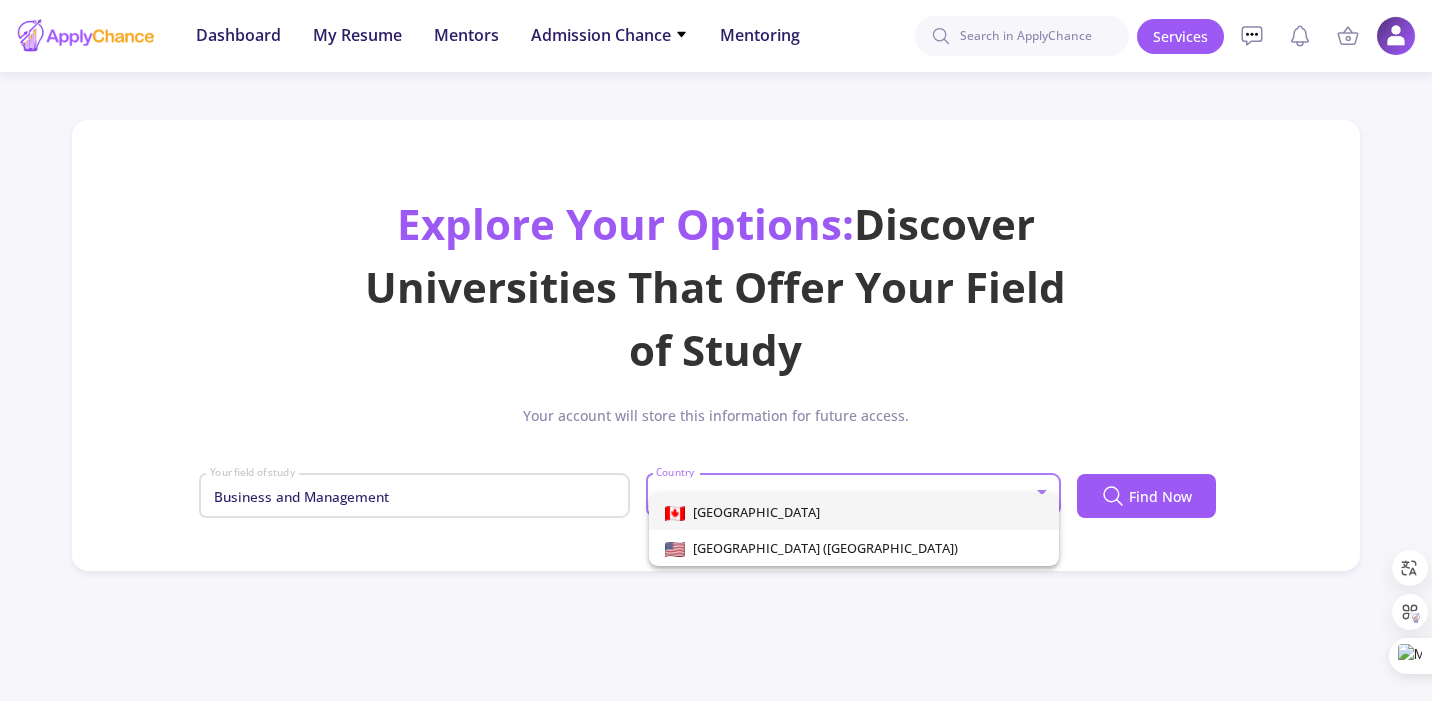 click on "[GEOGRAPHIC_DATA]" at bounding box center [752, 512] 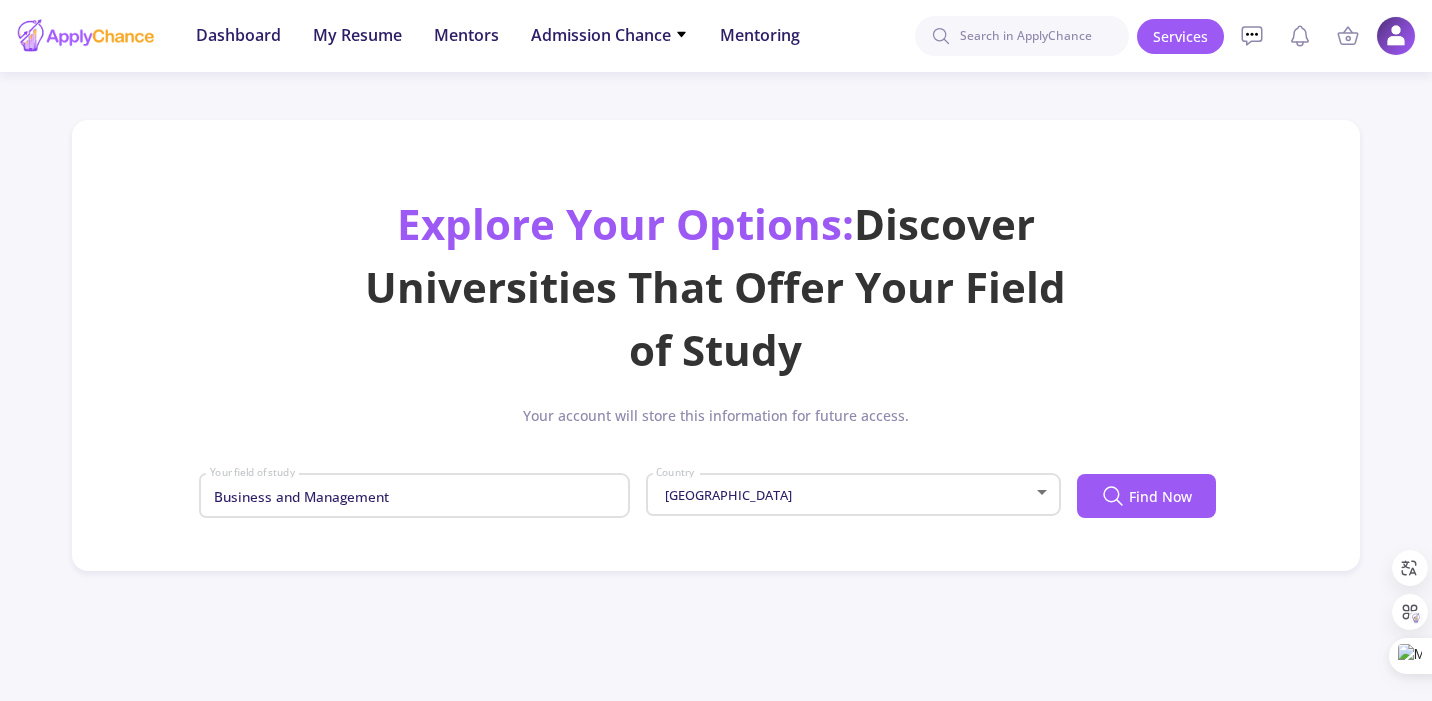 click on "Find Now" 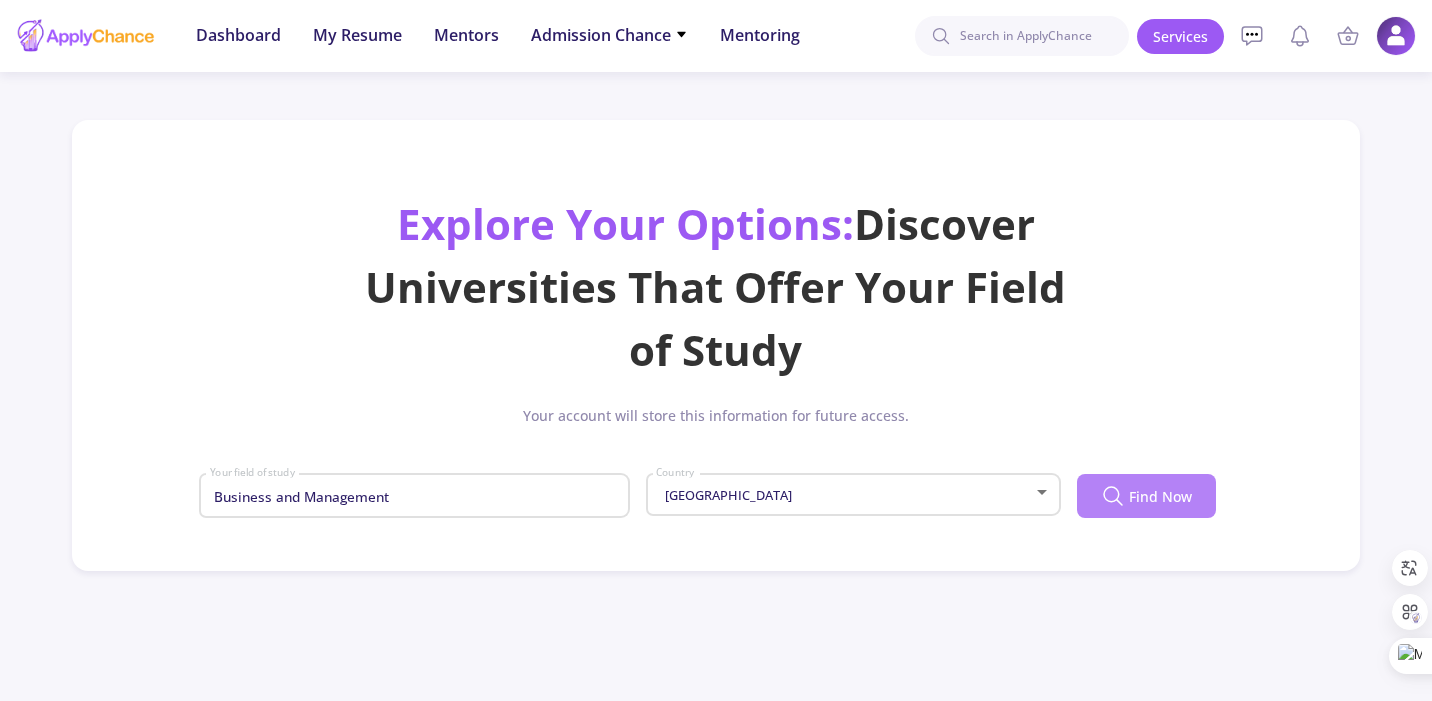 click on "Find Now" 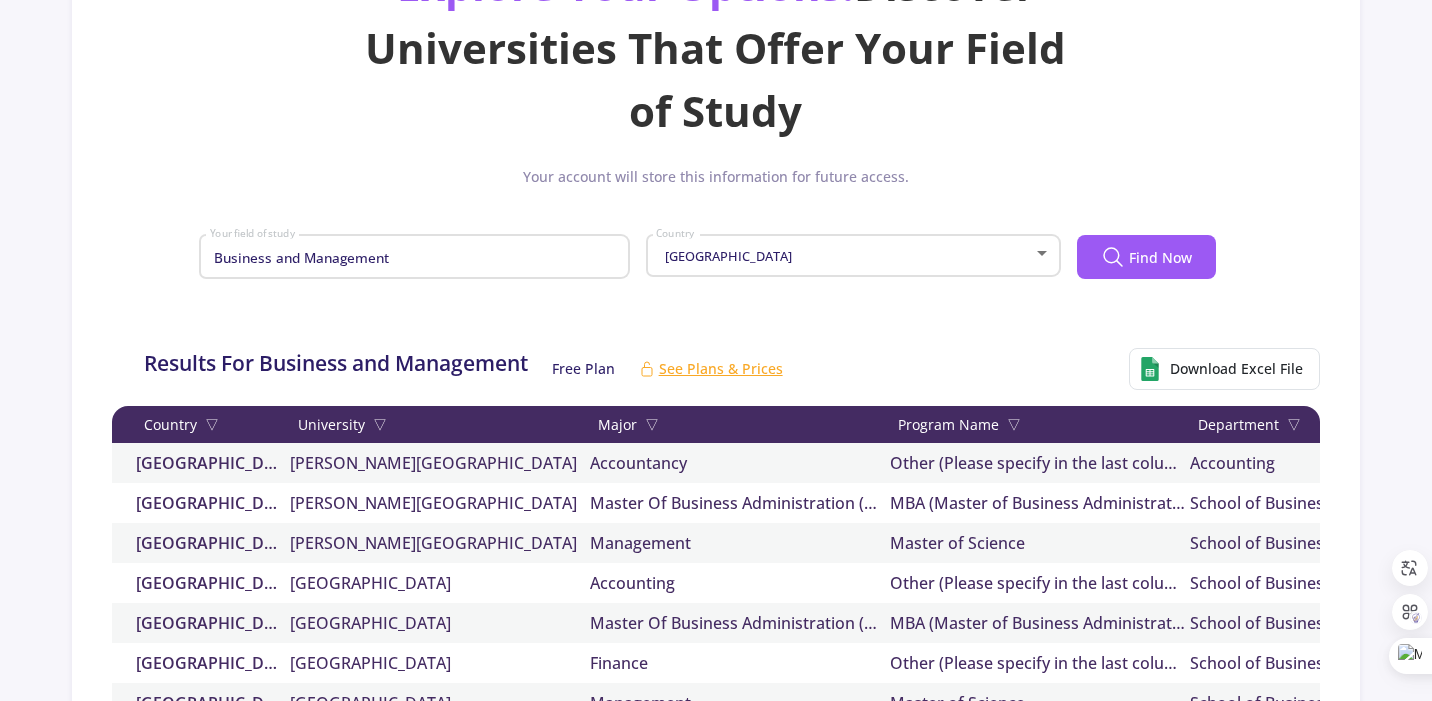 scroll, scrollTop: 633, scrollLeft: 0, axis: vertical 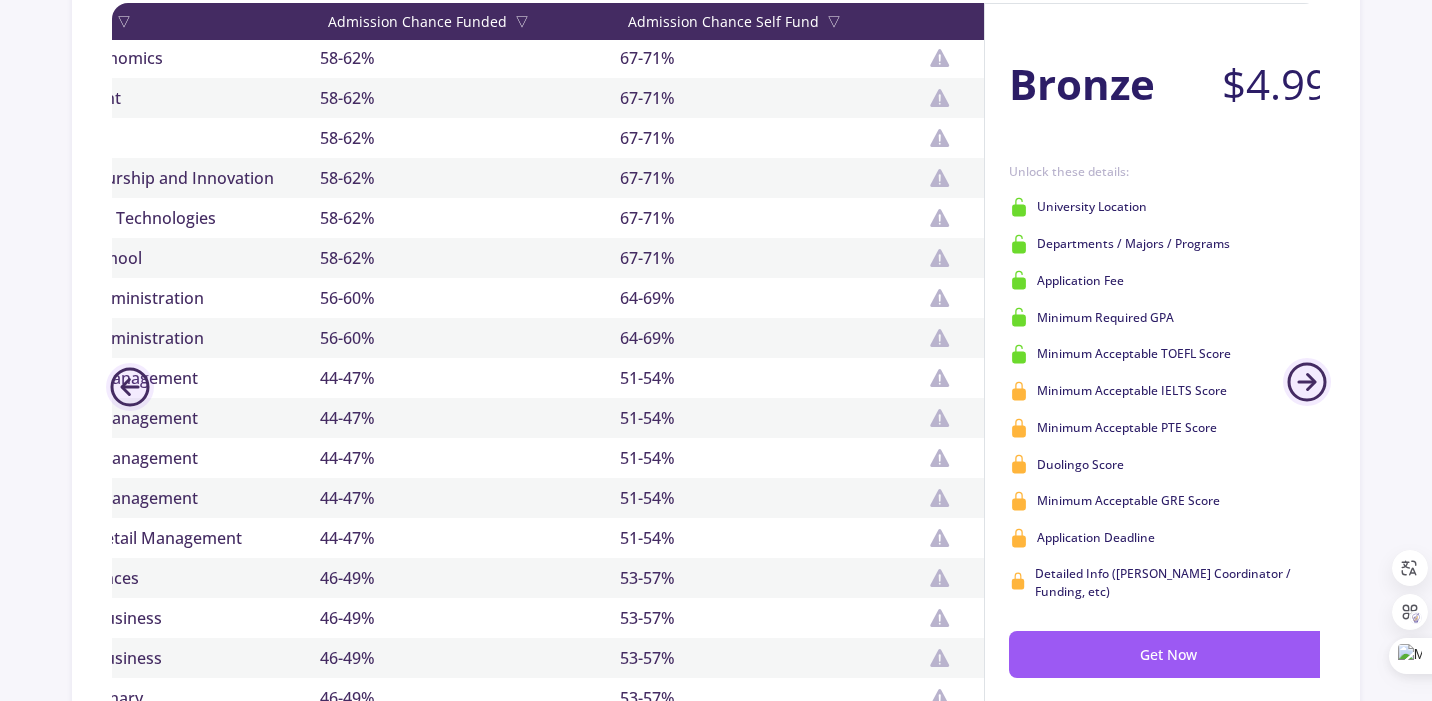 type 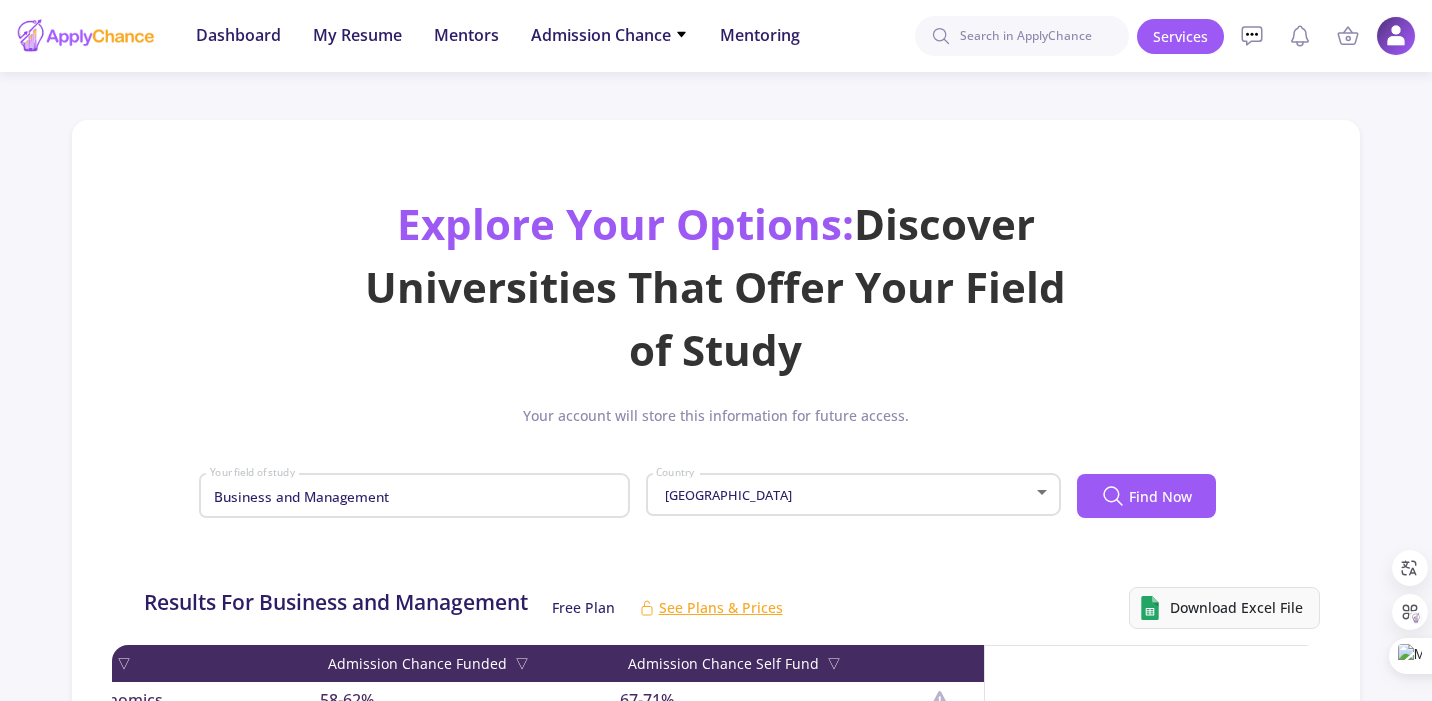 click on "Download Excel File" 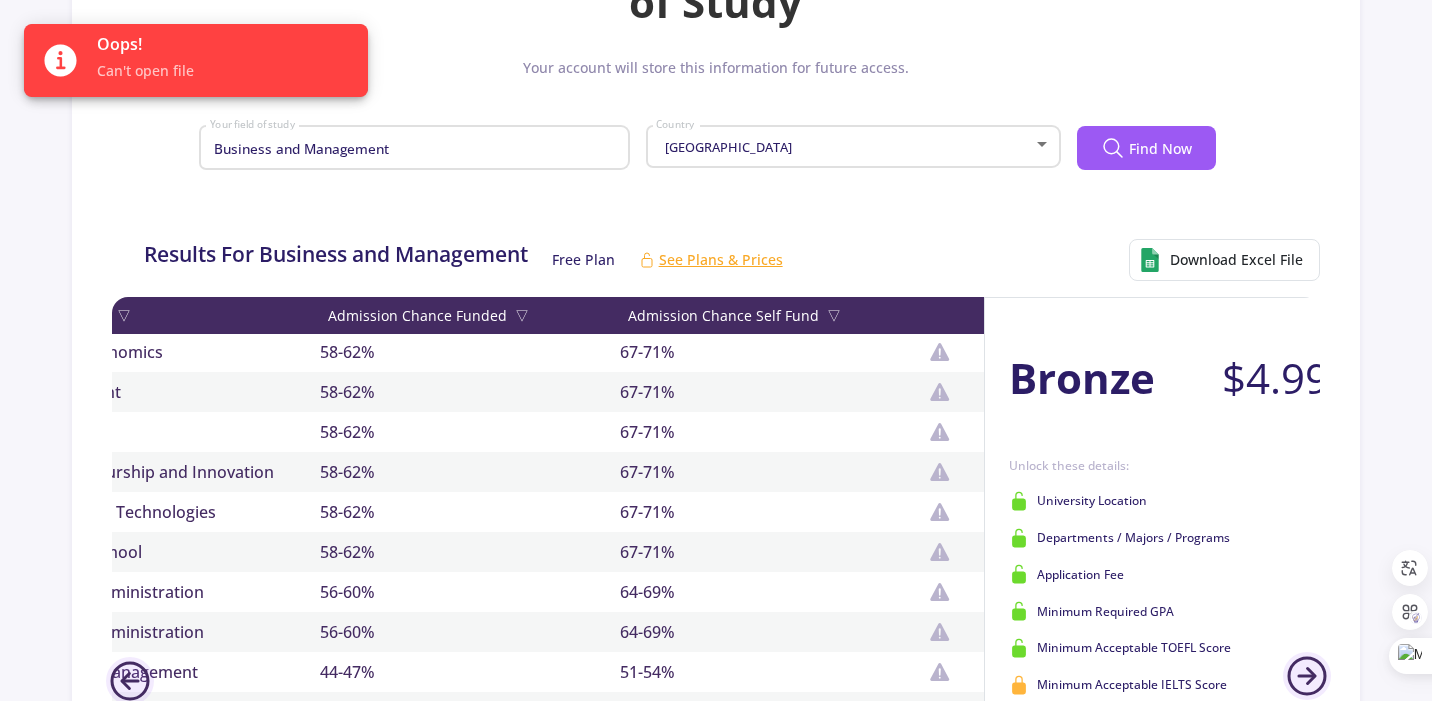 scroll, scrollTop: 352, scrollLeft: 0, axis: vertical 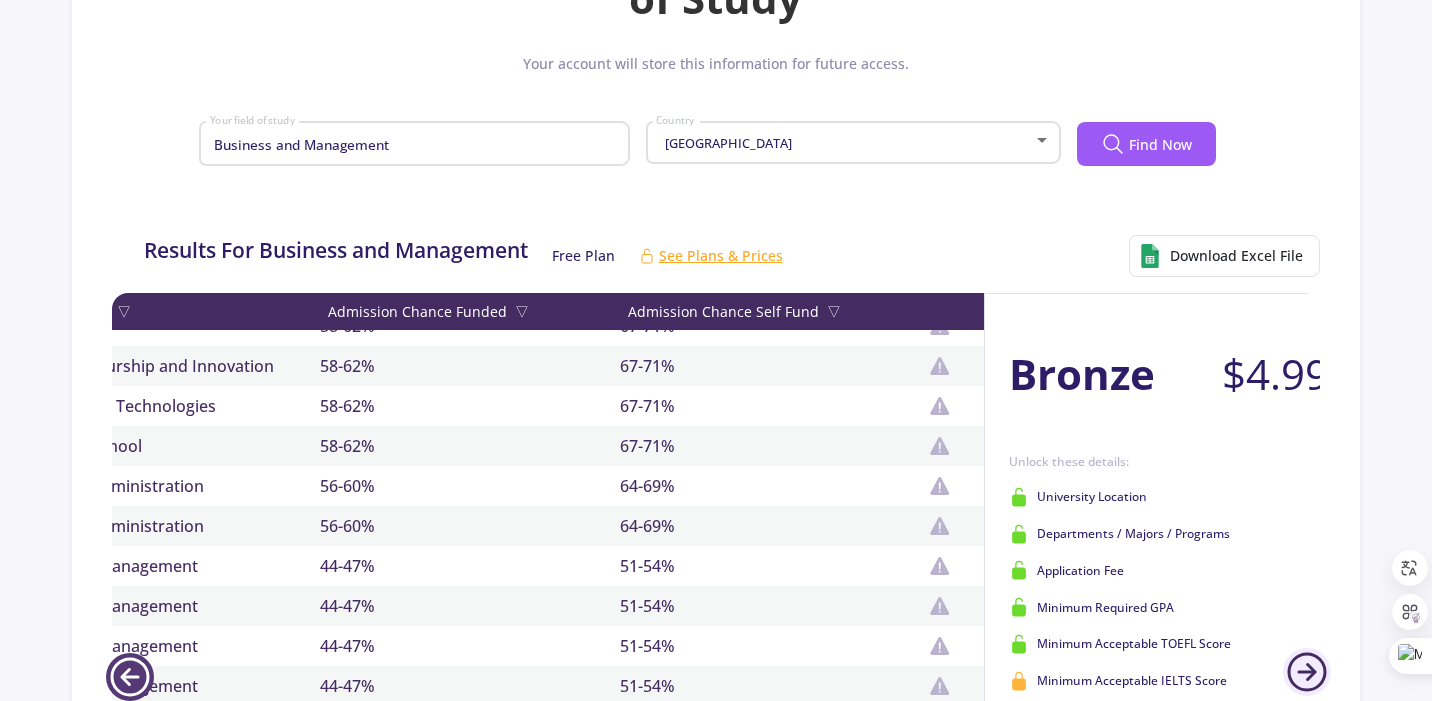 click 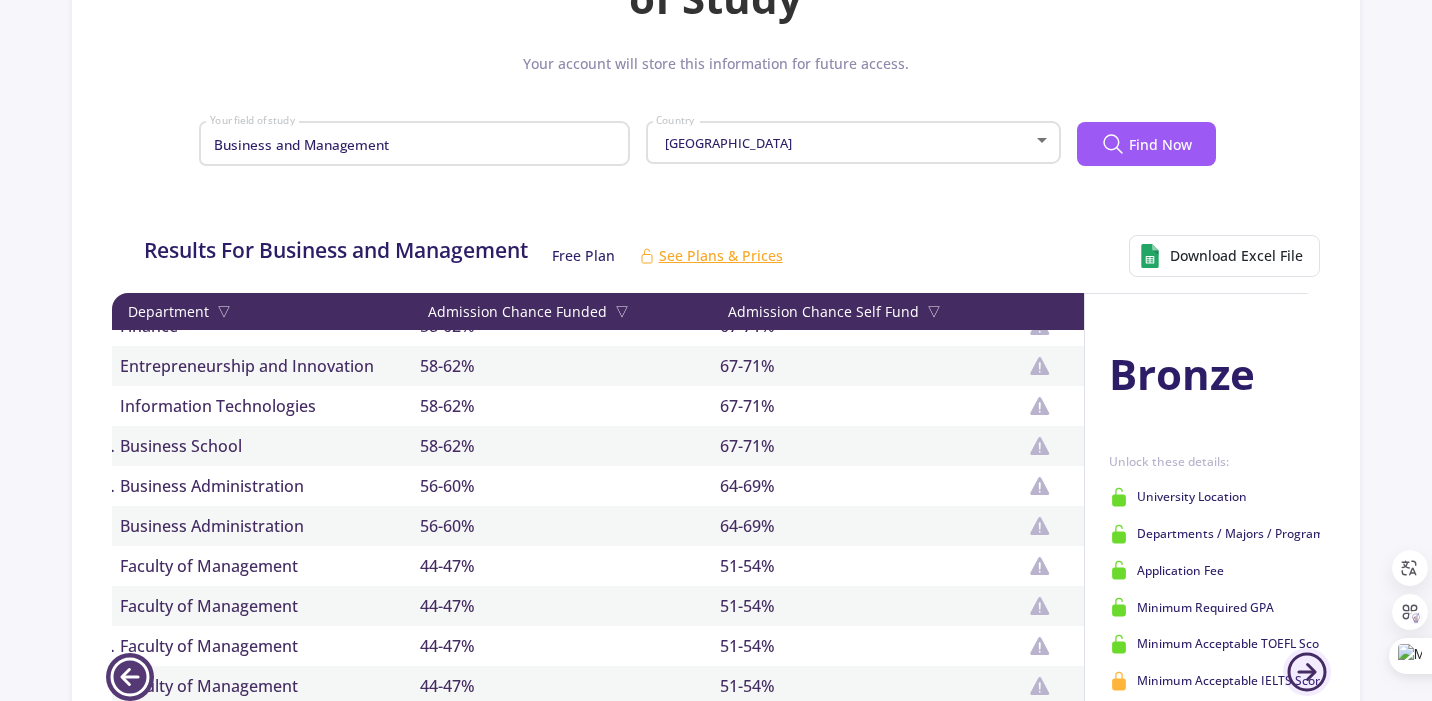 click 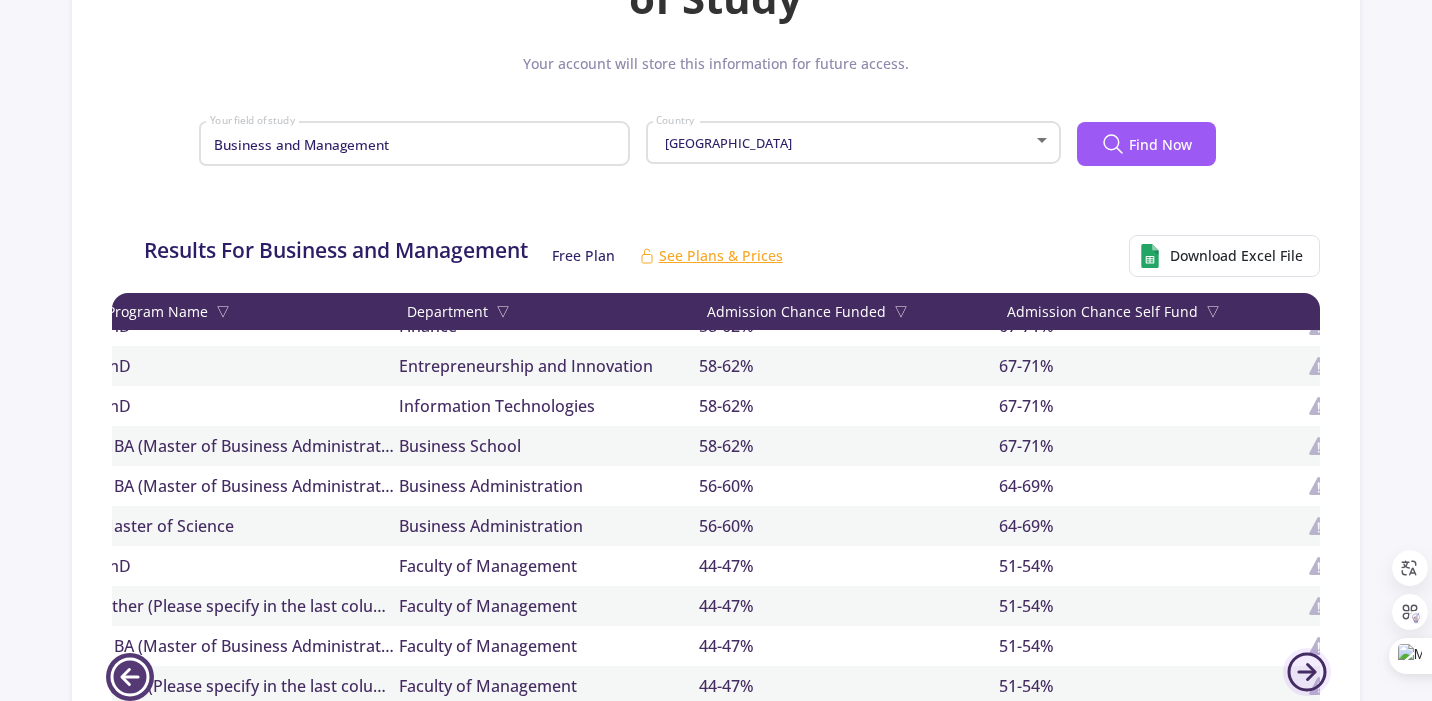 scroll, scrollTop: 0, scrollLeft: 770, axis: horizontal 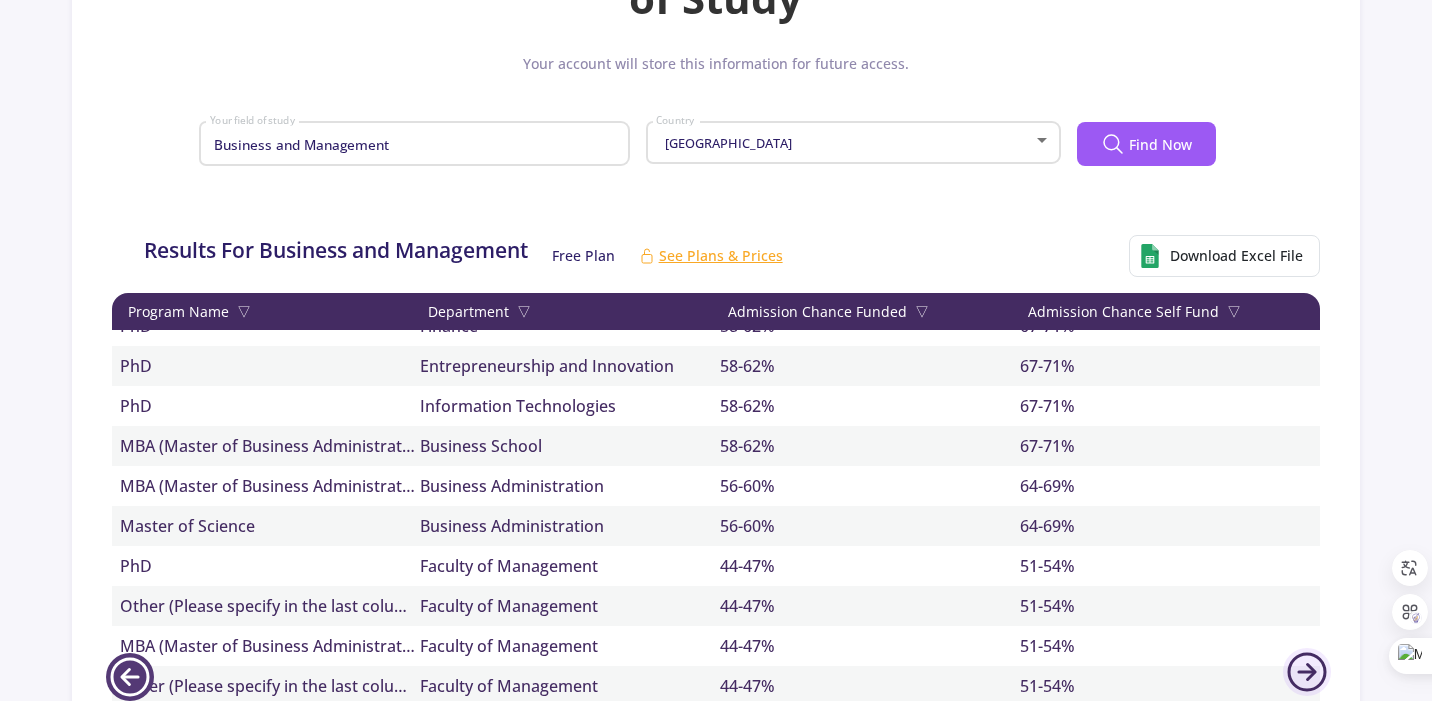 click 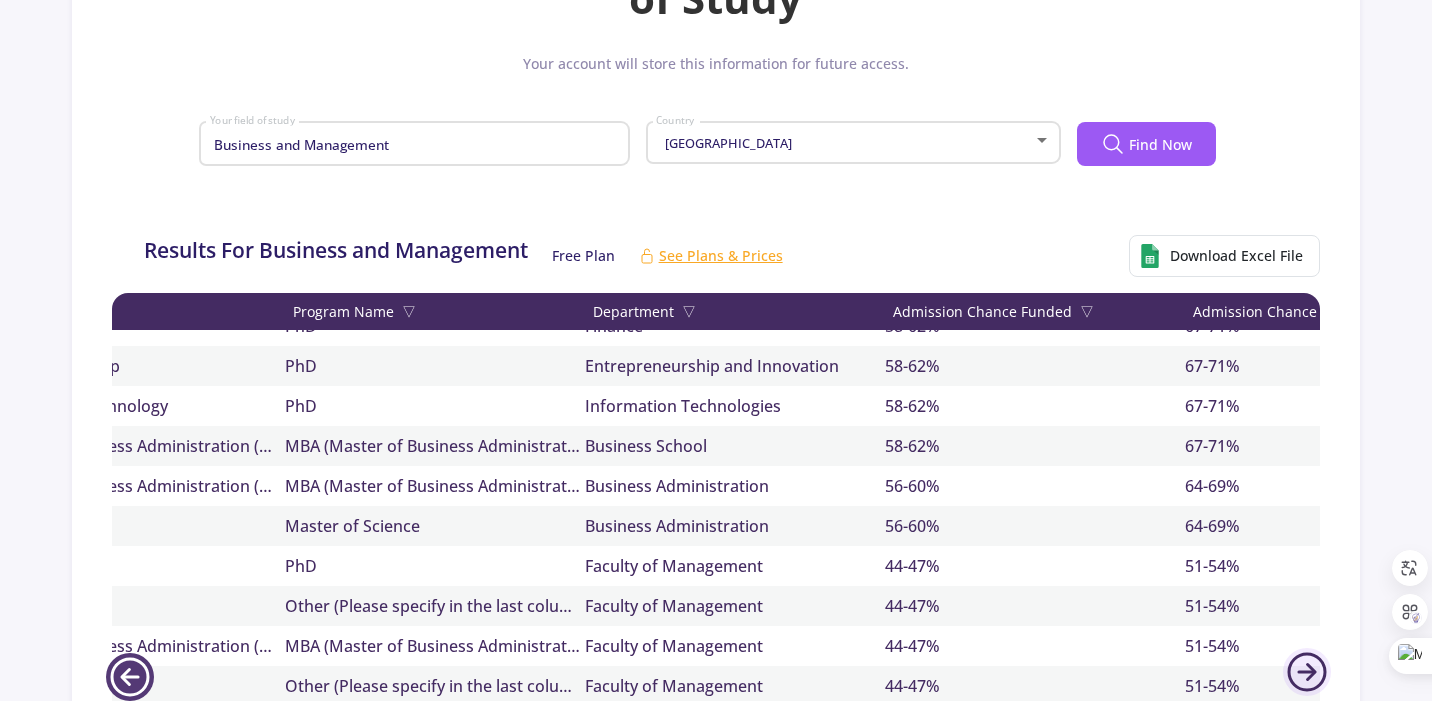 scroll, scrollTop: 0, scrollLeft: 470, axis: horizontal 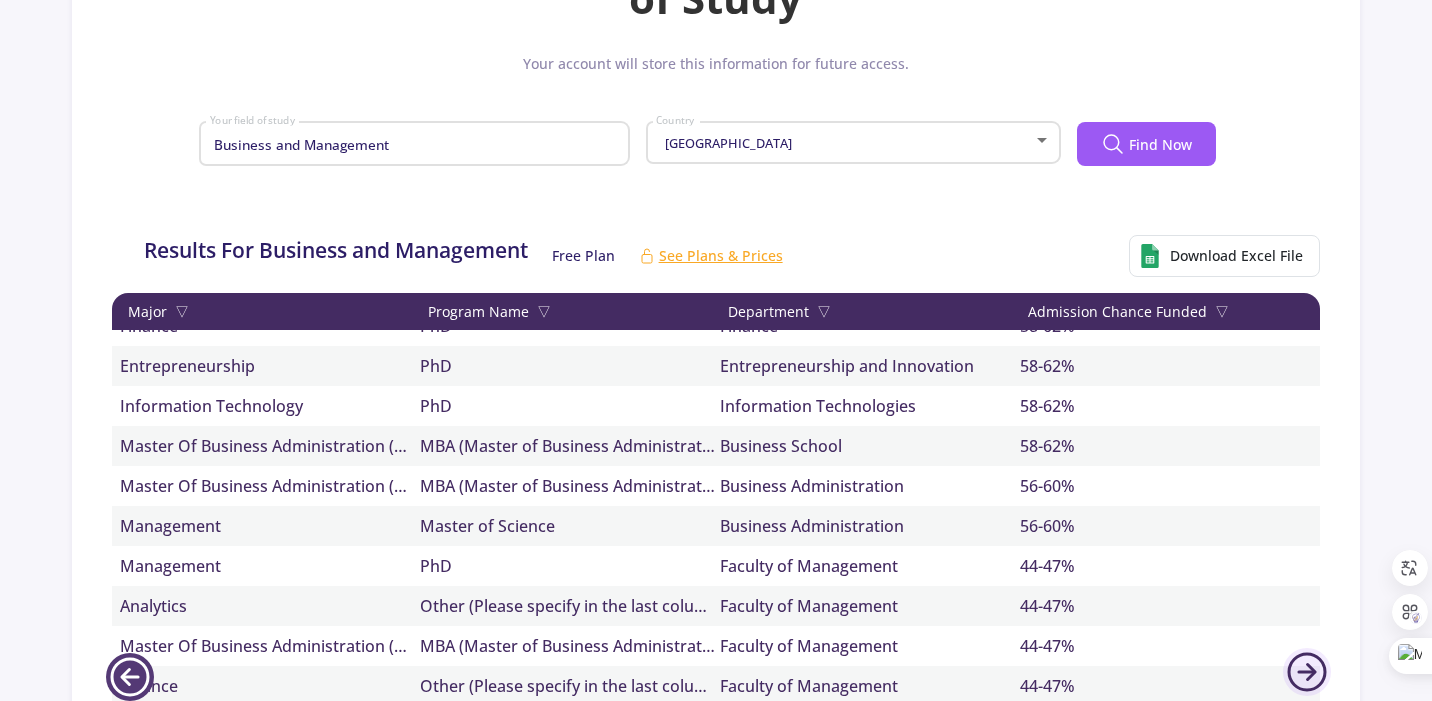 click 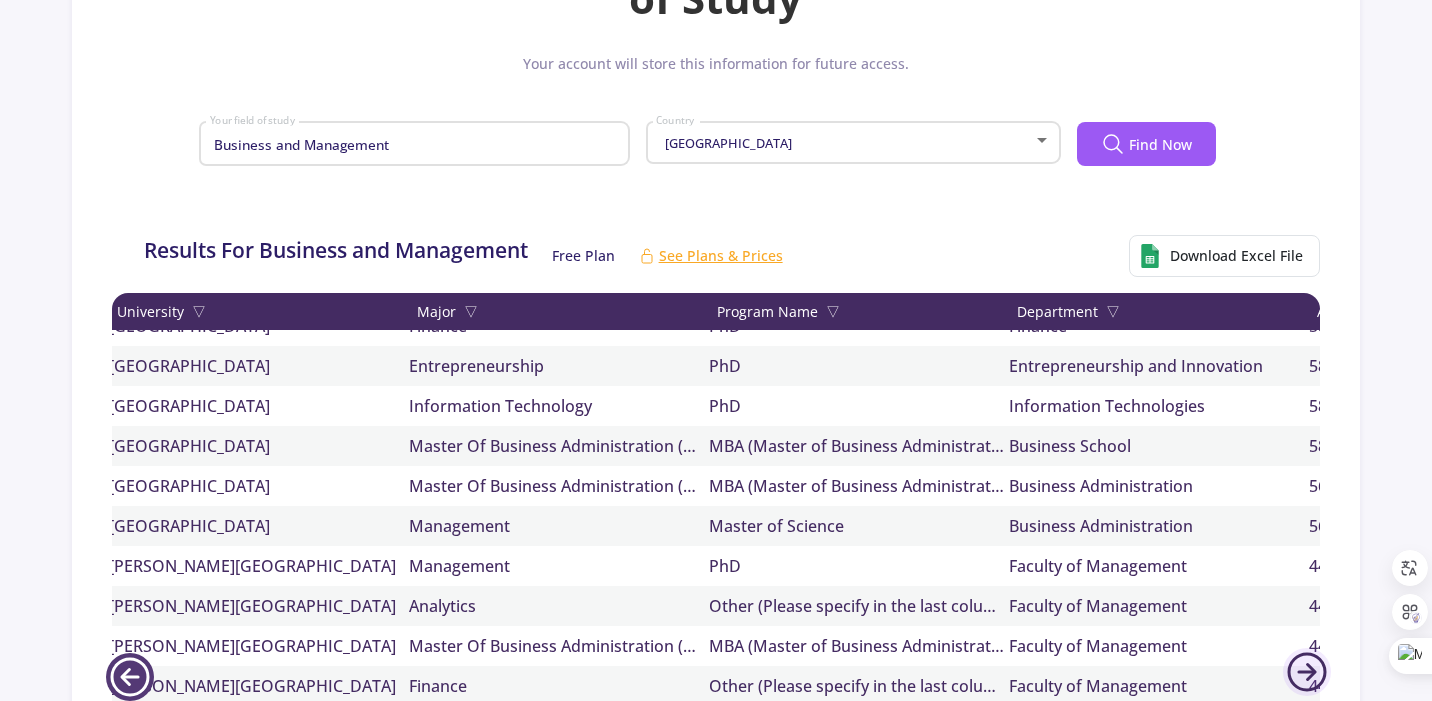 click 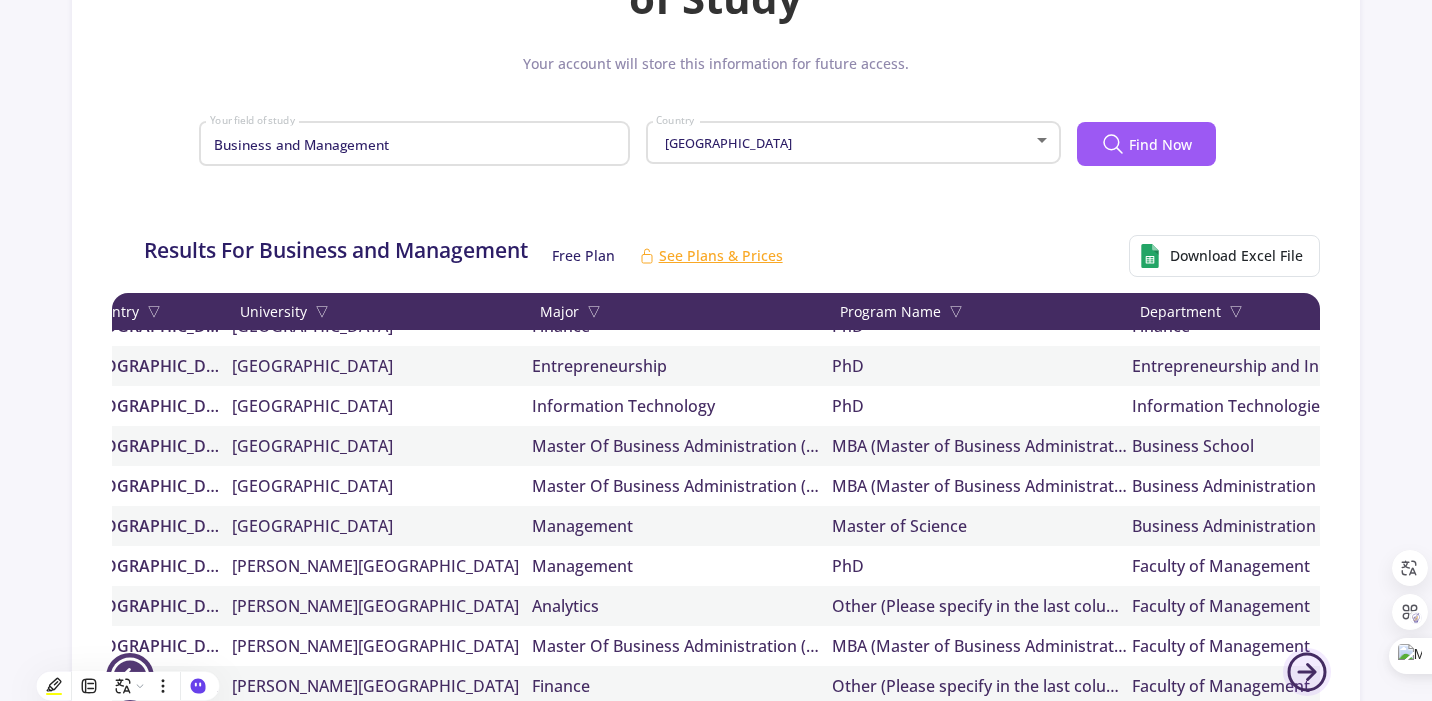 scroll, scrollTop: 0, scrollLeft: 0, axis: both 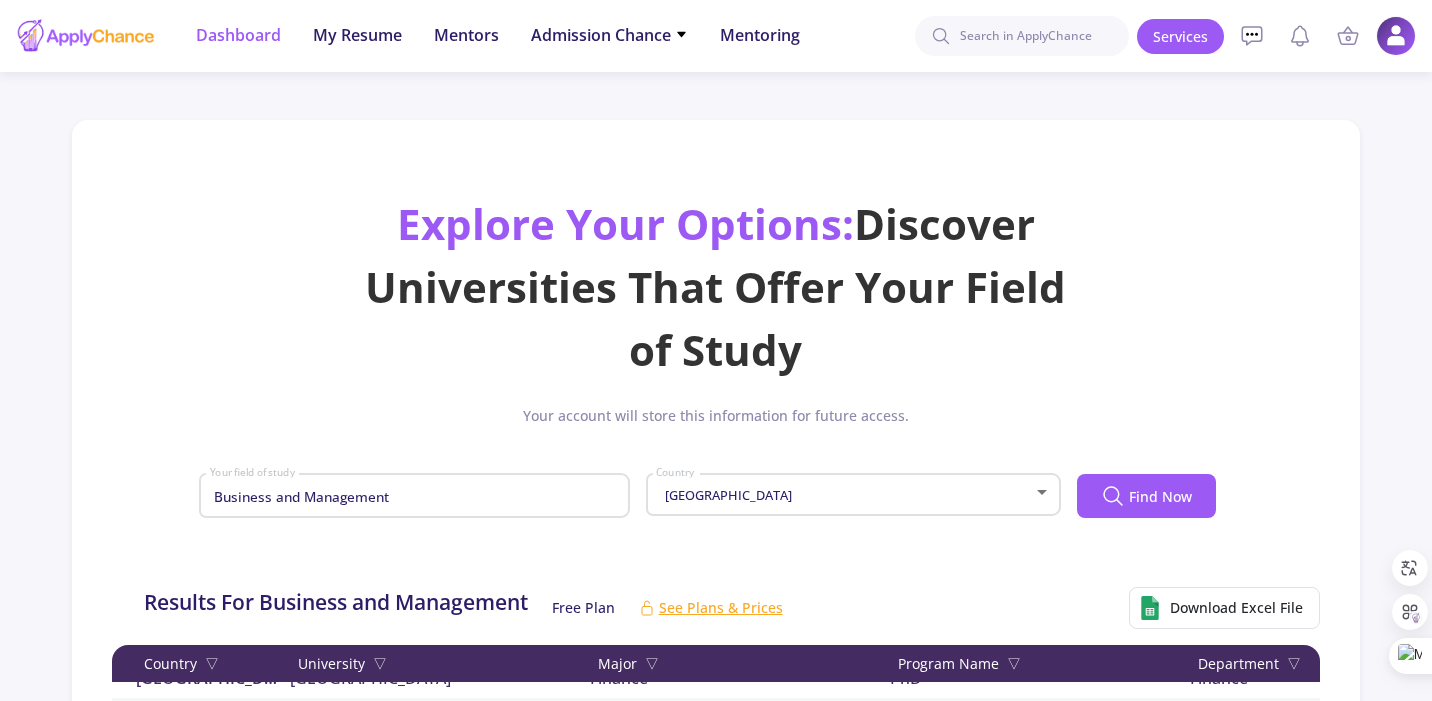 click on "Dashboard" 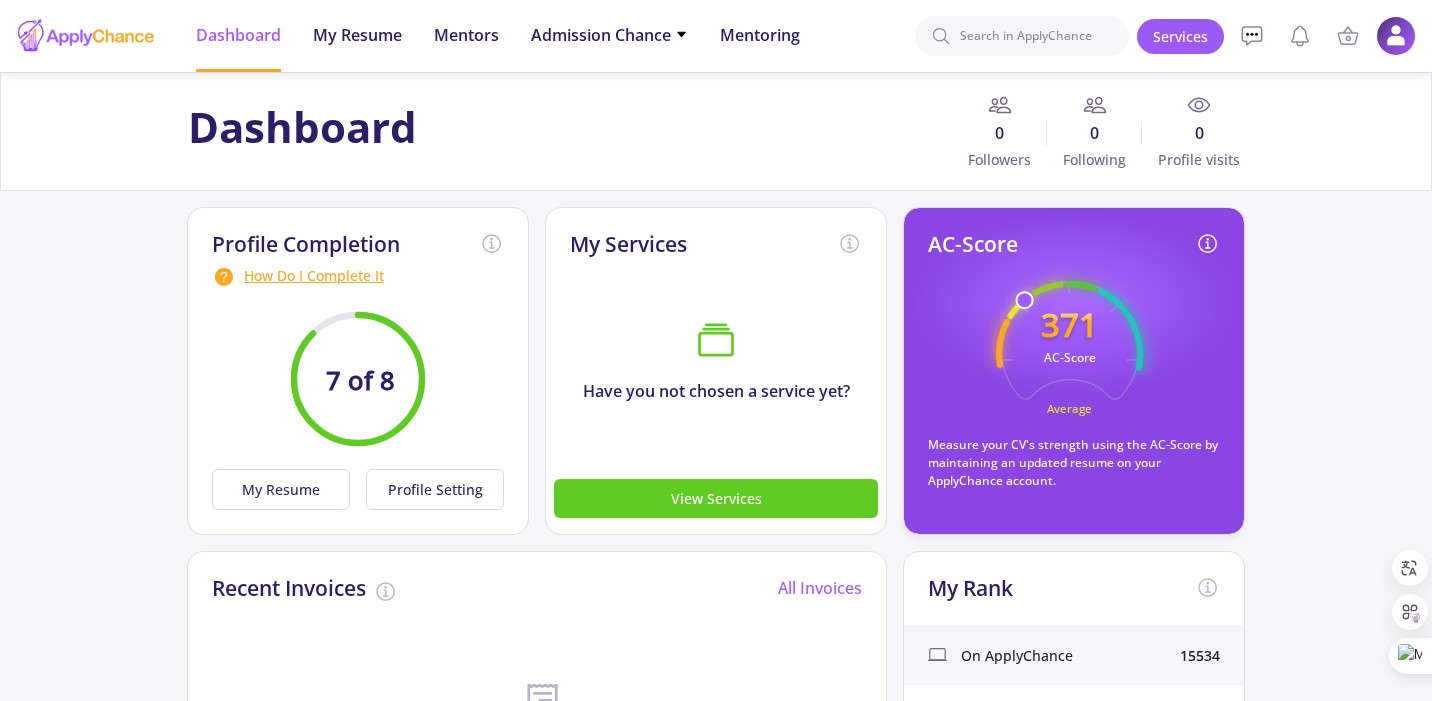 click on "How Do I Complete It" 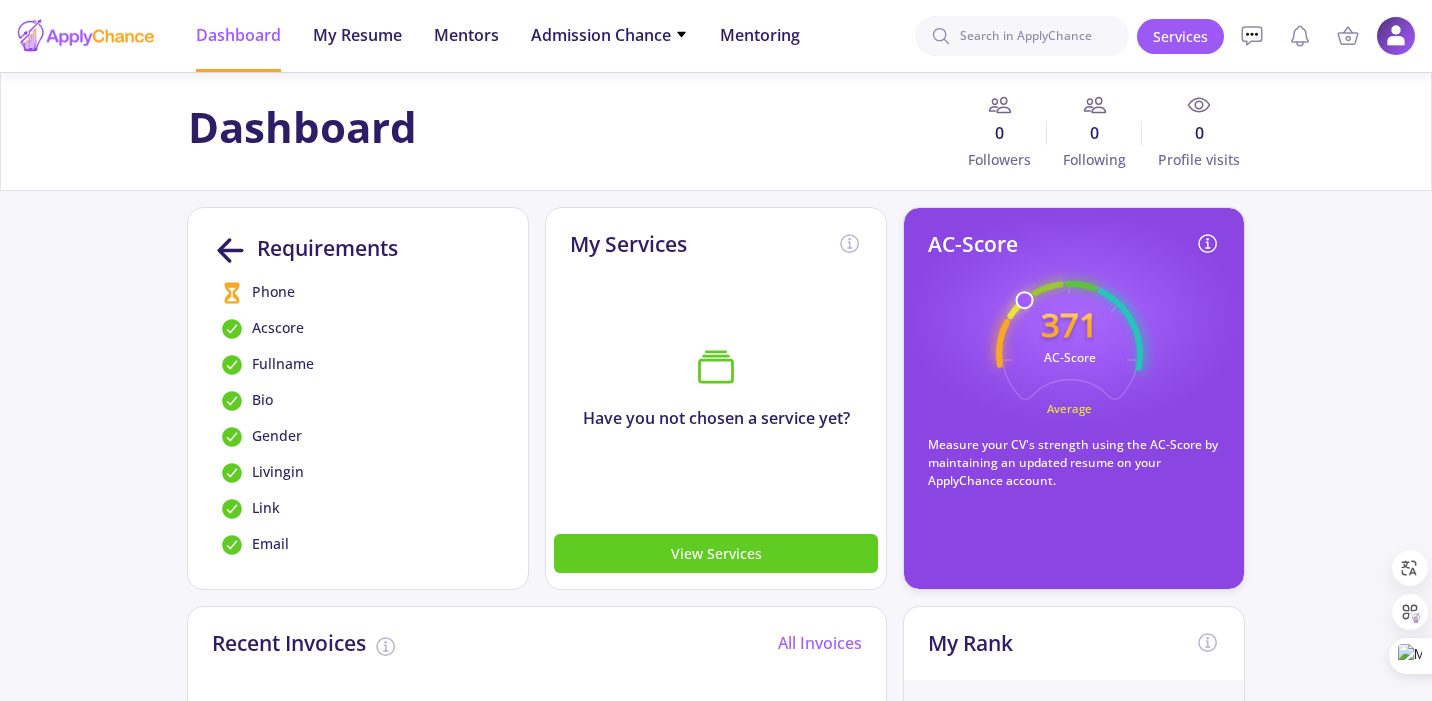 click on "Phone" 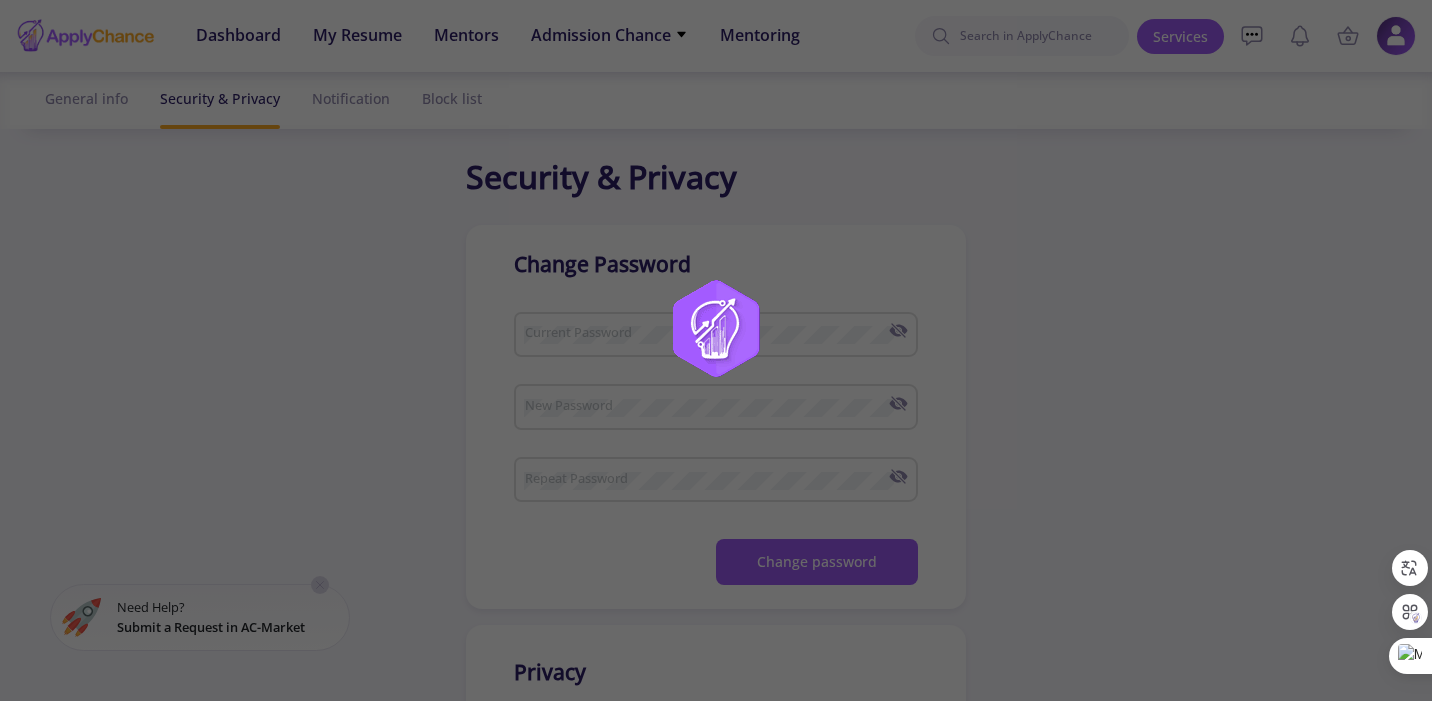 checkbox on "true" 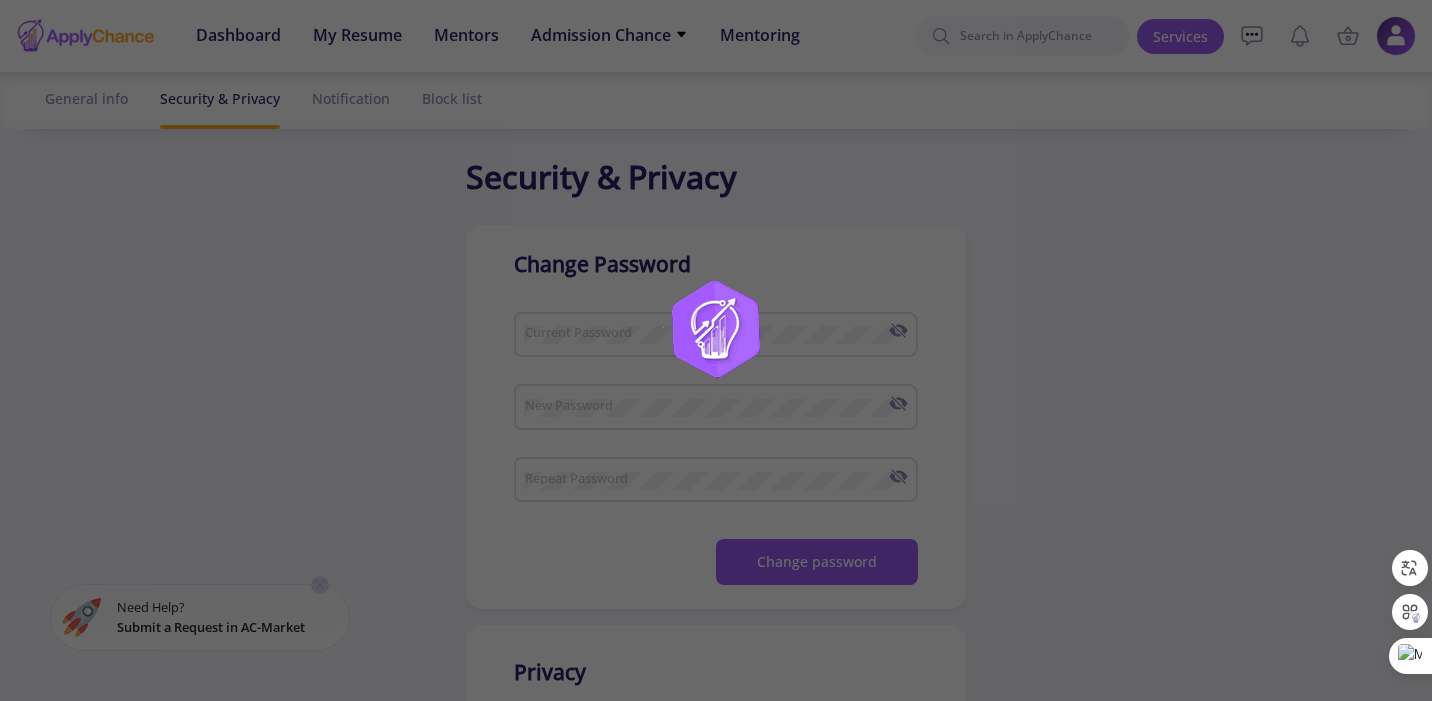 checkbox on "true" 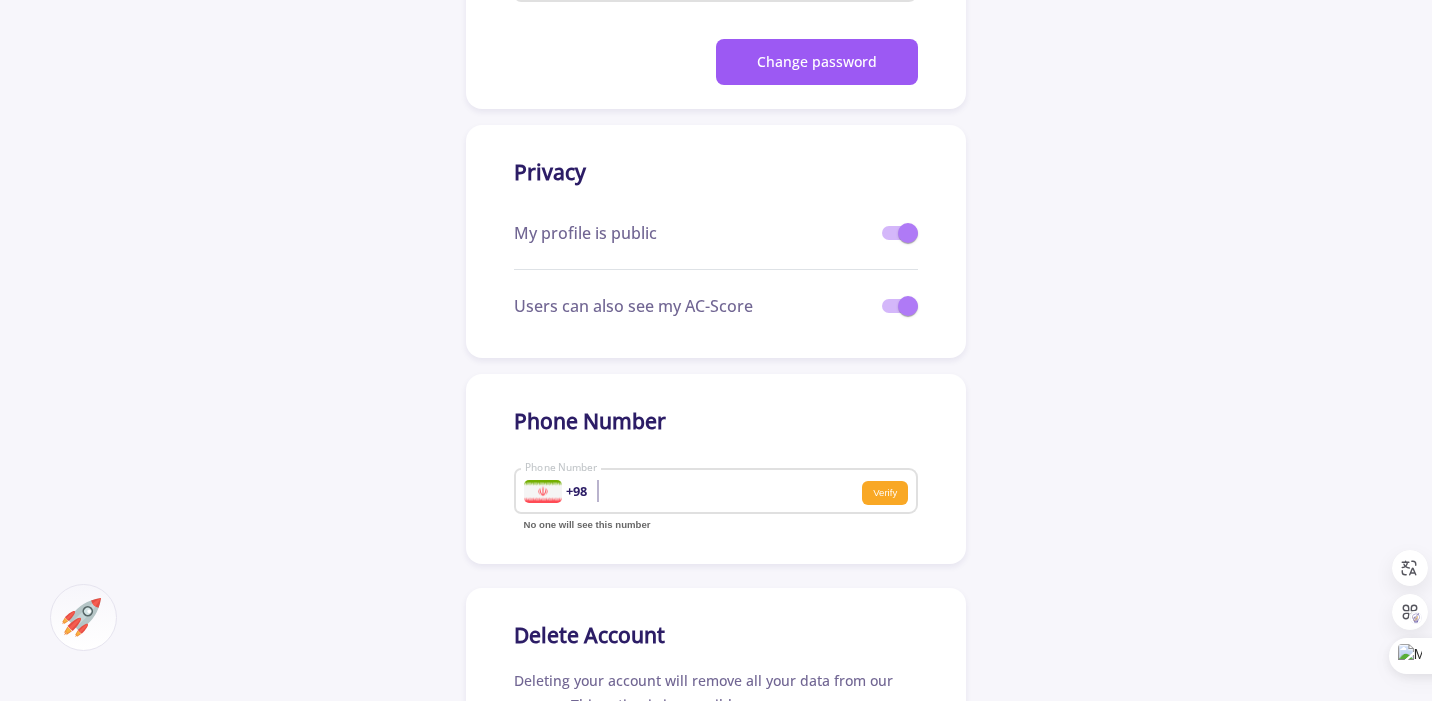 scroll, scrollTop: 540, scrollLeft: 0, axis: vertical 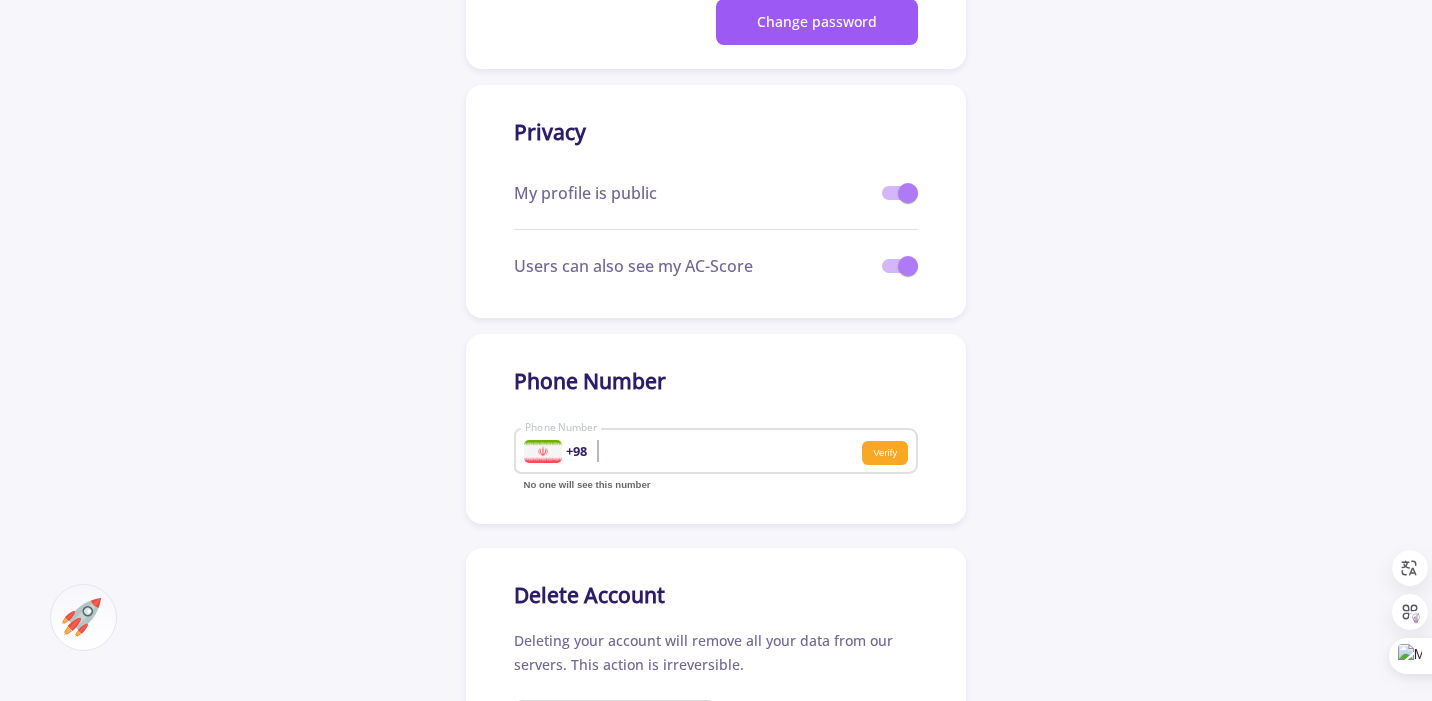 click on "Phone Number" at bounding box center [648, 452] 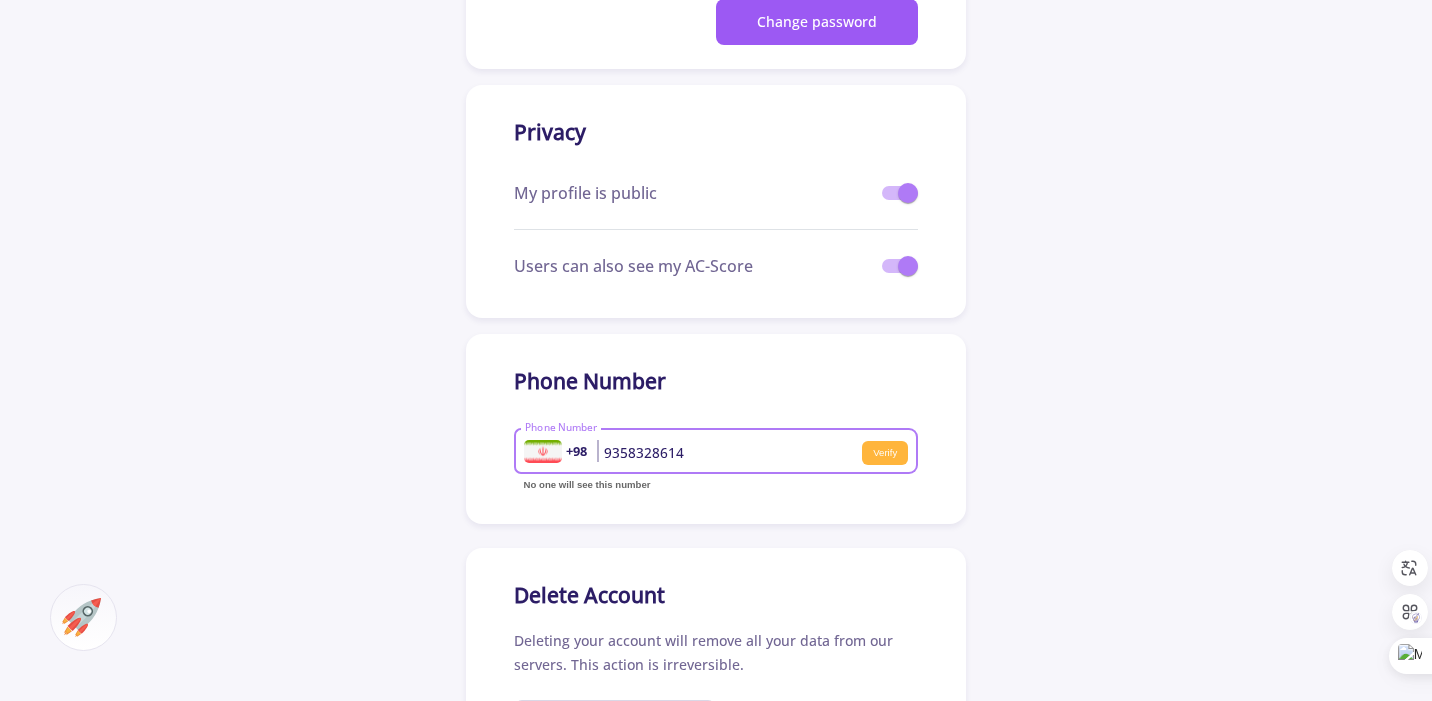 type on "9358328614" 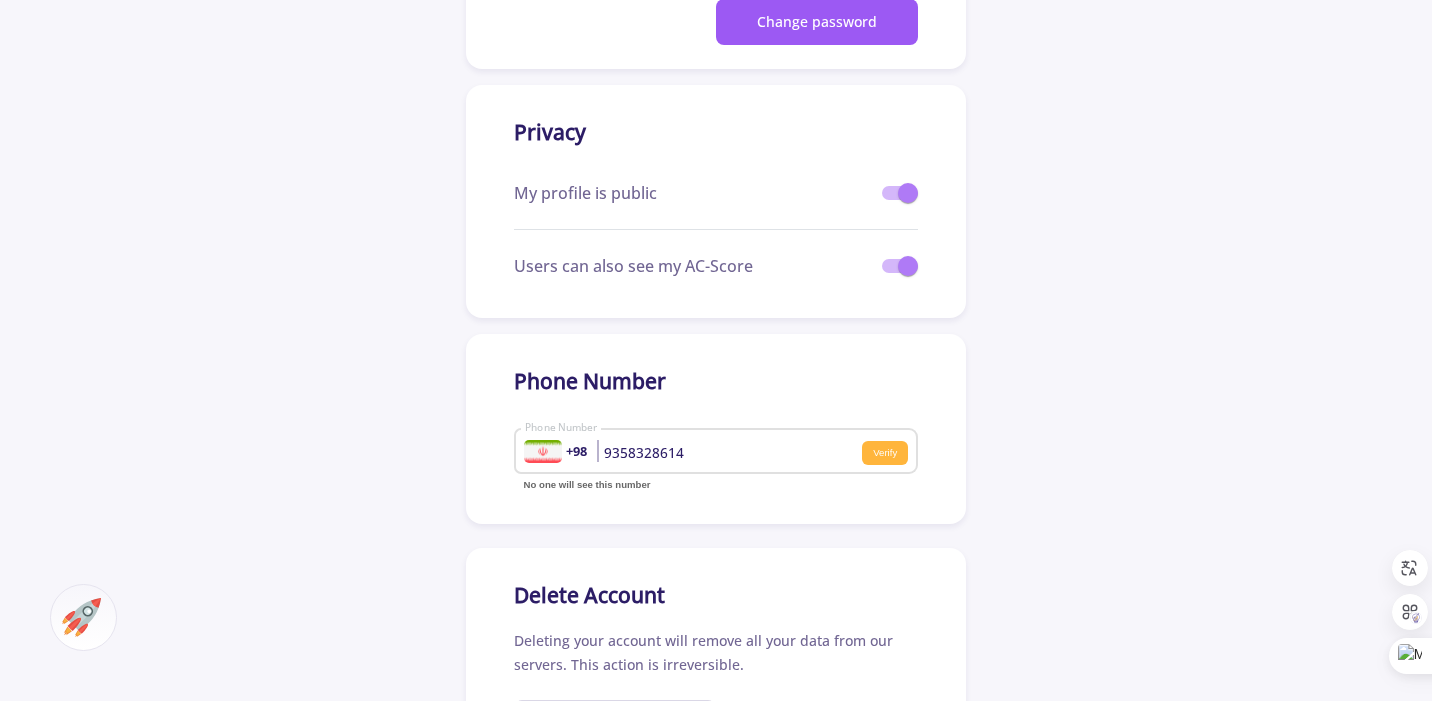 click on "Verify" 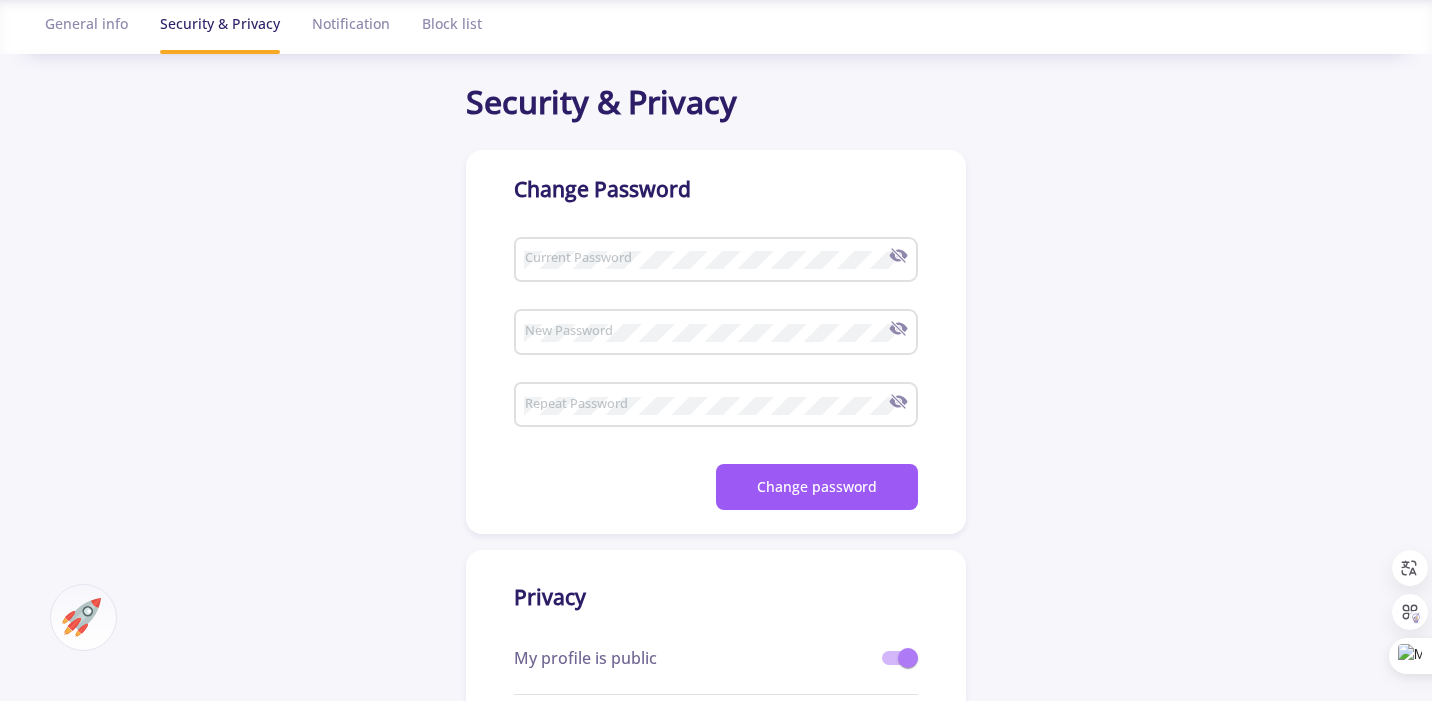 scroll, scrollTop: 0, scrollLeft: 0, axis: both 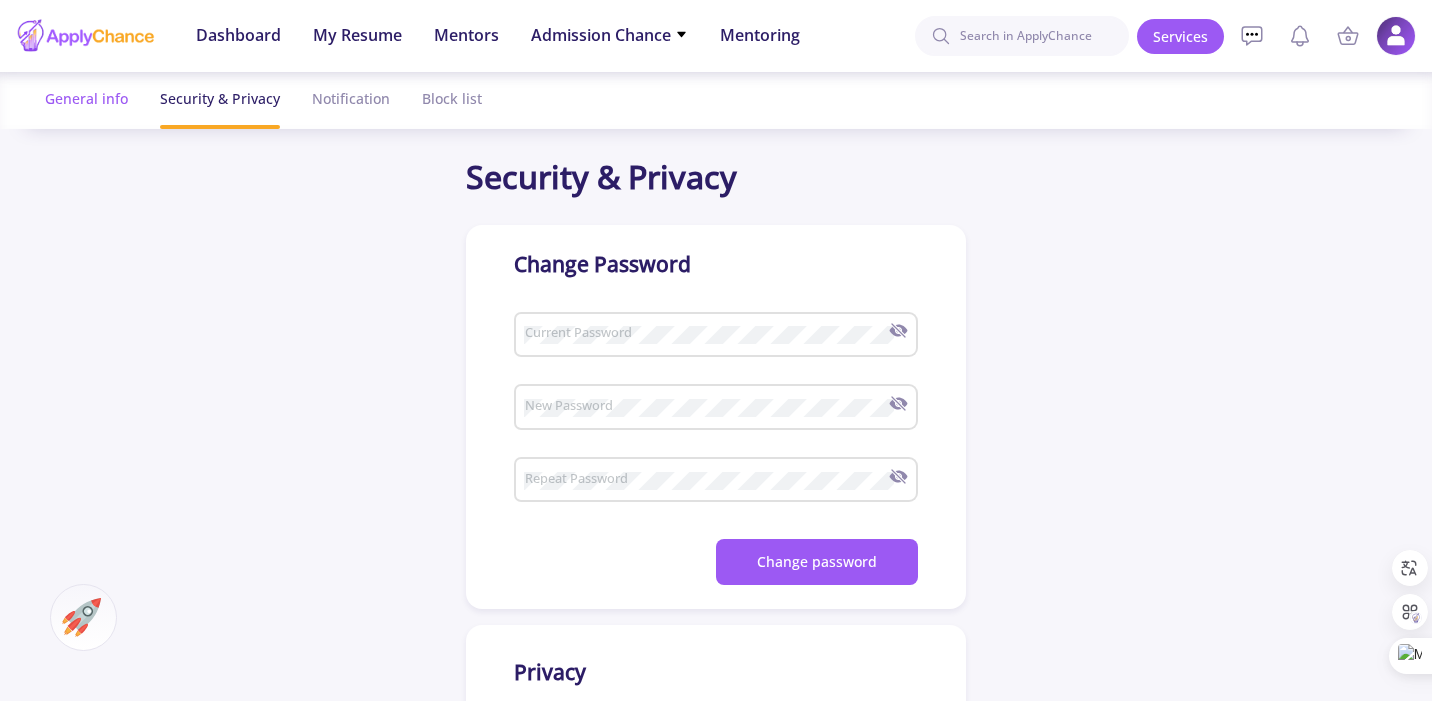 click on "General info" 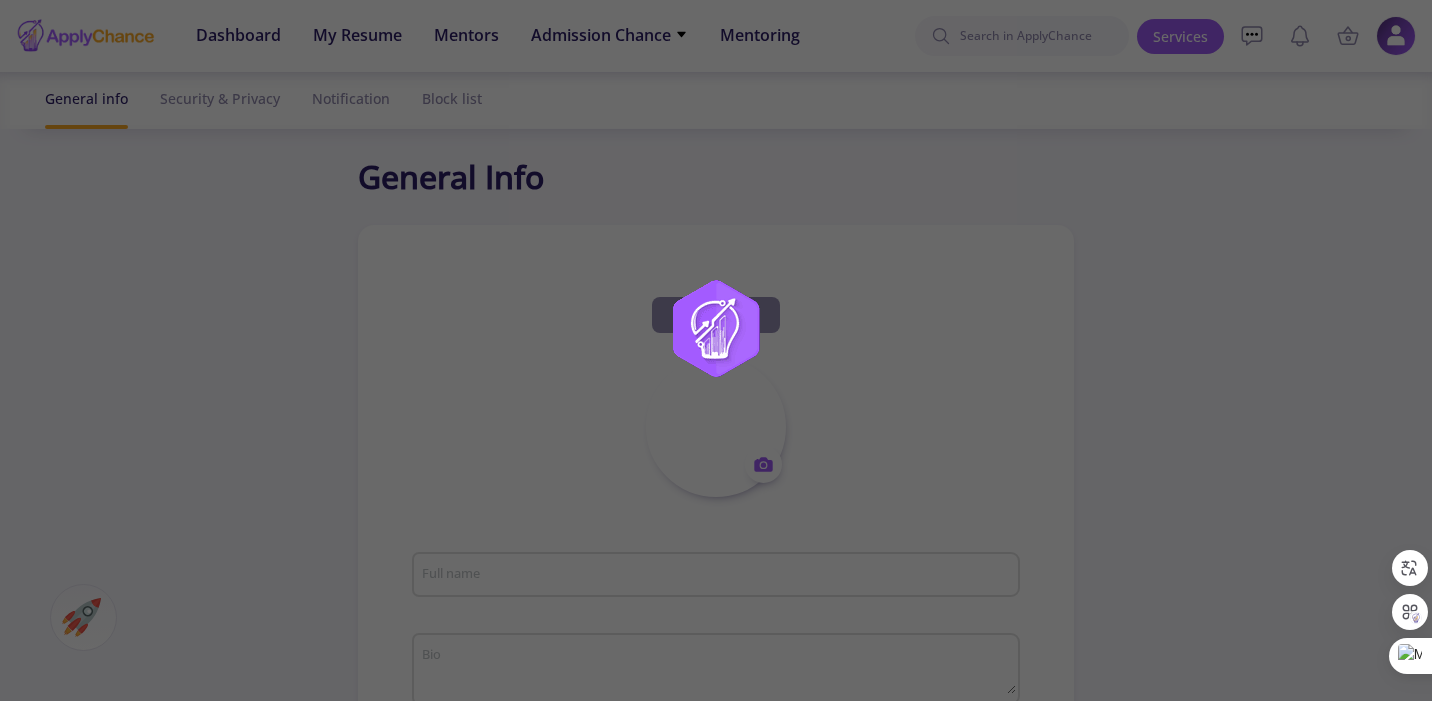 type on "[PERSON_NAME]" 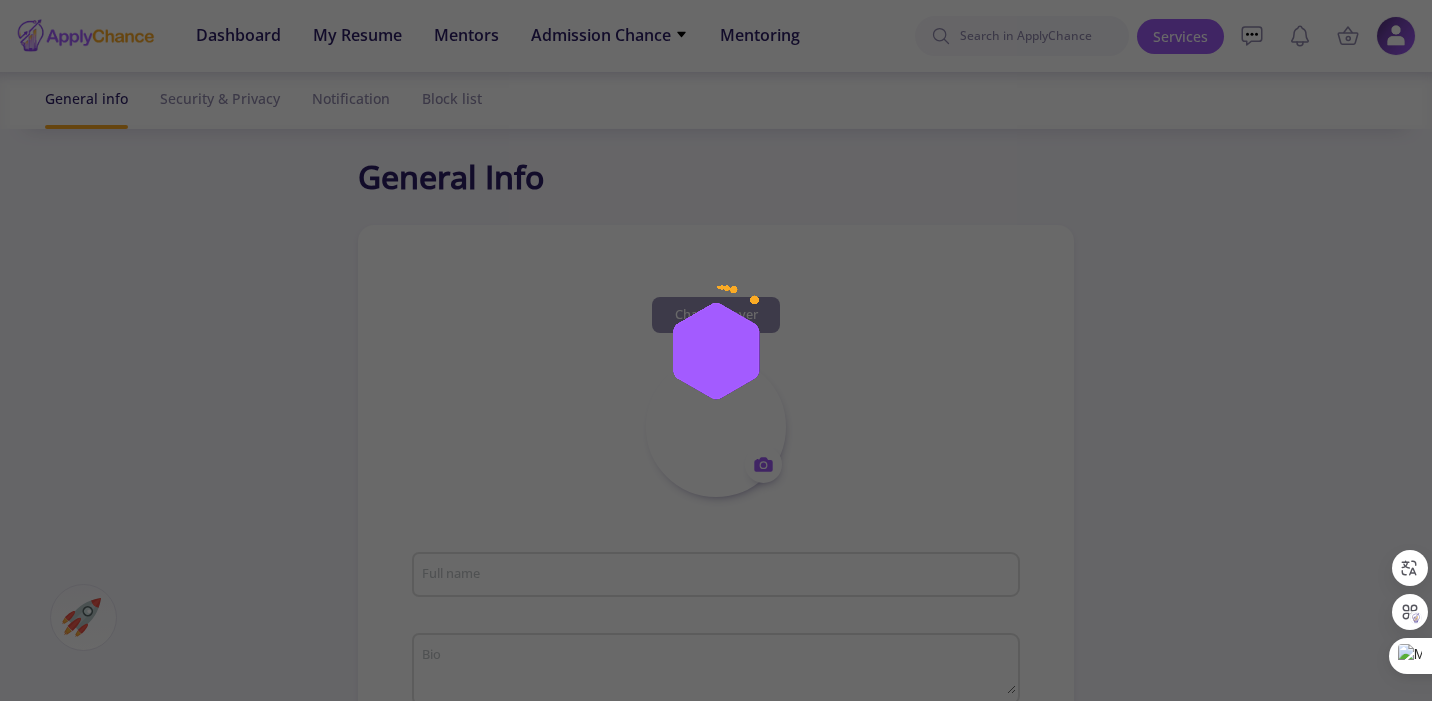 type on ""Working hard for something we don’t care about is called stress; working hard for something we love is called passion."" 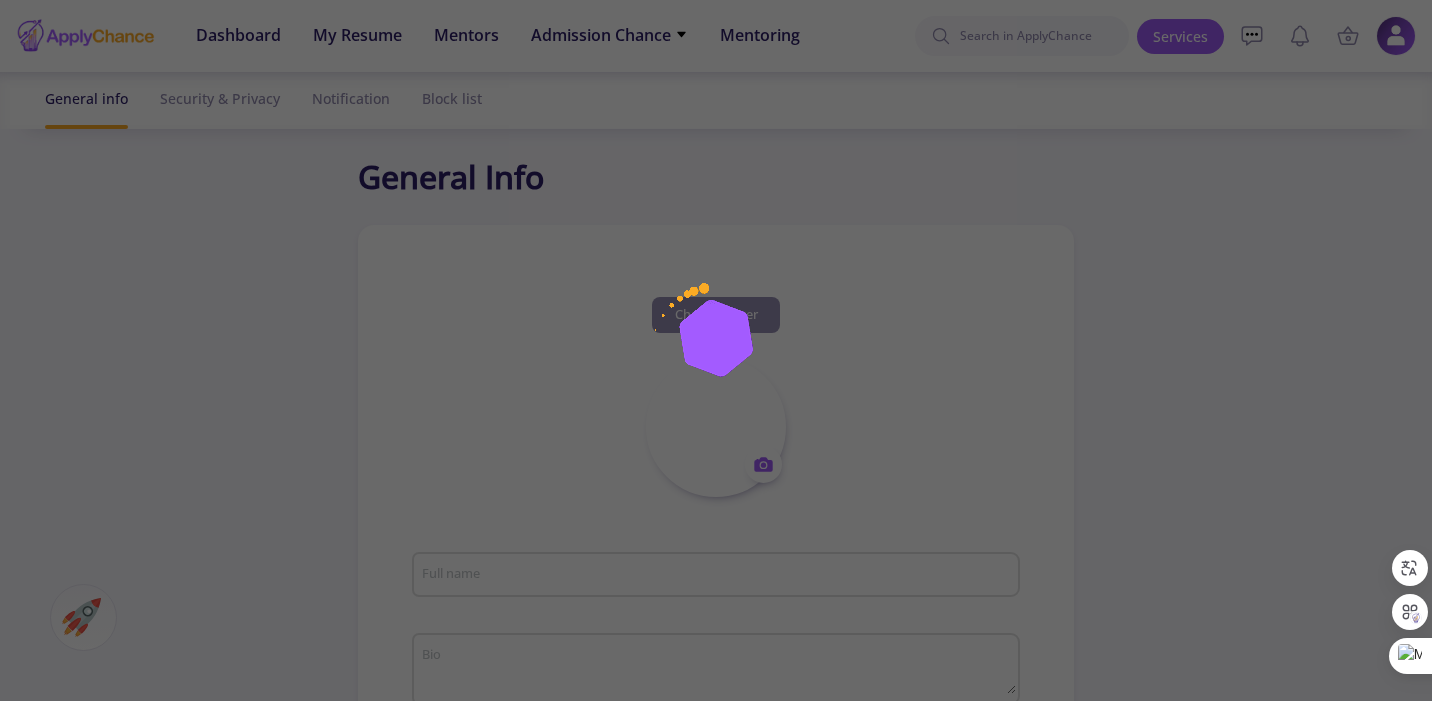type on "[GEOGRAPHIC_DATA]" 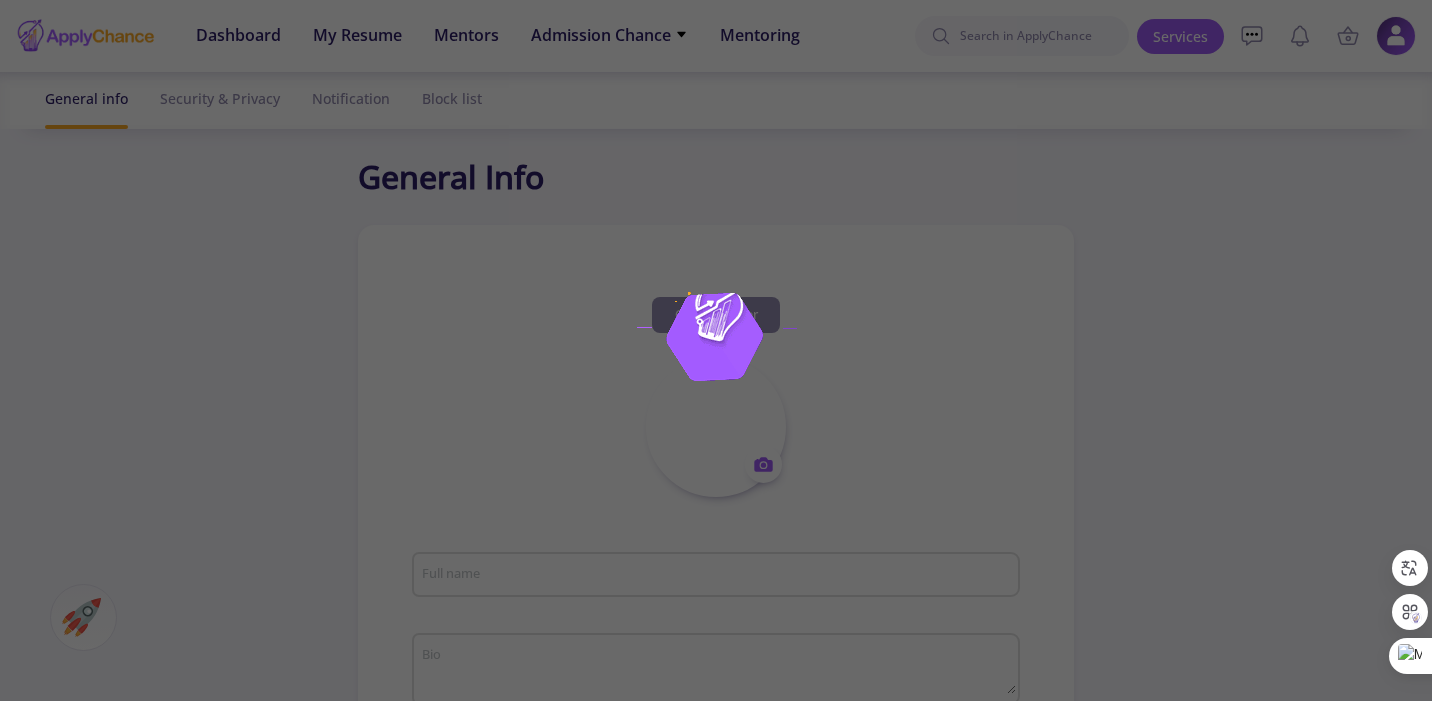 type on "hassanfaraji" 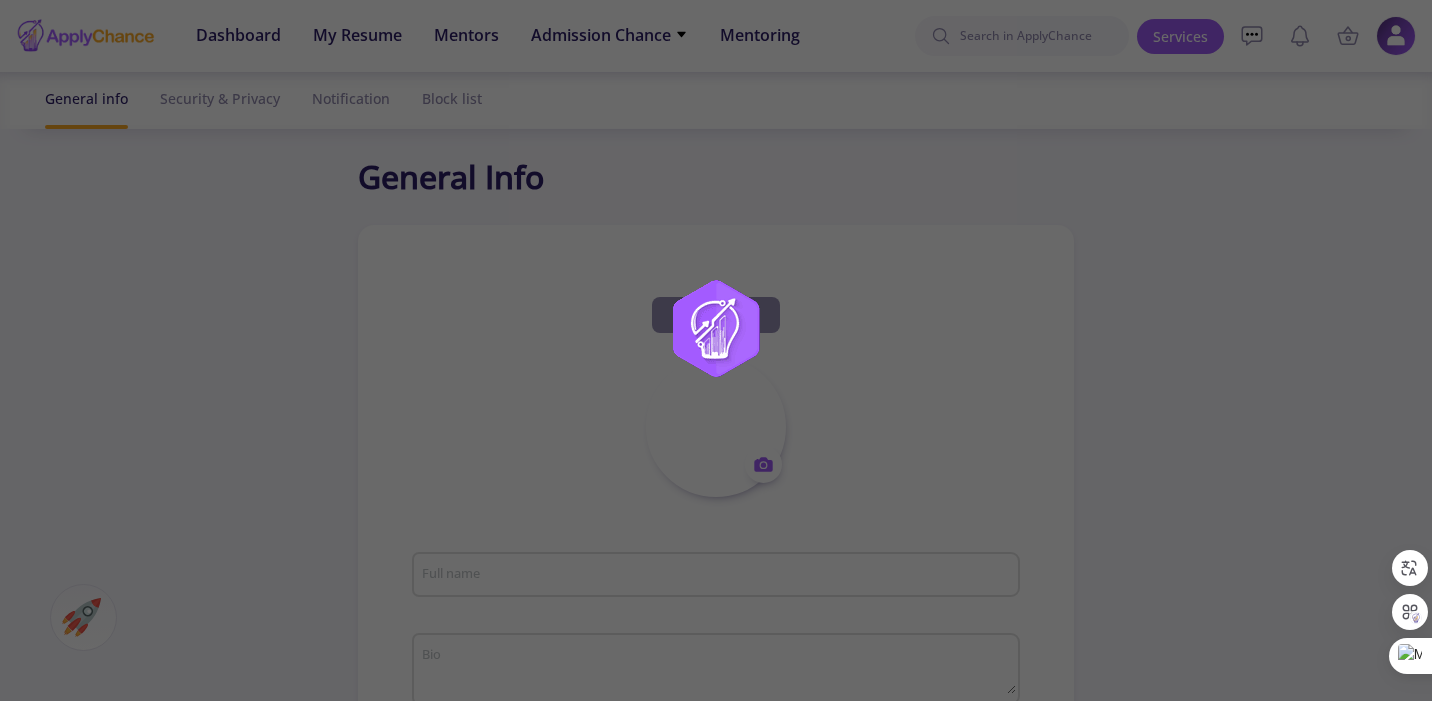 type on "[EMAIL_ADDRESS][PERSON_NAME][DOMAIN_NAME]" 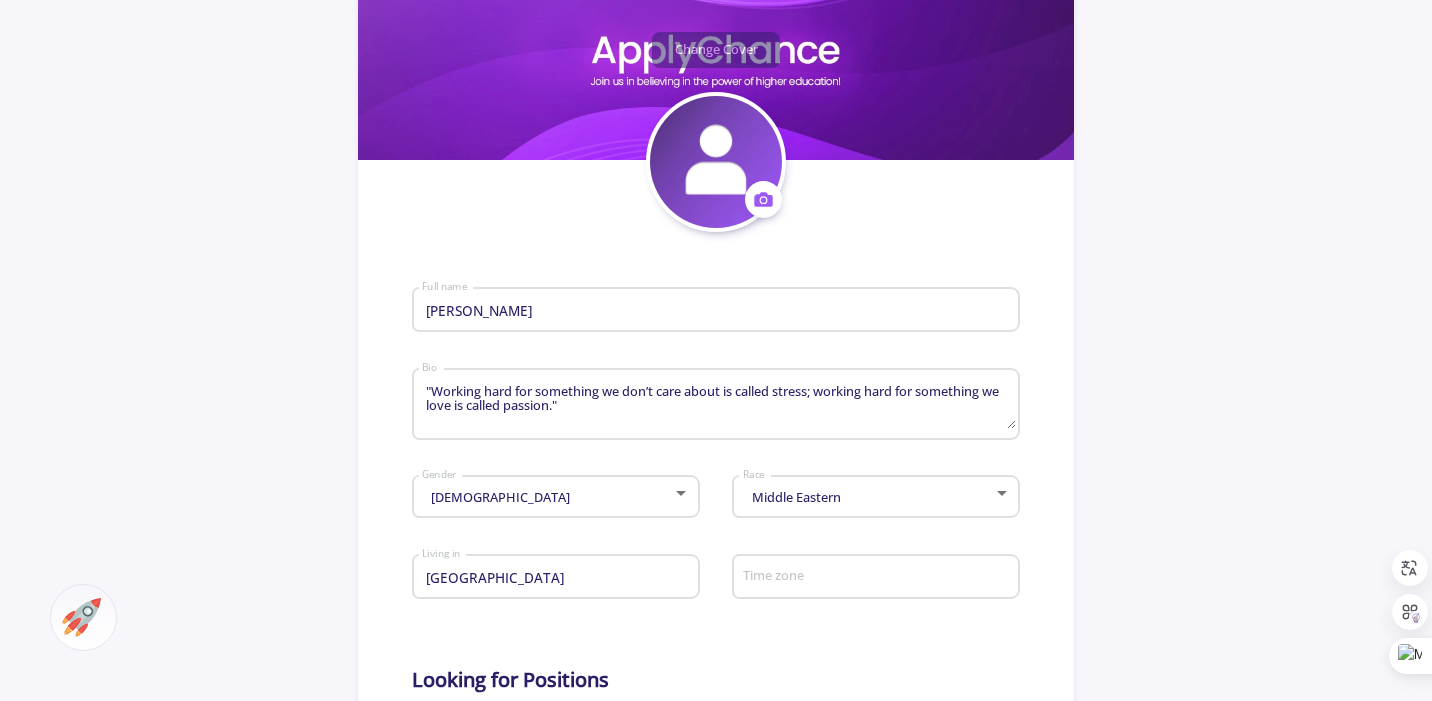 scroll, scrollTop: 0, scrollLeft: 0, axis: both 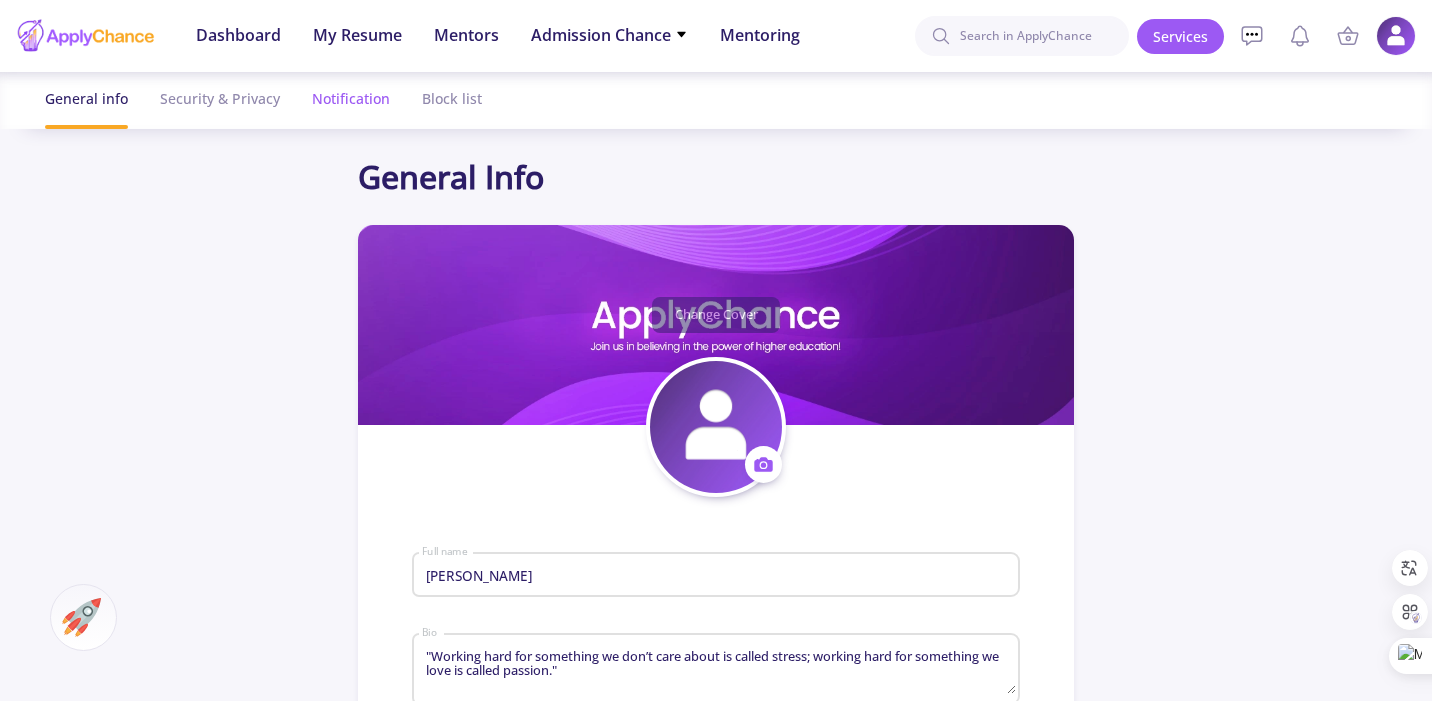 click on "Notification" 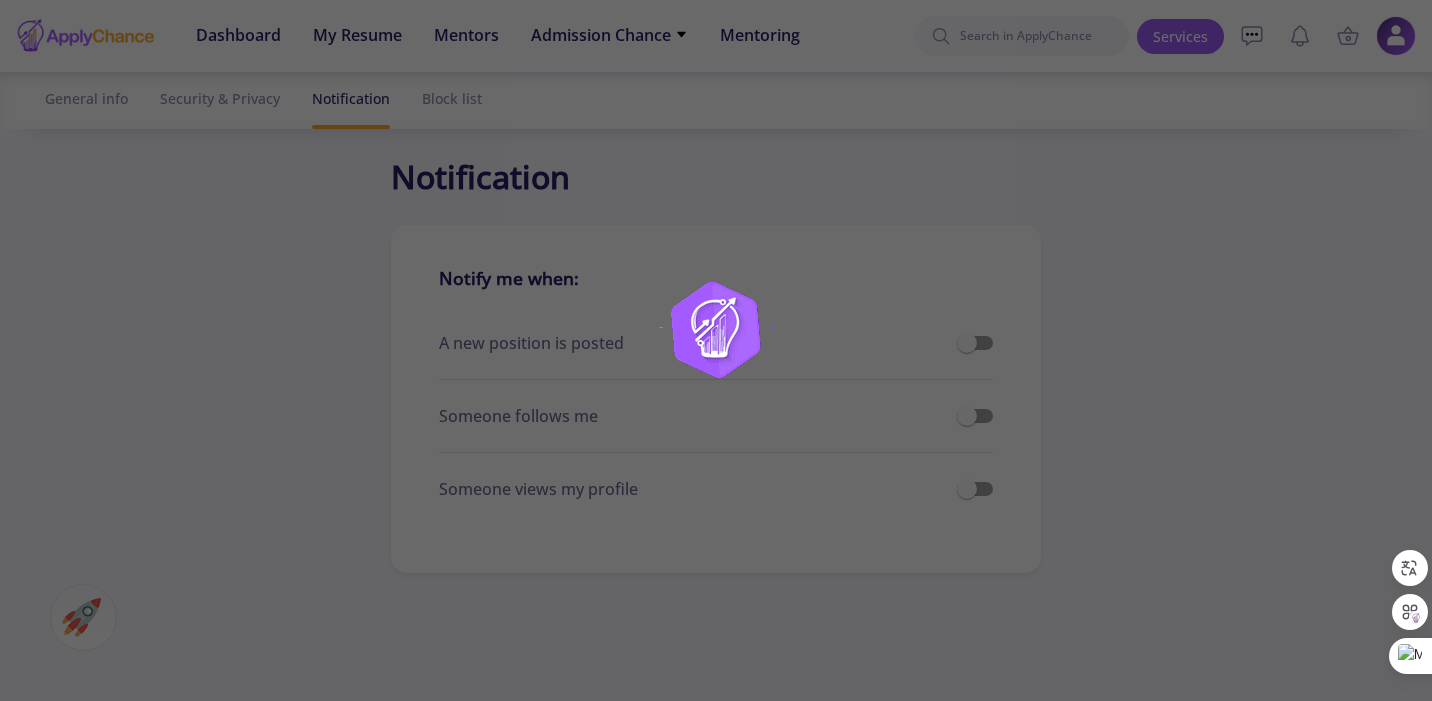 checkbox on "true" 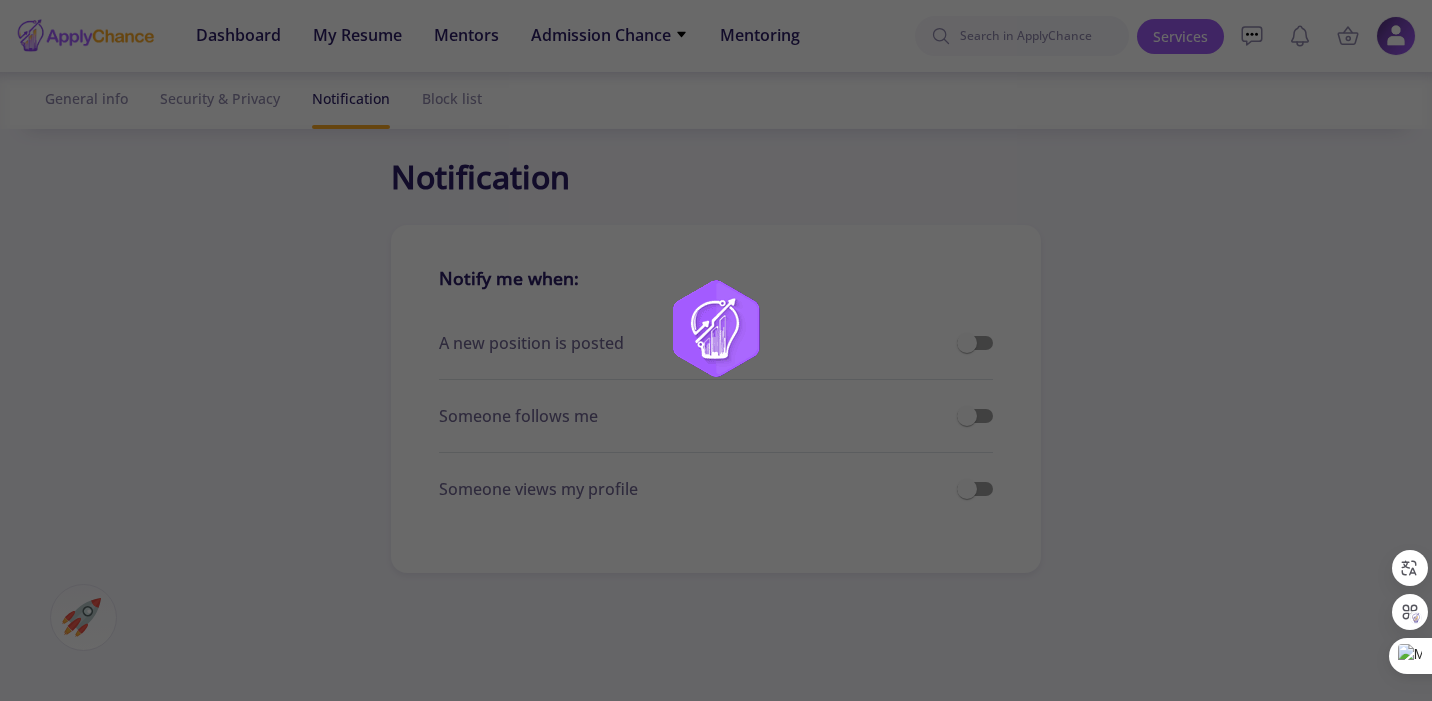 checkbox on "true" 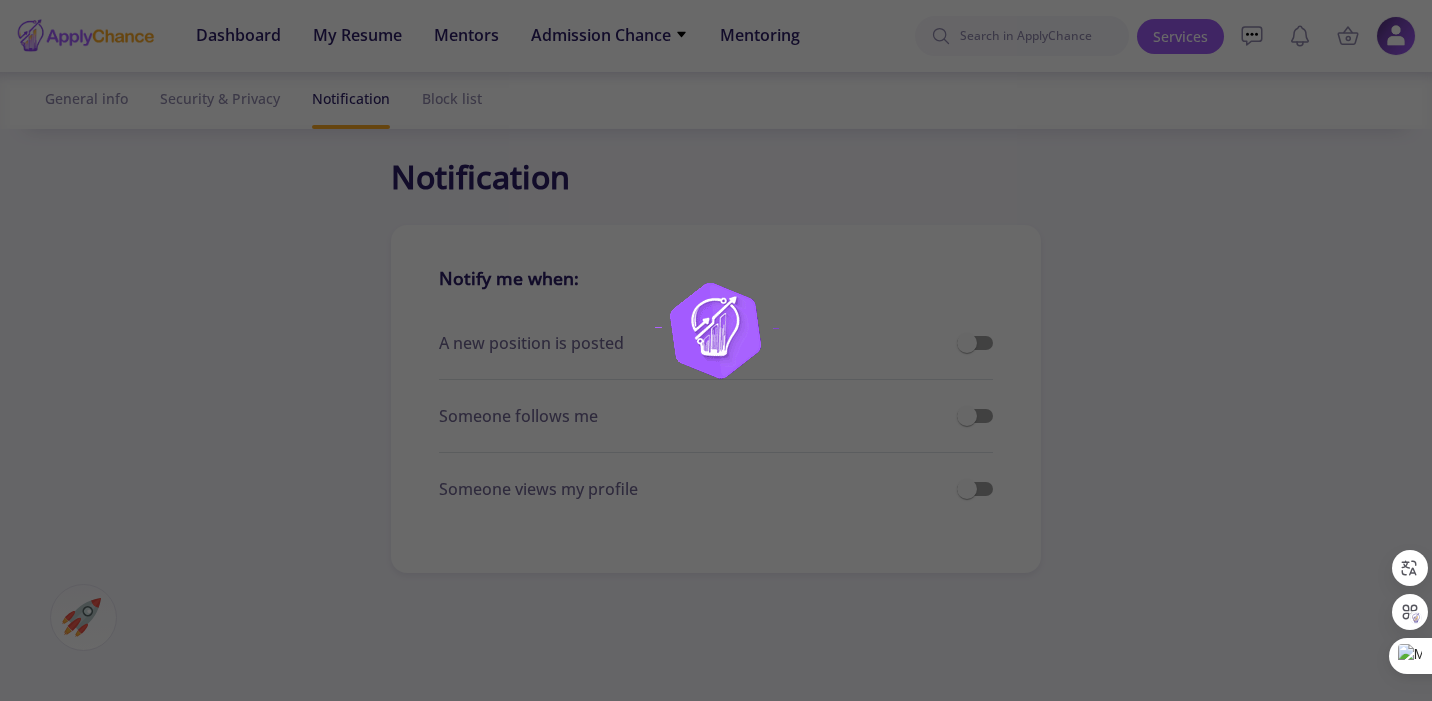 checkbox on "true" 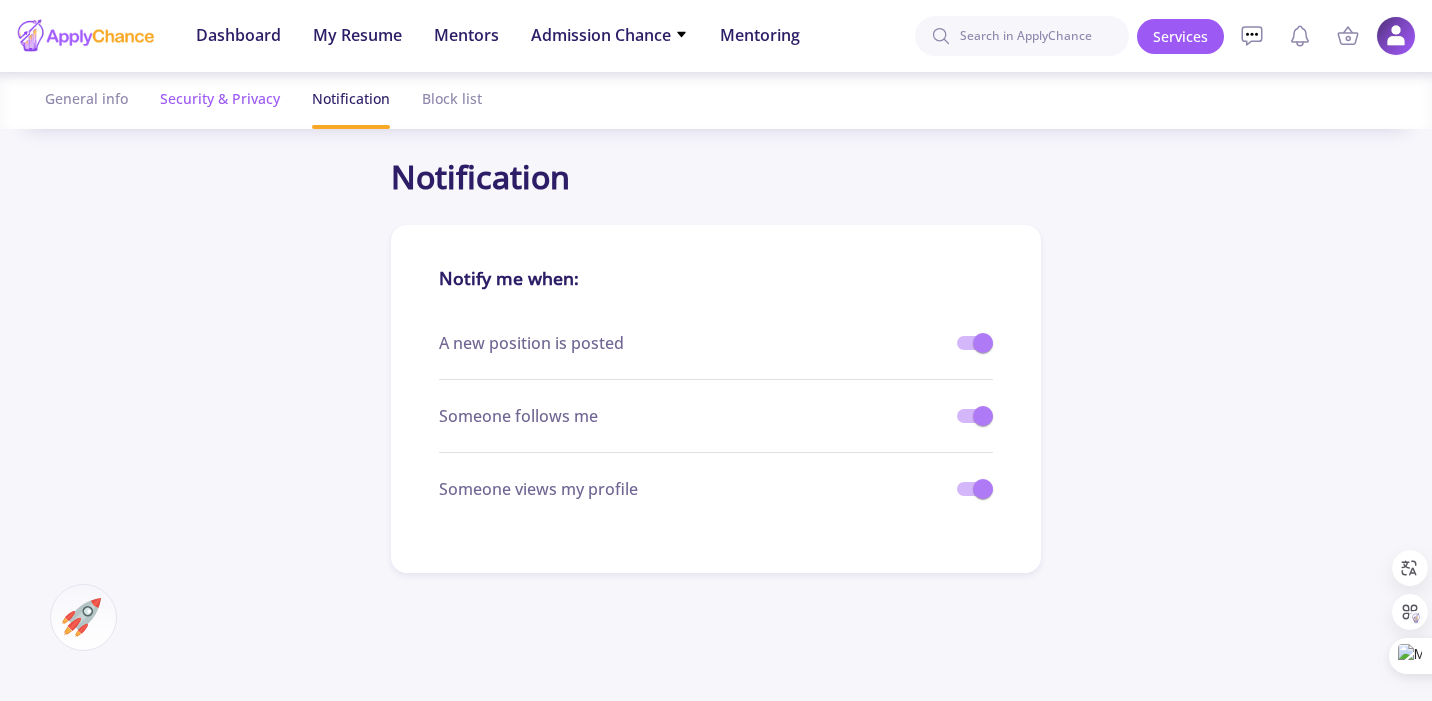 click on "Security & Privacy" 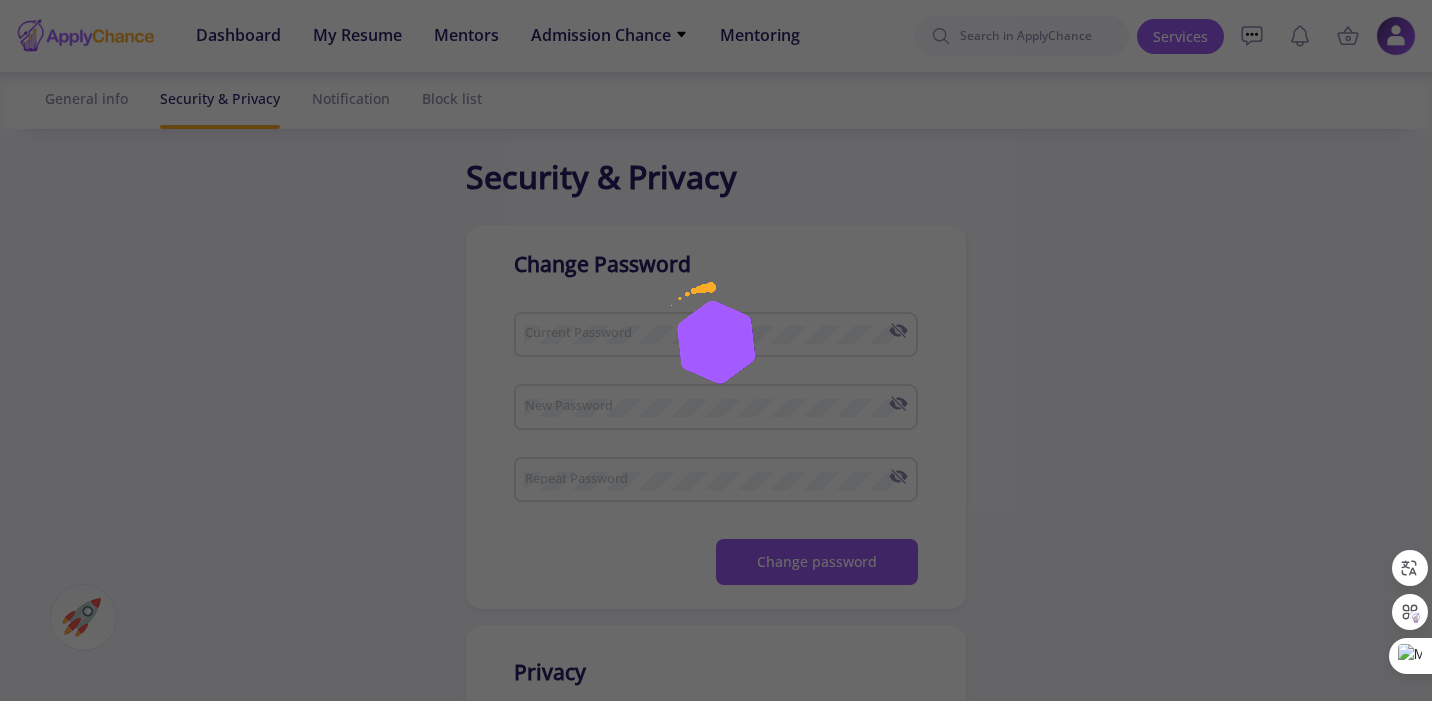 checkbox on "true" 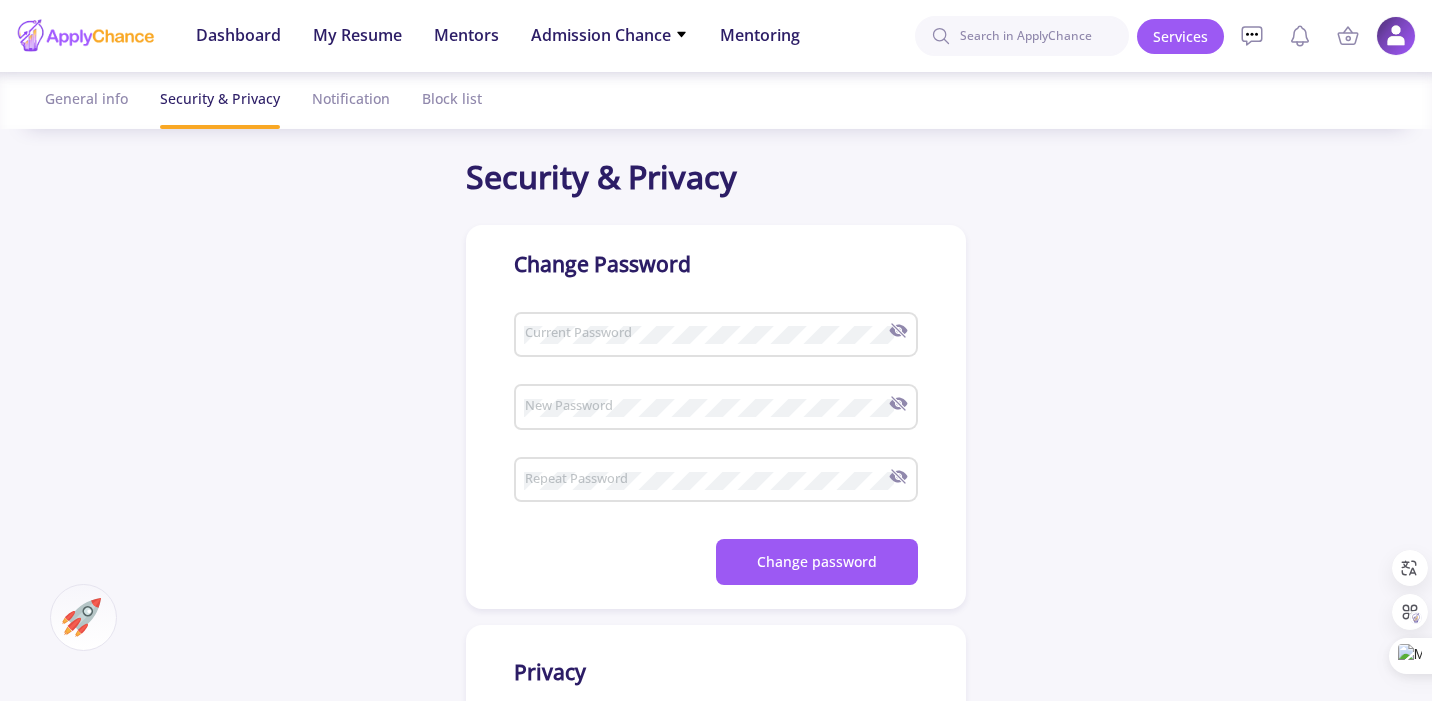 checkbox on "true" 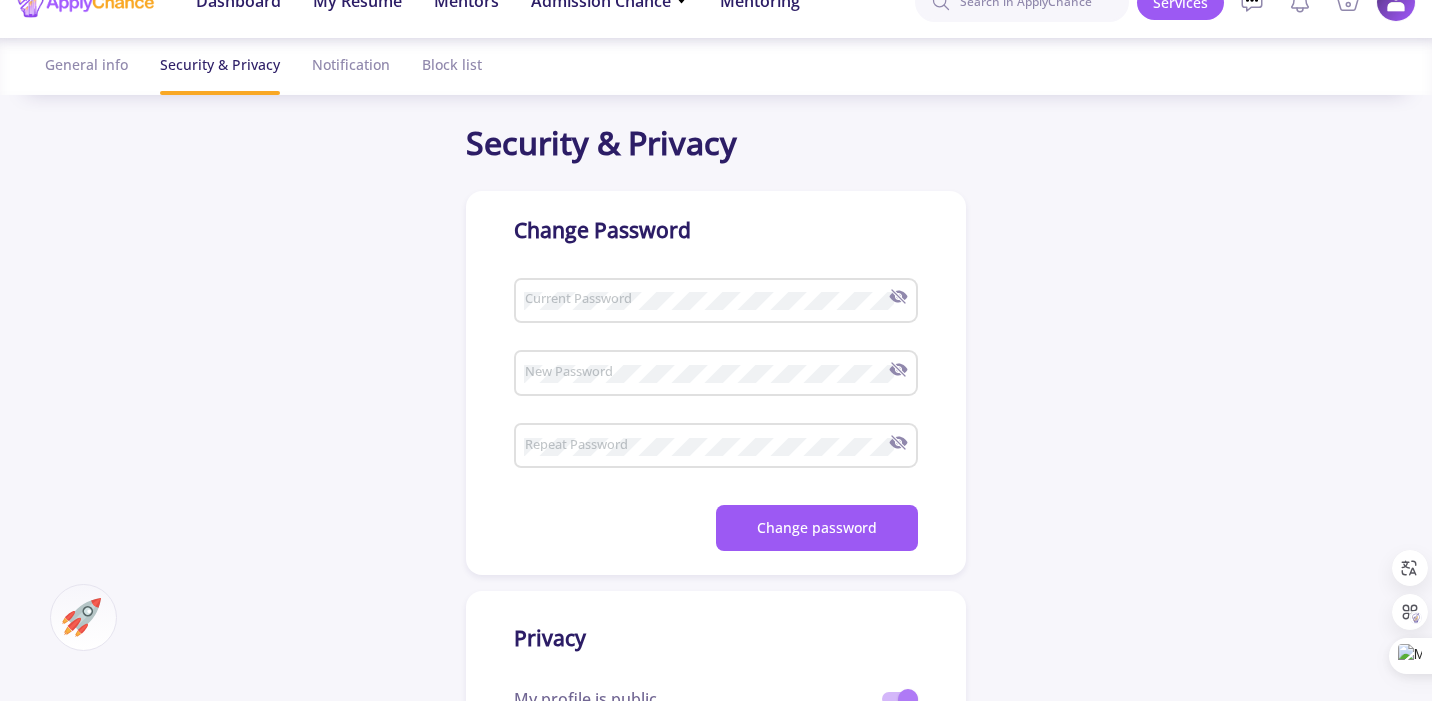 scroll, scrollTop: 0, scrollLeft: 0, axis: both 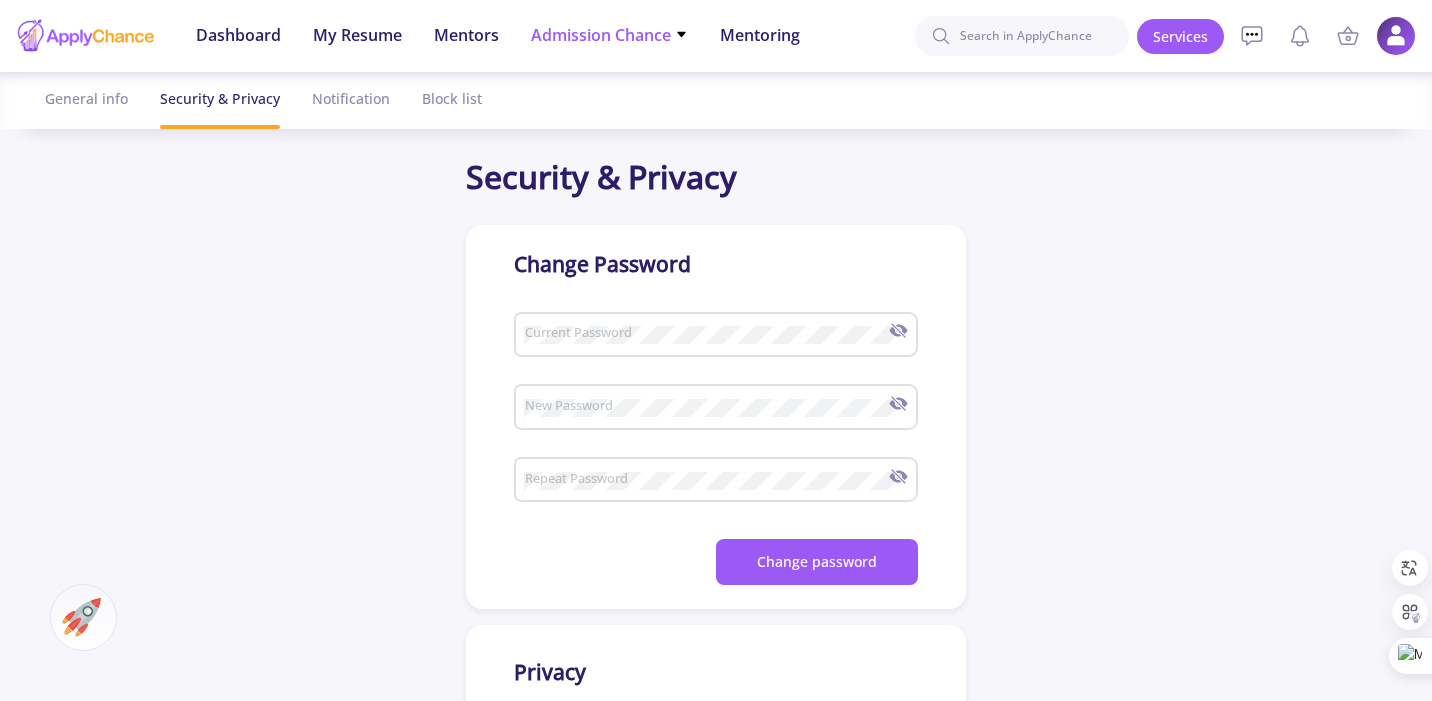 click on "Admission Chance   With Minimum Requirements   Only My Chance of Admission" 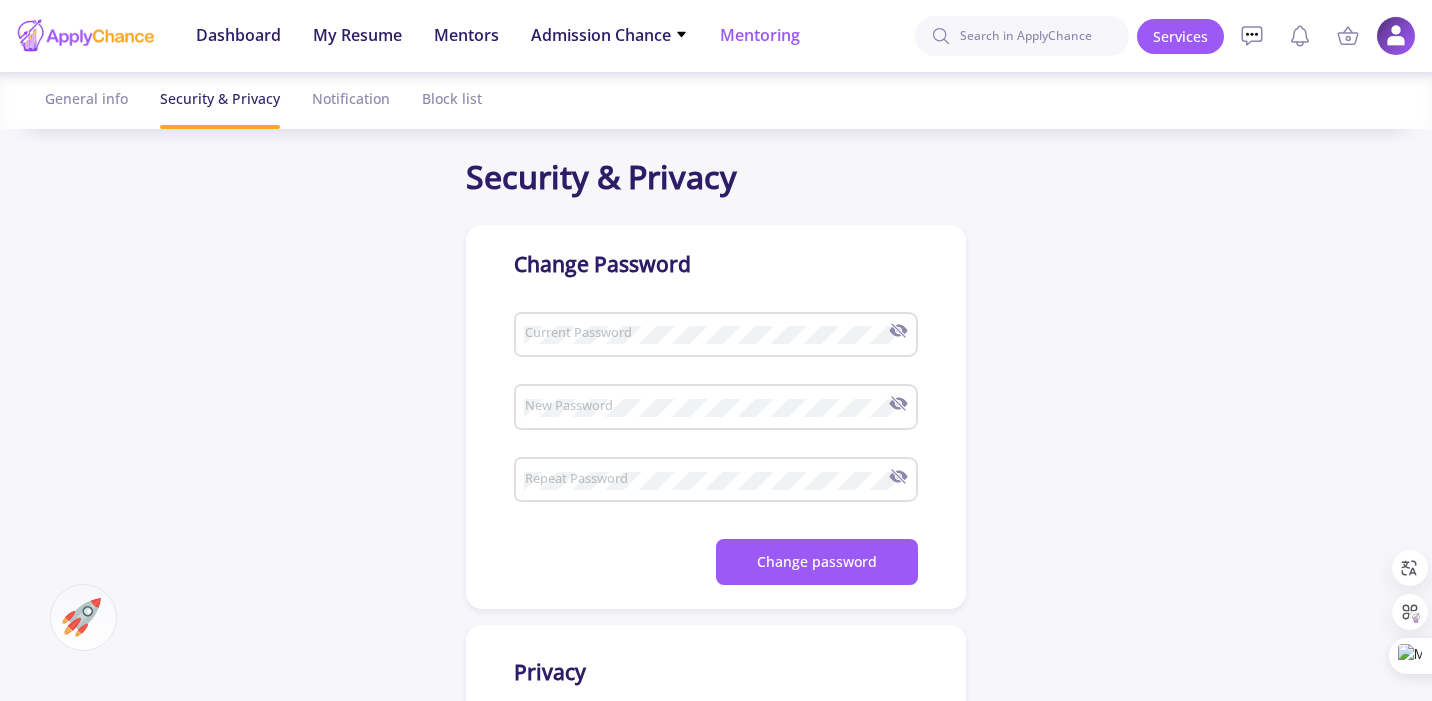 click on "Mentoring" 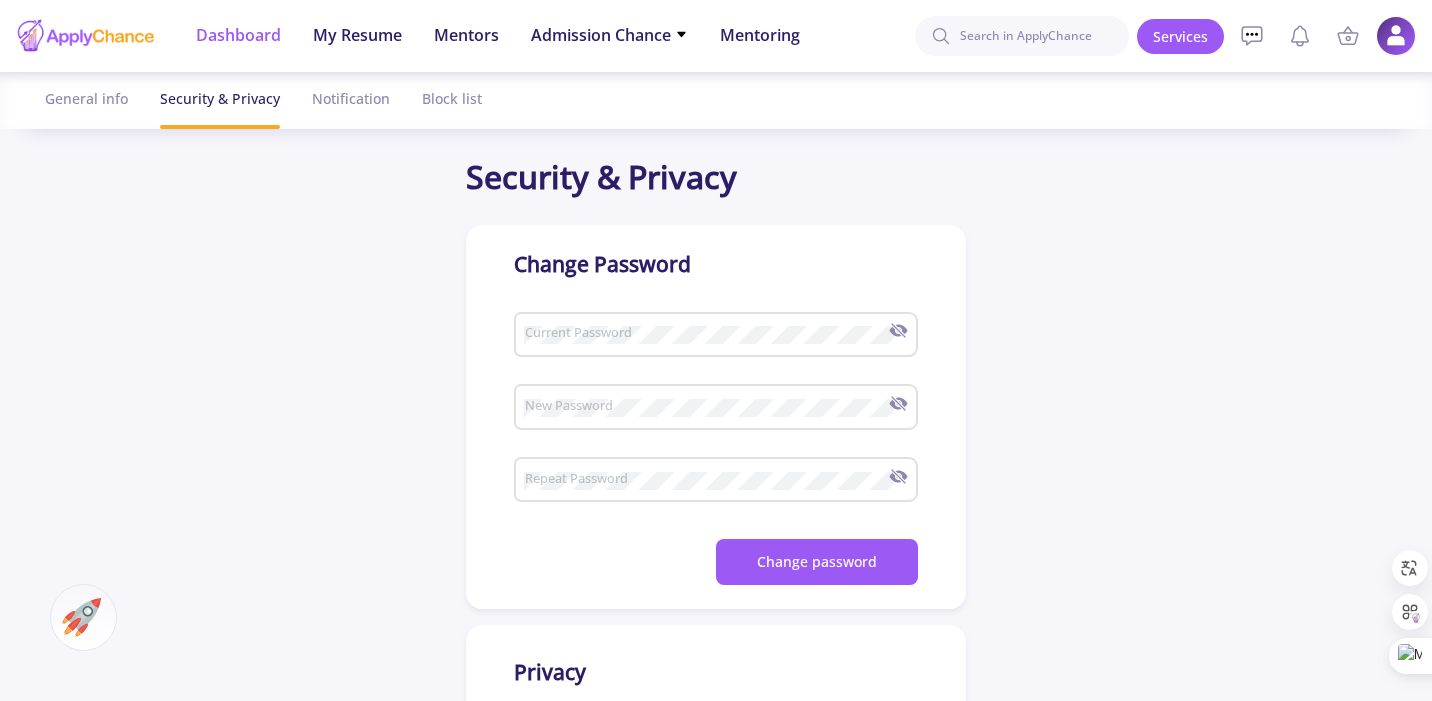 click on "Dashboard" 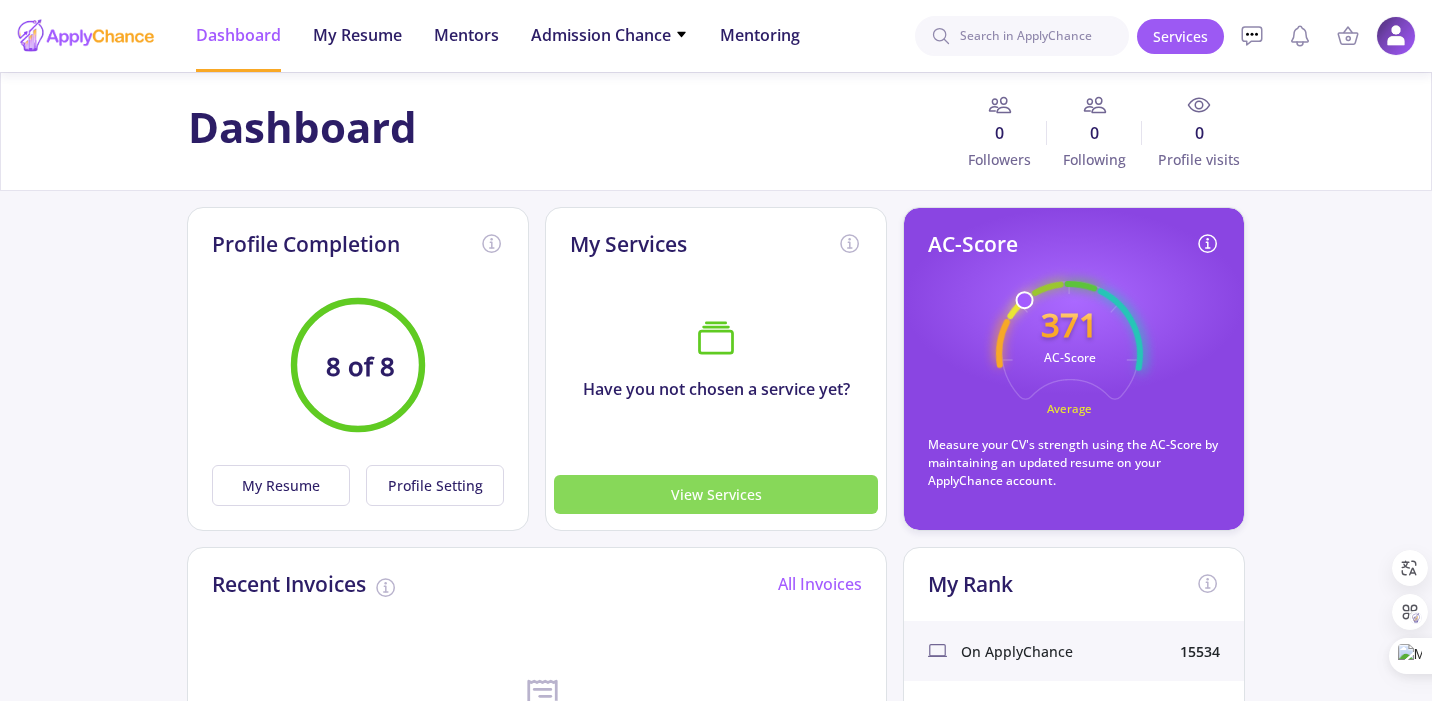 click on "View Services" 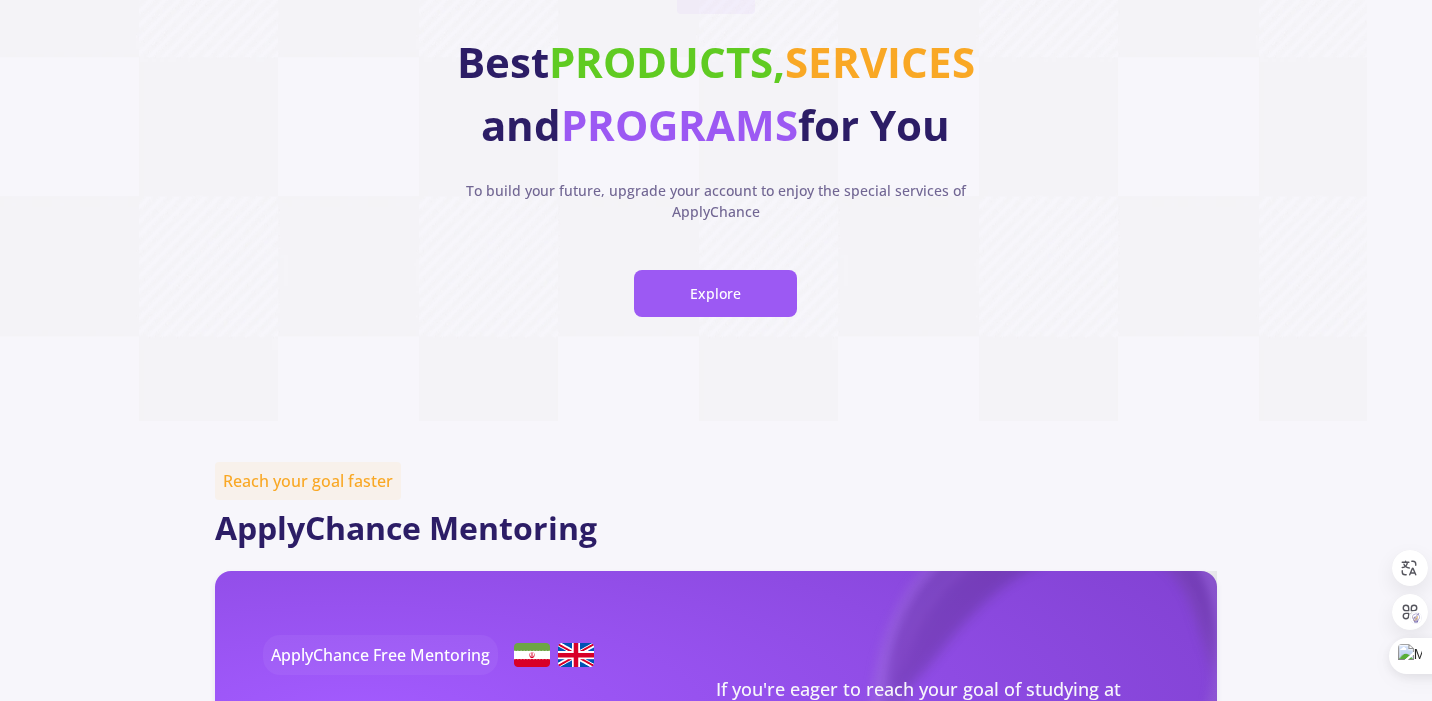 scroll, scrollTop: 0, scrollLeft: 0, axis: both 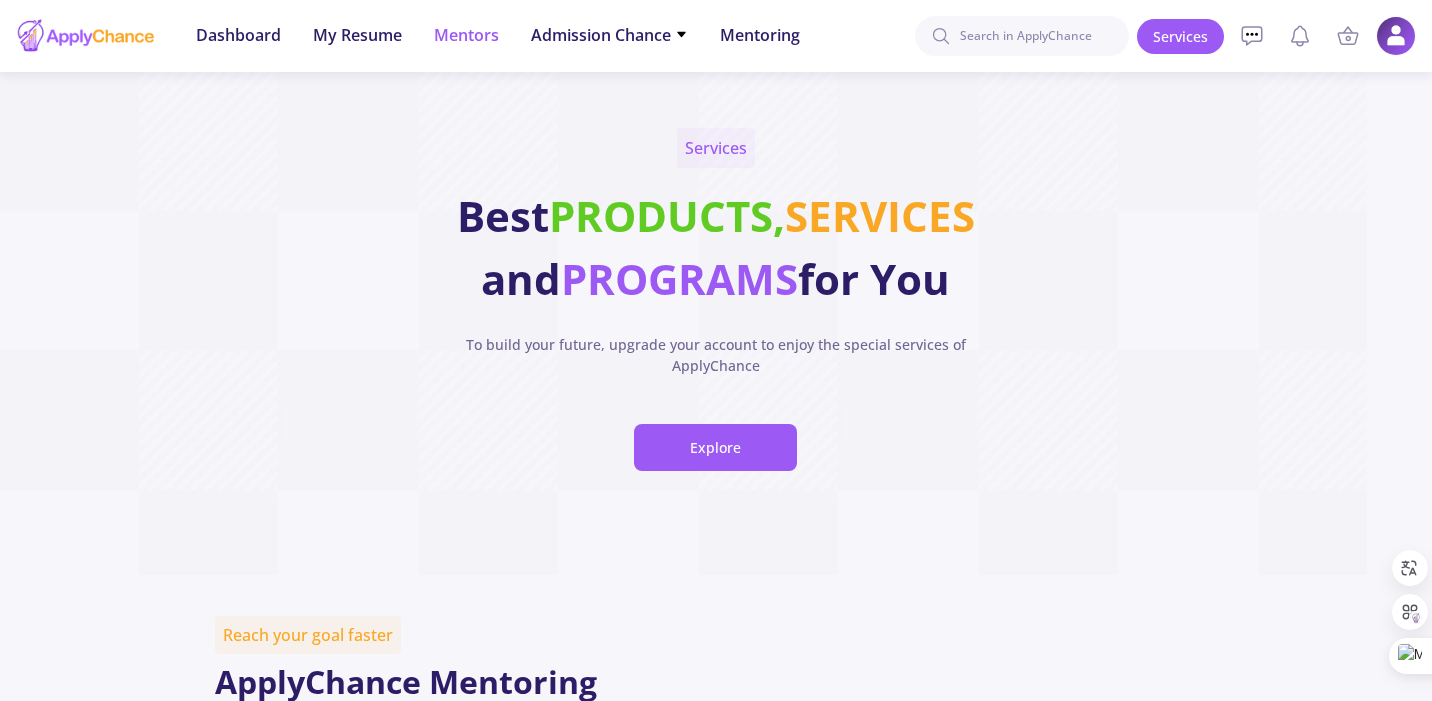 click on "Mentors" 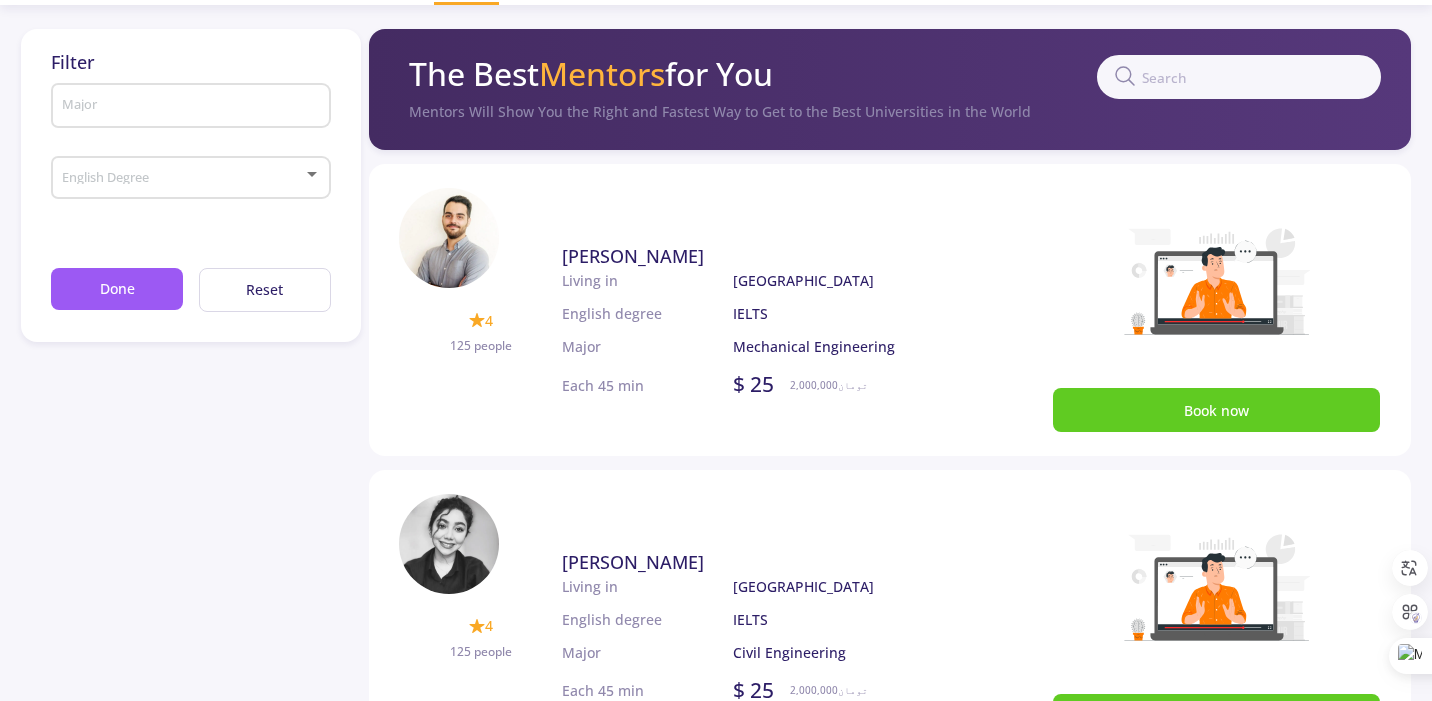scroll, scrollTop: 0, scrollLeft: 0, axis: both 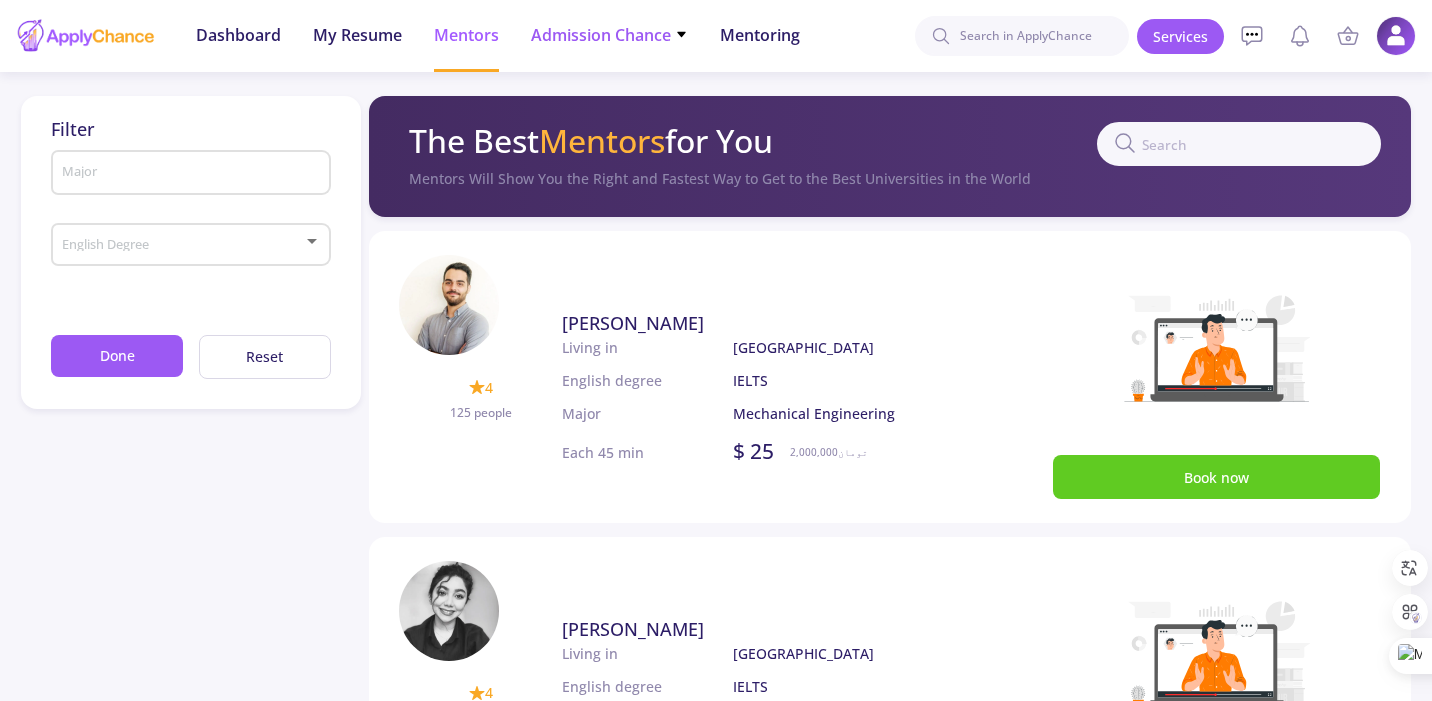 click on "Admission Chance   With Minimum Requirements   Only My Chance of Admission" 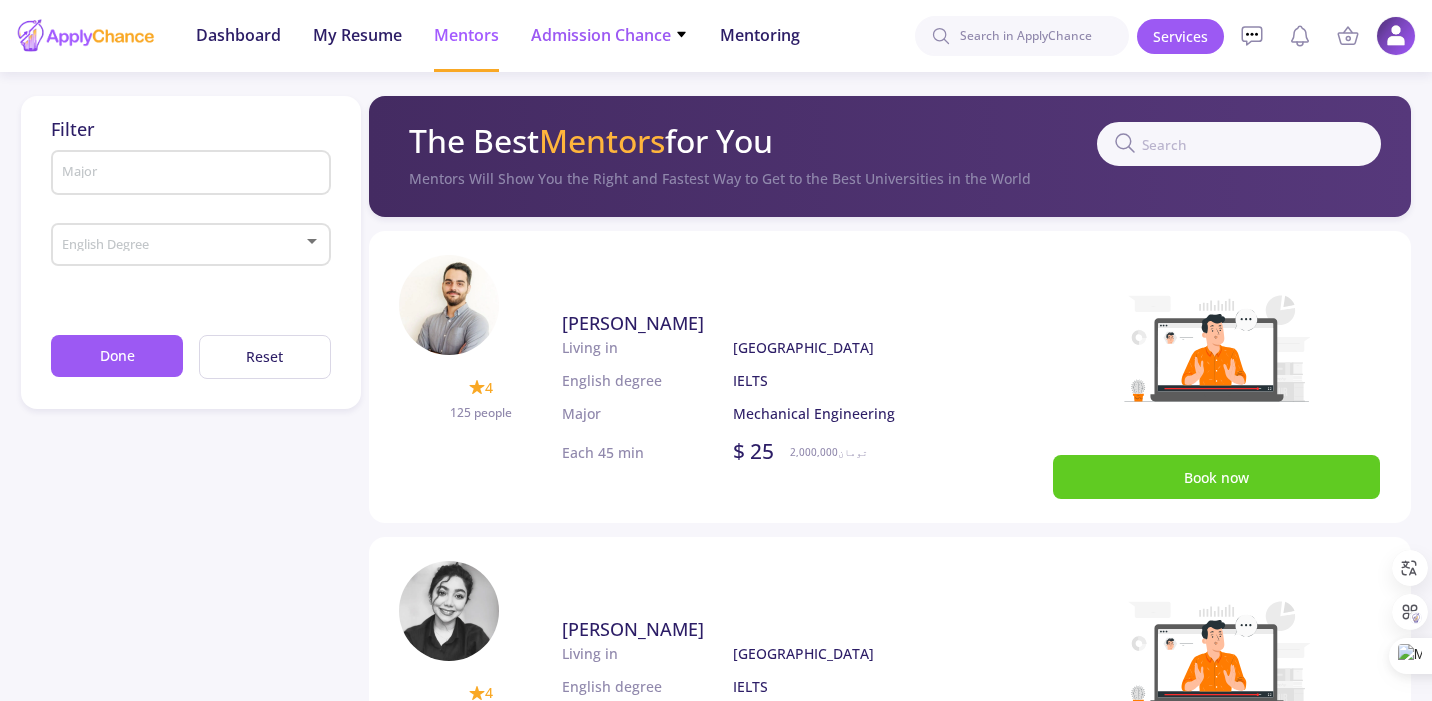 click 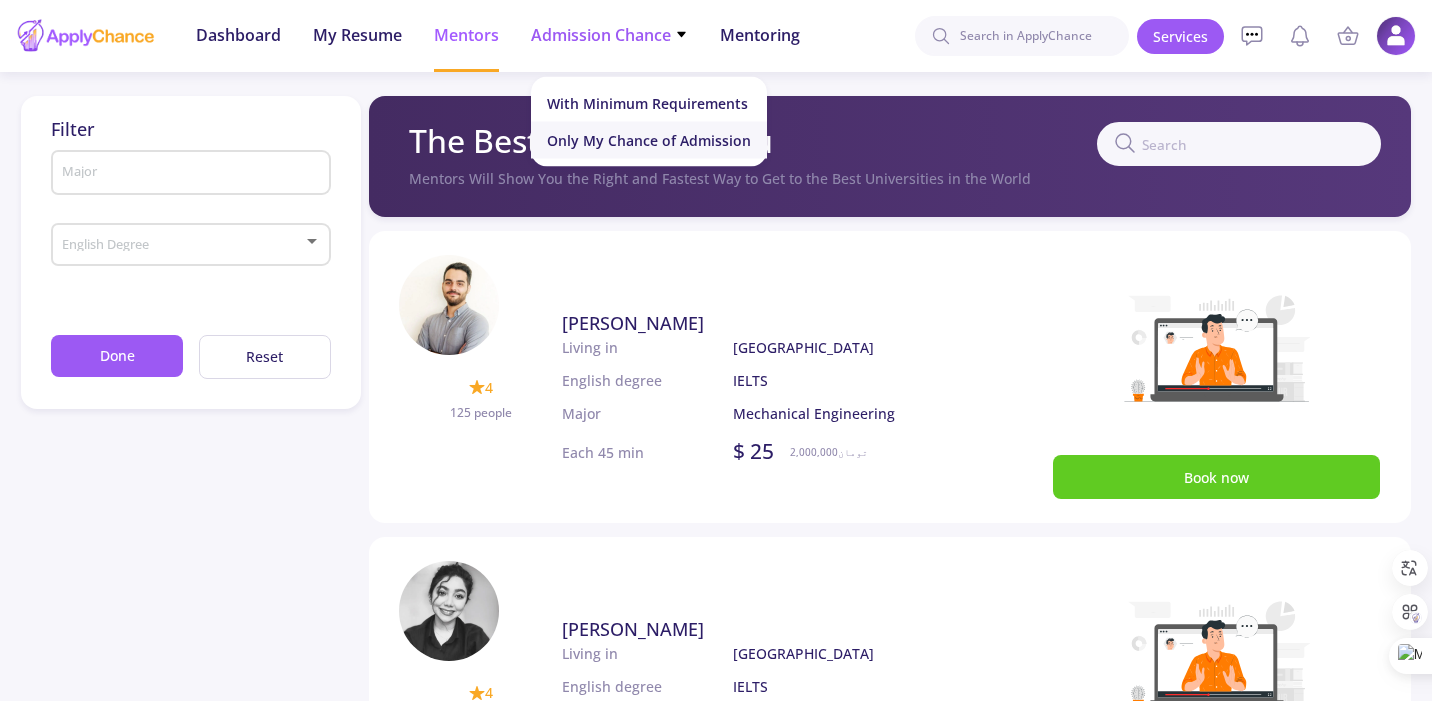 click on "Only My Chance of Admission" 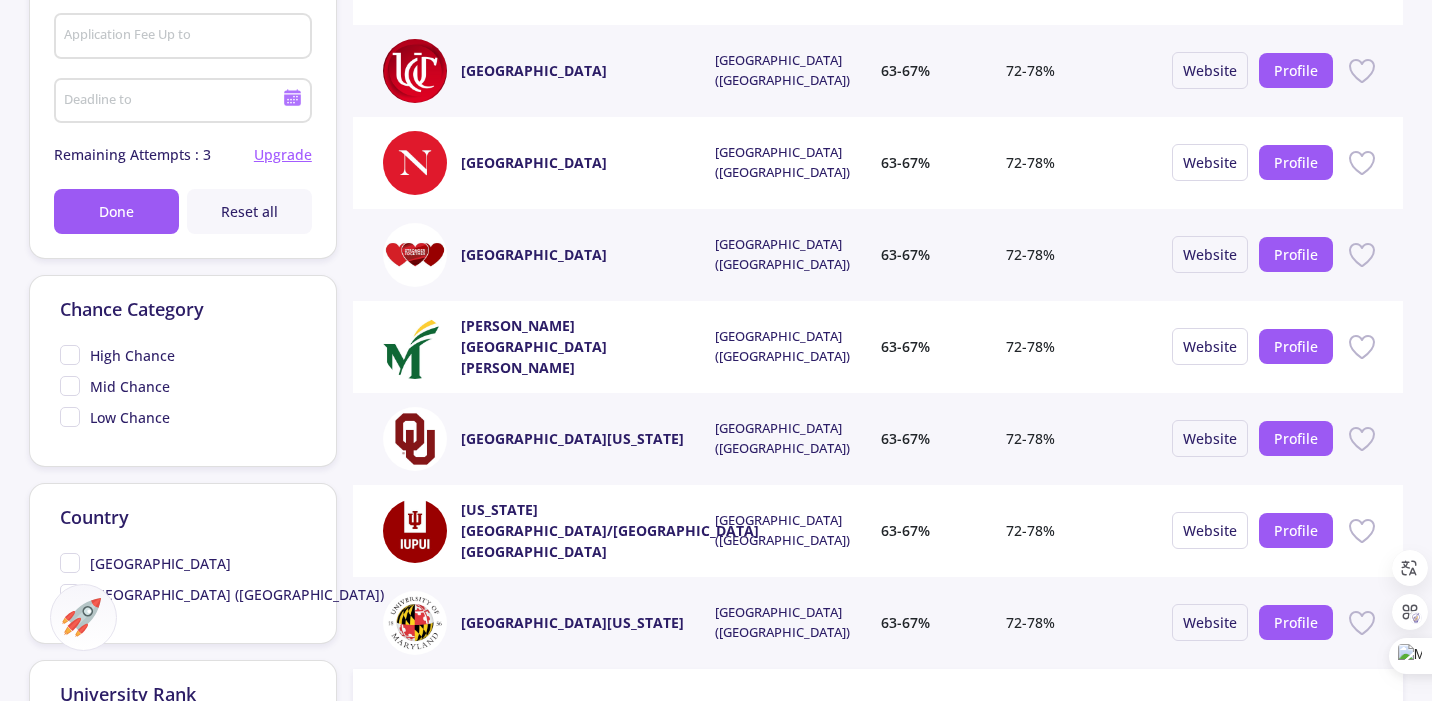 scroll, scrollTop: 878, scrollLeft: 0, axis: vertical 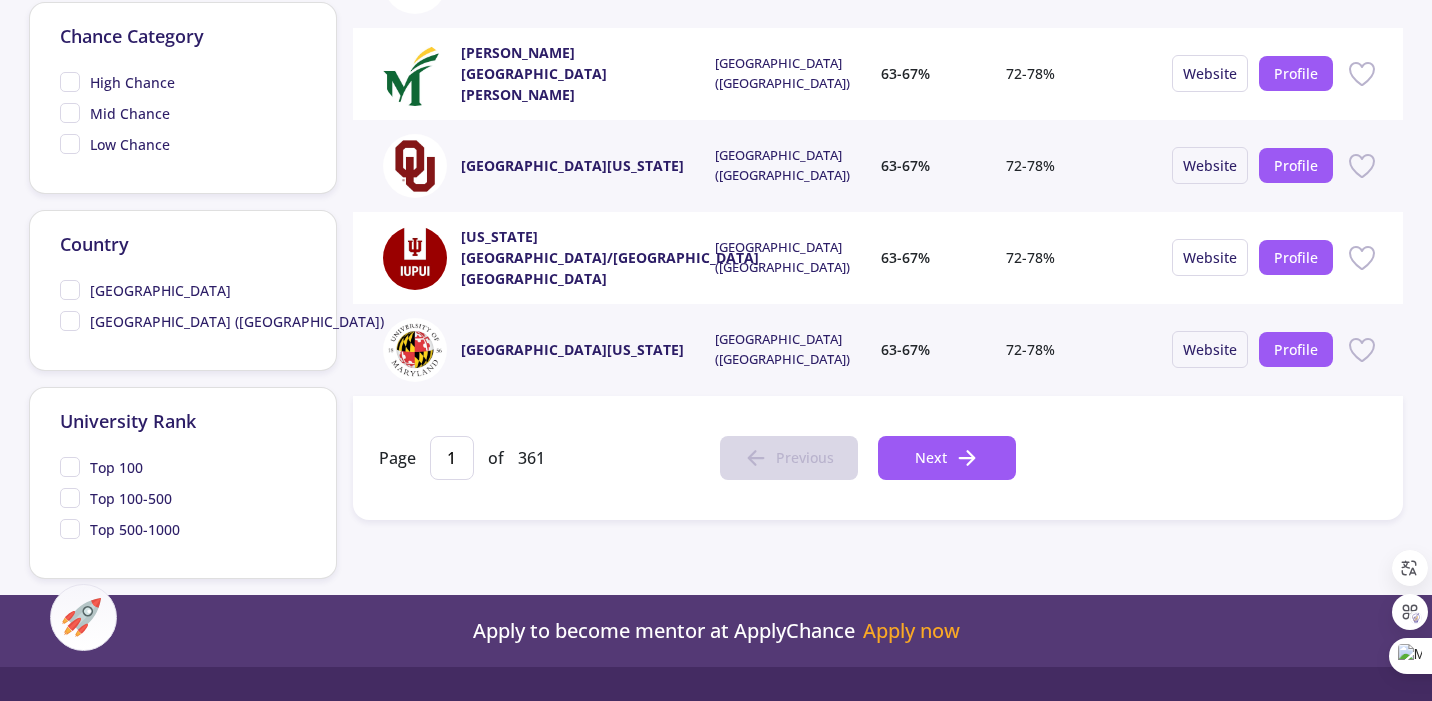 click on "[GEOGRAPHIC_DATA]" 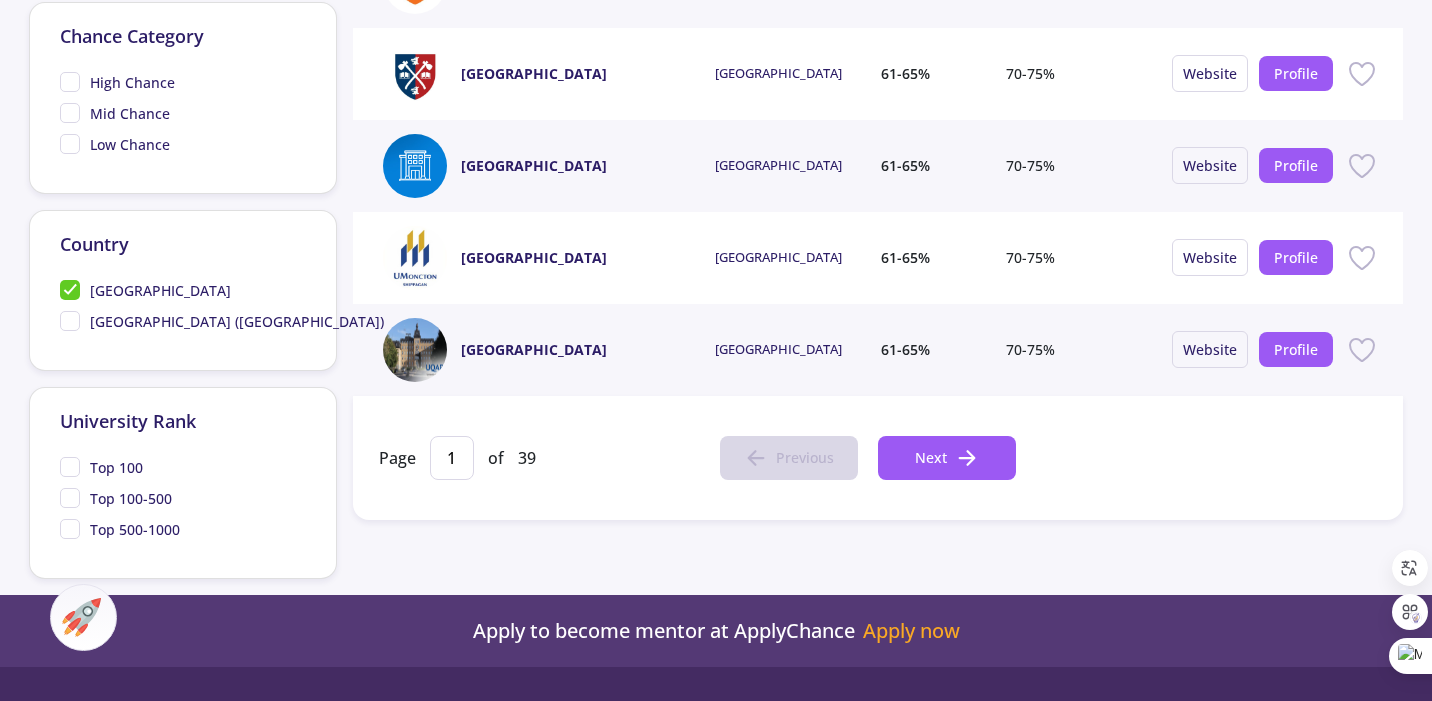 click on "High Chance" 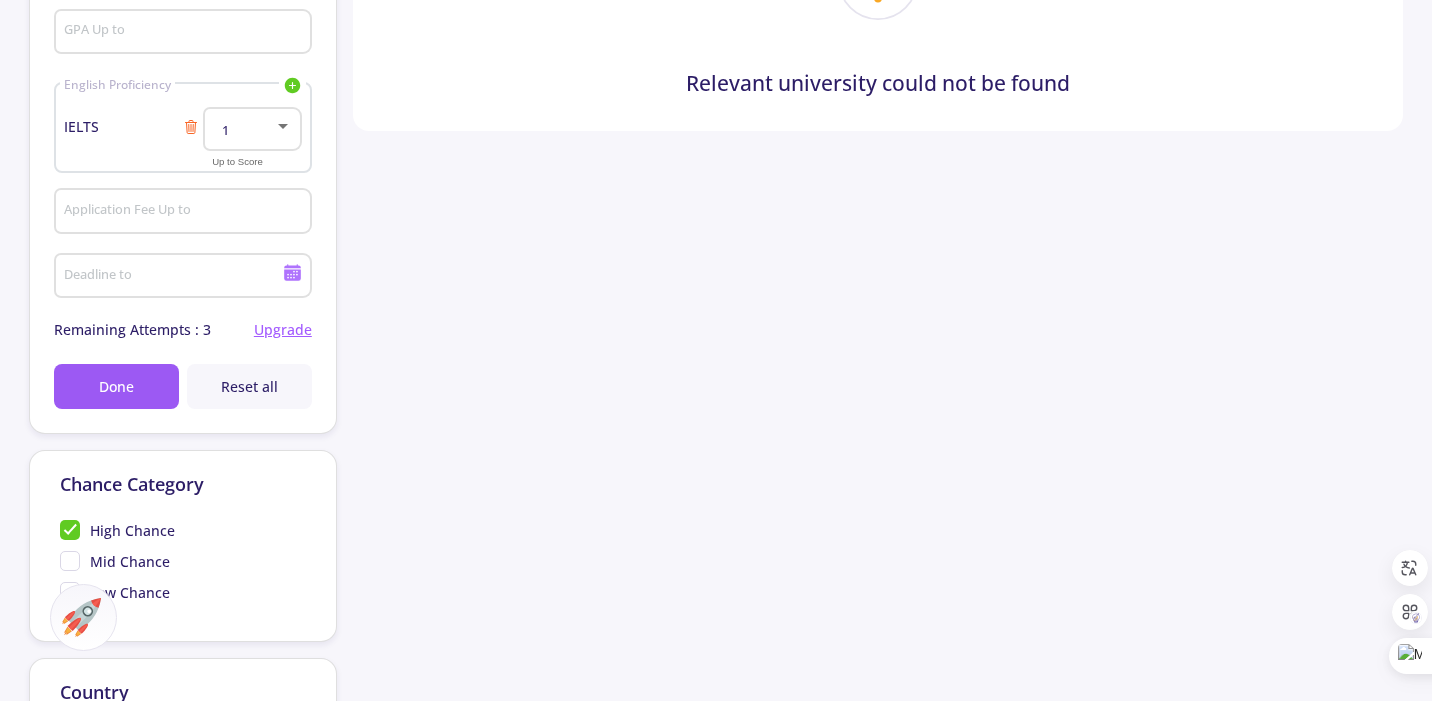scroll, scrollTop: 437, scrollLeft: 0, axis: vertical 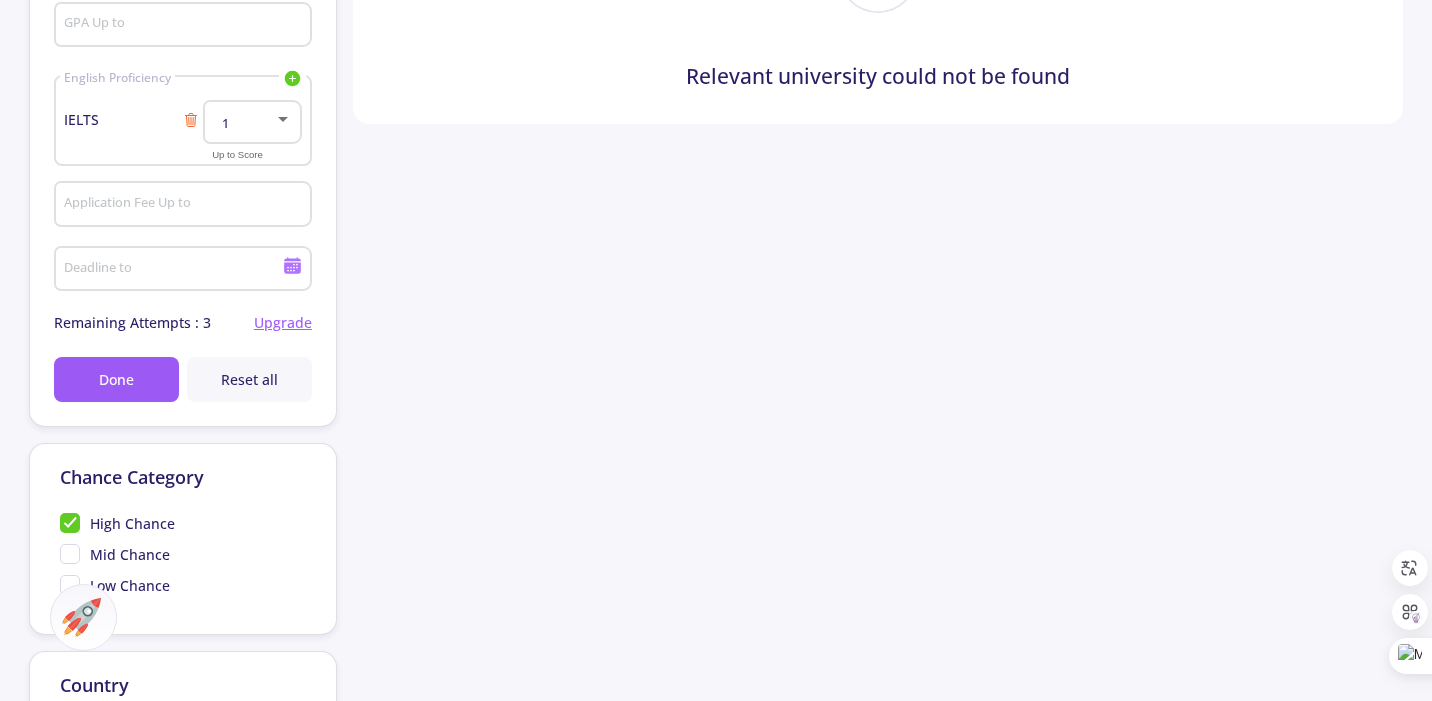 click on "High Chance" 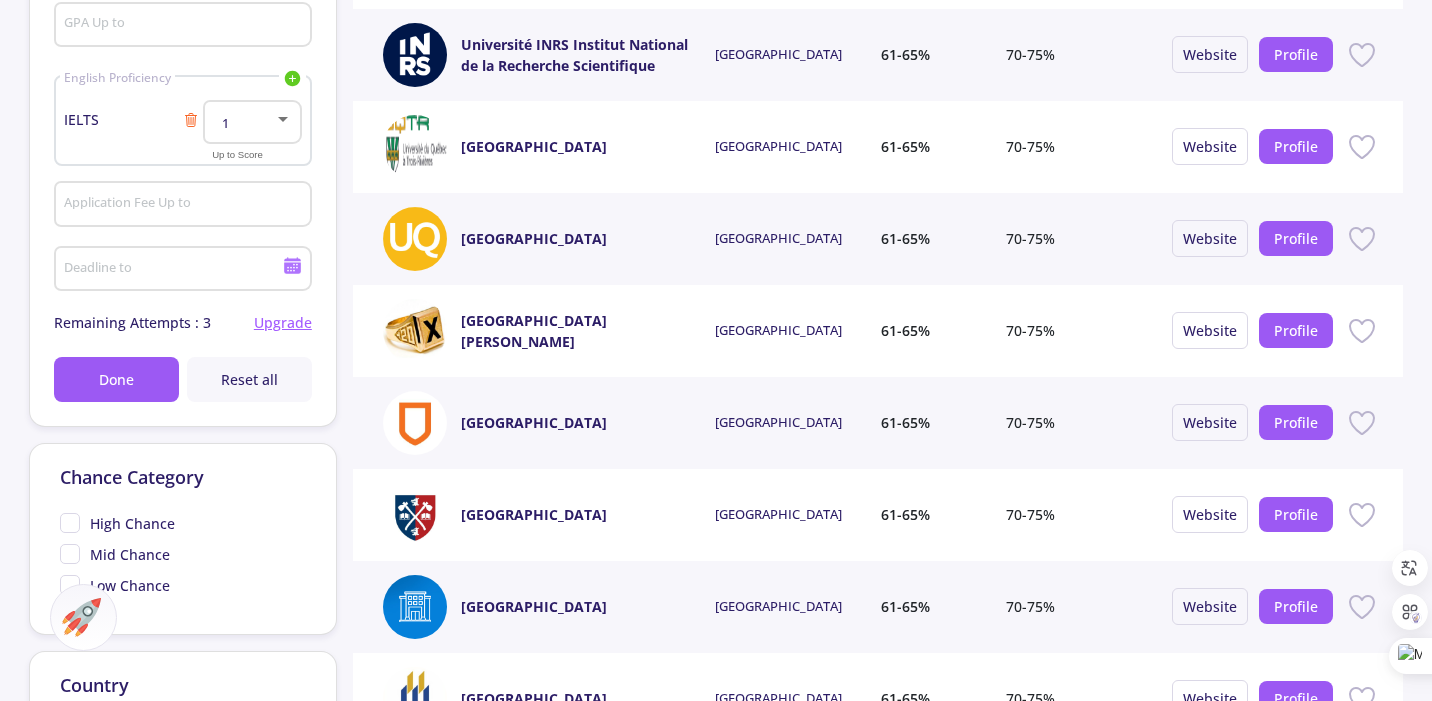 click on "Mid Chance" 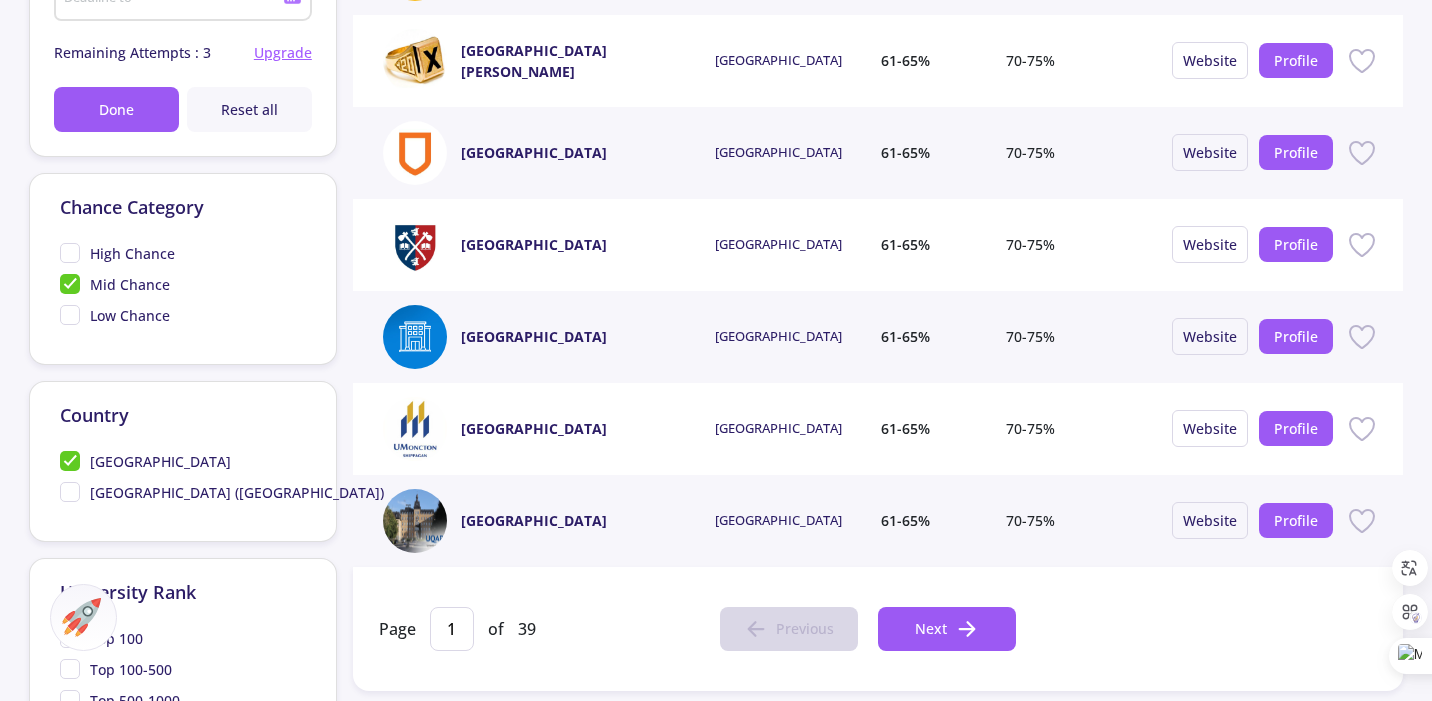 scroll, scrollTop: 741, scrollLeft: 0, axis: vertical 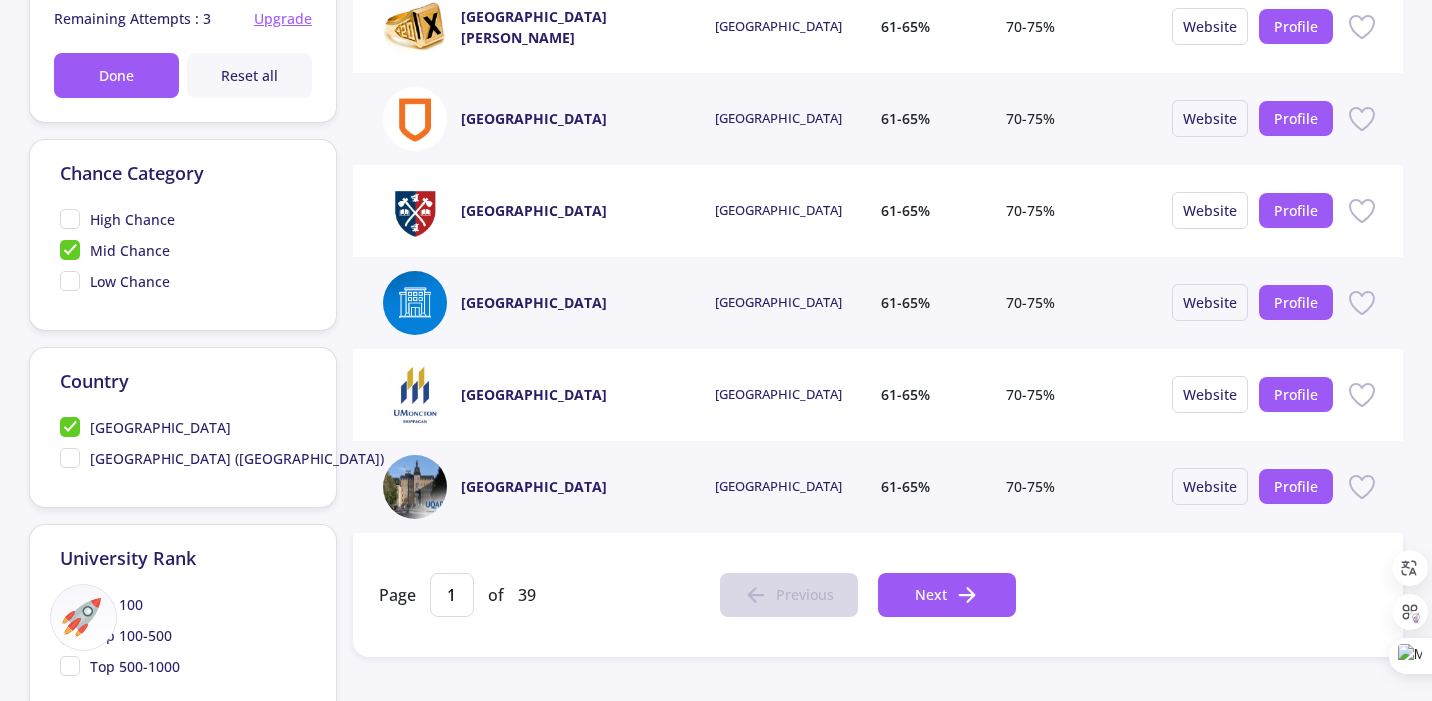 click on "Mid Chance" 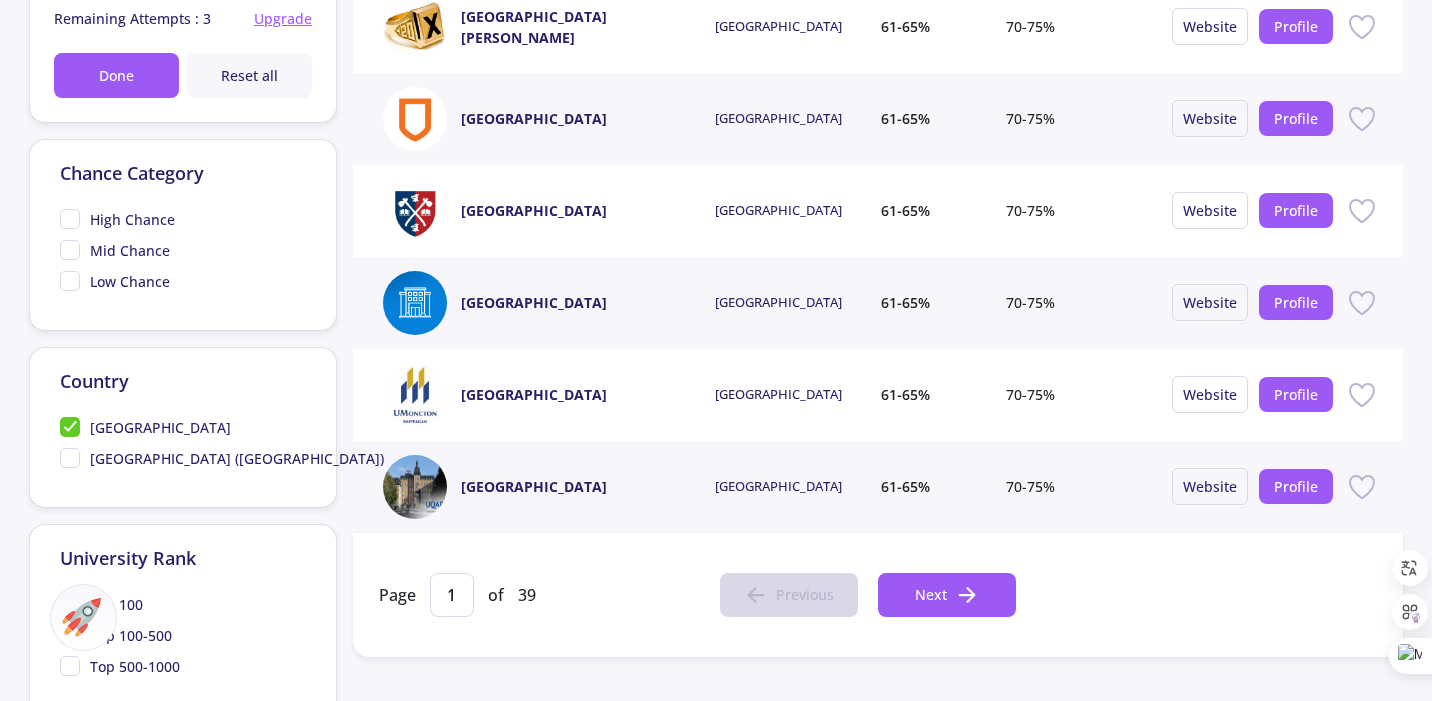 click on "Low Chance" 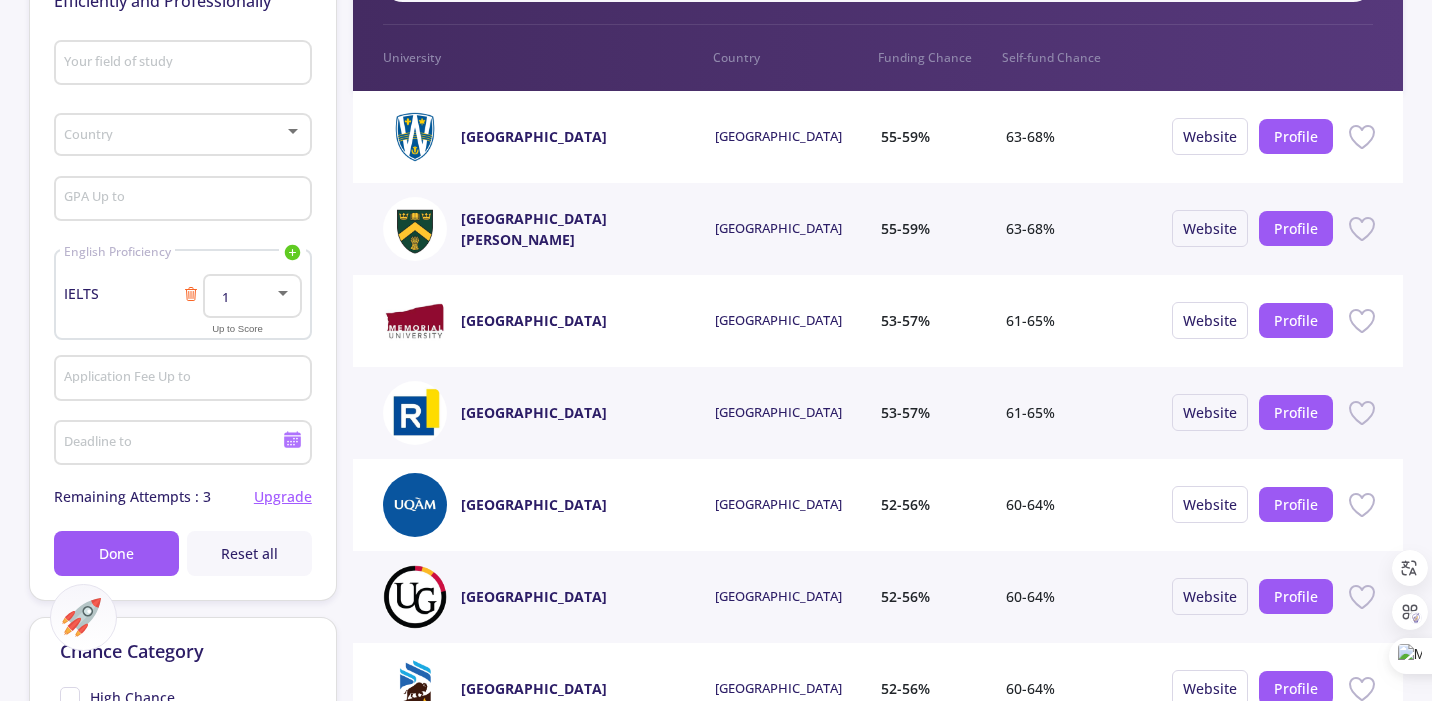scroll, scrollTop: 158, scrollLeft: 0, axis: vertical 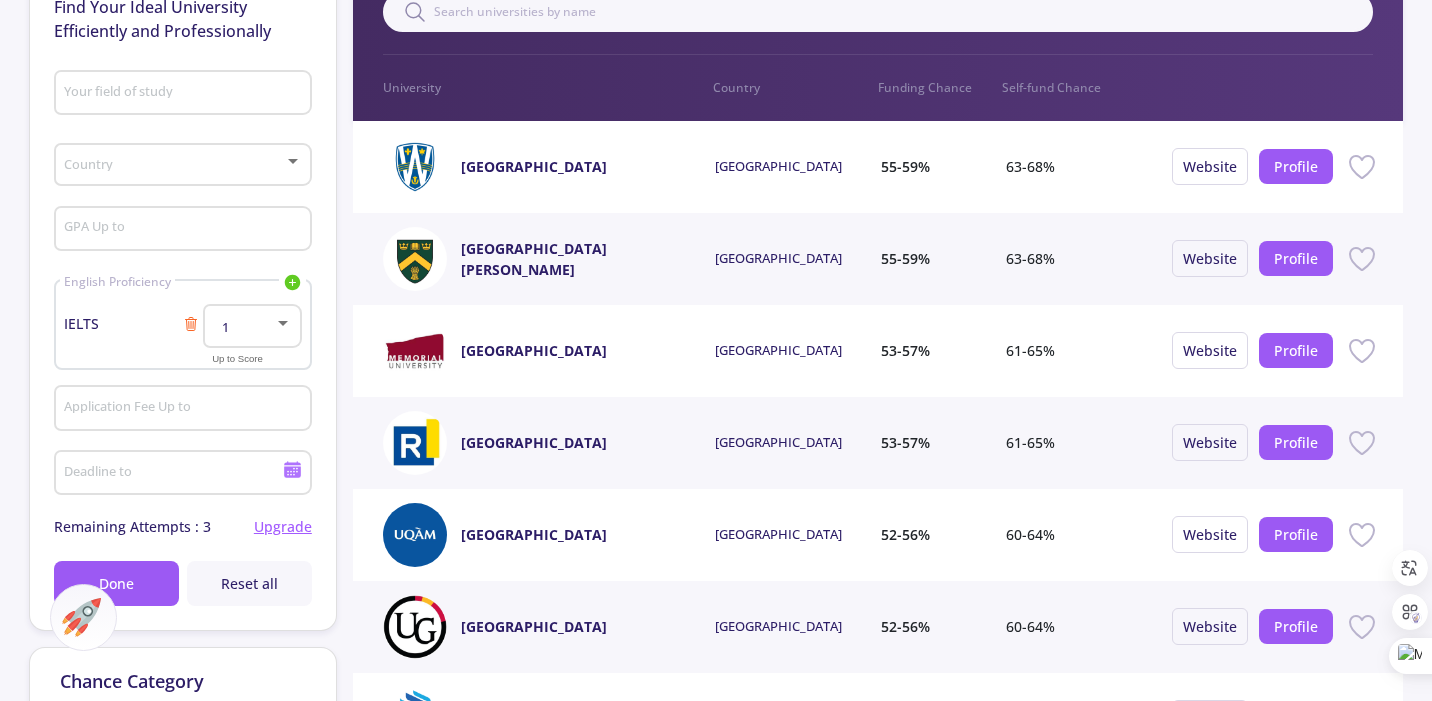 click at bounding box center (176, 165) 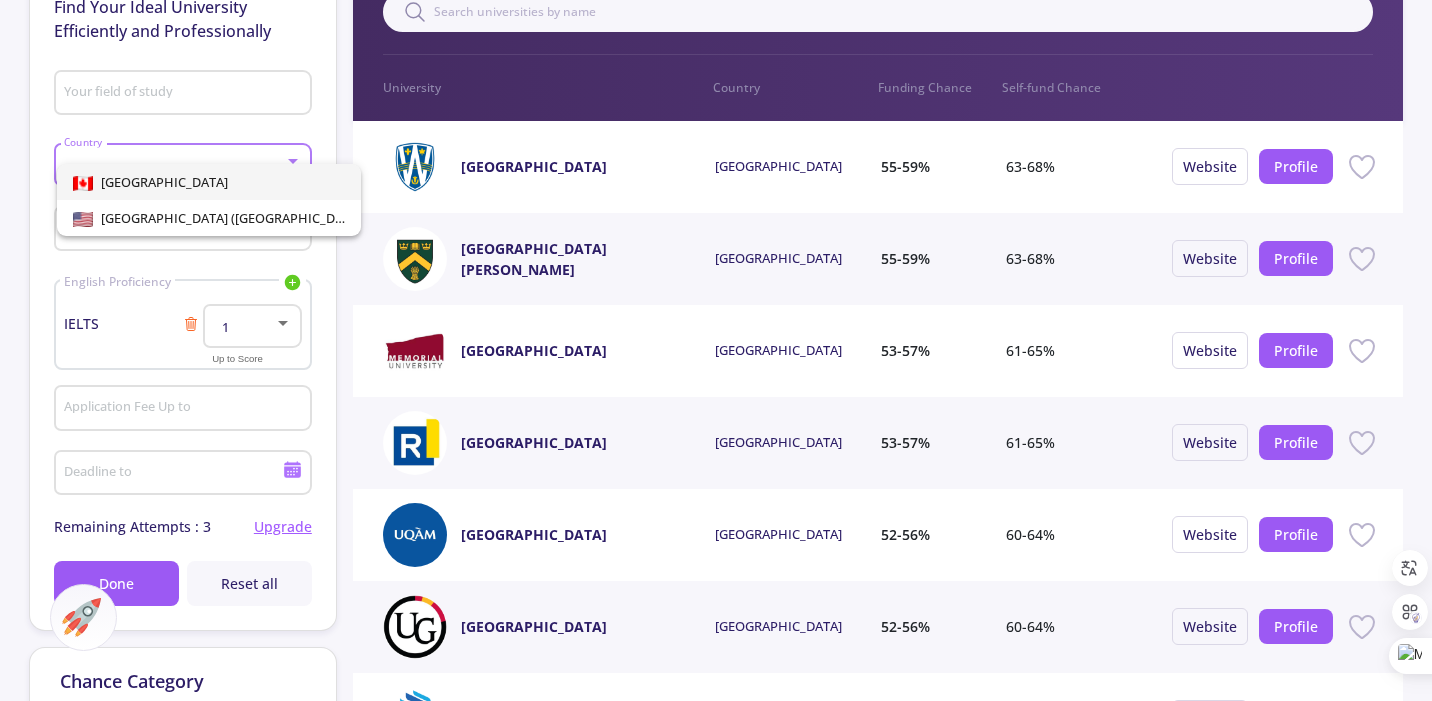 click on "[GEOGRAPHIC_DATA]" at bounding box center [209, 182] 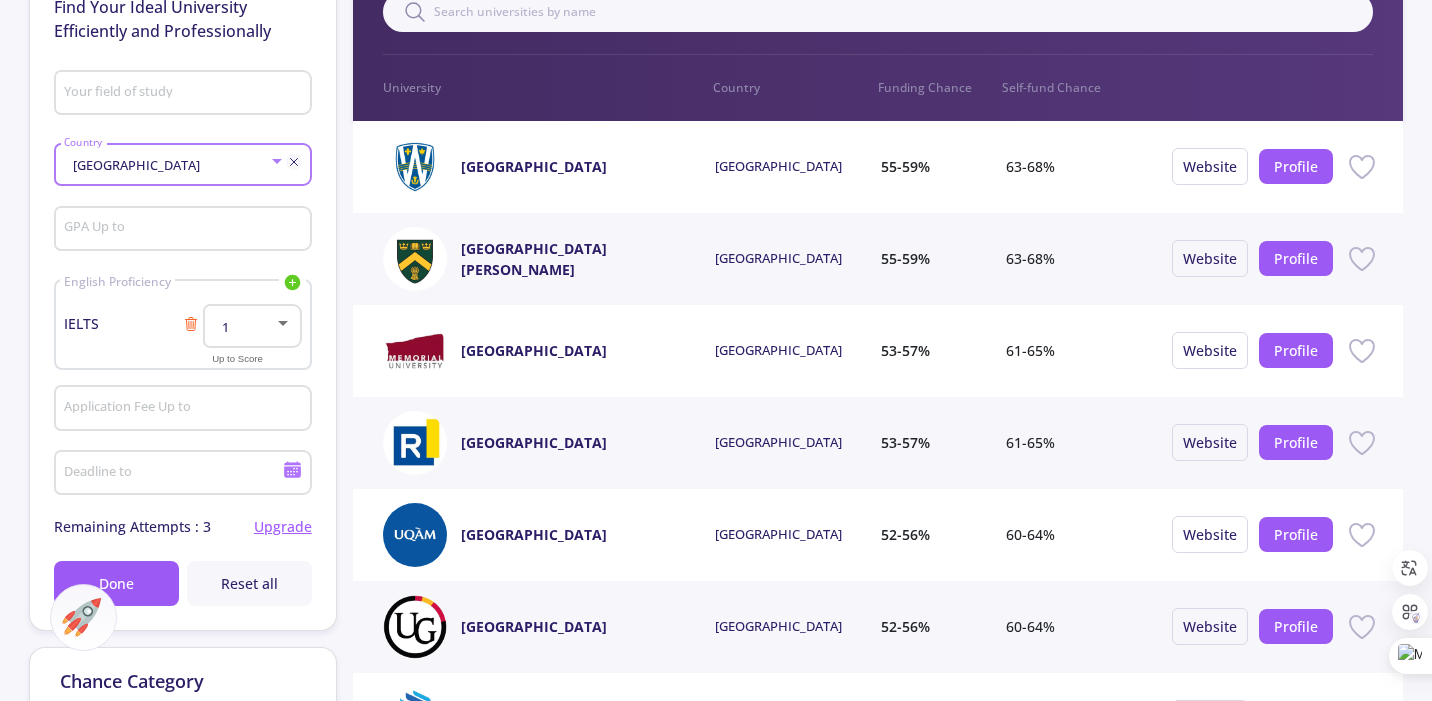click on "GPA Up to" 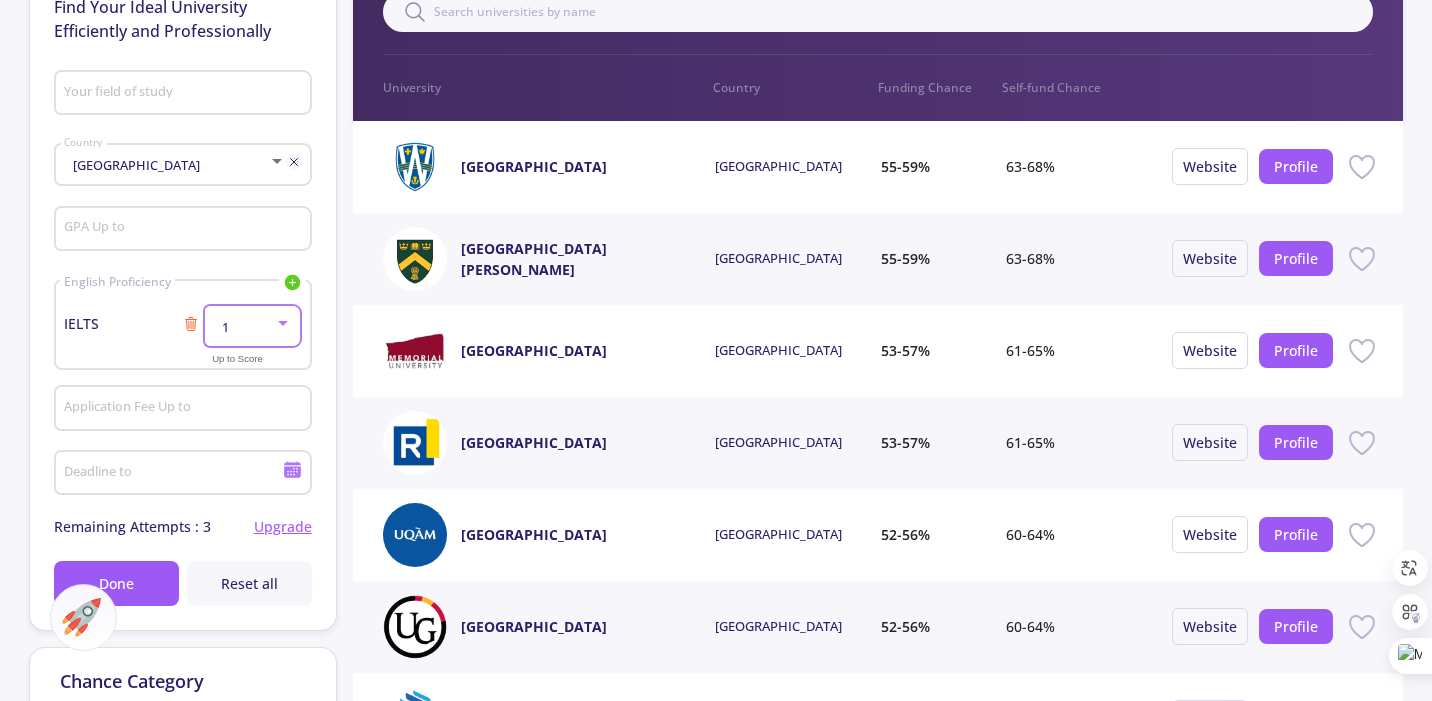 click at bounding box center (283, 323) 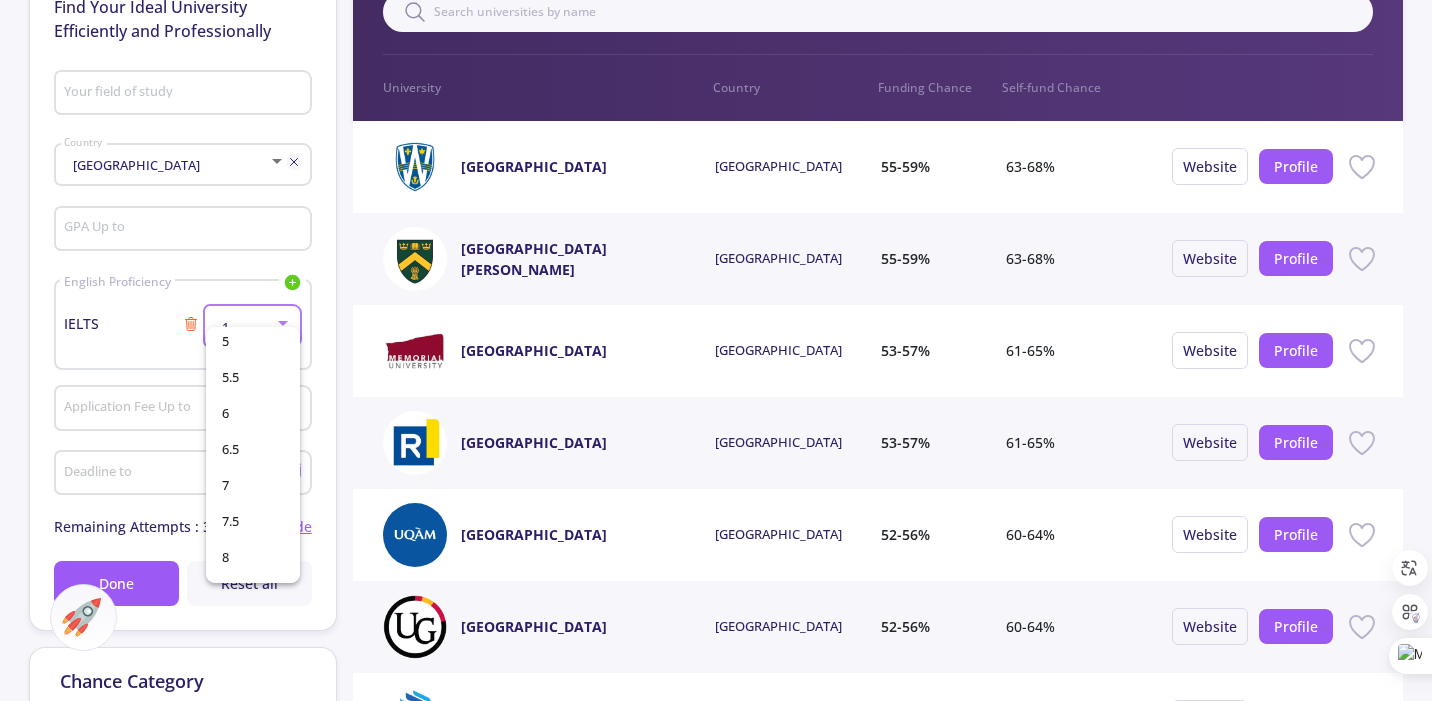 scroll, scrollTop: 298, scrollLeft: 0, axis: vertical 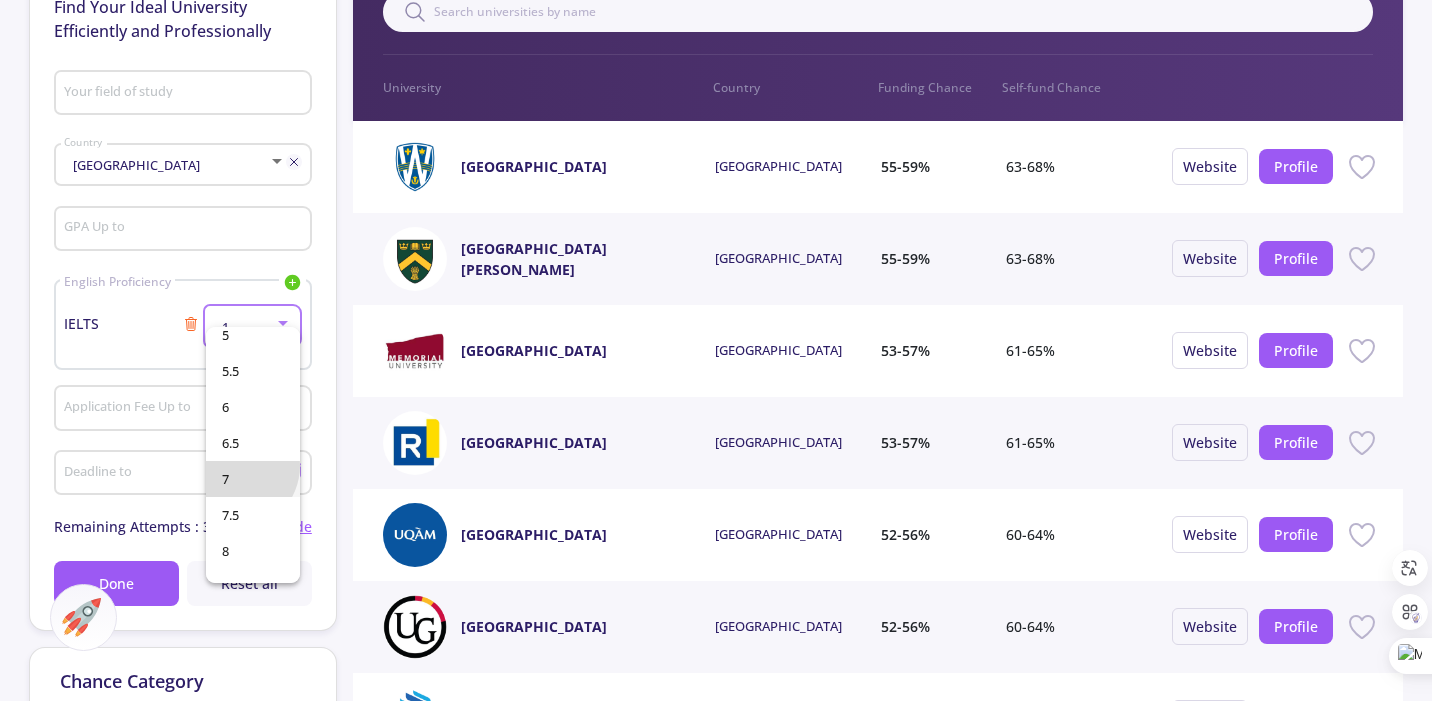 click on "7" at bounding box center [253, 479] 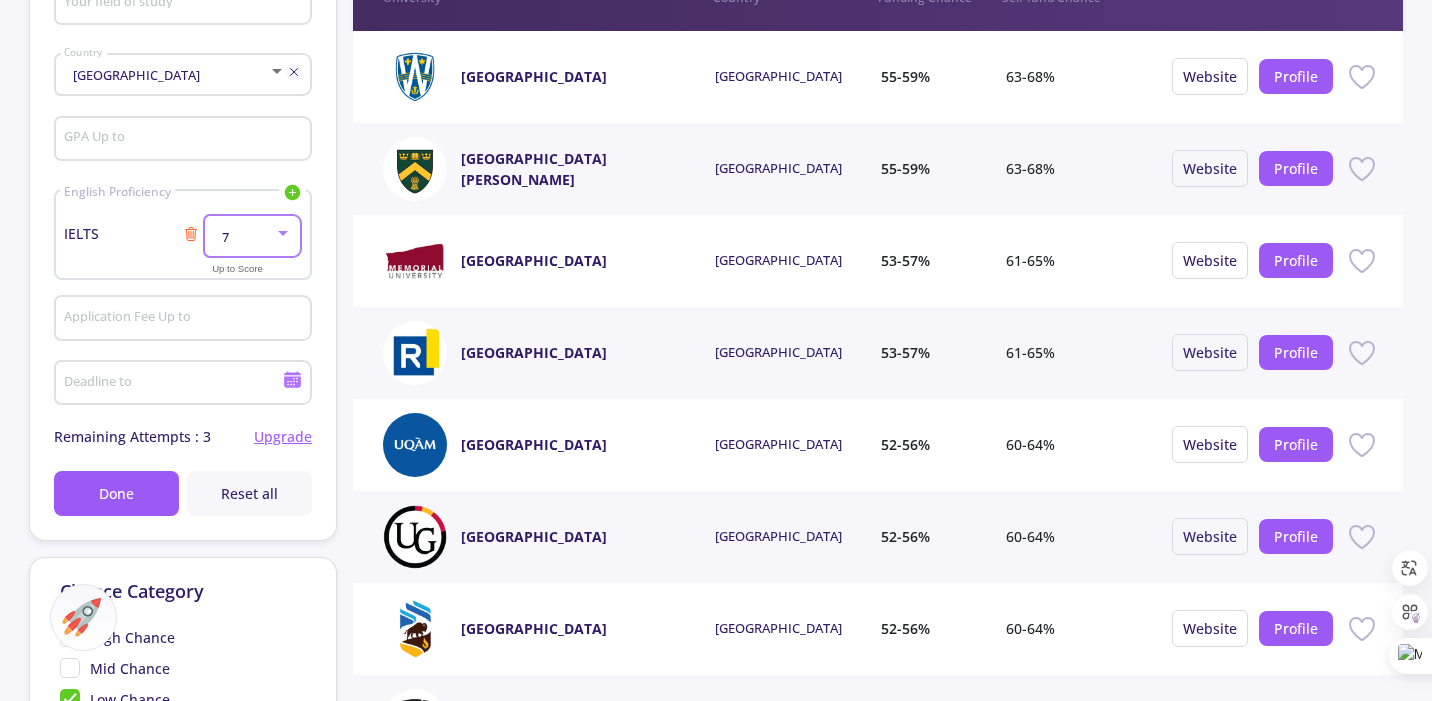 scroll, scrollTop: 342, scrollLeft: 0, axis: vertical 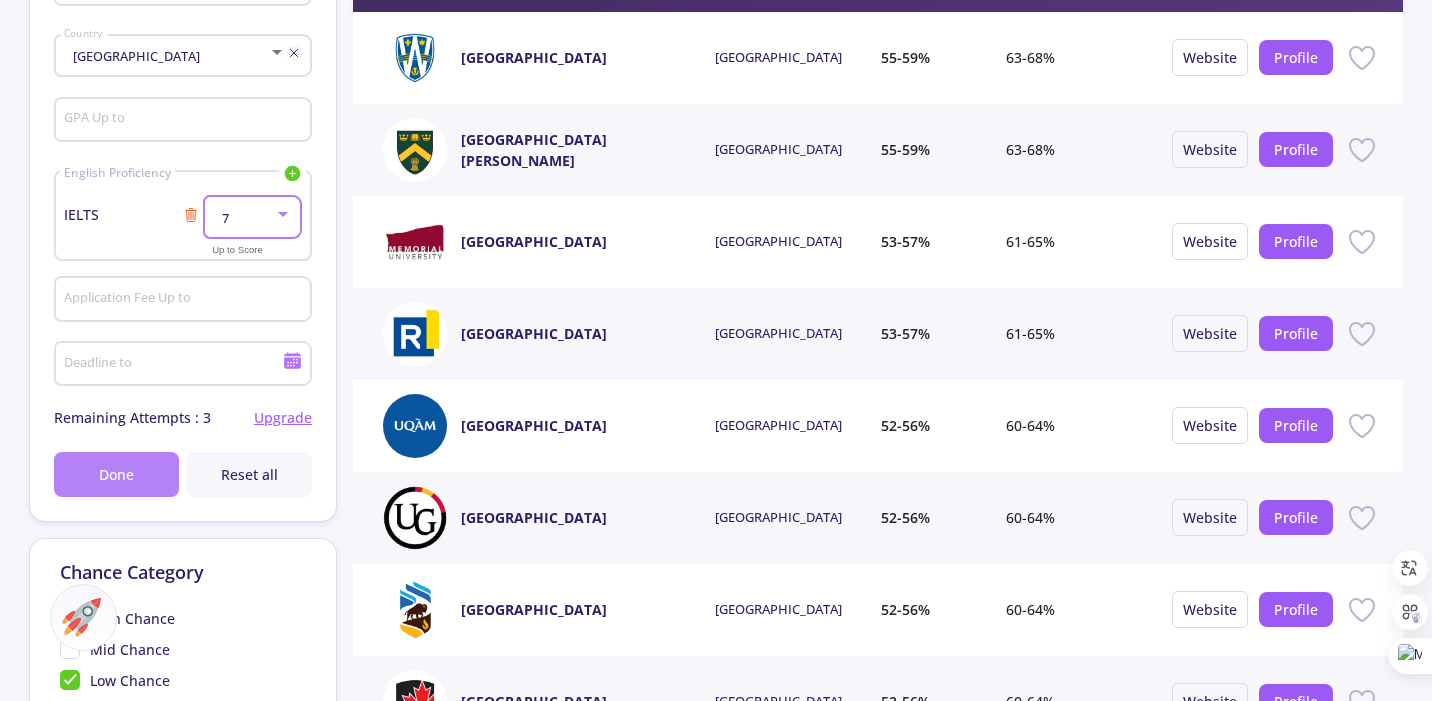 click on "Done" 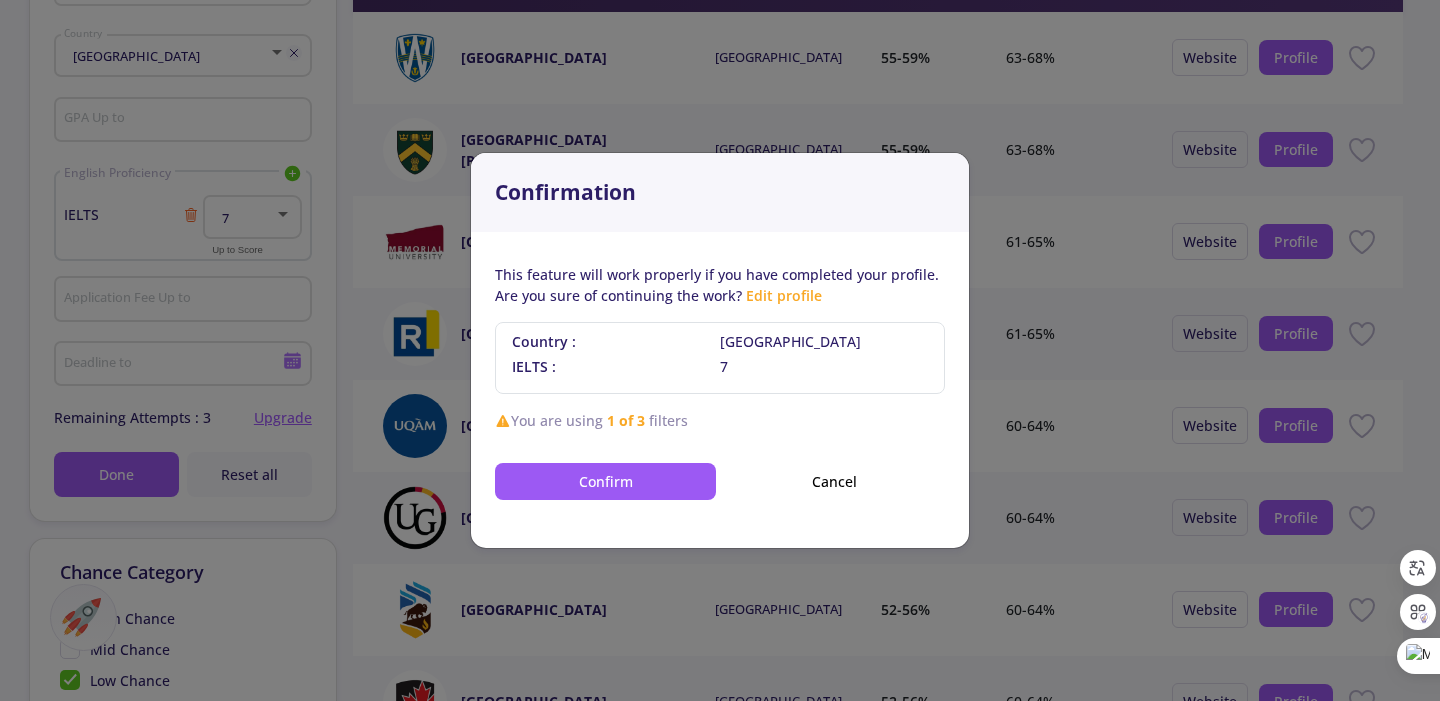 click on "This feature will work properly if you have completed your profile. Are you sure of continuing the work?  Edit profile Country : Canada IELTS : 7 You are using   1 of 3   filters  Confirm  Cancel" at bounding box center (720, 390) 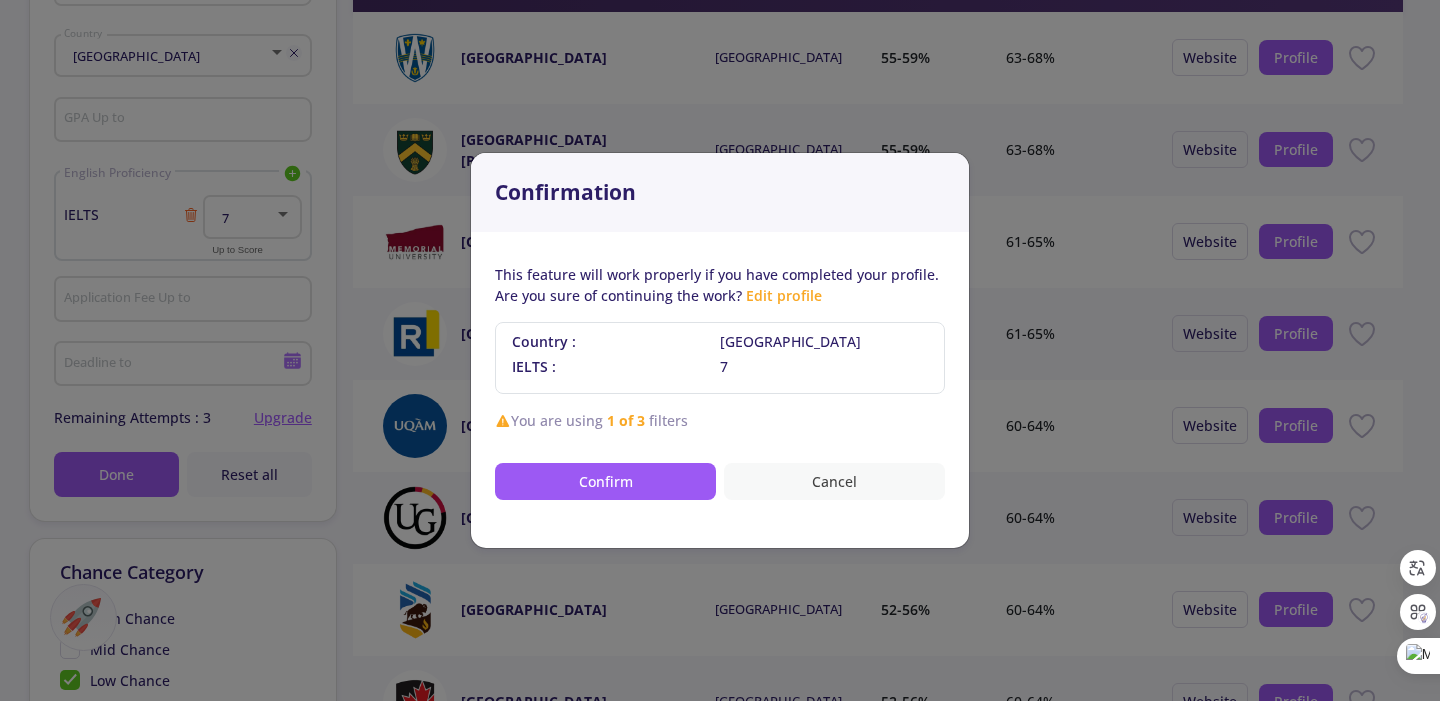 click on "Cancel" at bounding box center (834, 481) 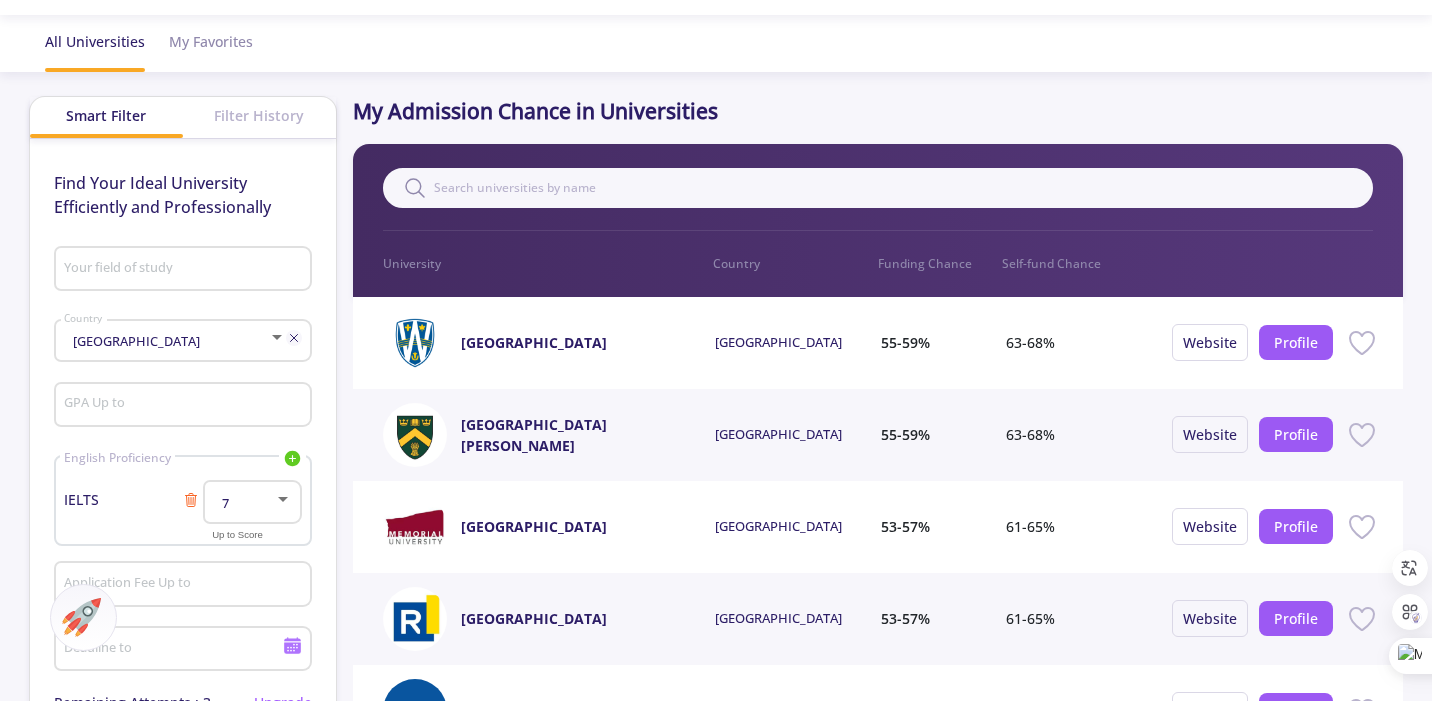 scroll, scrollTop: 0, scrollLeft: 0, axis: both 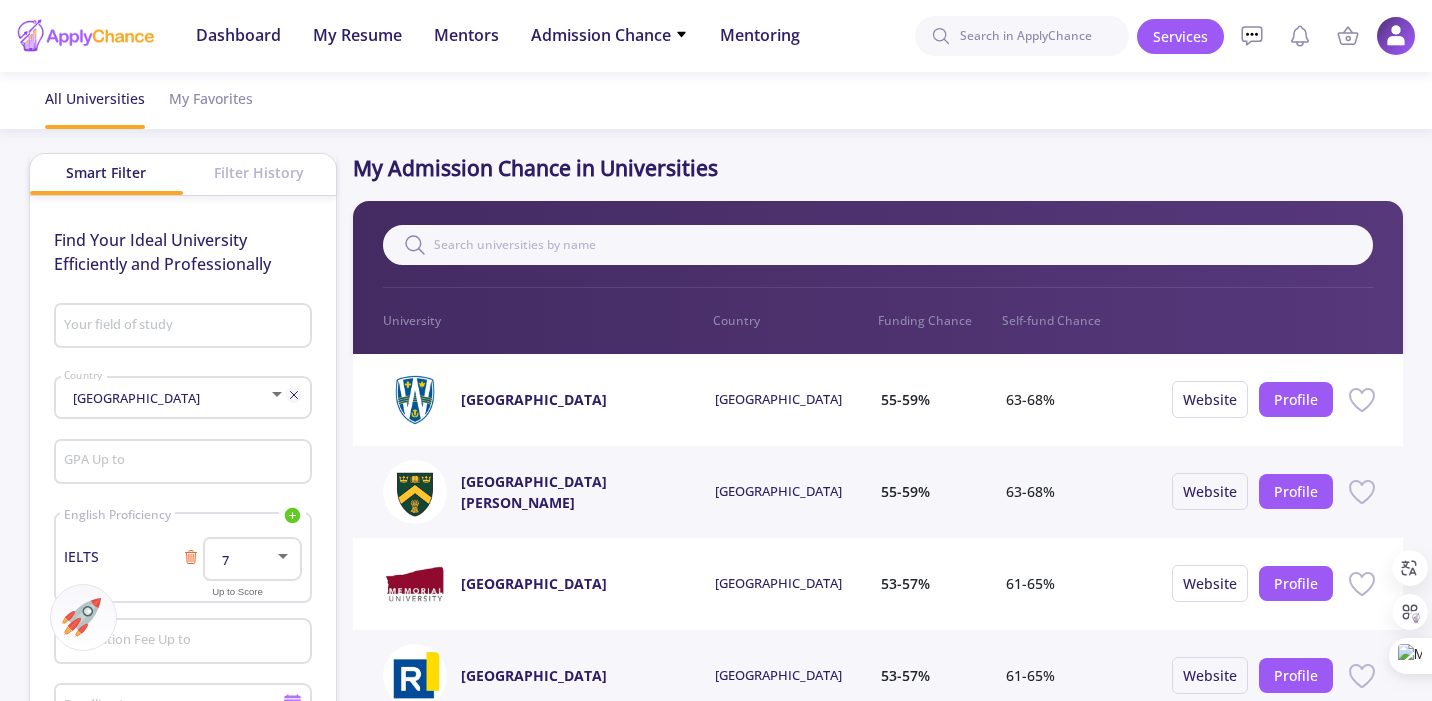 click 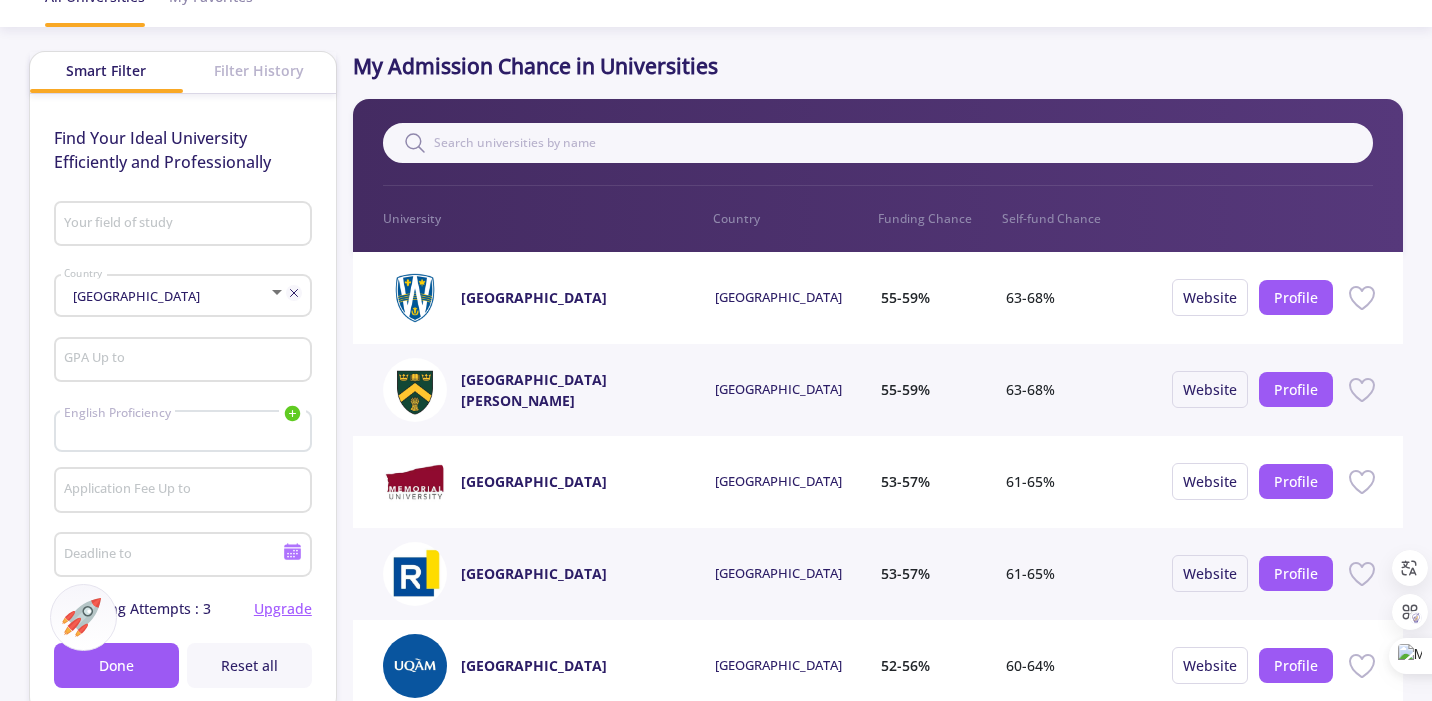 scroll, scrollTop: 187, scrollLeft: 0, axis: vertical 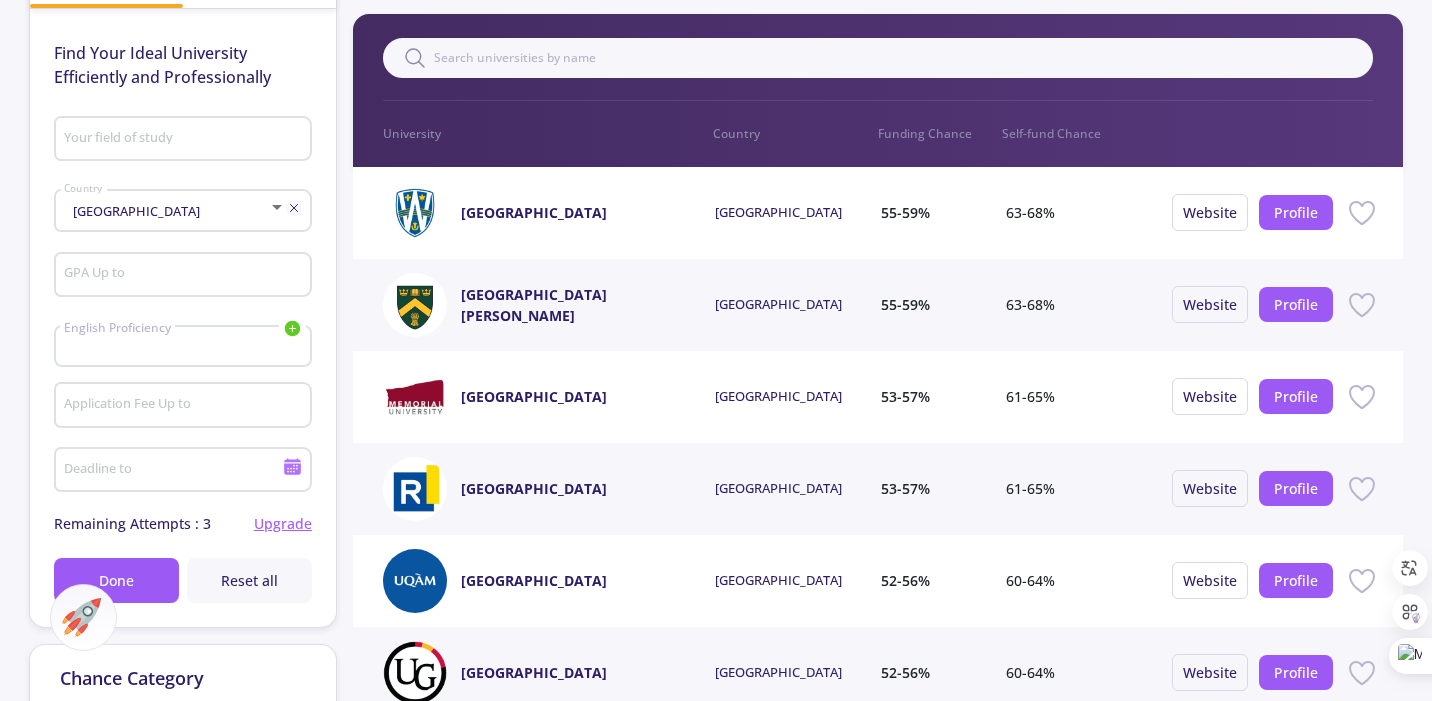 click on "GPA Up to" at bounding box center [185, 276] 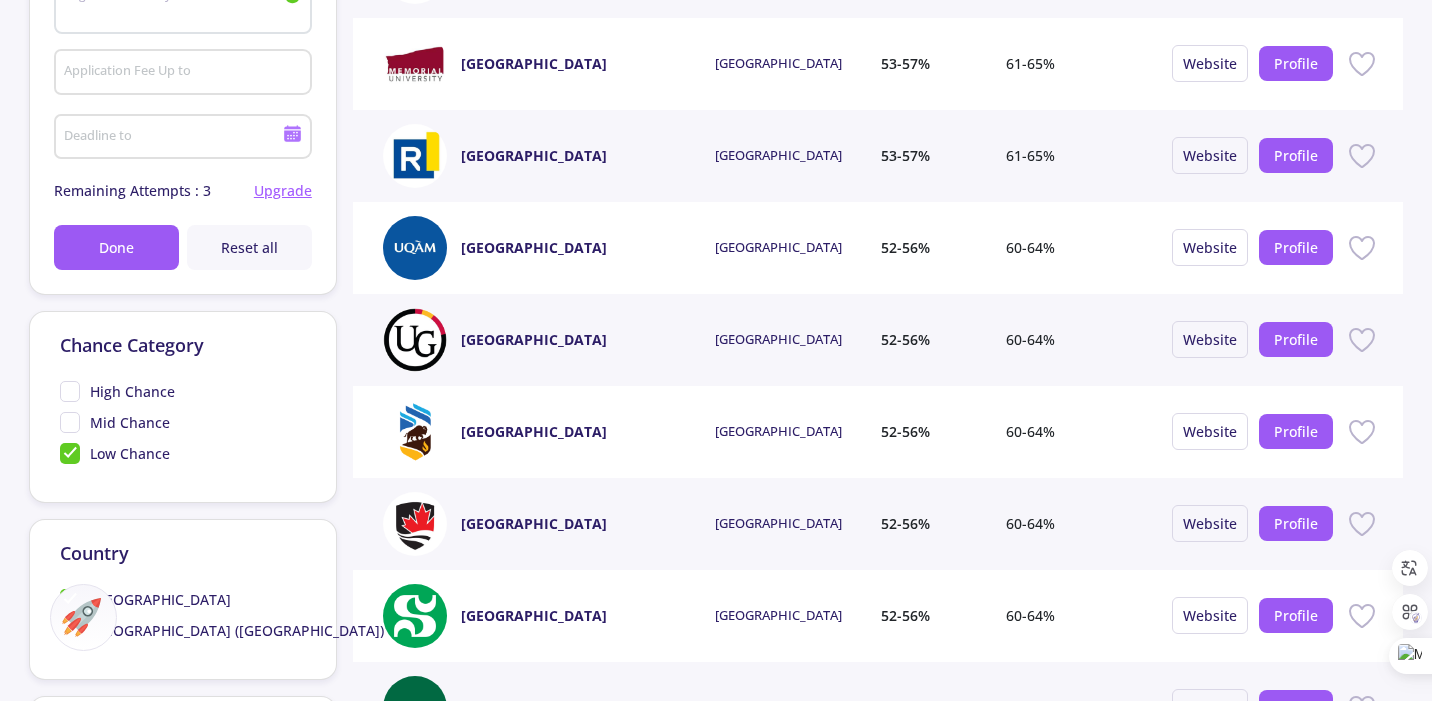scroll, scrollTop: 309, scrollLeft: 0, axis: vertical 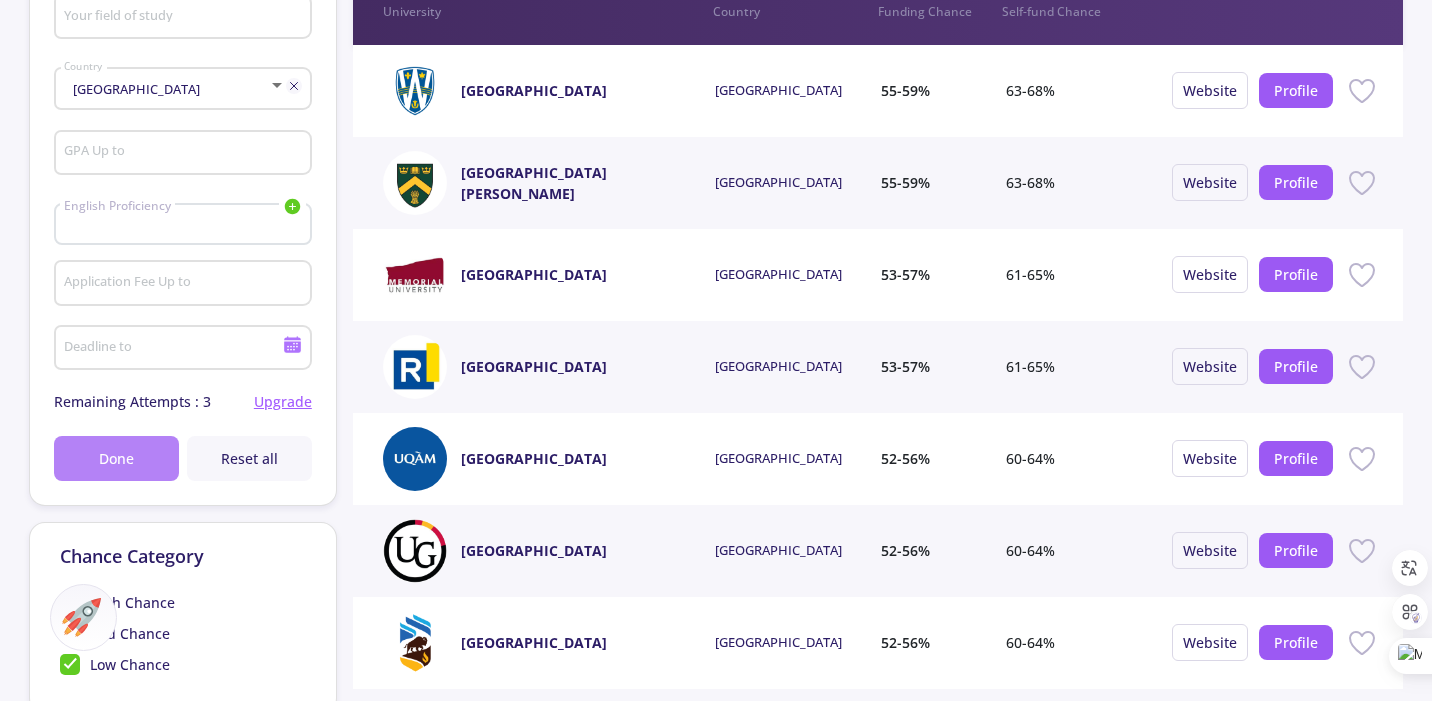 click on "Done" 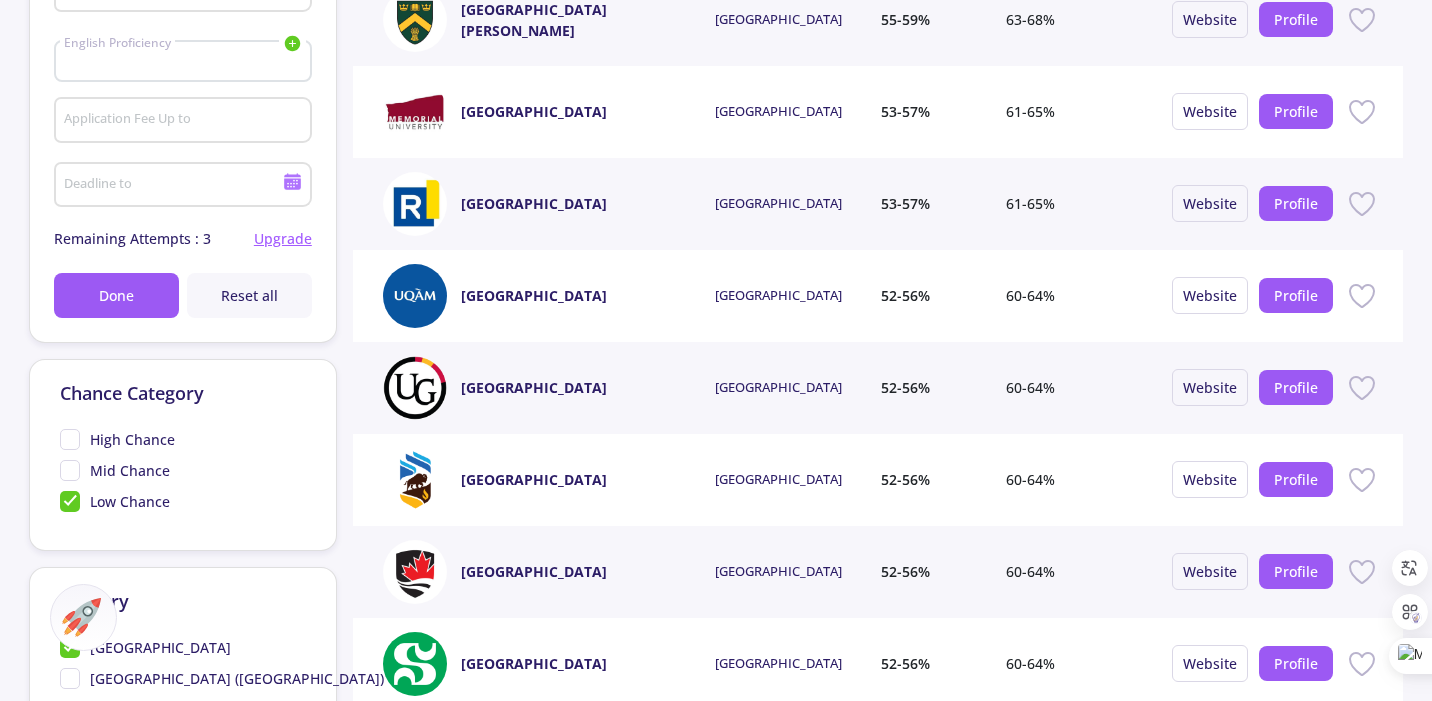 scroll, scrollTop: 836, scrollLeft: 0, axis: vertical 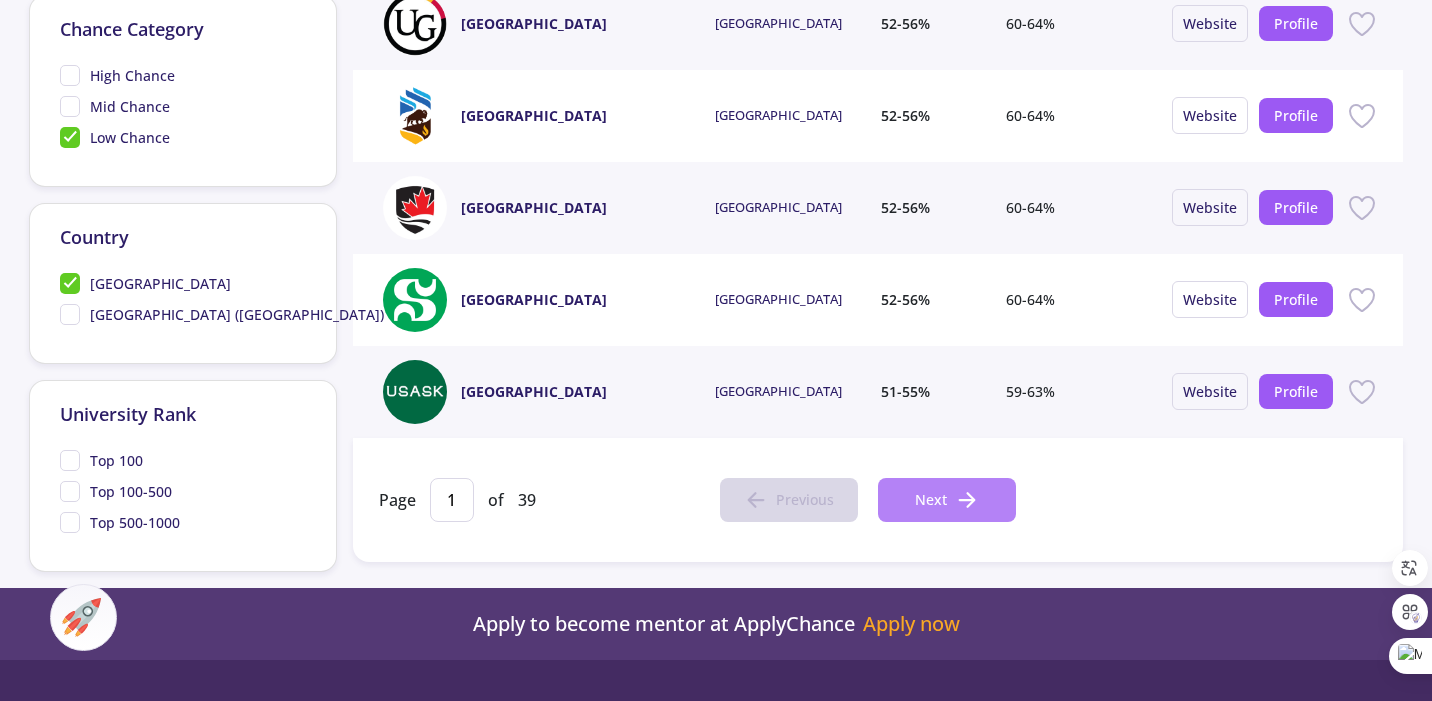 click on "Next" 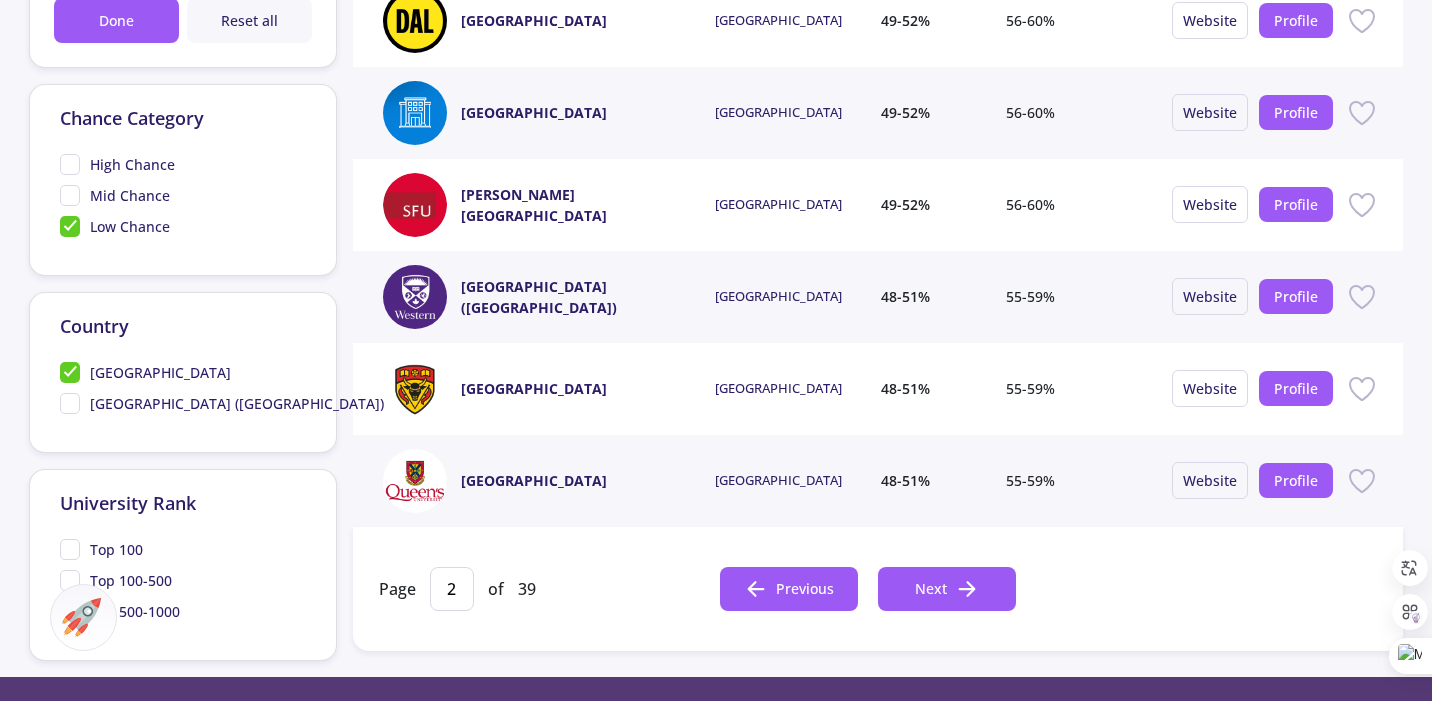 scroll, scrollTop: 665, scrollLeft: 0, axis: vertical 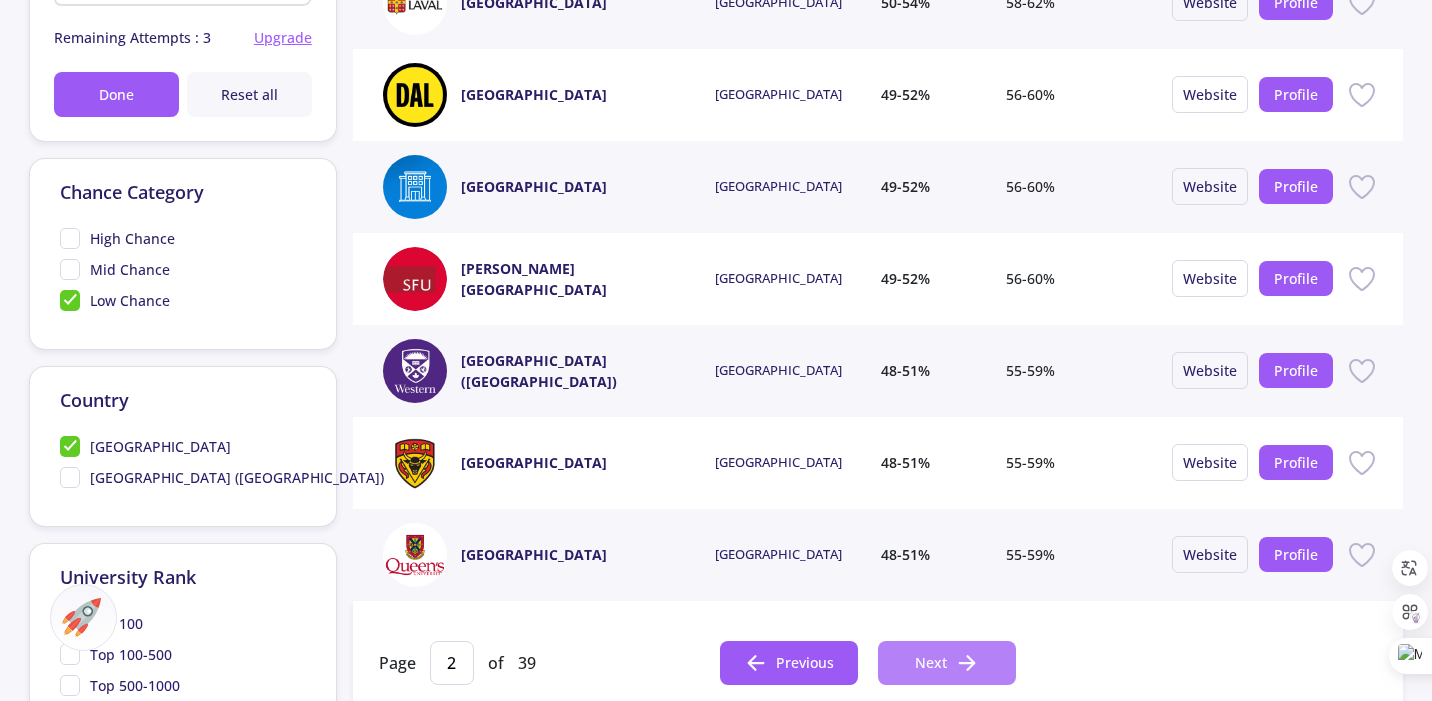 click on "Next" 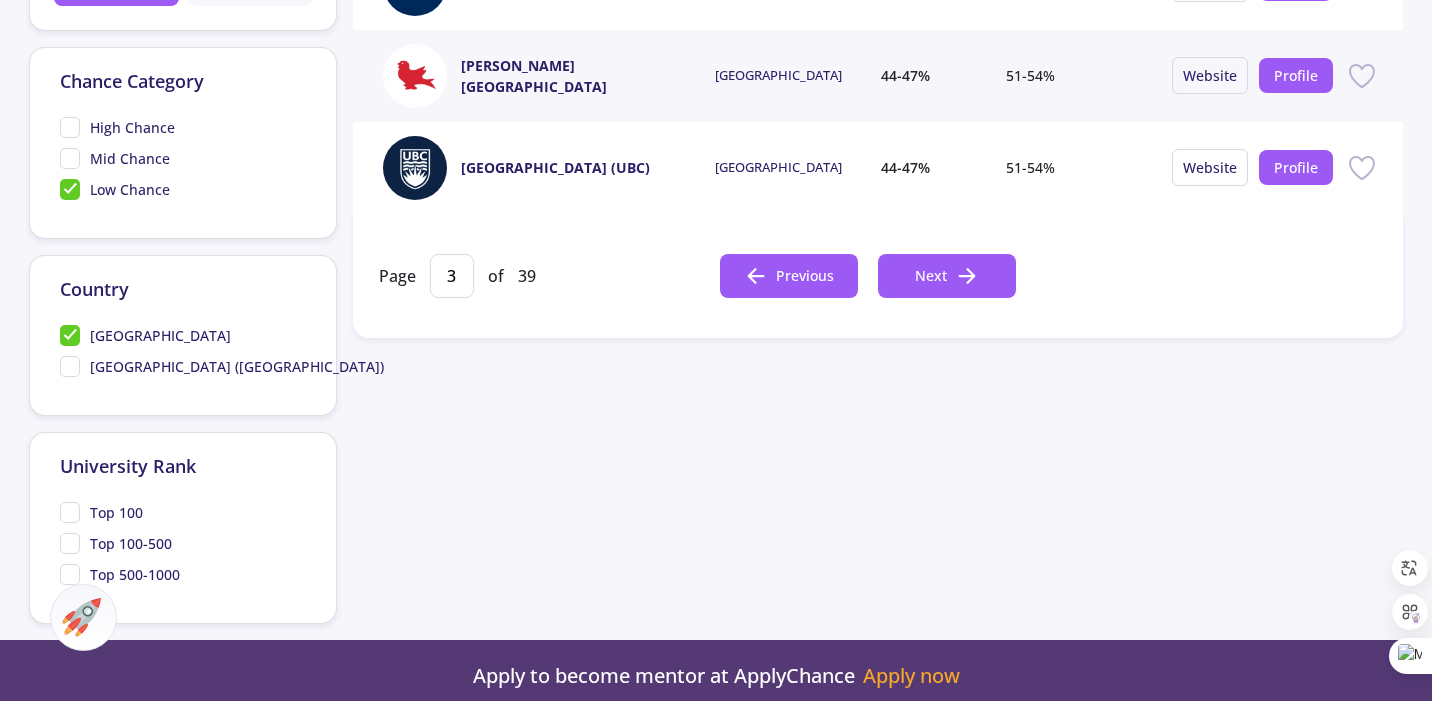 scroll, scrollTop: 785, scrollLeft: 0, axis: vertical 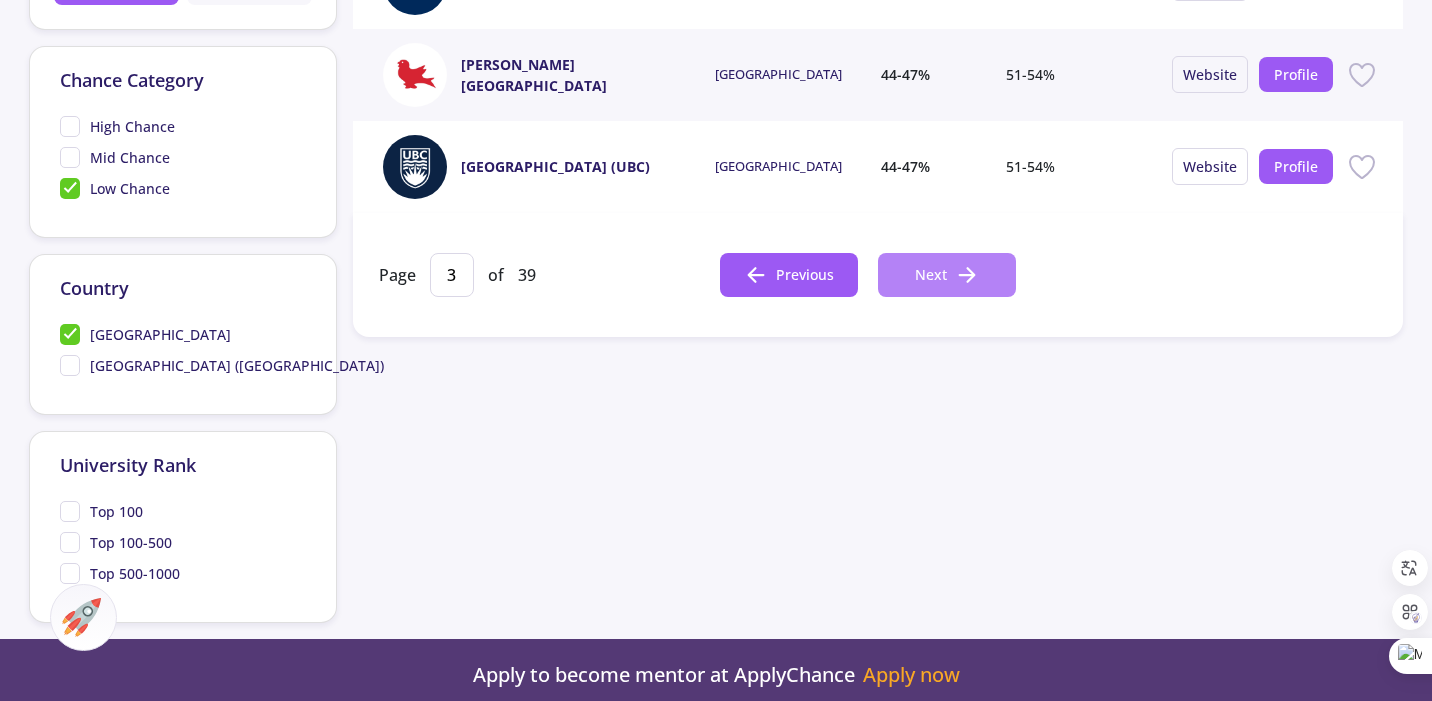 click on "Next" 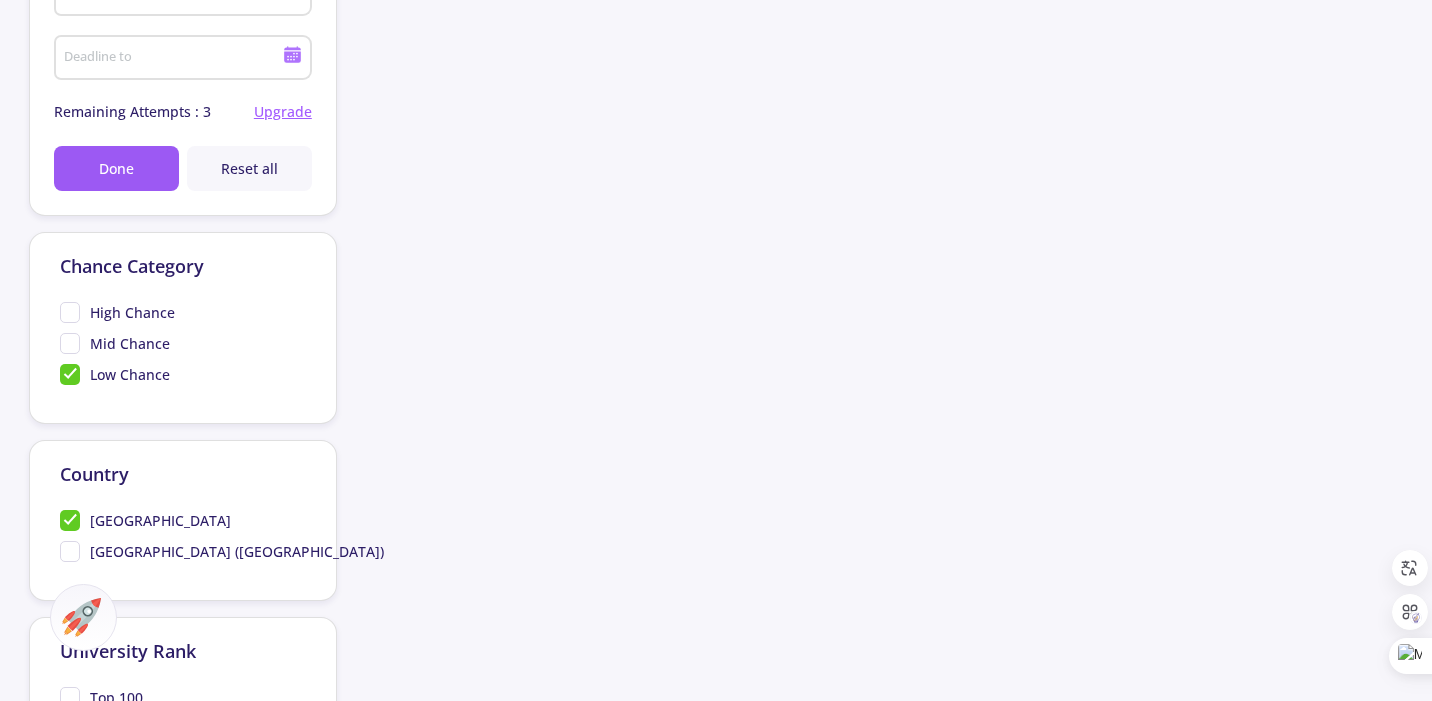 scroll, scrollTop: 605, scrollLeft: 0, axis: vertical 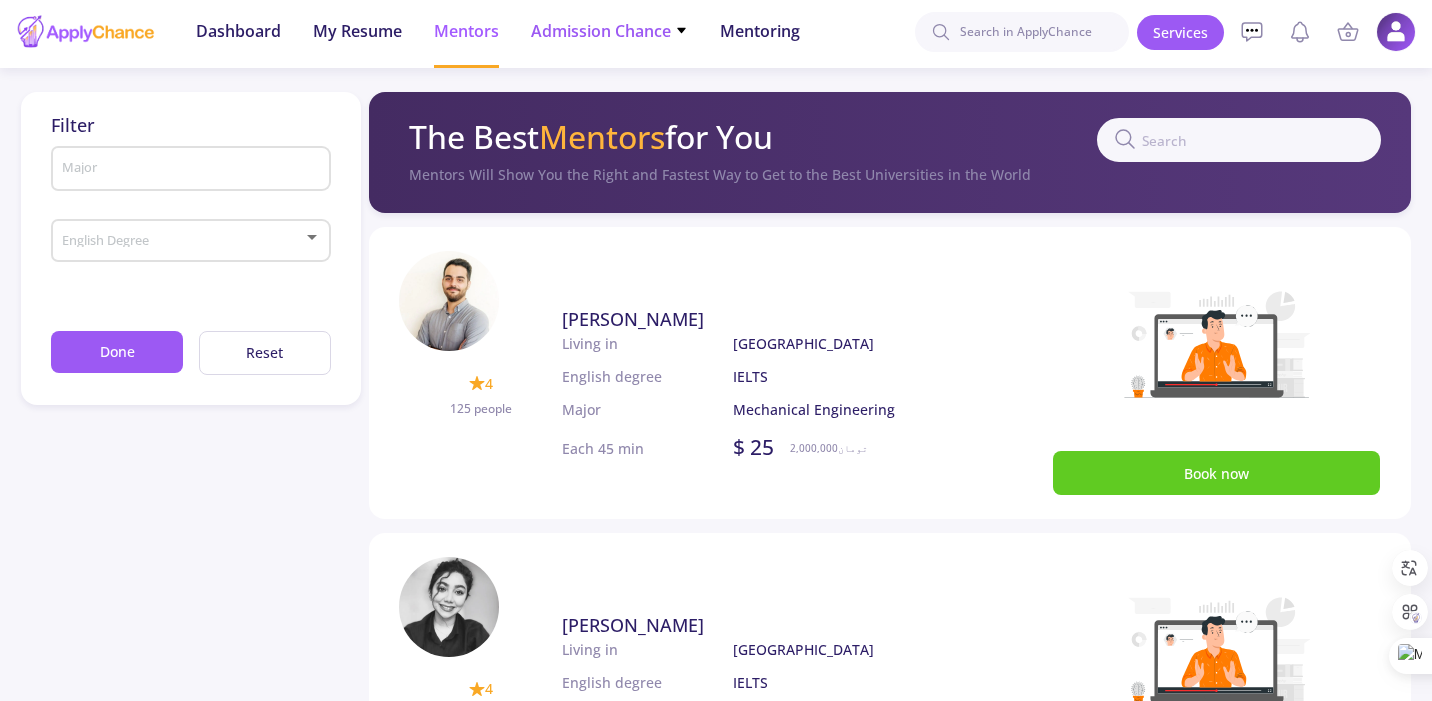 click on "Admission Chance" 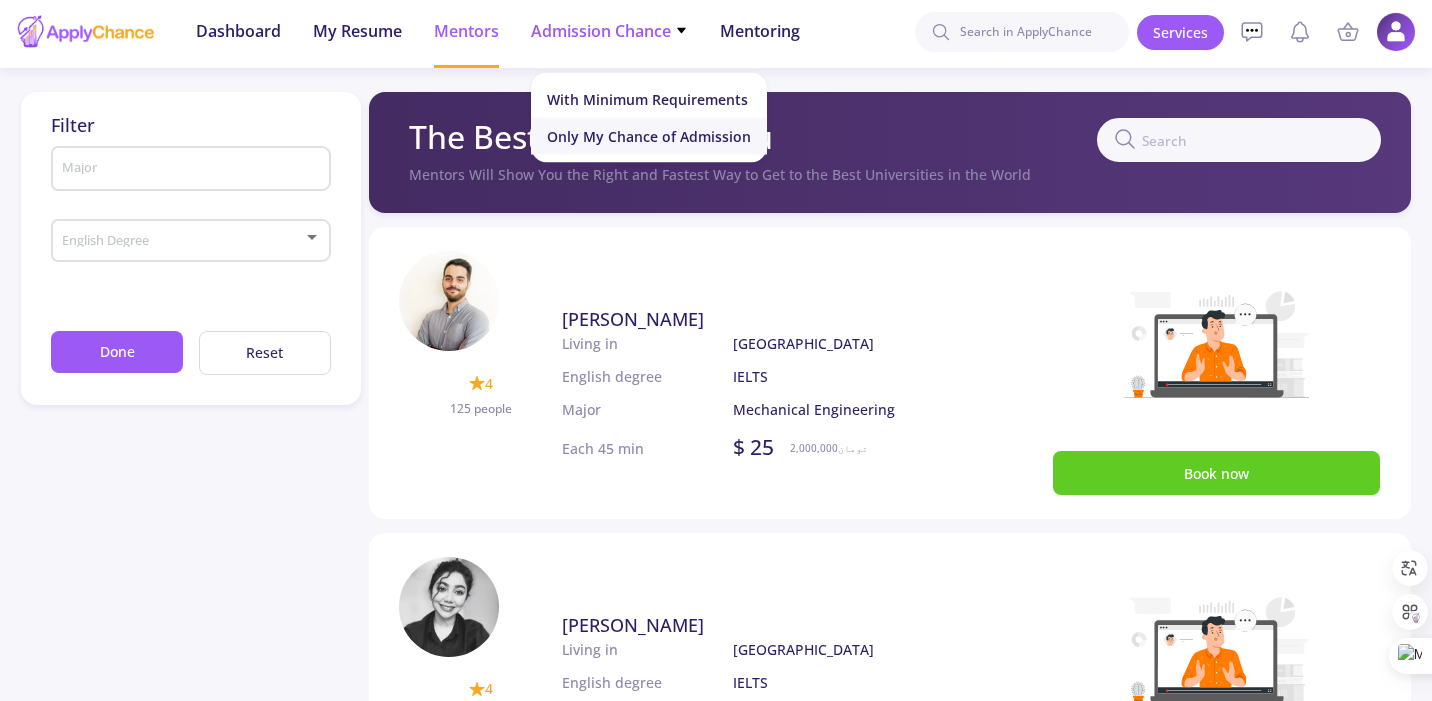 click on "Only My Chance of Admission" 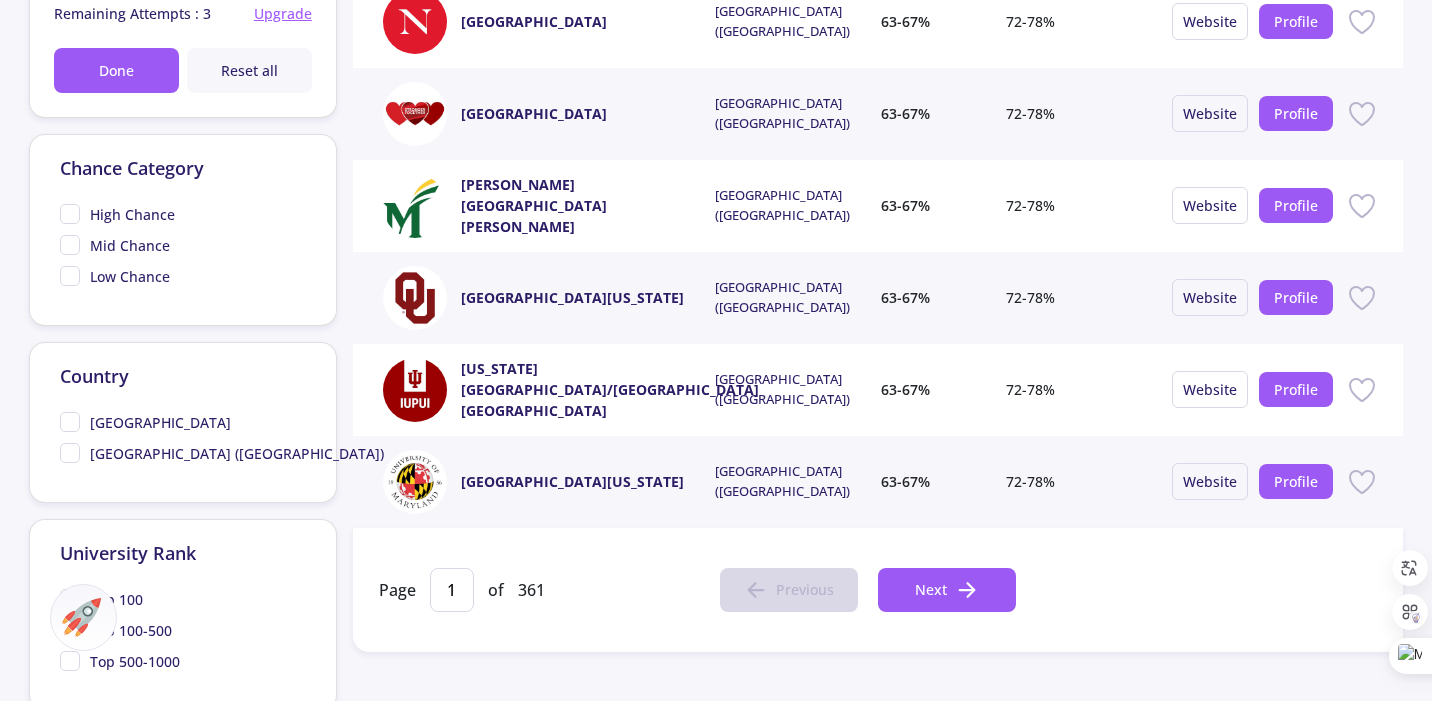 scroll, scrollTop: 766, scrollLeft: 0, axis: vertical 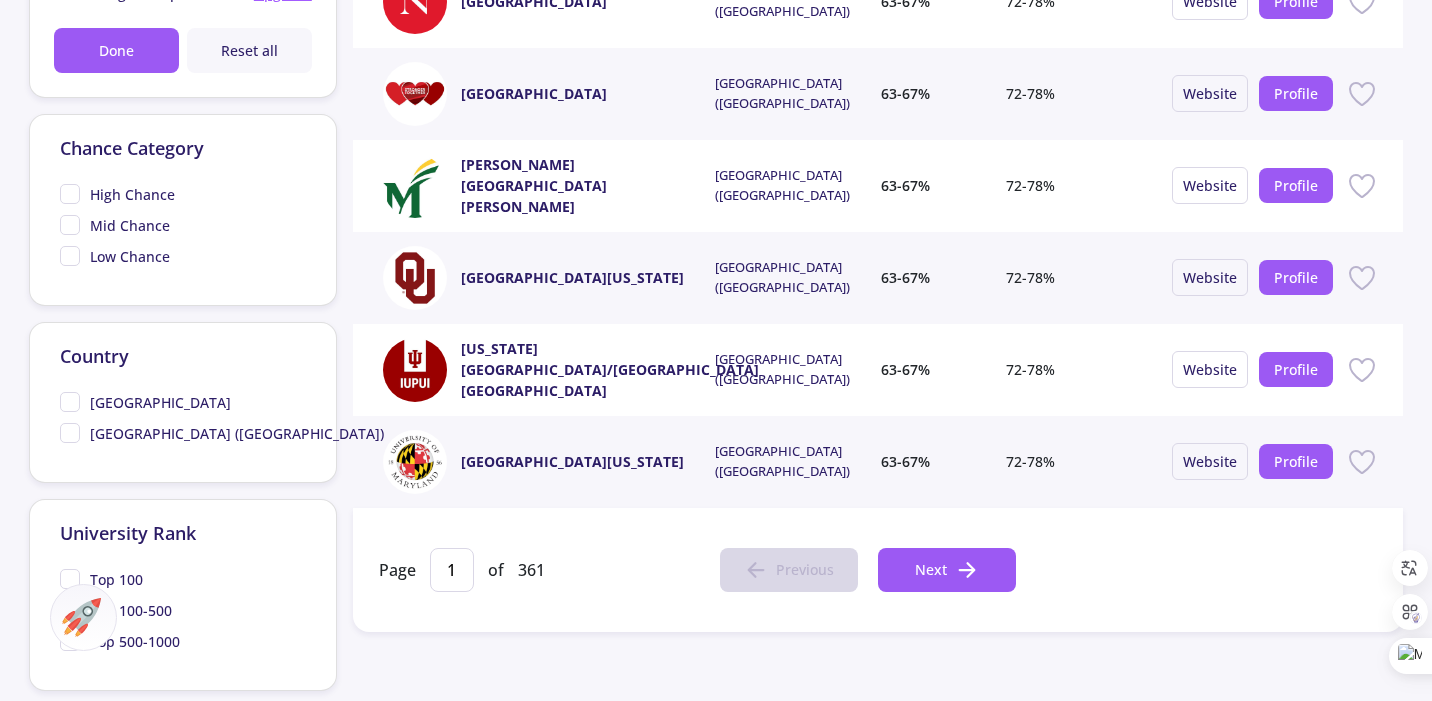 click on "[GEOGRAPHIC_DATA]" 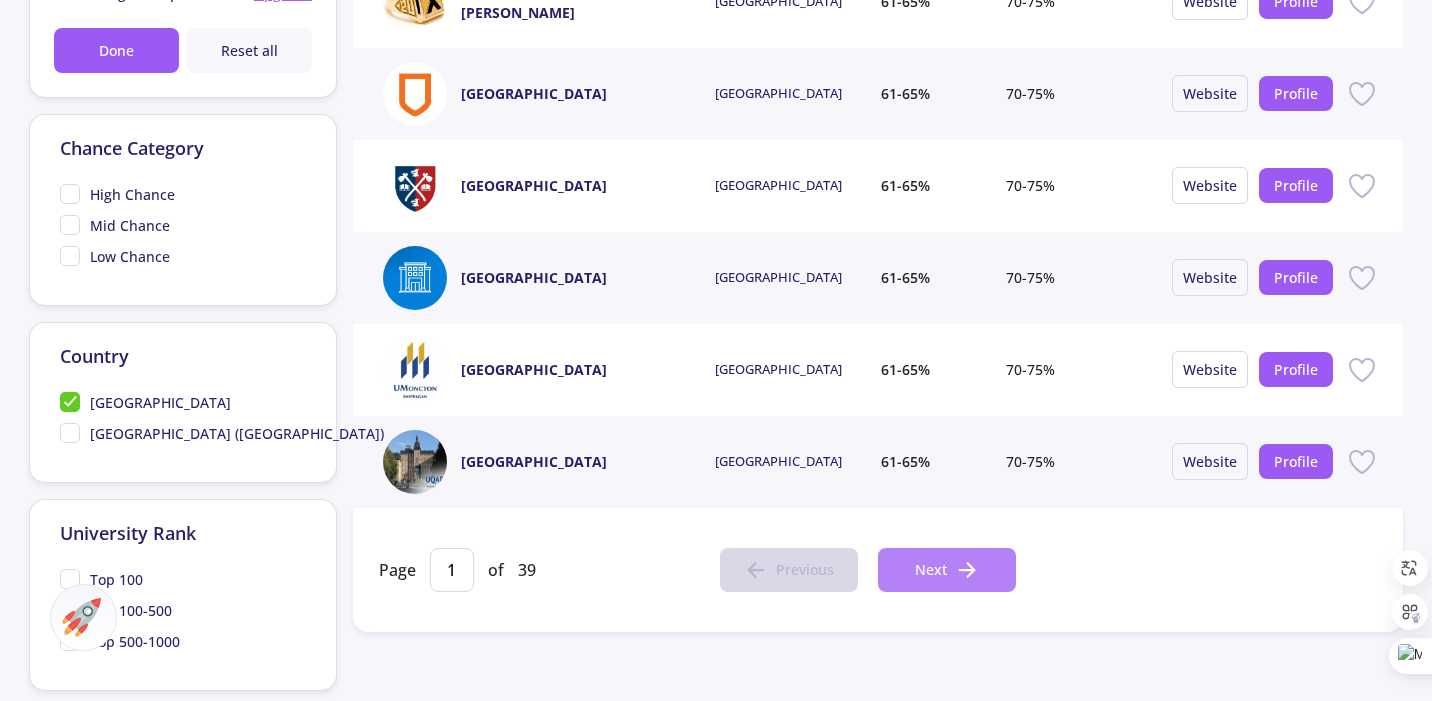 click on "Next" 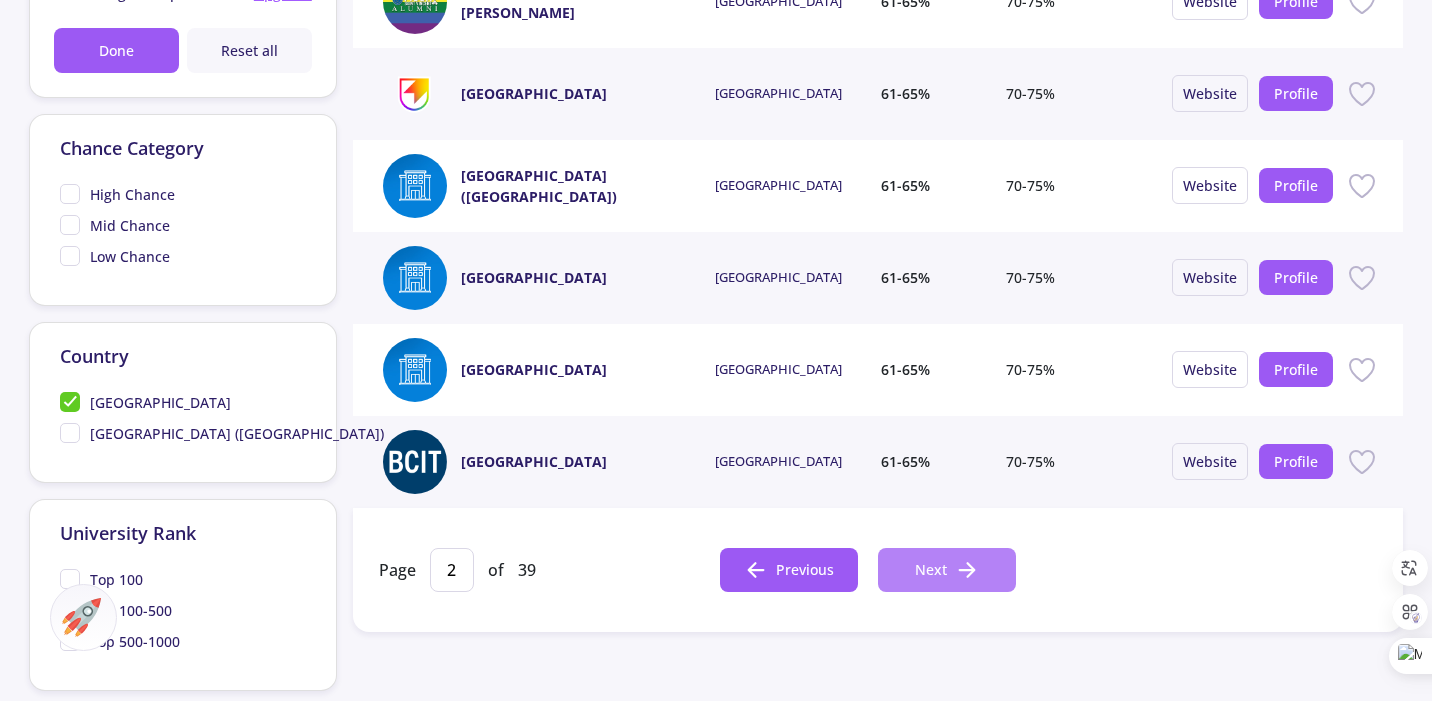 click on "Next" 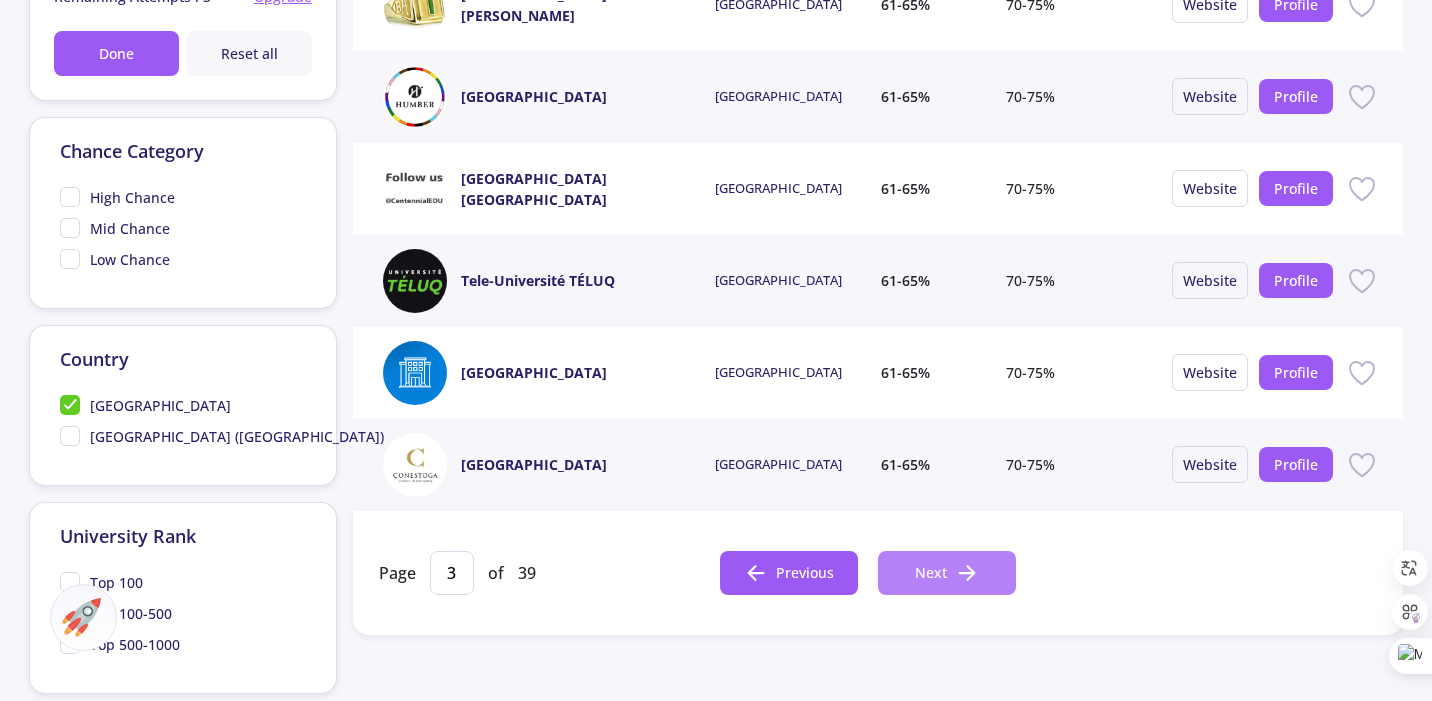scroll, scrollTop: 610, scrollLeft: 0, axis: vertical 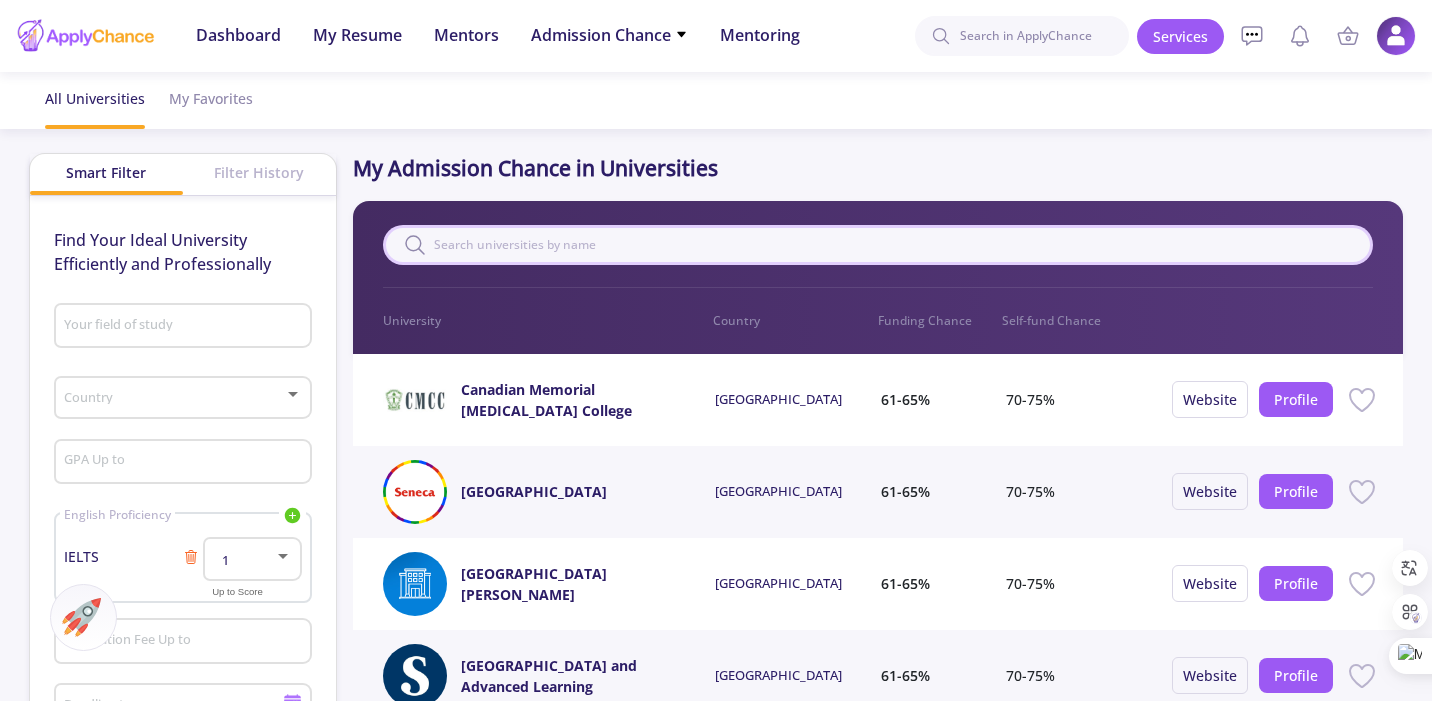 click 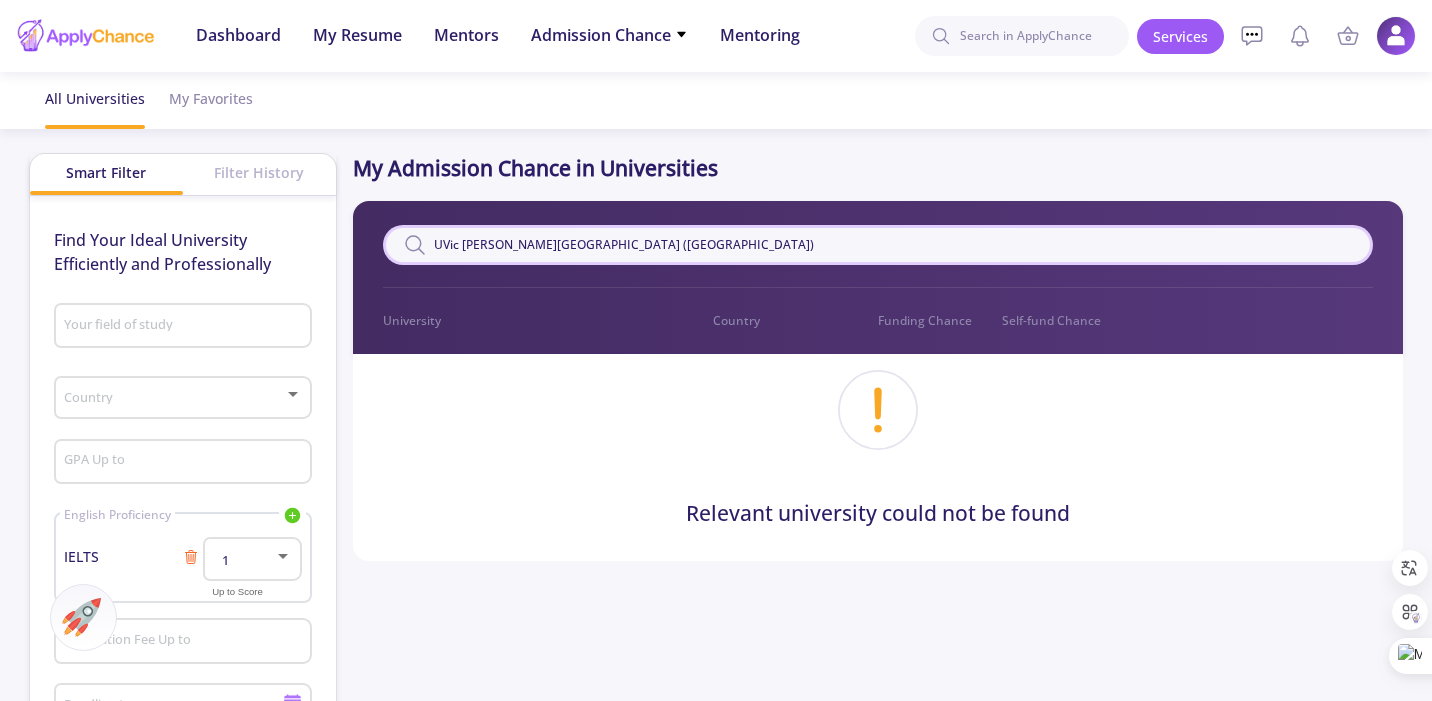 drag, startPoint x: 634, startPoint y: 247, endPoint x: 861, endPoint y: 254, distance: 227.10791 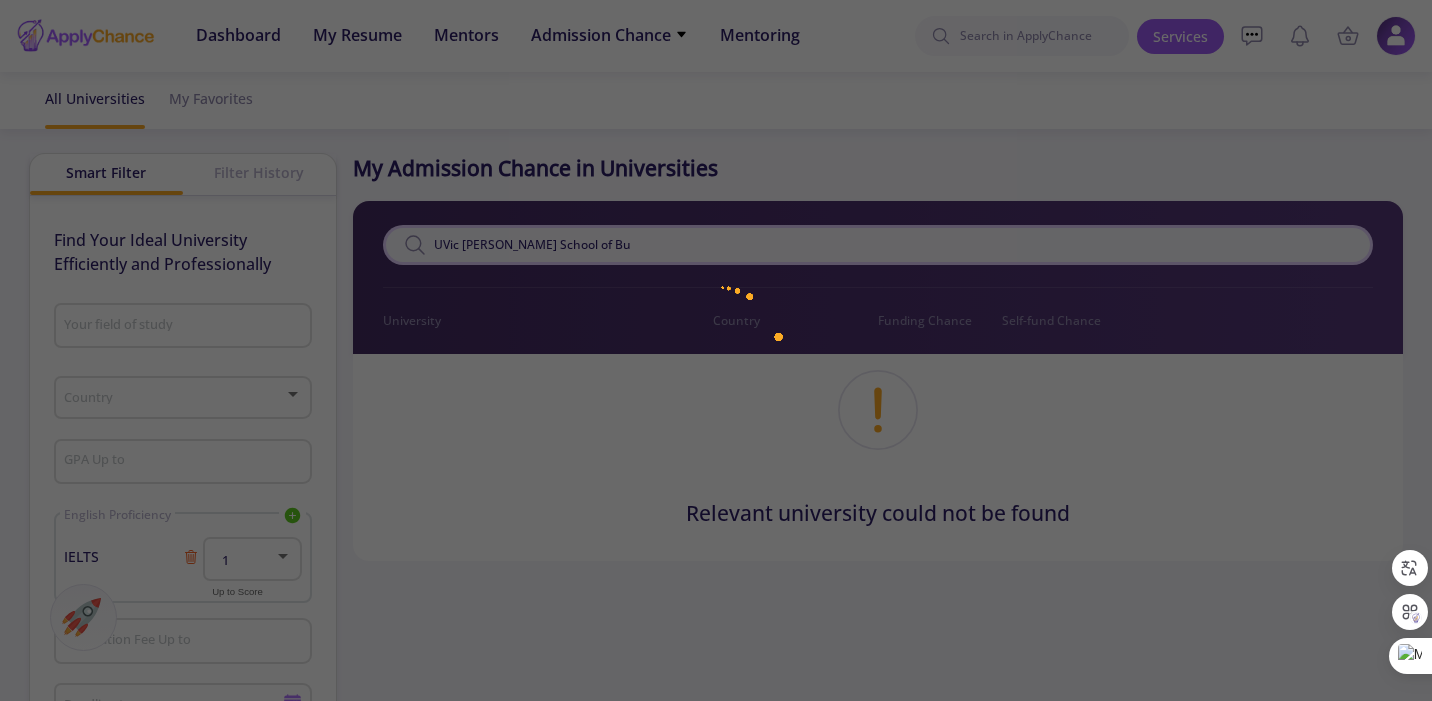 type on "UVic Gustavson School of B" 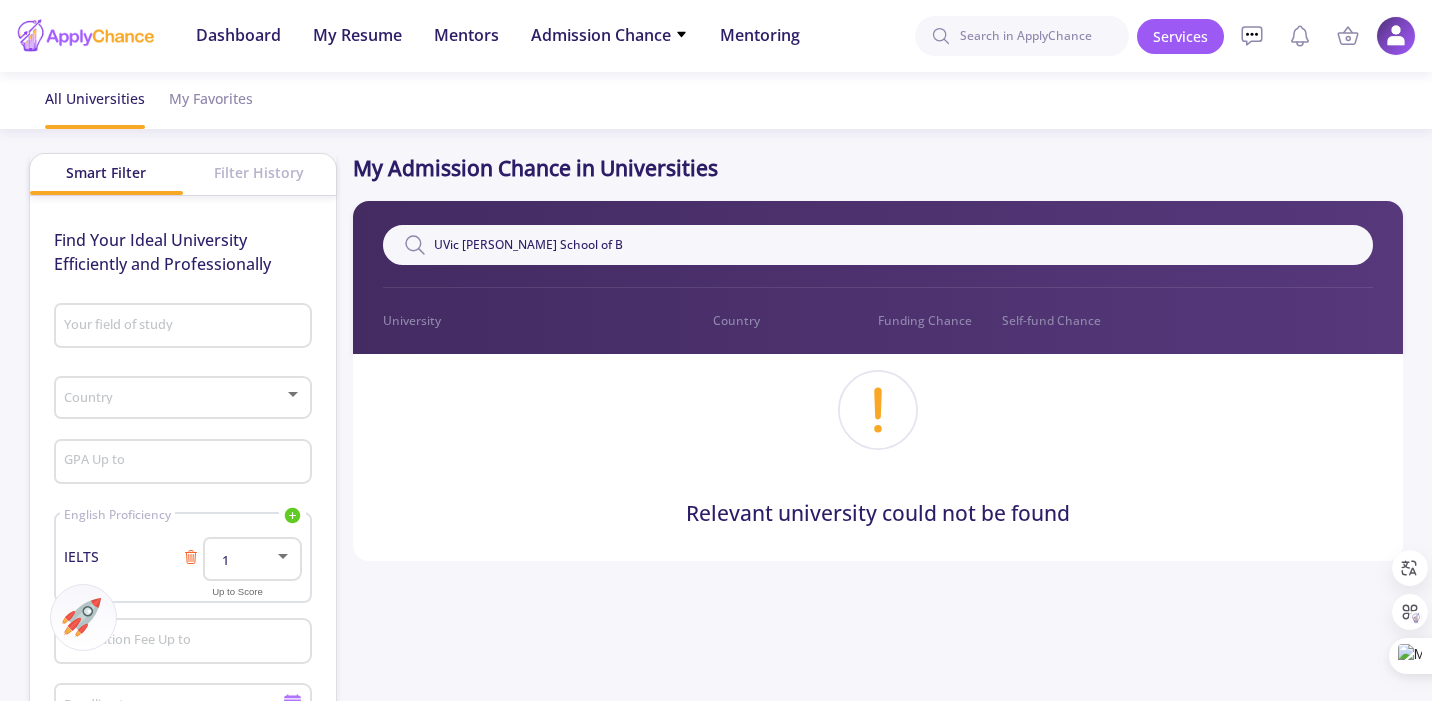 drag, startPoint x: 593, startPoint y: 250, endPoint x: 298, endPoint y: 215, distance: 297.06903 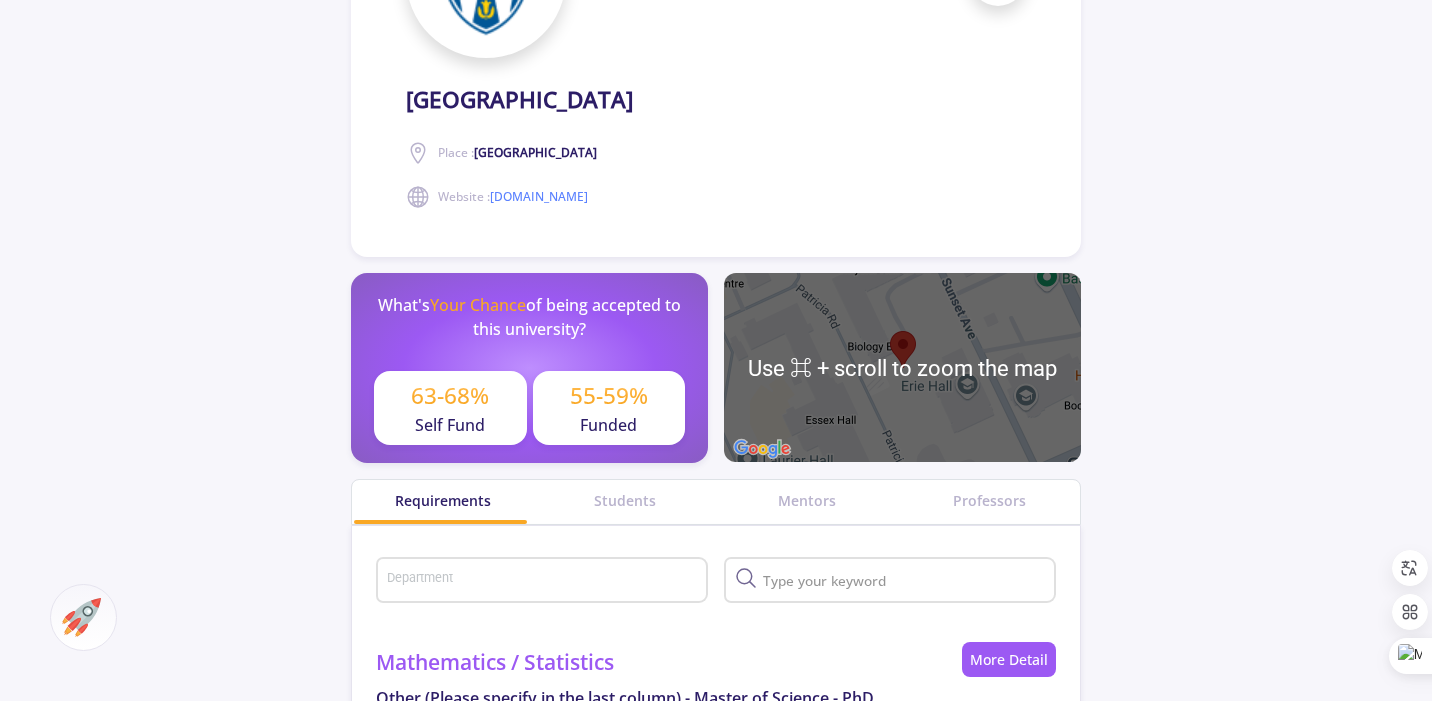 scroll, scrollTop: 550, scrollLeft: 0, axis: vertical 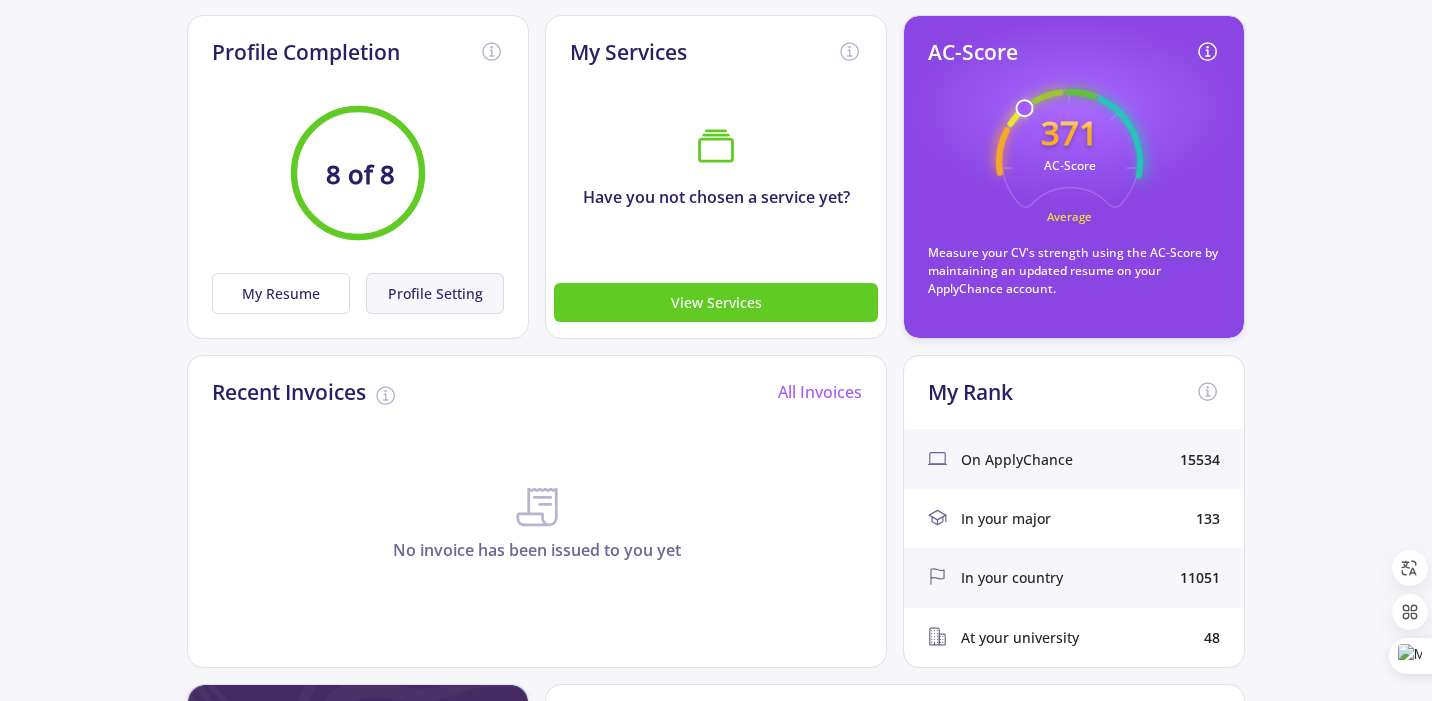 click on "Profile Setting" 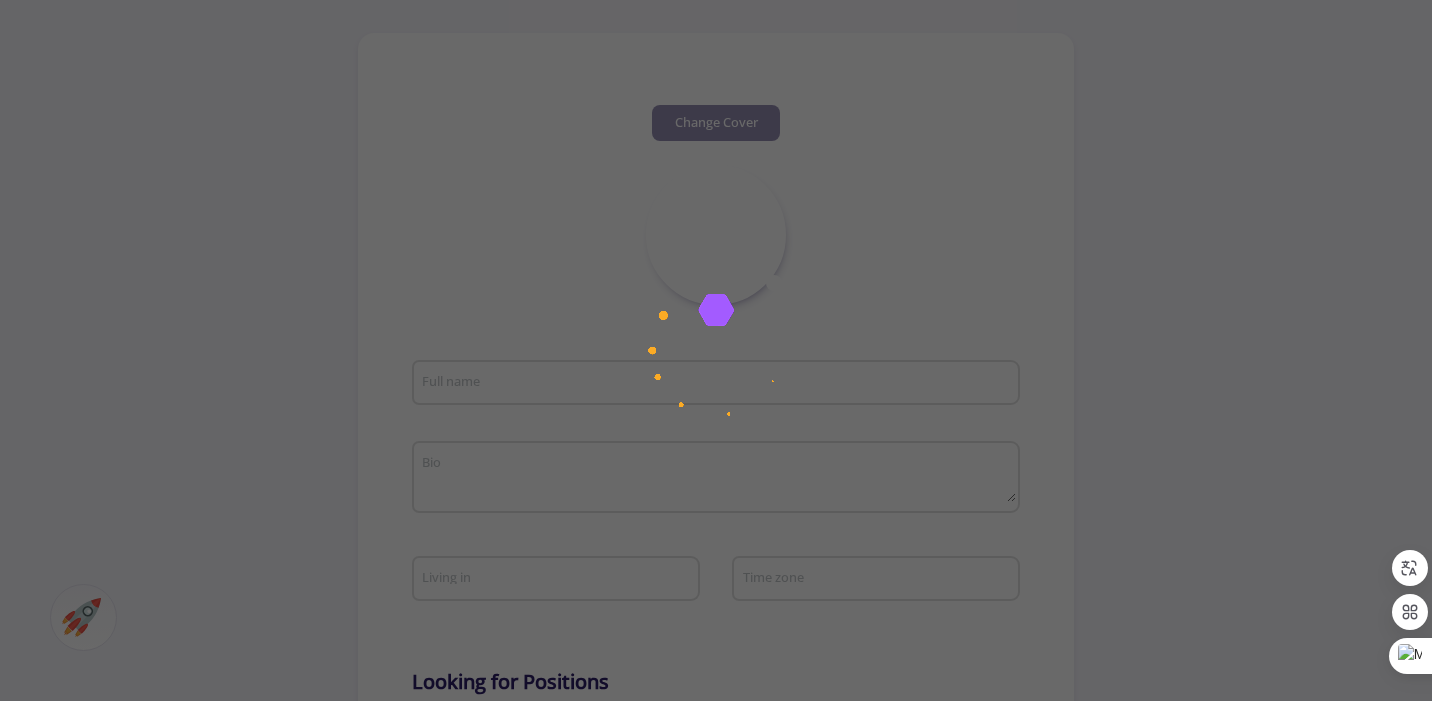 scroll, scrollTop: 0, scrollLeft: 0, axis: both 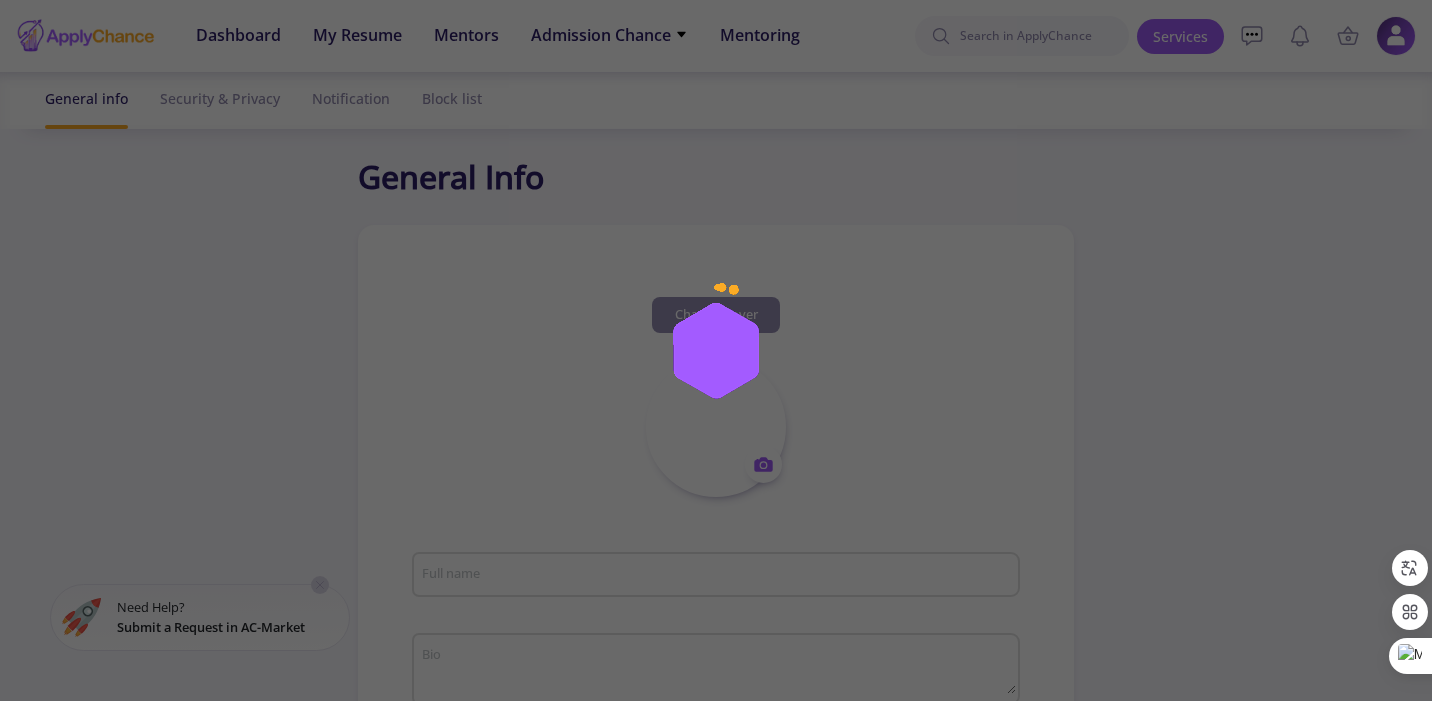 type on "[PERSON_NAME]" 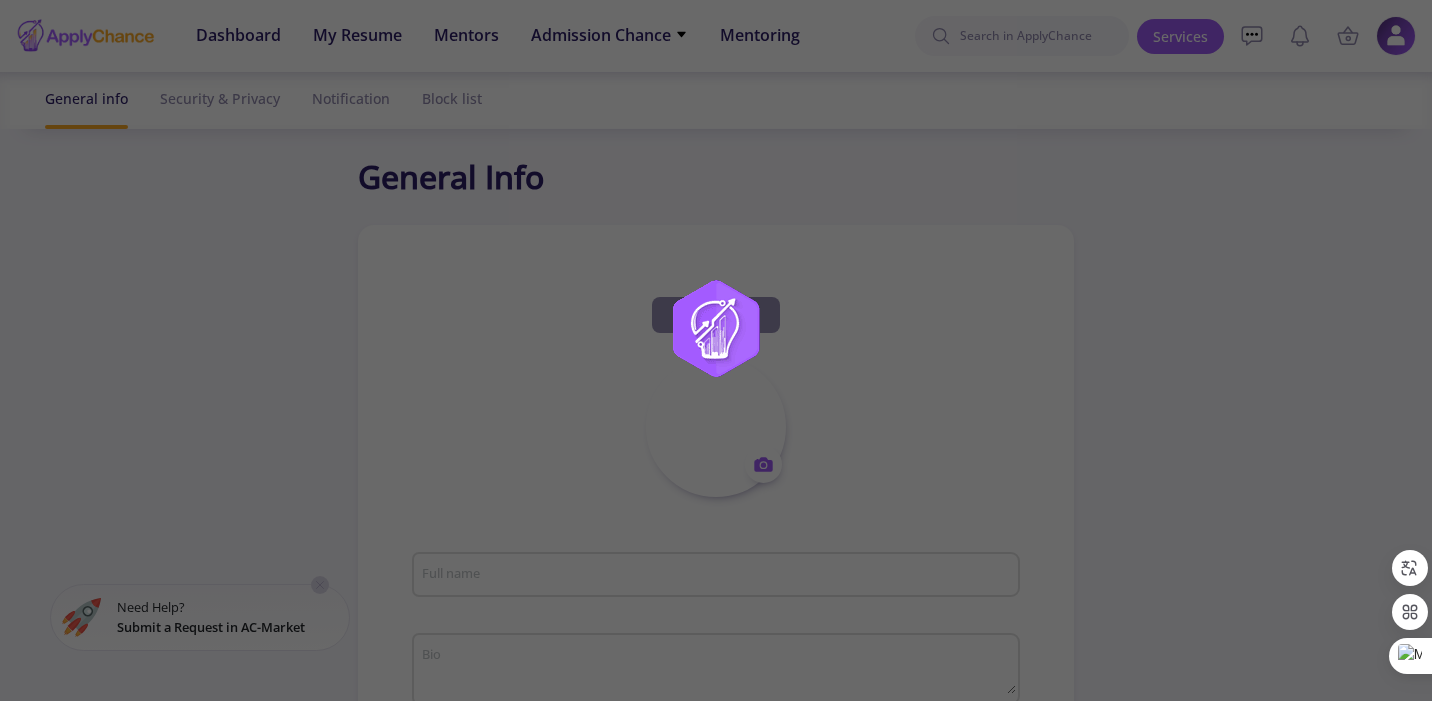 type on ""Working hard for something we don’t care about is called stress; working hard for something we love is called passion."" 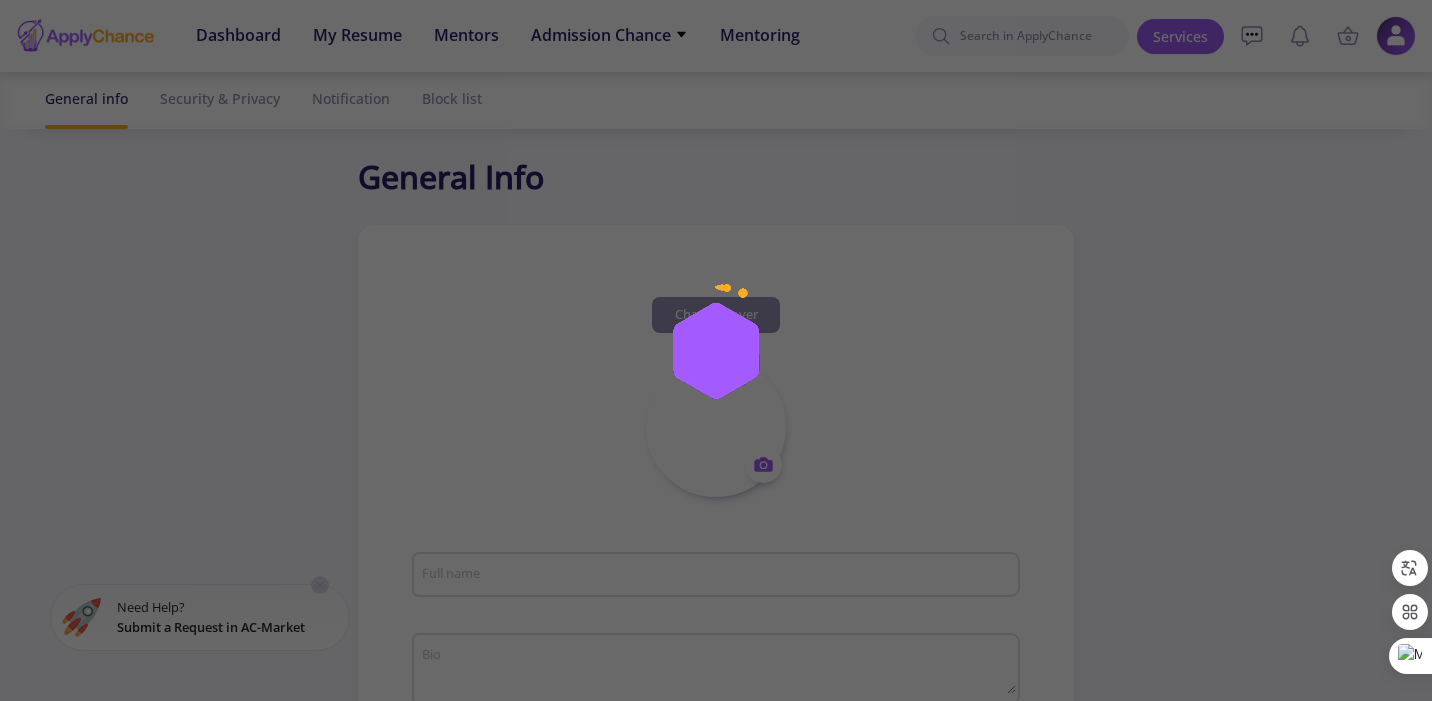 type on "hassanfaraji" 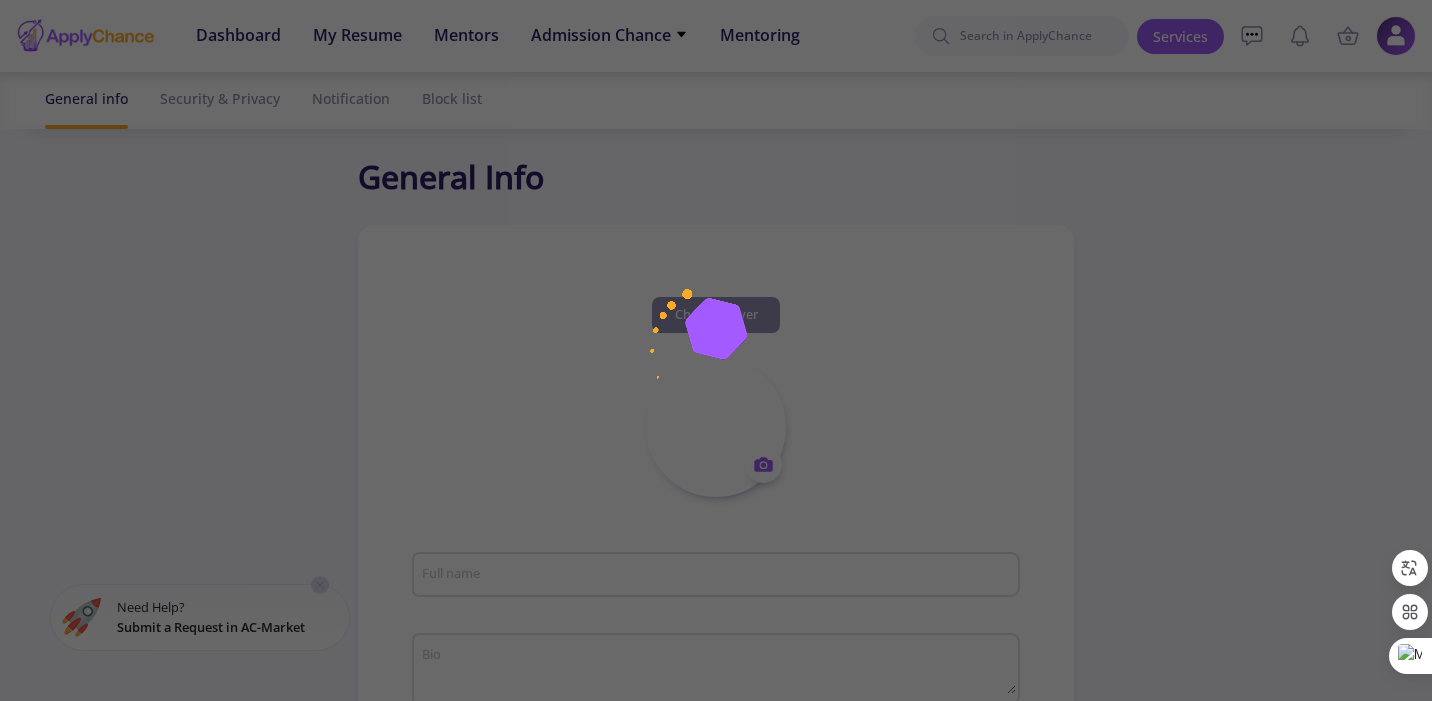 type on "[EMAIL_ADDRESS][PERSON_NAME][DOMAIN_NAME]" 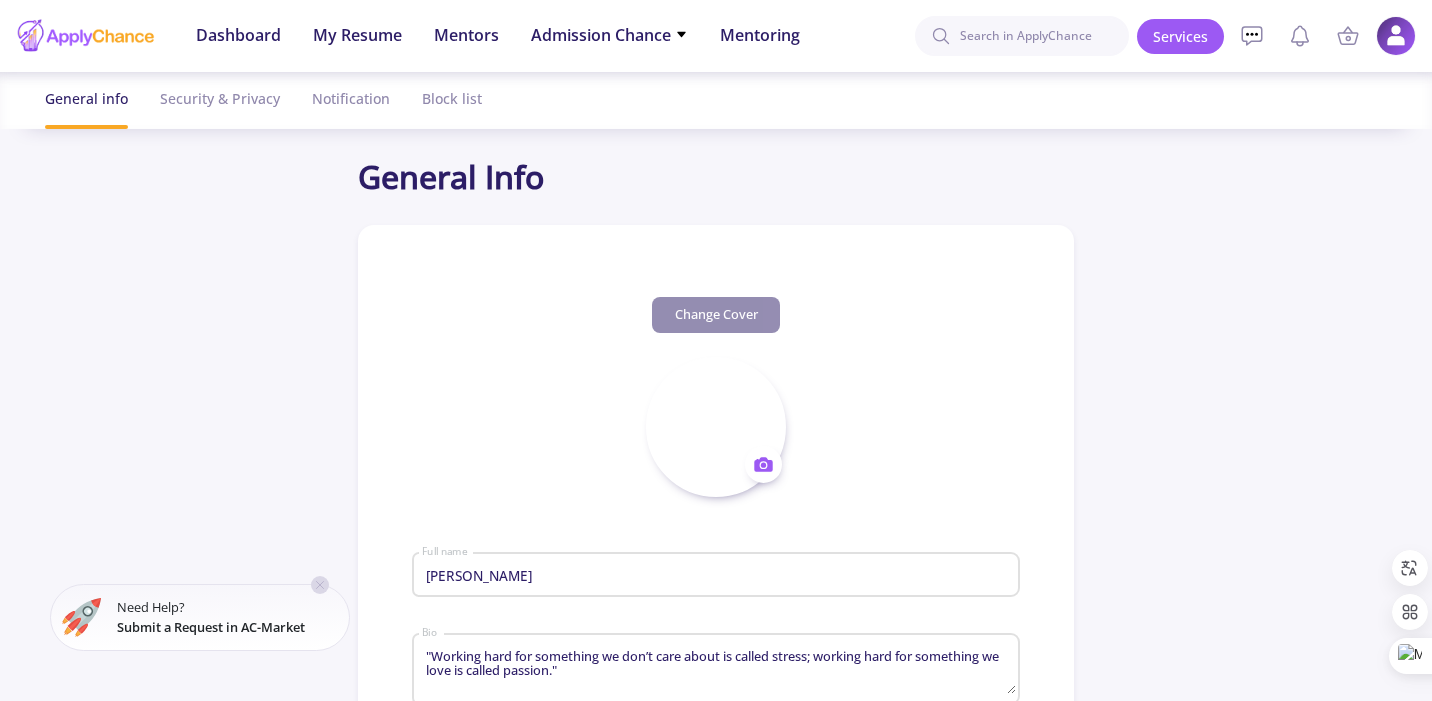 type on "[GEOGRAPHIC_DATA]" 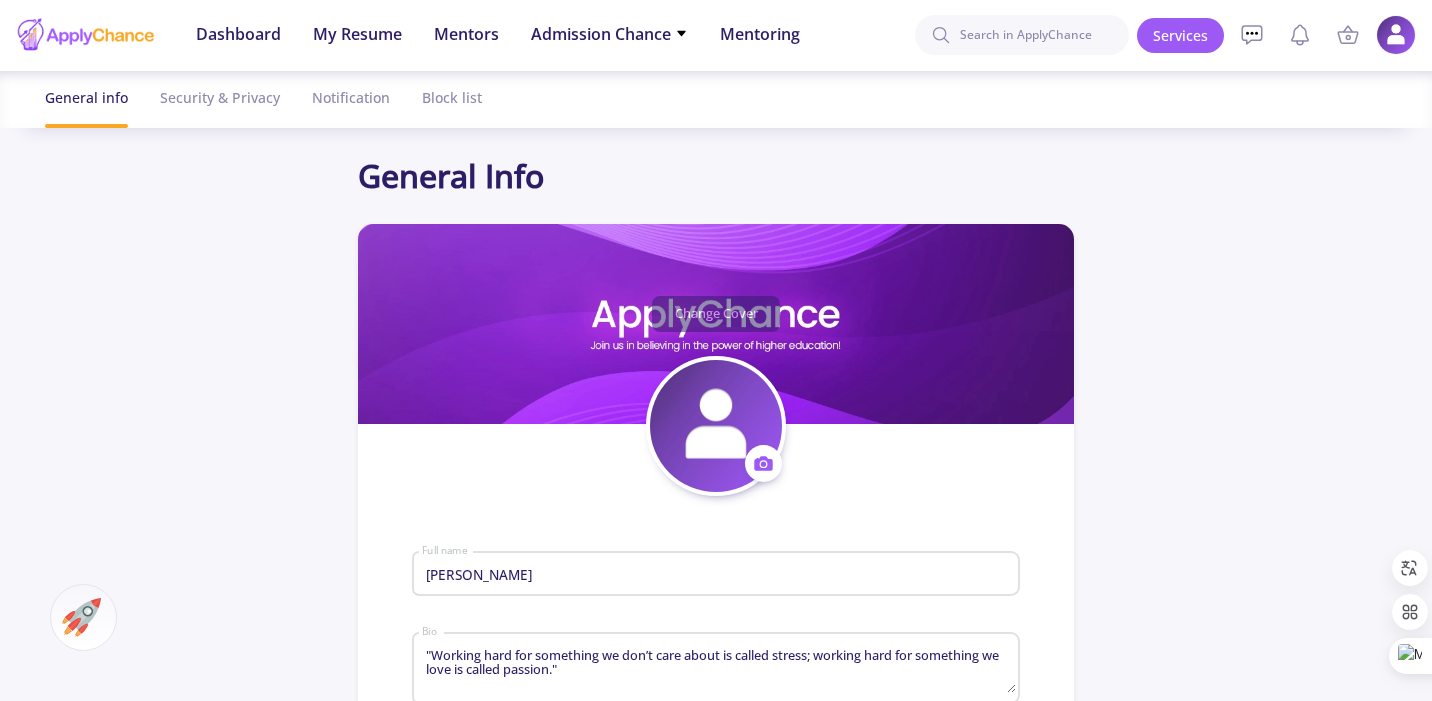 scroll, scrollTop: 0, scrollLeft: 0, axis: both 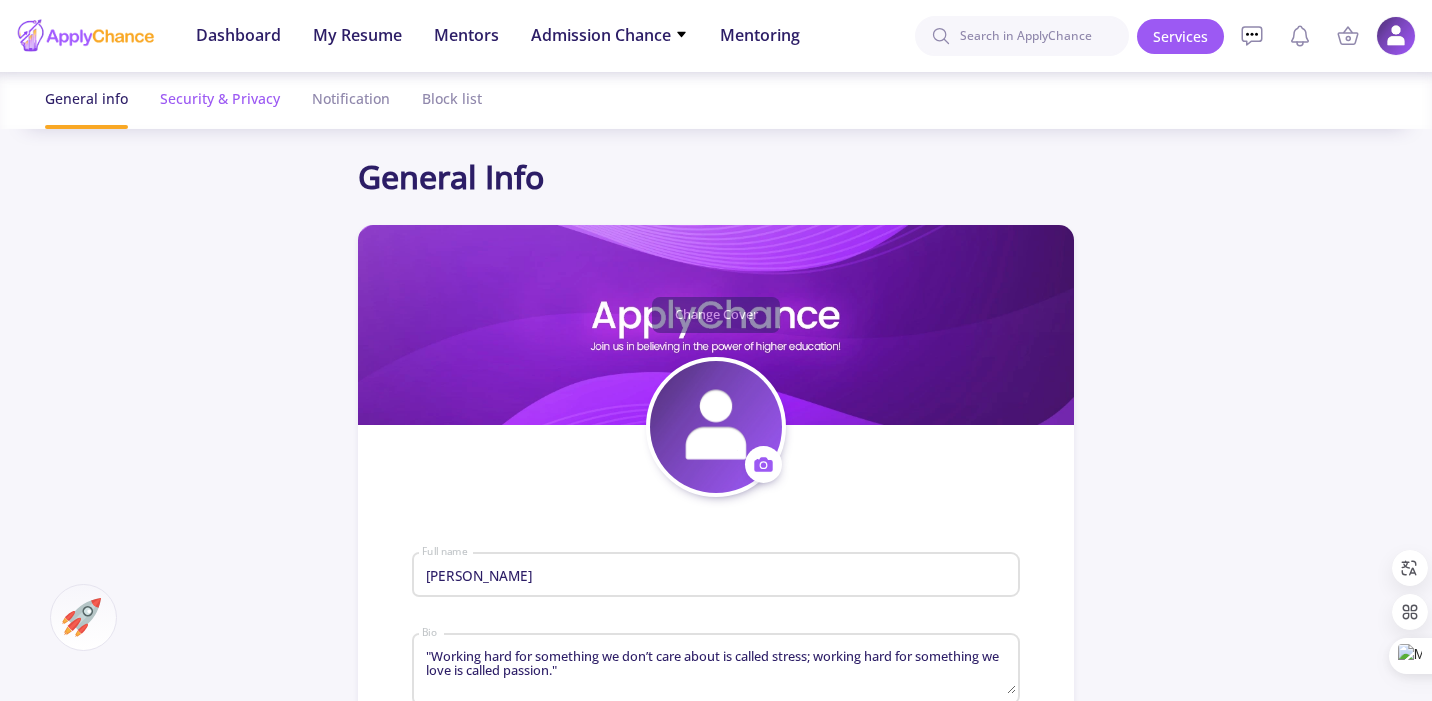 click on "Security & Privacy" 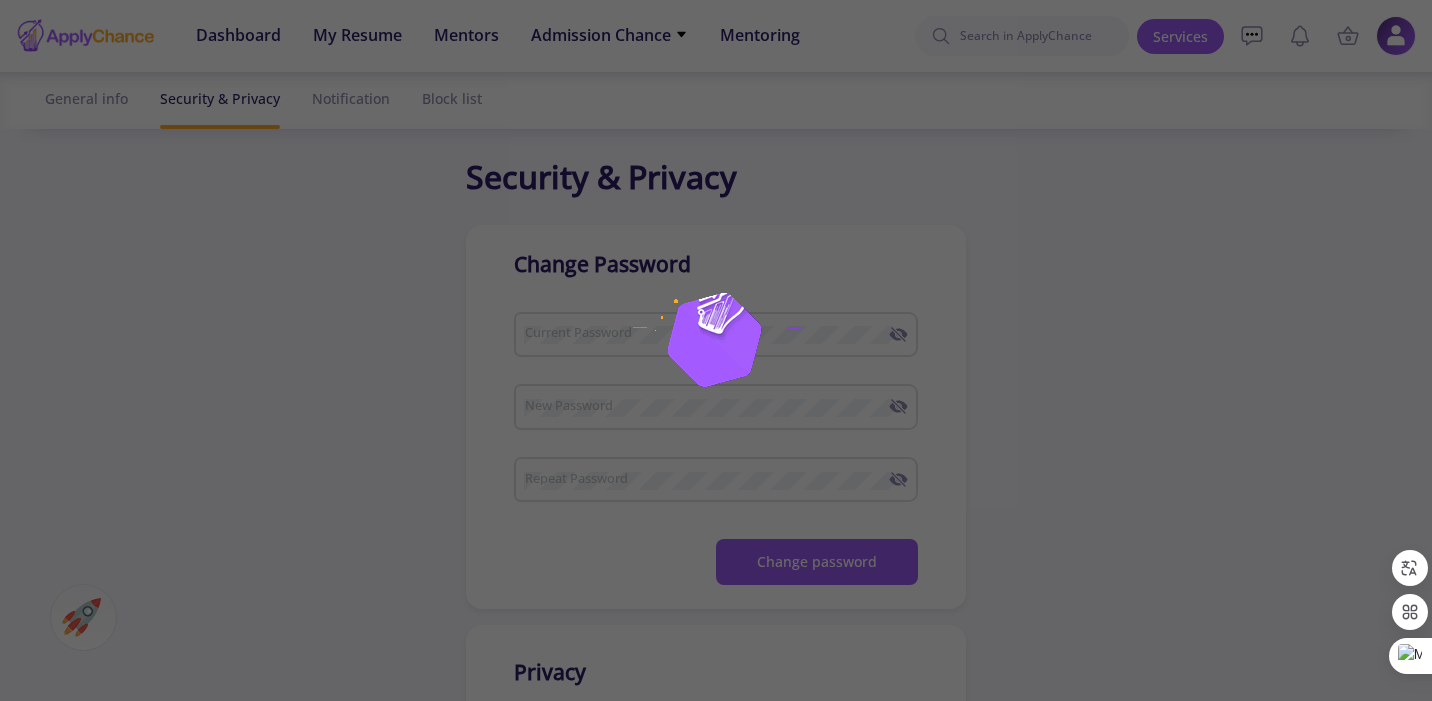 checkbox on "true" 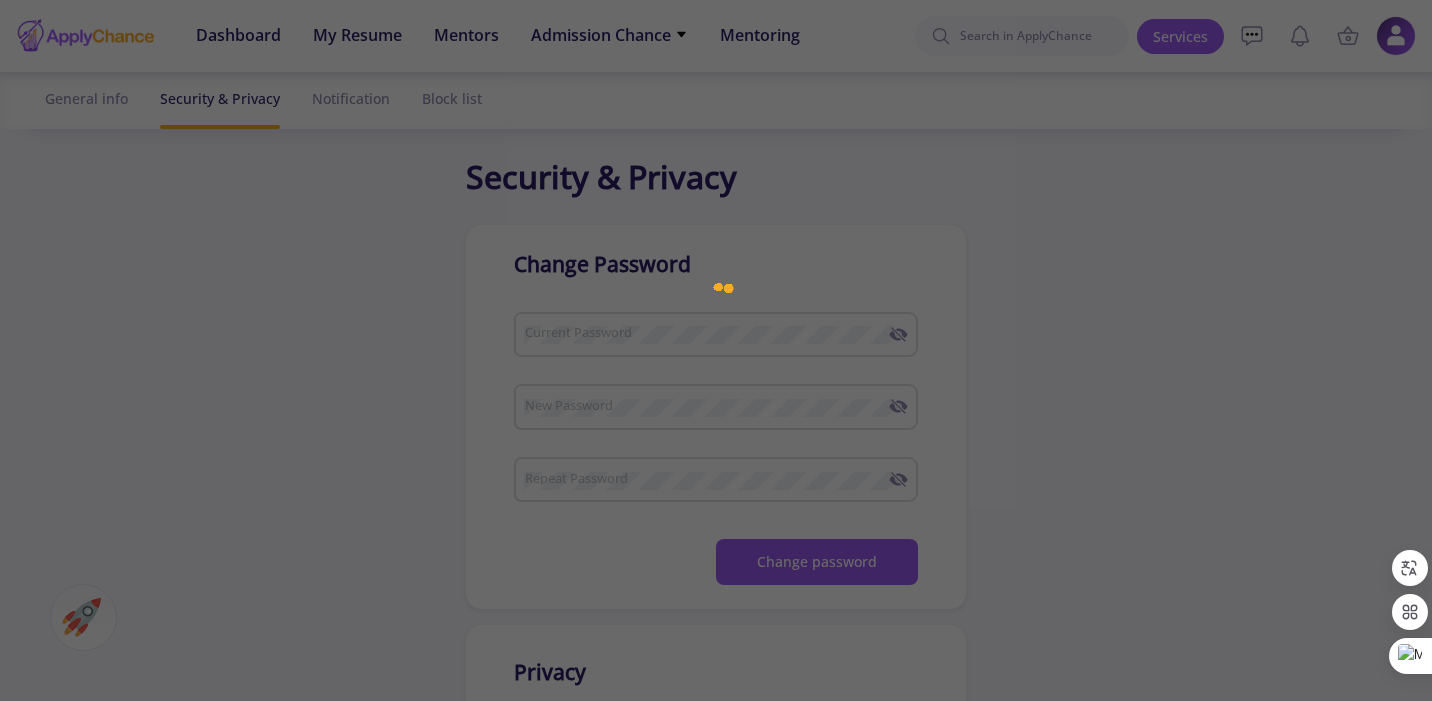 checkbox on "true" 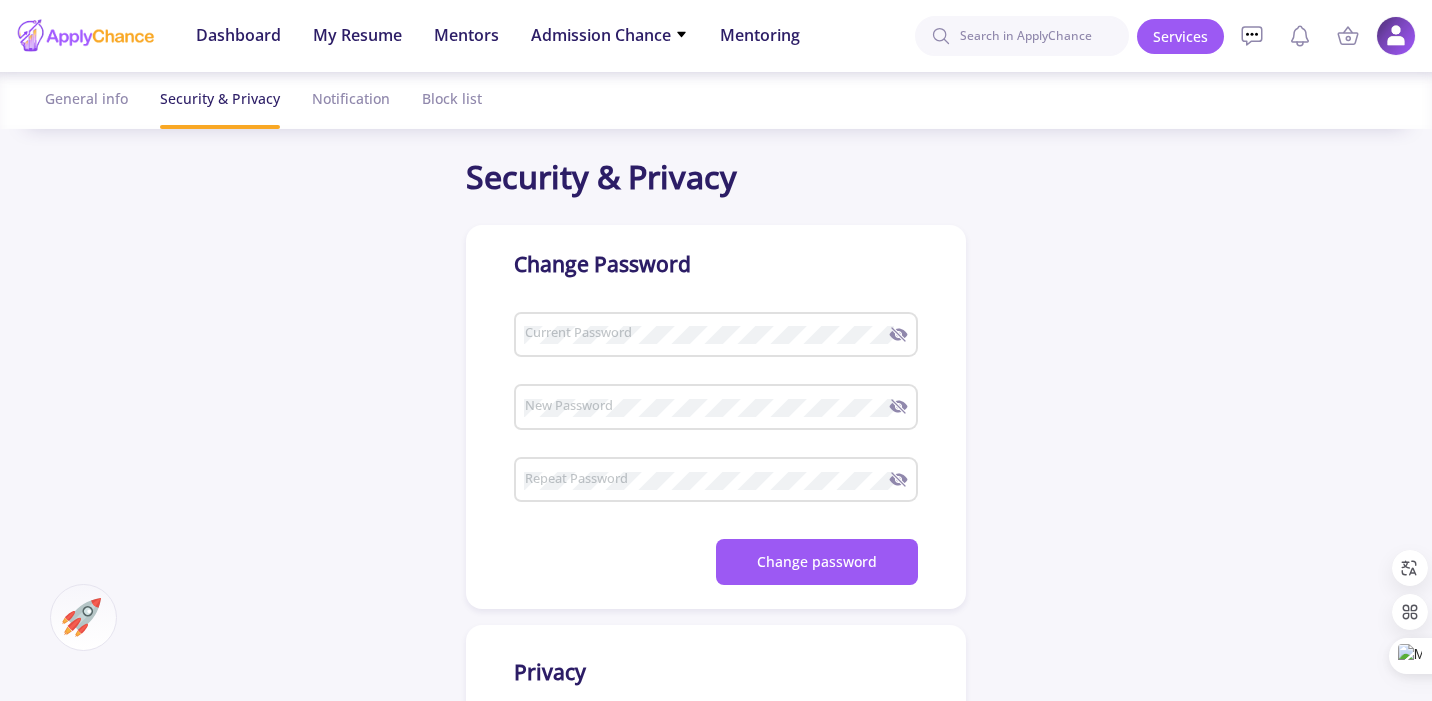 type on "9358328614" 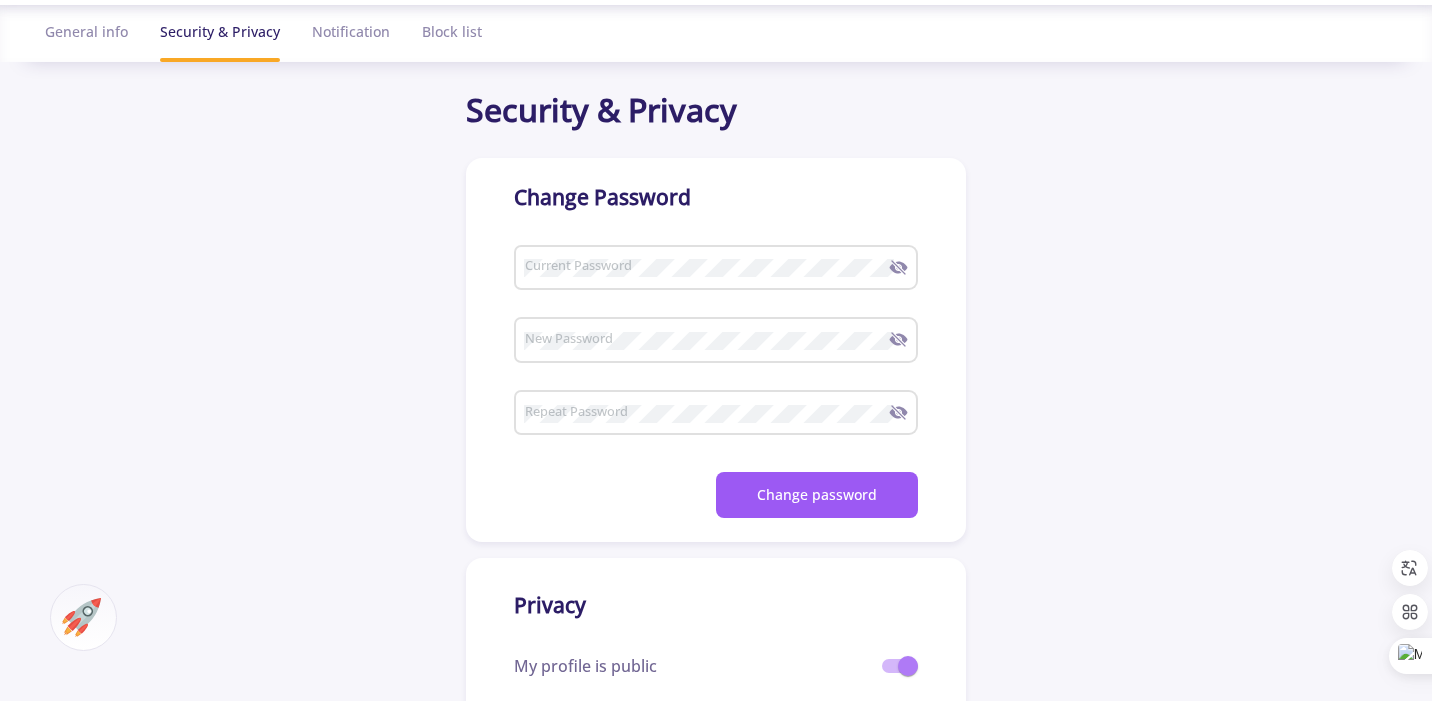 scroll, scrollTop: 0, scrollLeft: 0, axis: both 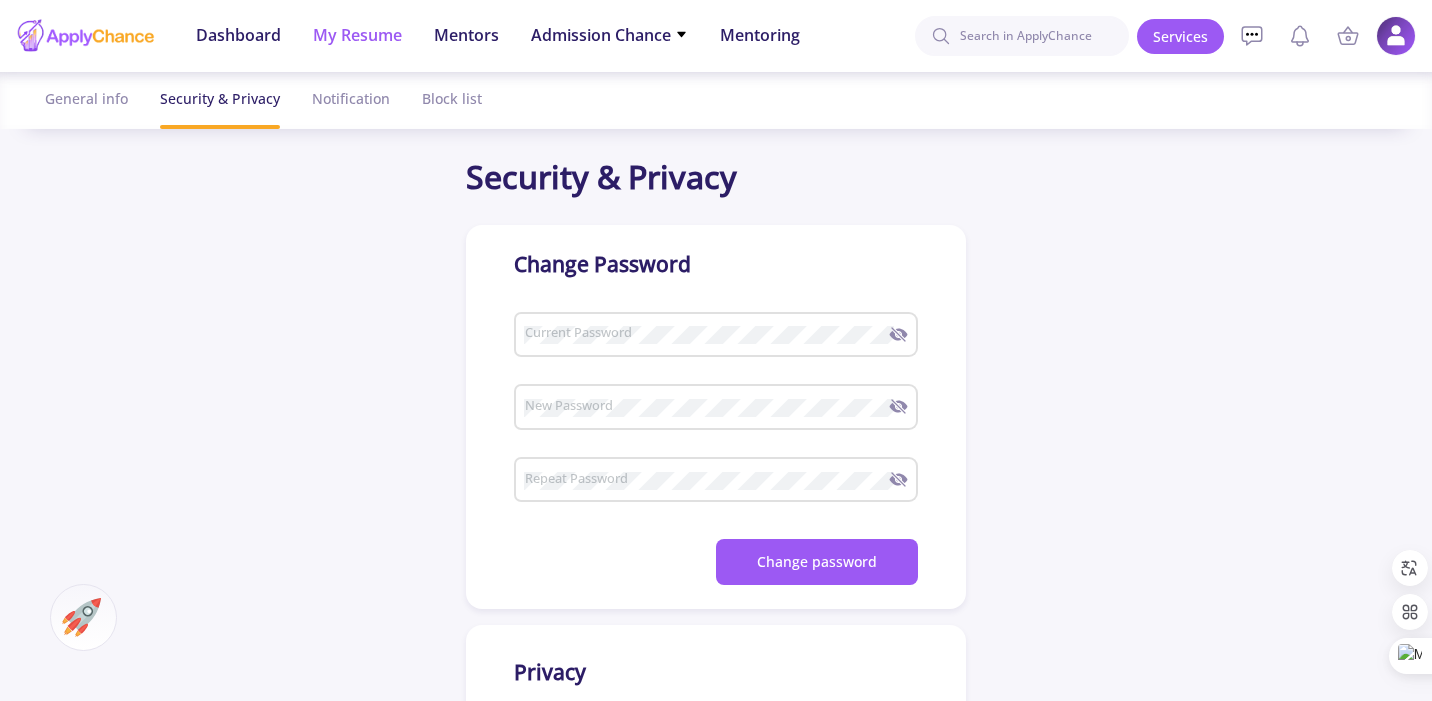 click on "My Resume" 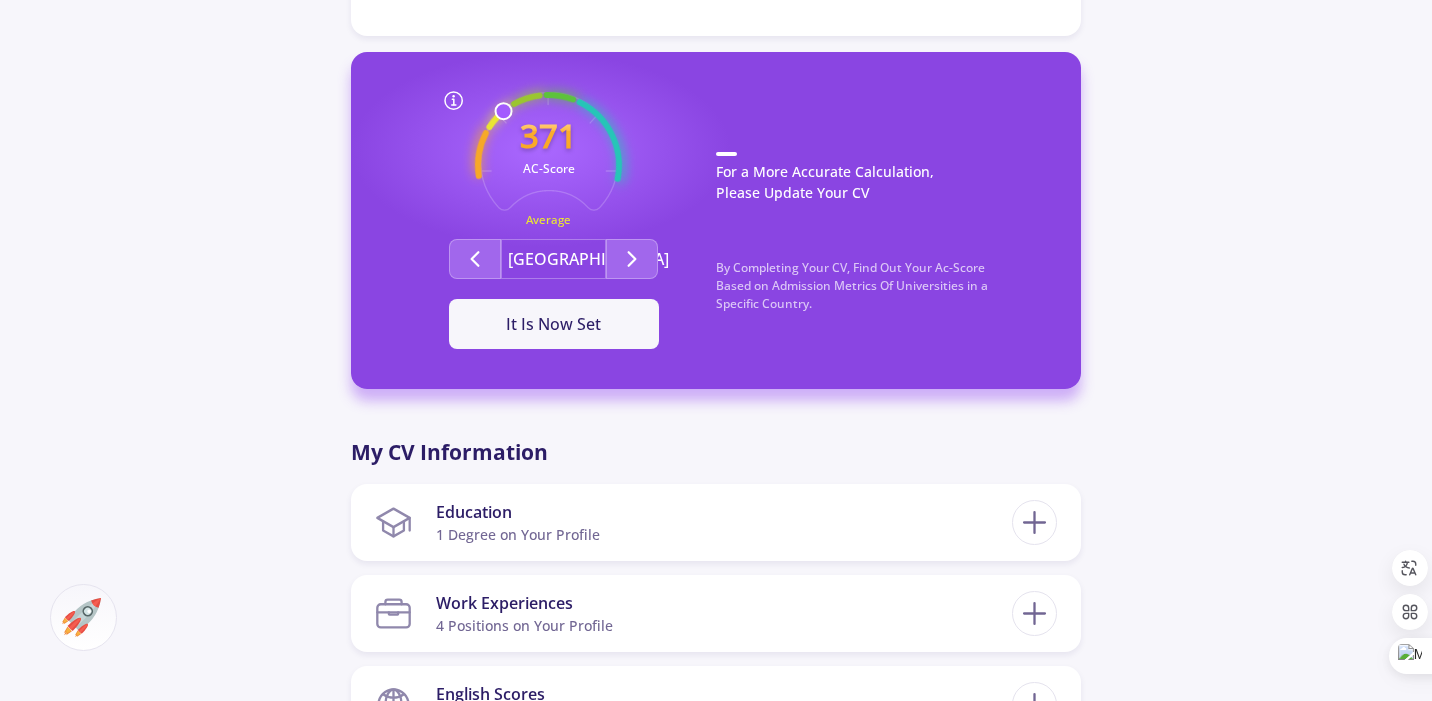 scroll, scrollTop: 982, scrollLeft: 0, axis: vertical 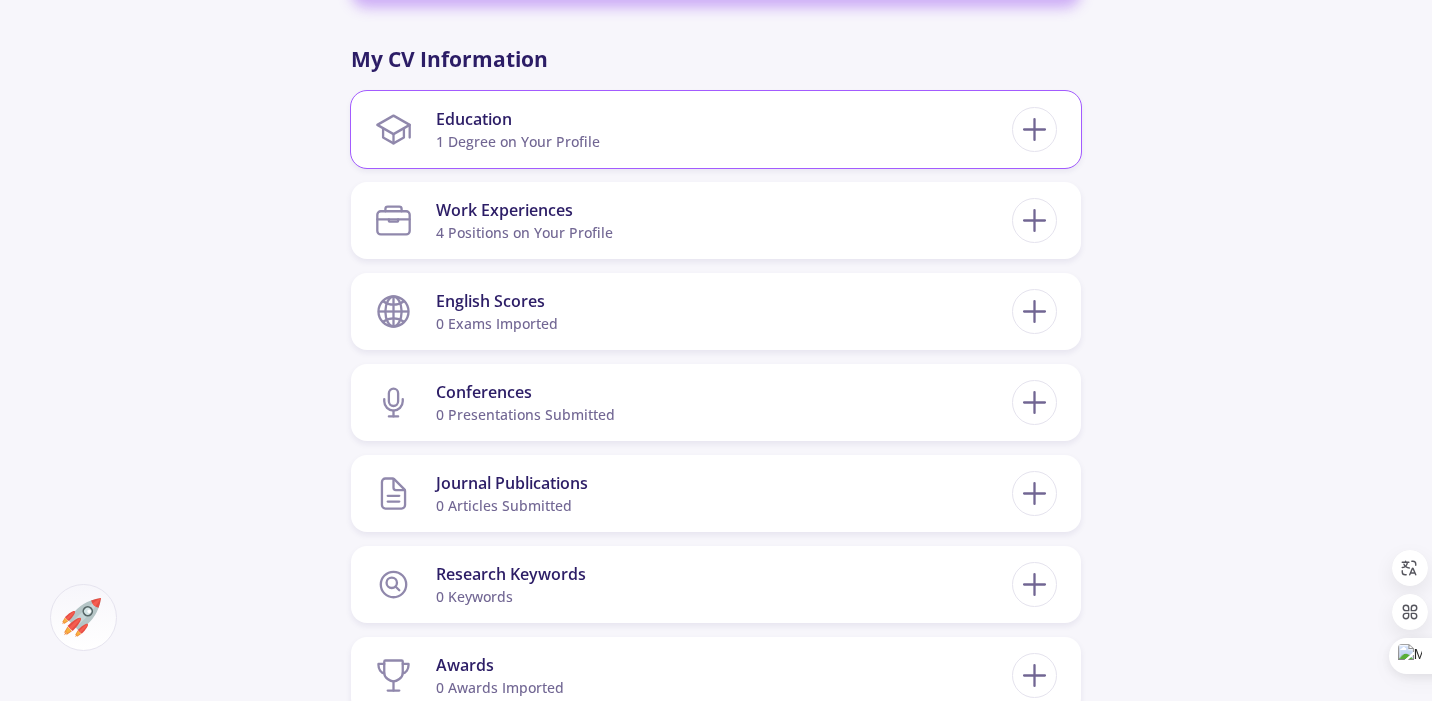 click on "1 Degree on Your Profile" at bounding box center [518, 141] 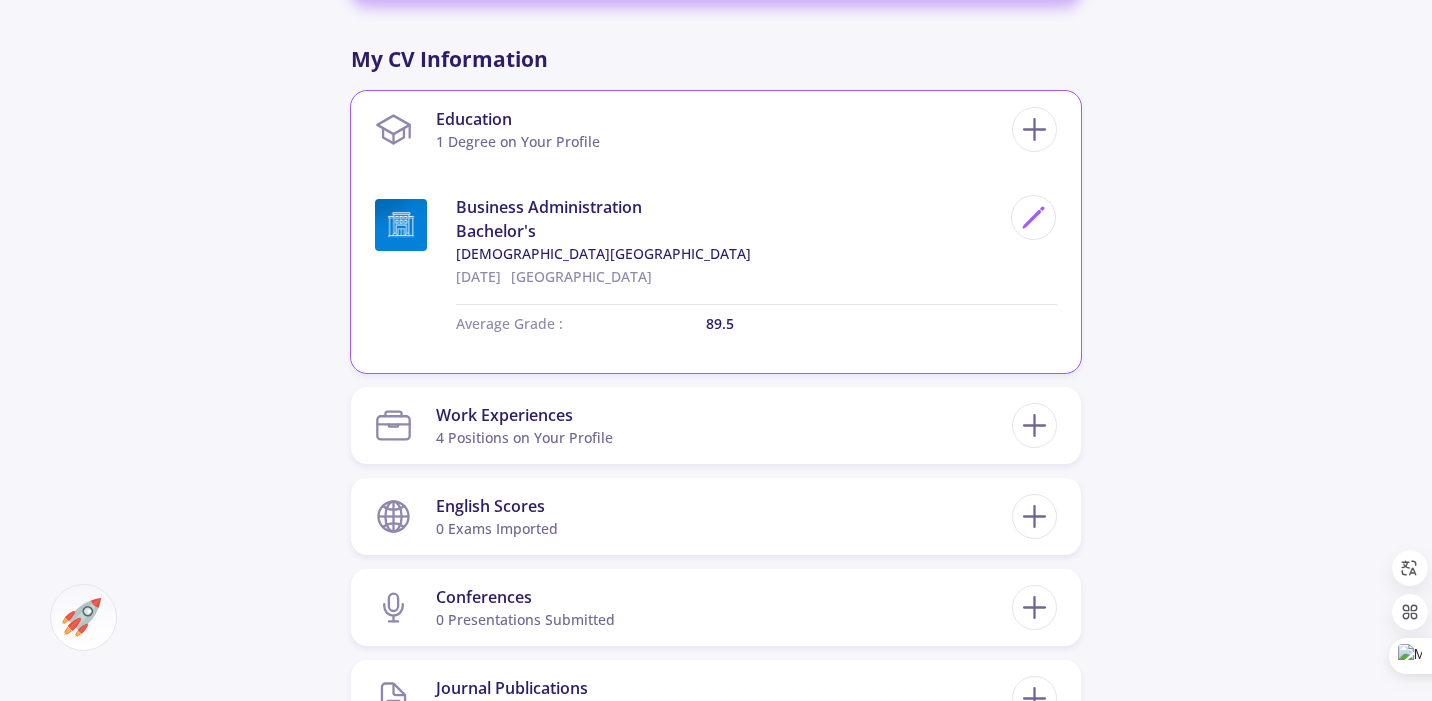 drag, startPoint x: 525, startPoint y: 278, endPoint x: 435, endPoint y: 278, distance: 90 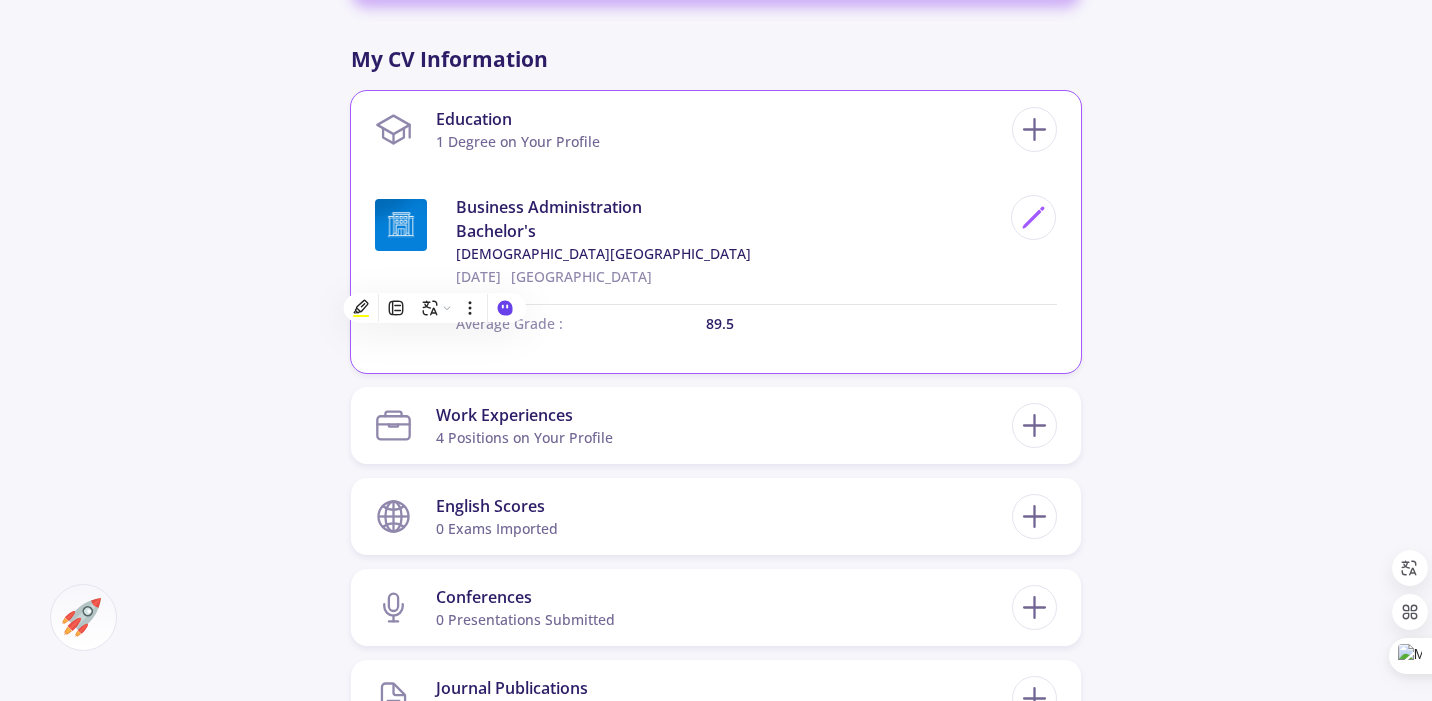 copy on "[DATE]" 